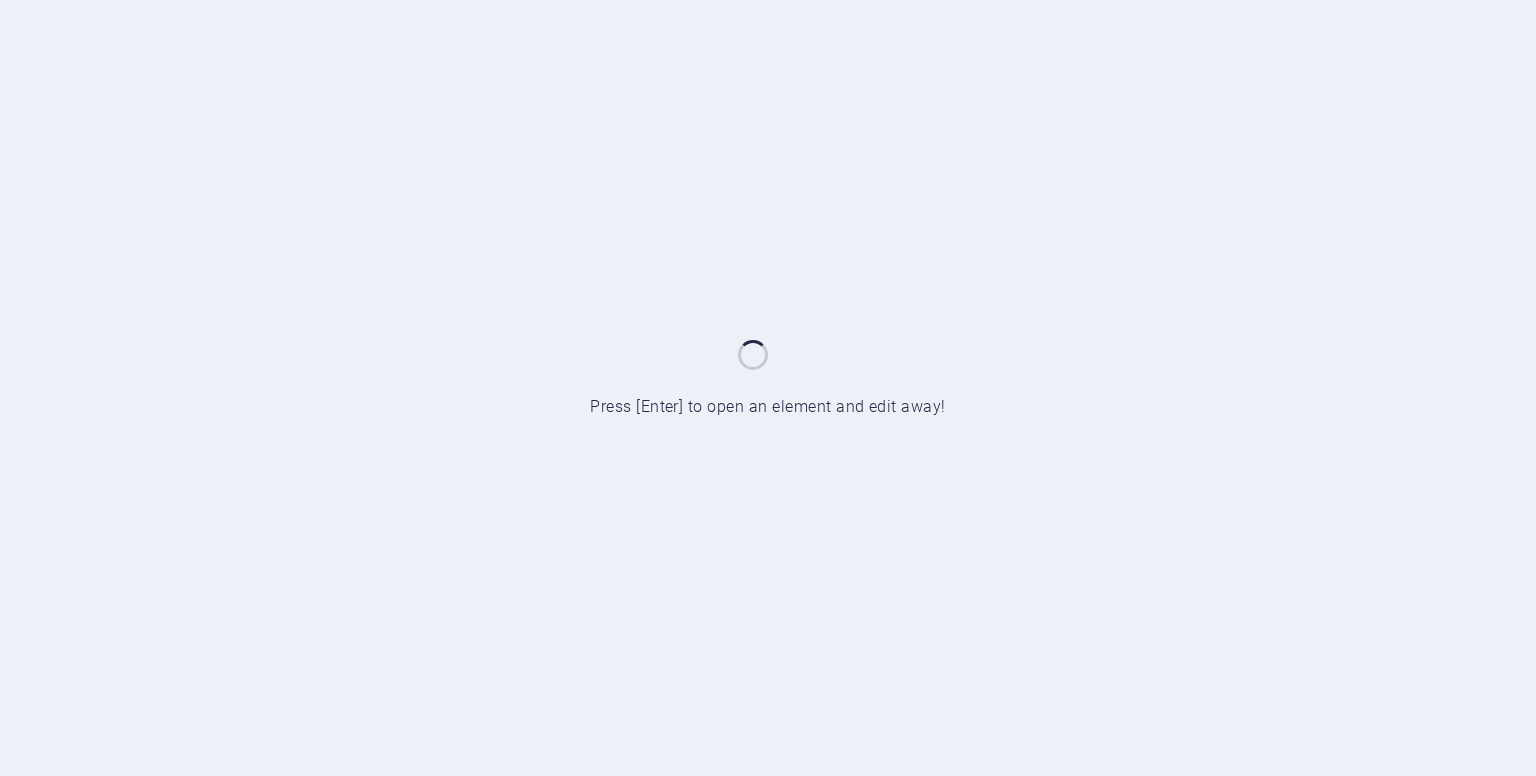 scroll, scrollTop: 0, scrollLeft: 0, axis: both 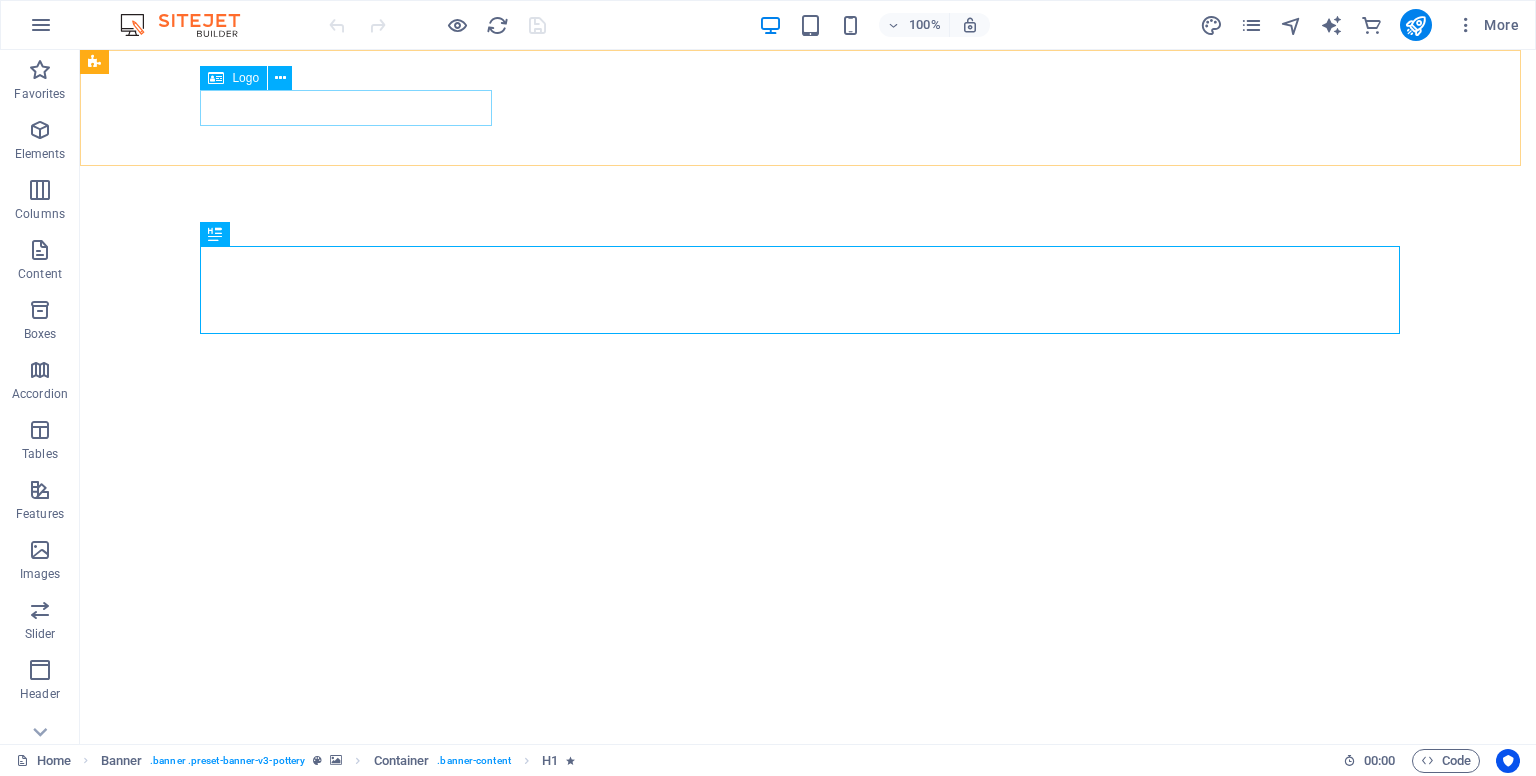 click on "Logo" at bounding box center (245, 78) 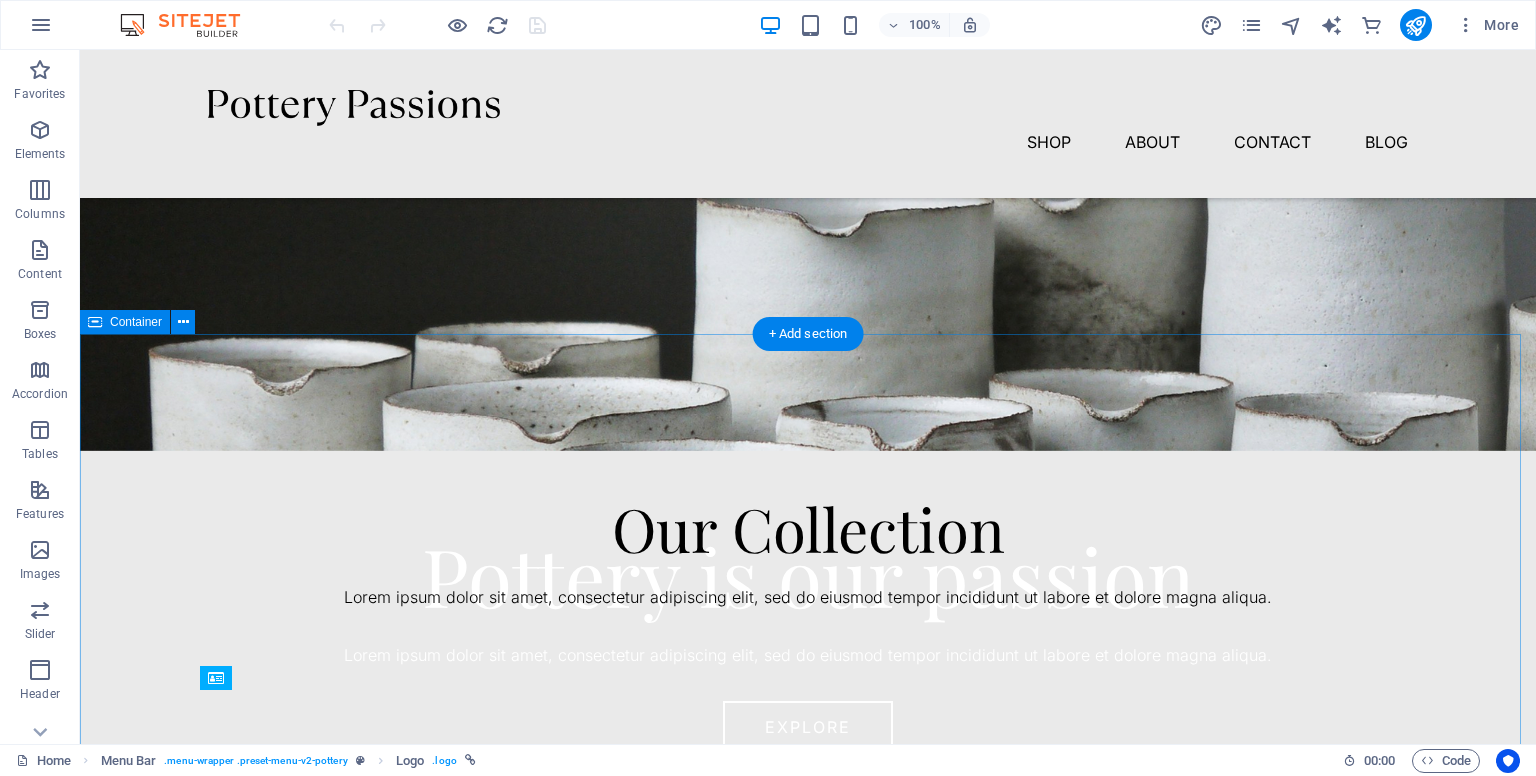 scroll, scrollTop: 0, scrollLeft: 0, axis: both 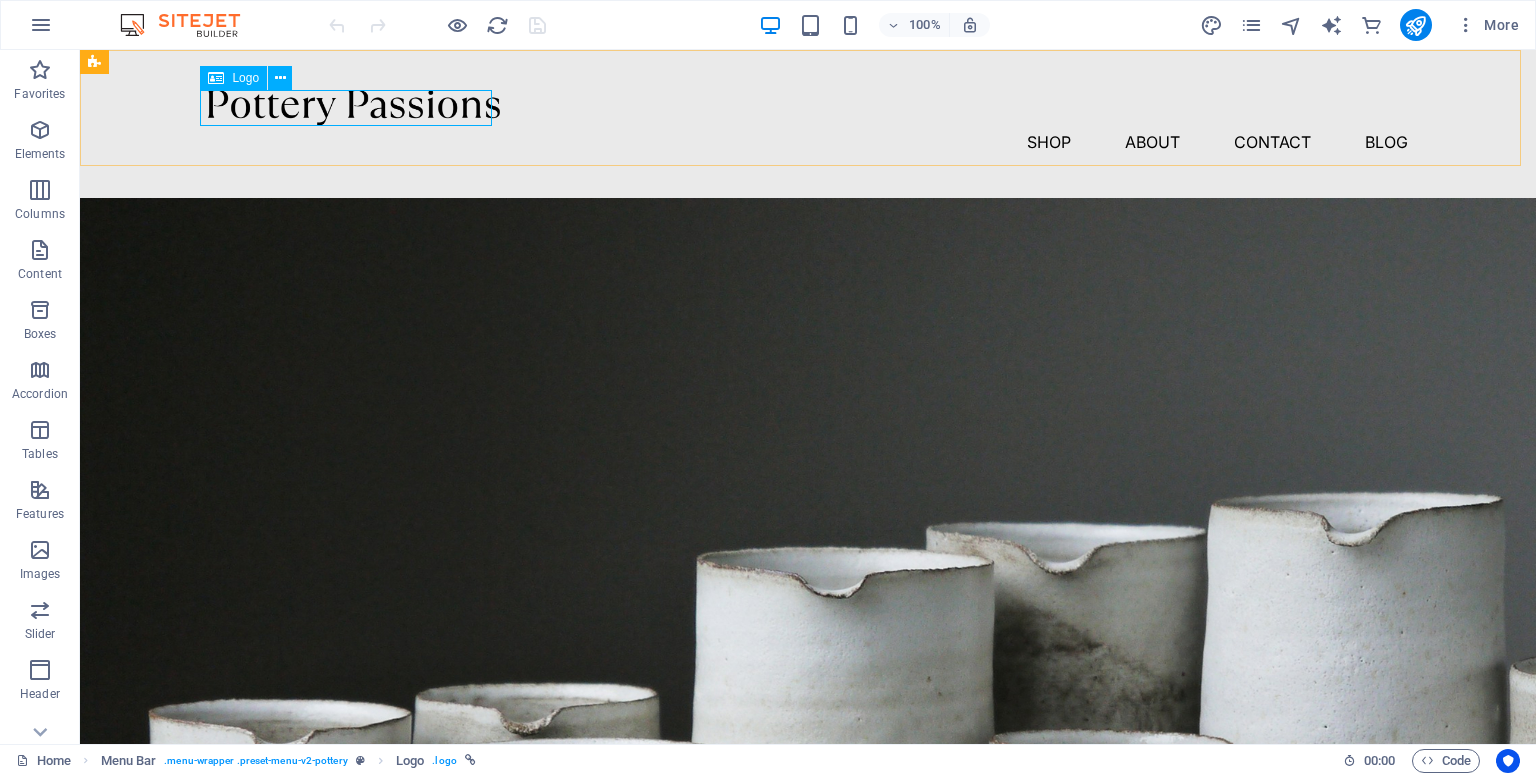 click on "Logo" at bounding box center (245, 78) 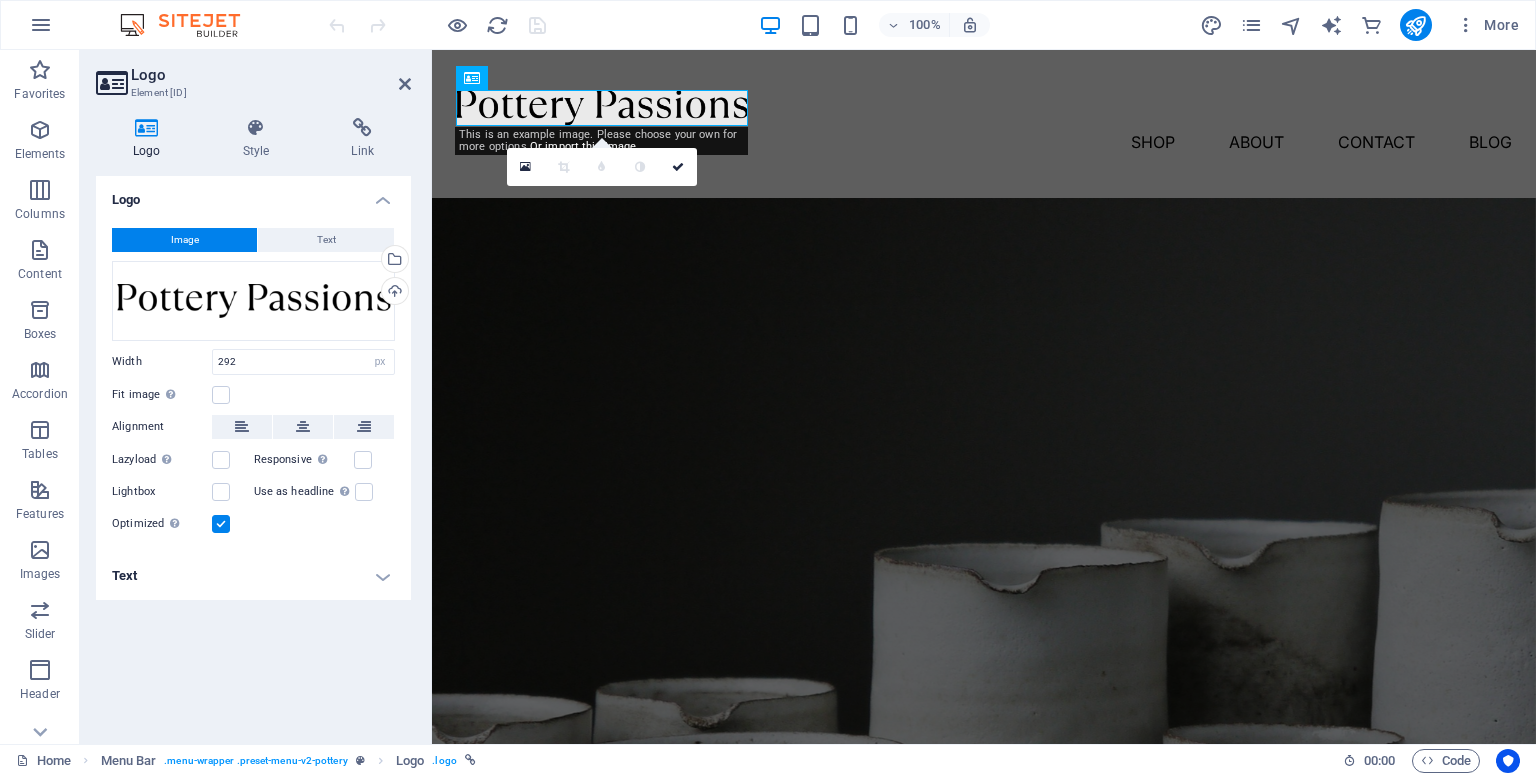 click on "Image" at bounding box center (184, 240) 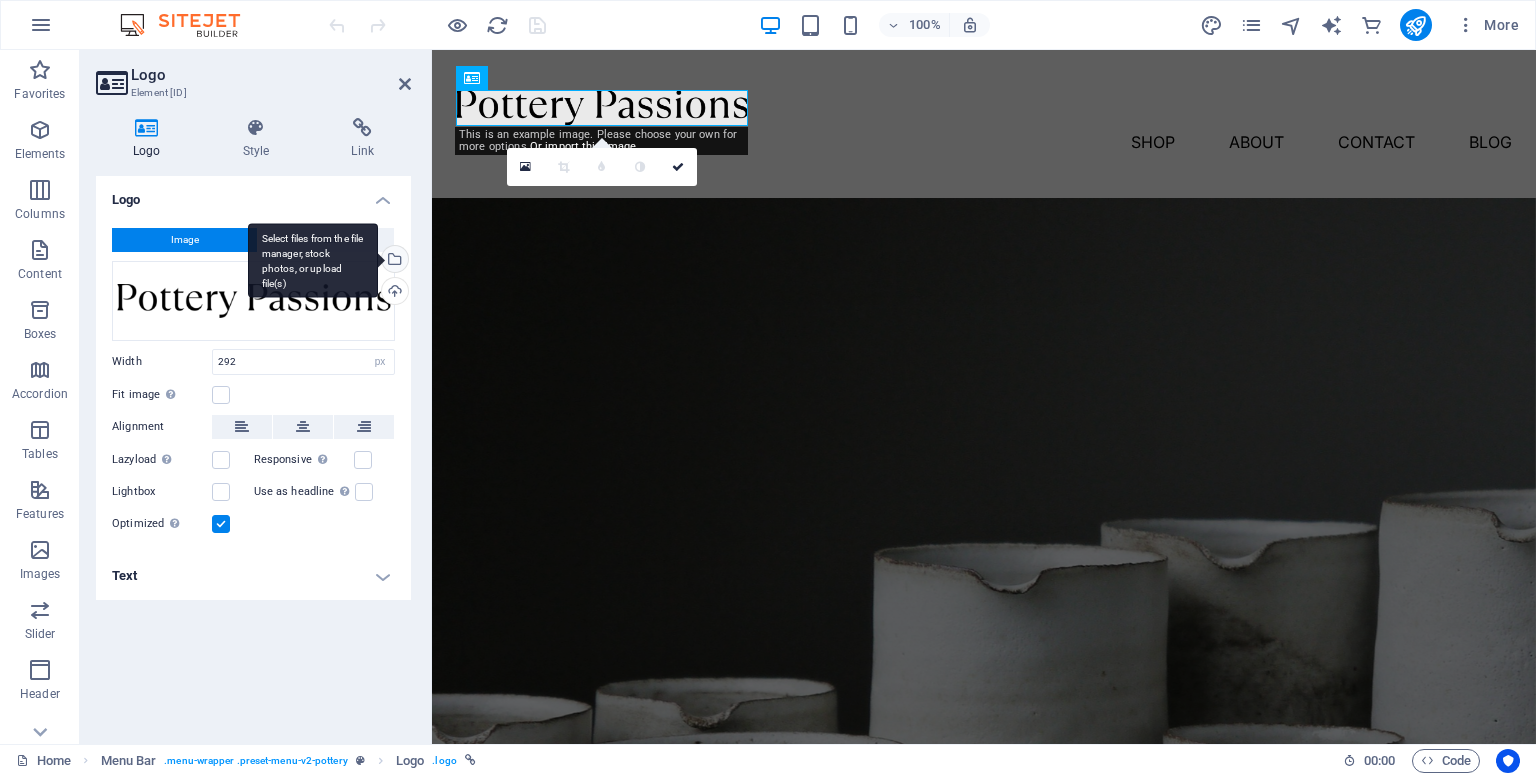 click on "Select files from the file manager, stock photos, or upload file(s)" at bounding box center [393, 261] 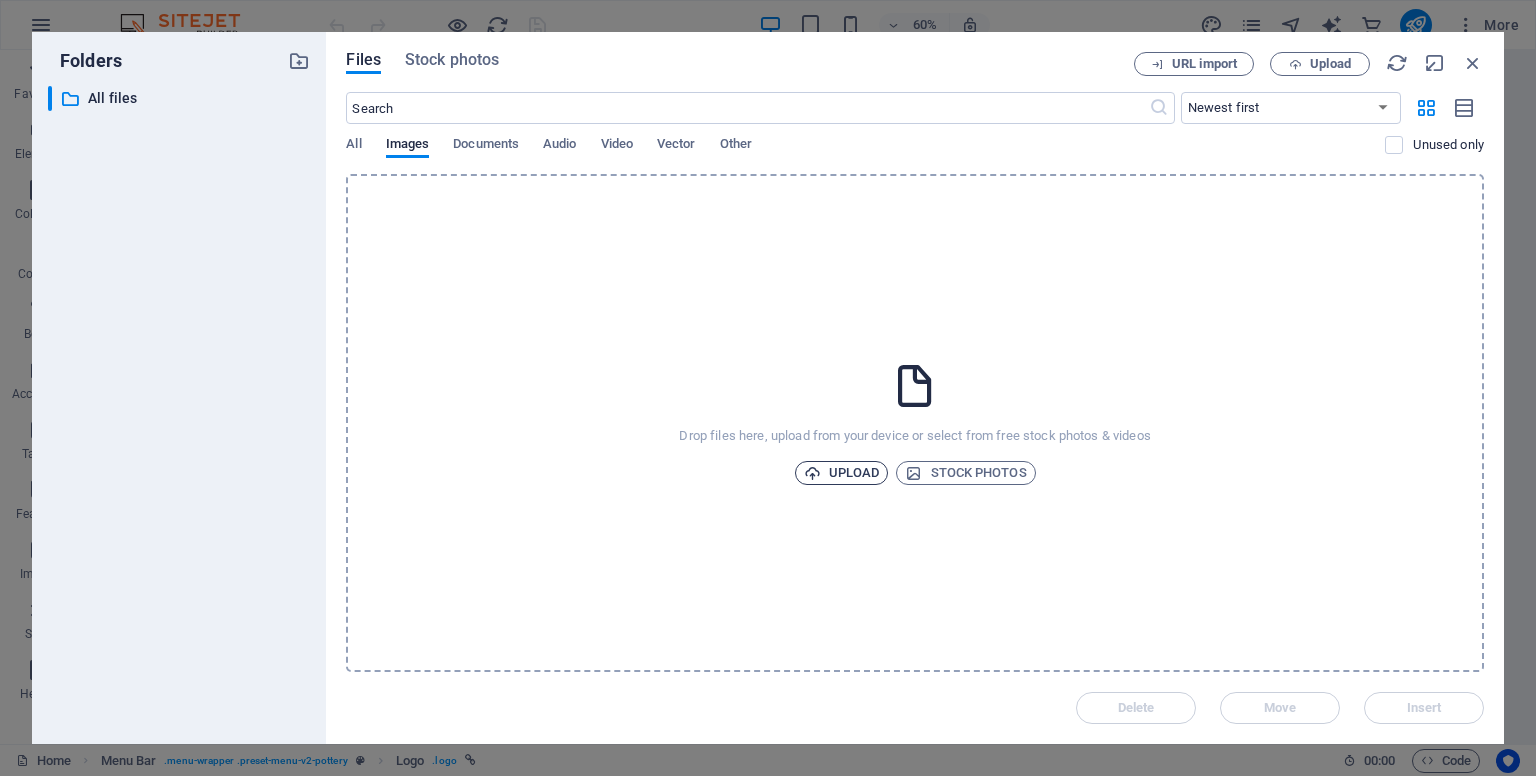 click on "Upload" at bounding box center [842, 473] 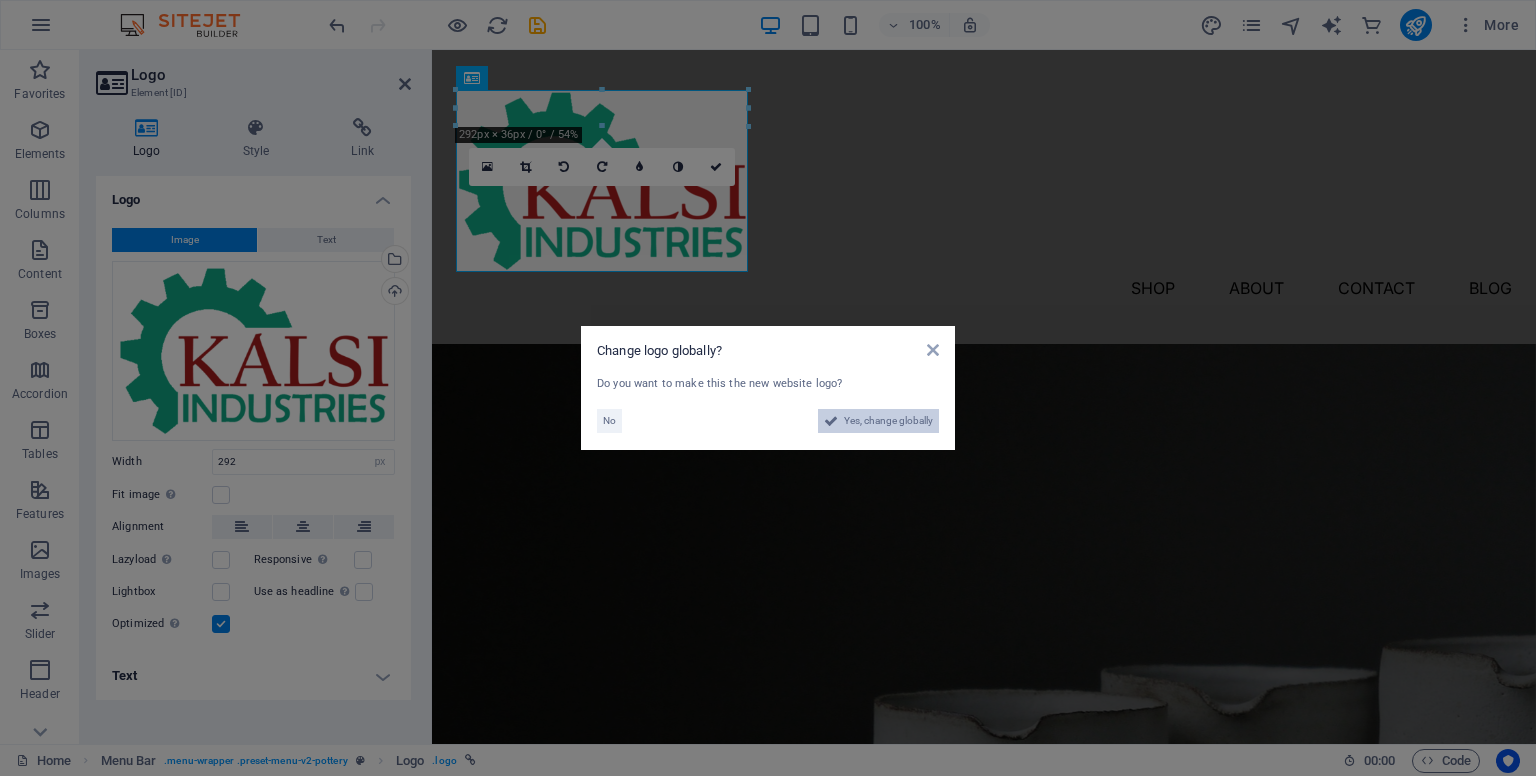 click on "Yes, change globally" at bounding box center [888, 421] 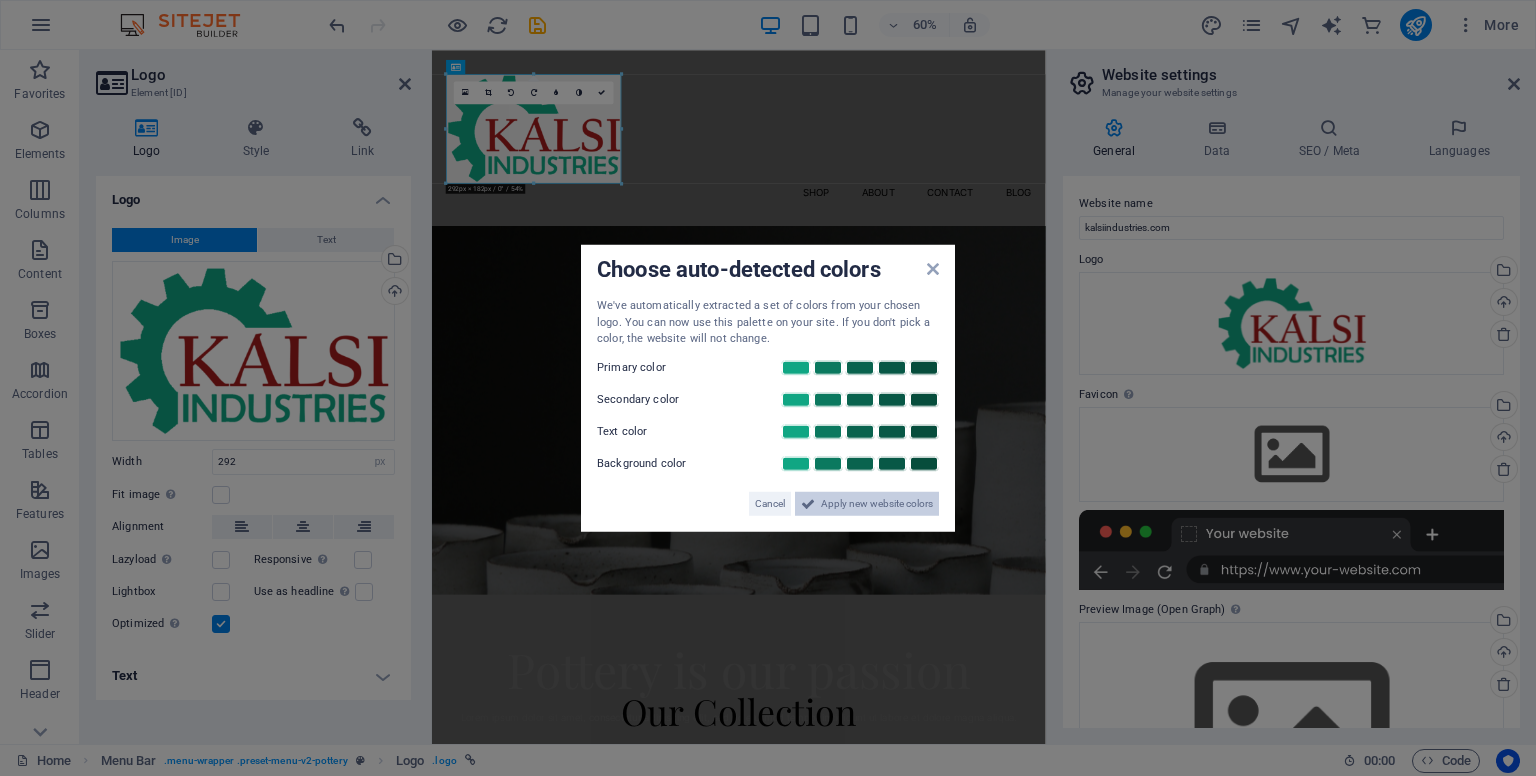 click on "Apply new website colors" at bounding box center (877, 503) 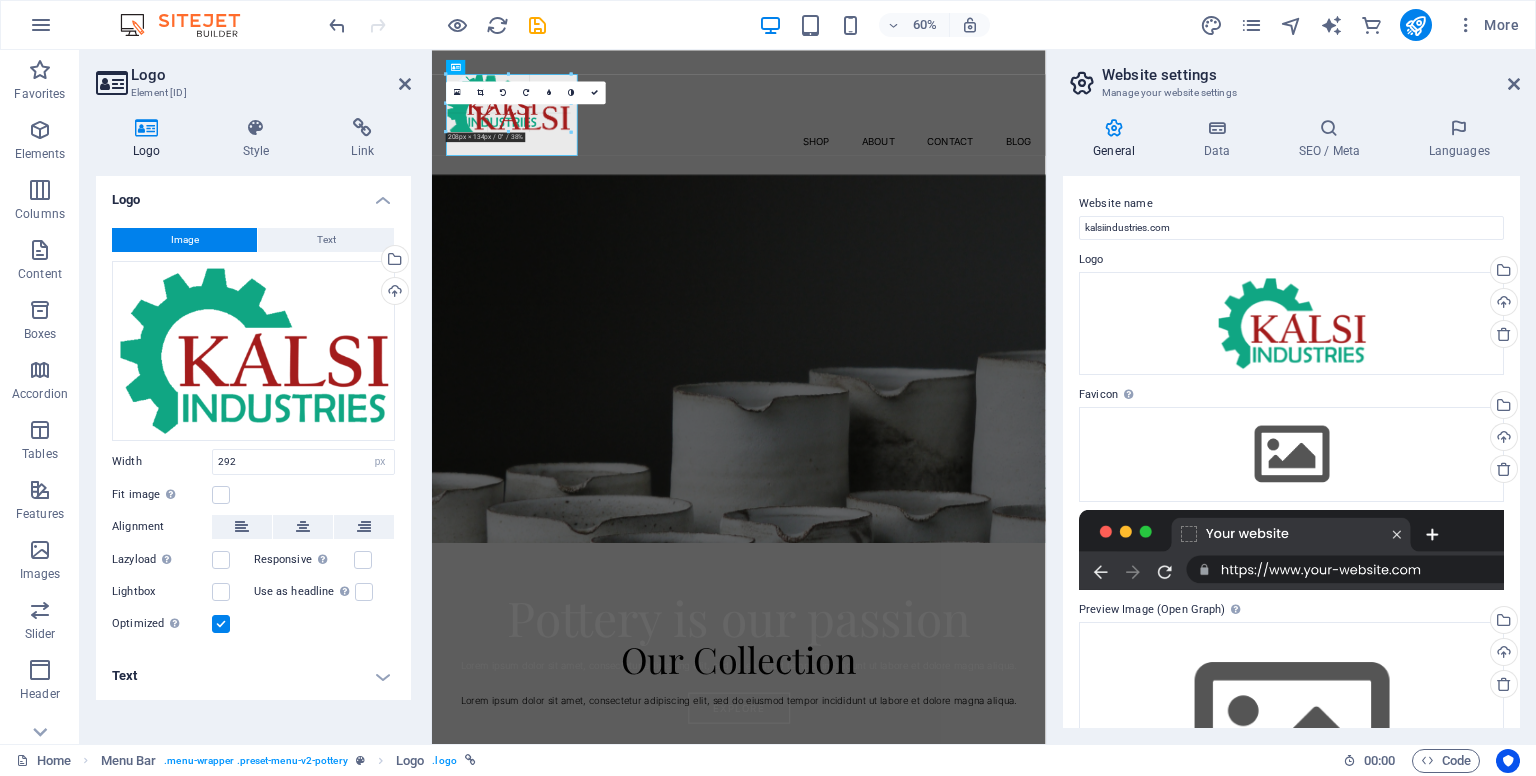 drag, startPoint x: 620, startPoint y: 181, endPoint x: 119, endPoint y: 44, distance: 519.39386 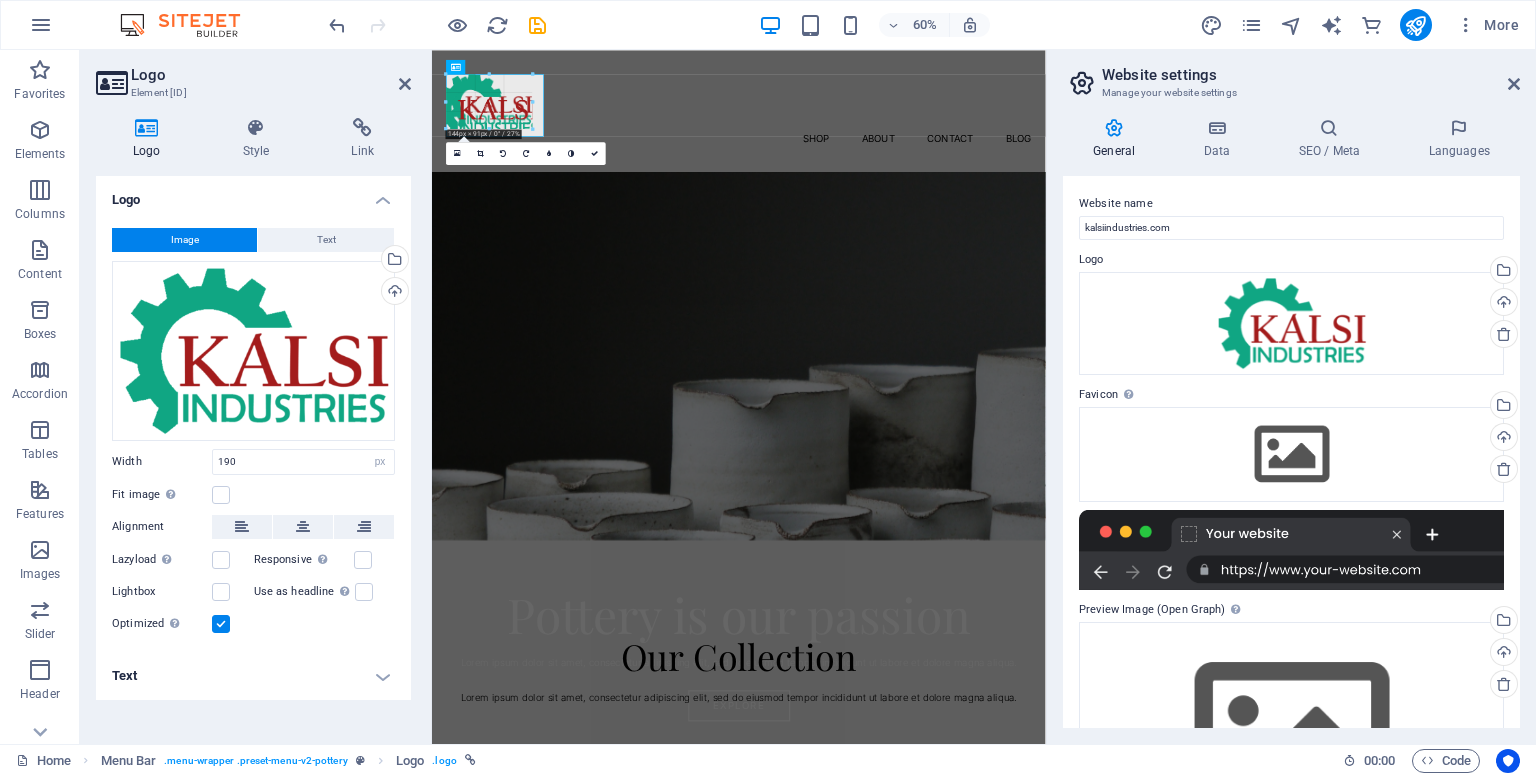 drag, startPoint x: 560, startPoint y: 145, endPoint x: 514, endPoint y: 110, distance: 57.801384 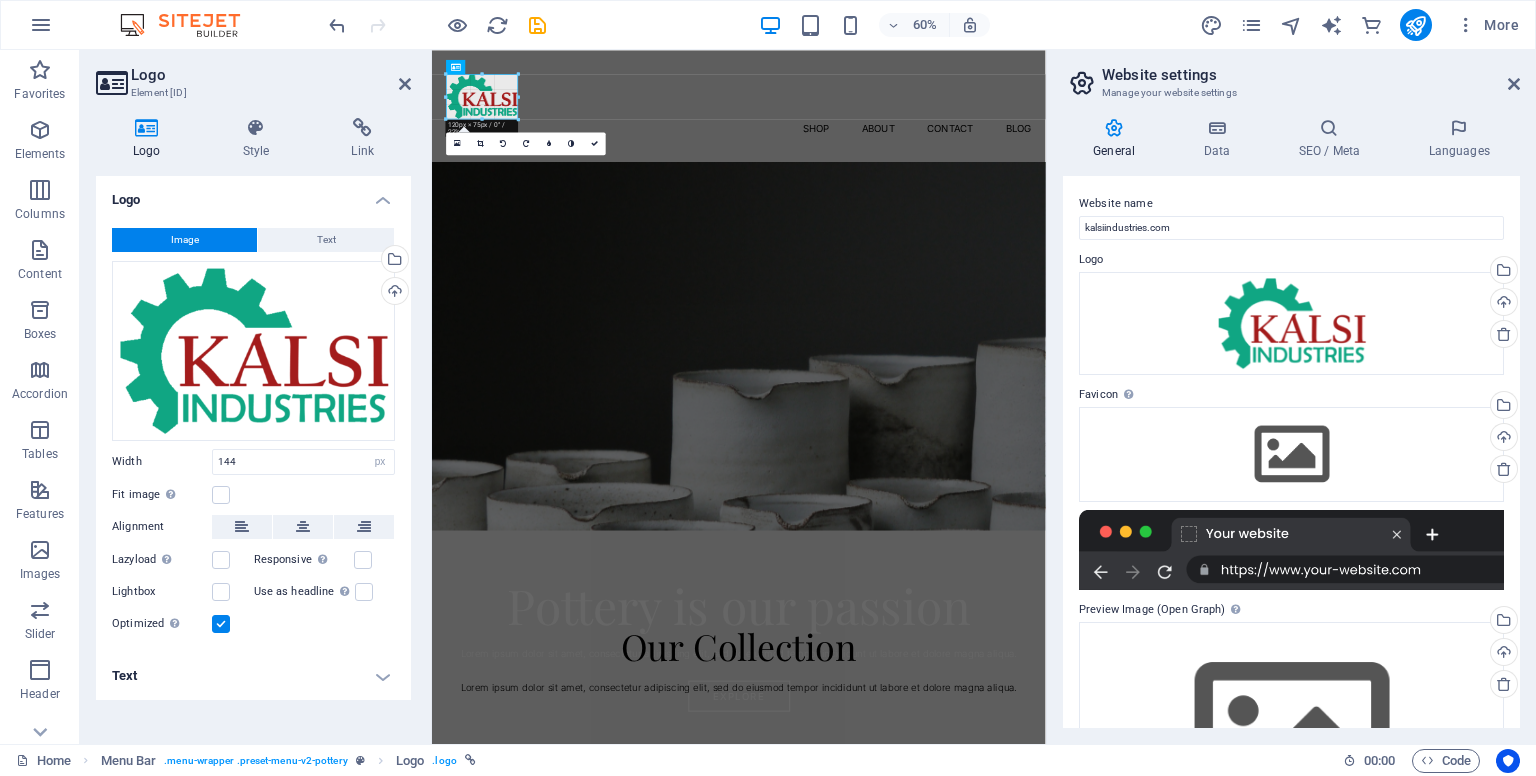 drag, startPoint x: 532, startPoint y: 126, endPoint x: 127, endPoint y: 95, distance: 406.1847 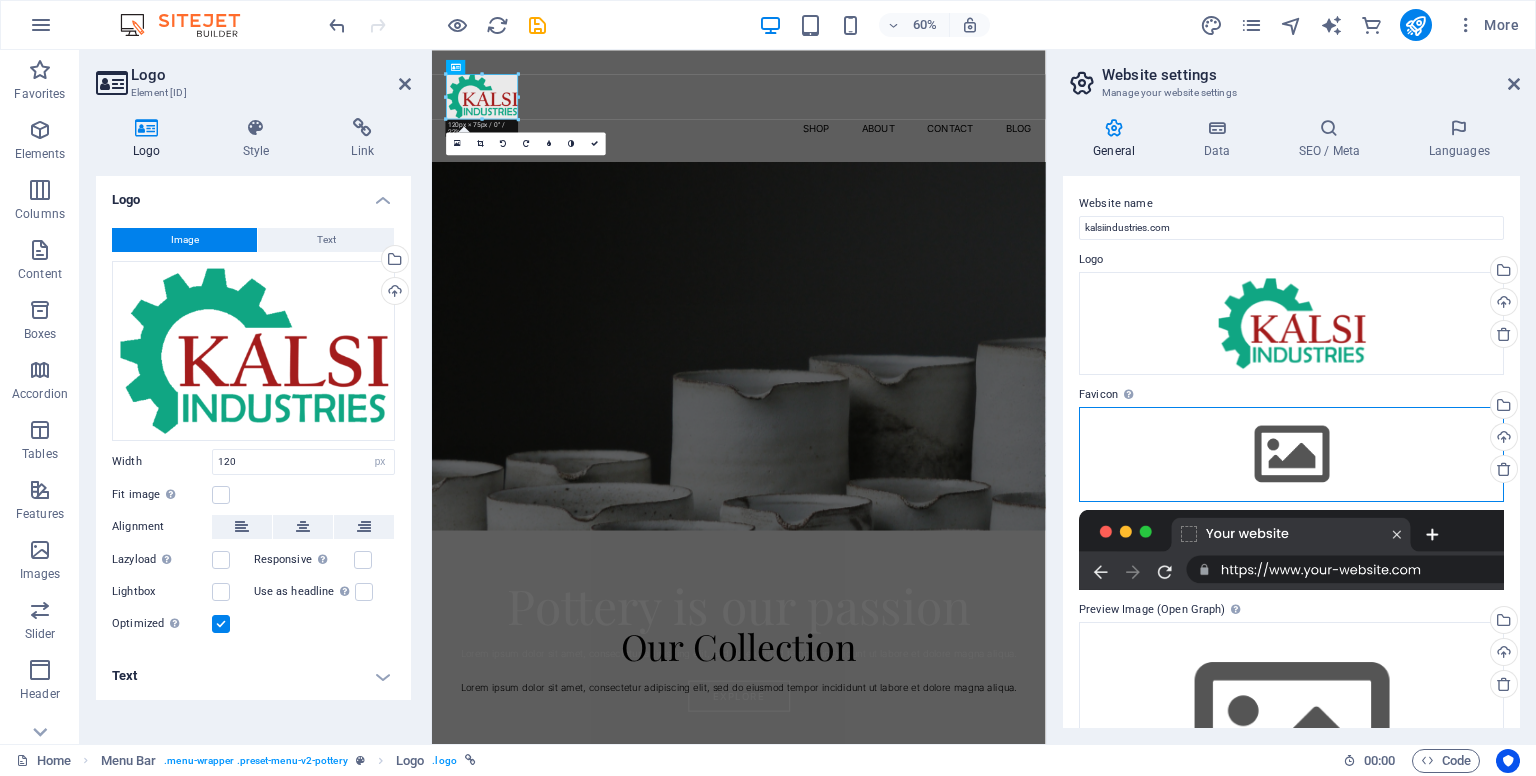 click on "Drag files here, click to choose files or select files from Files or our free stock photos & videos" at bounding box center [1291, 454] 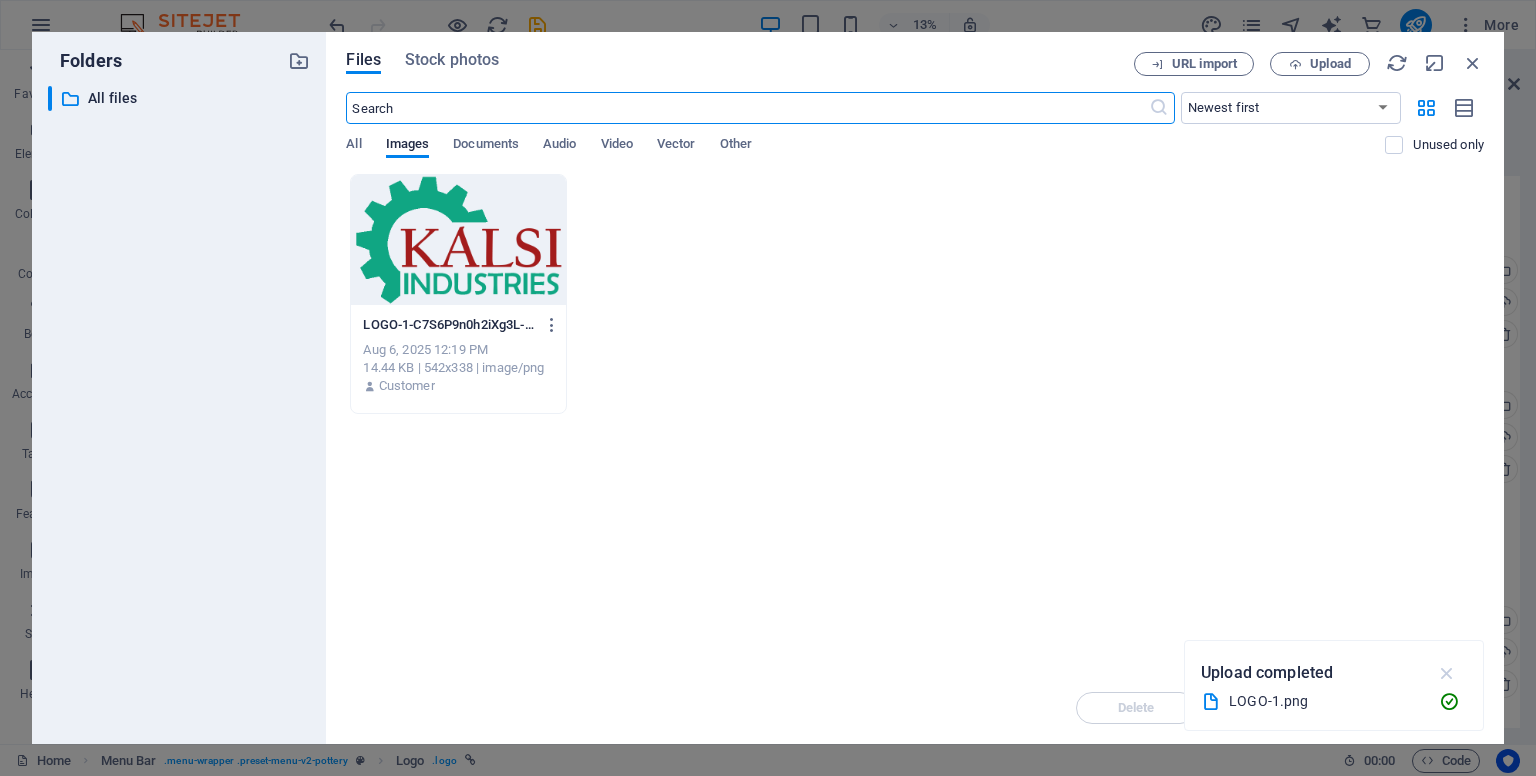 click at bounding box center (1447, 673) 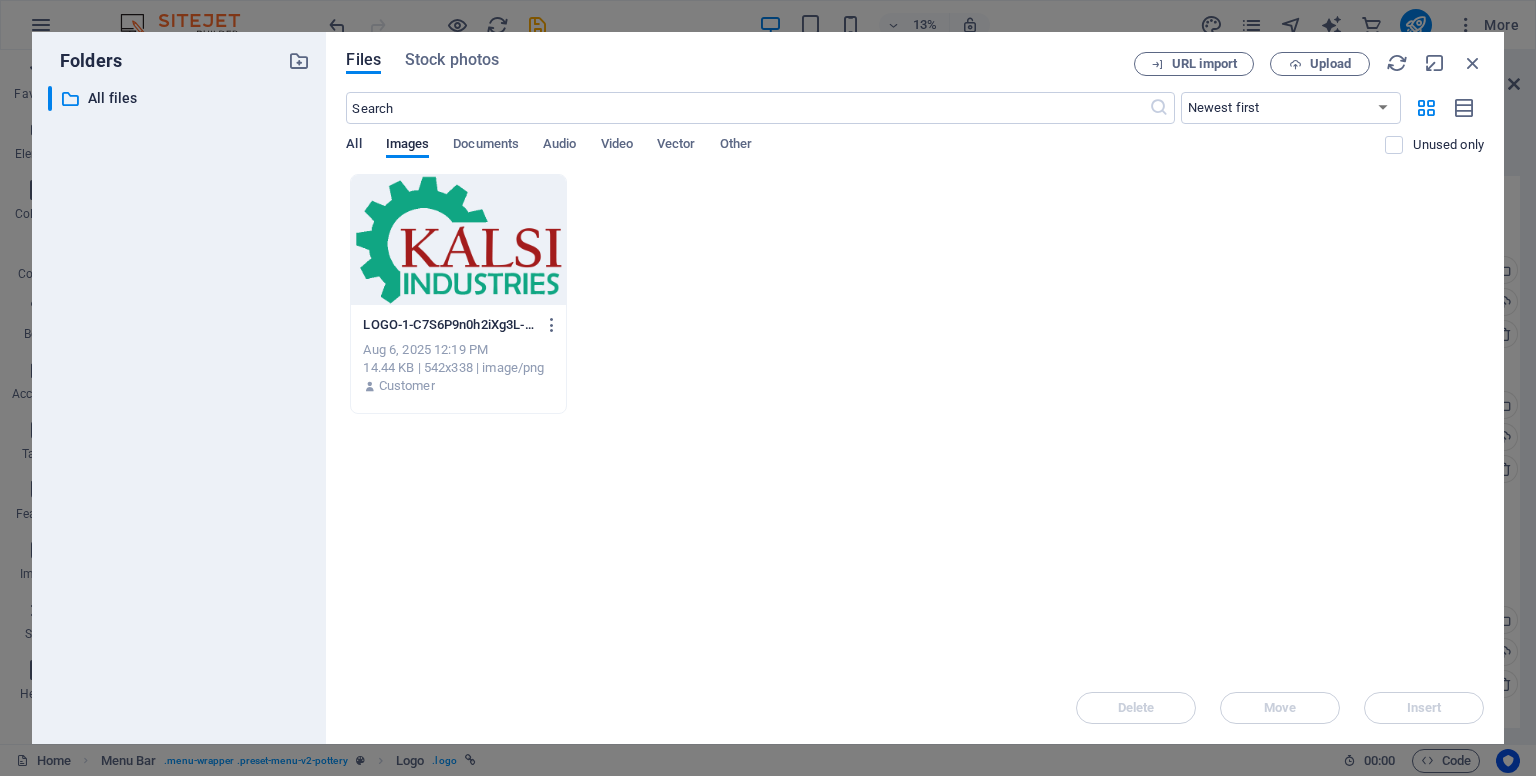 click on "All" at bounding box center [353, 146] 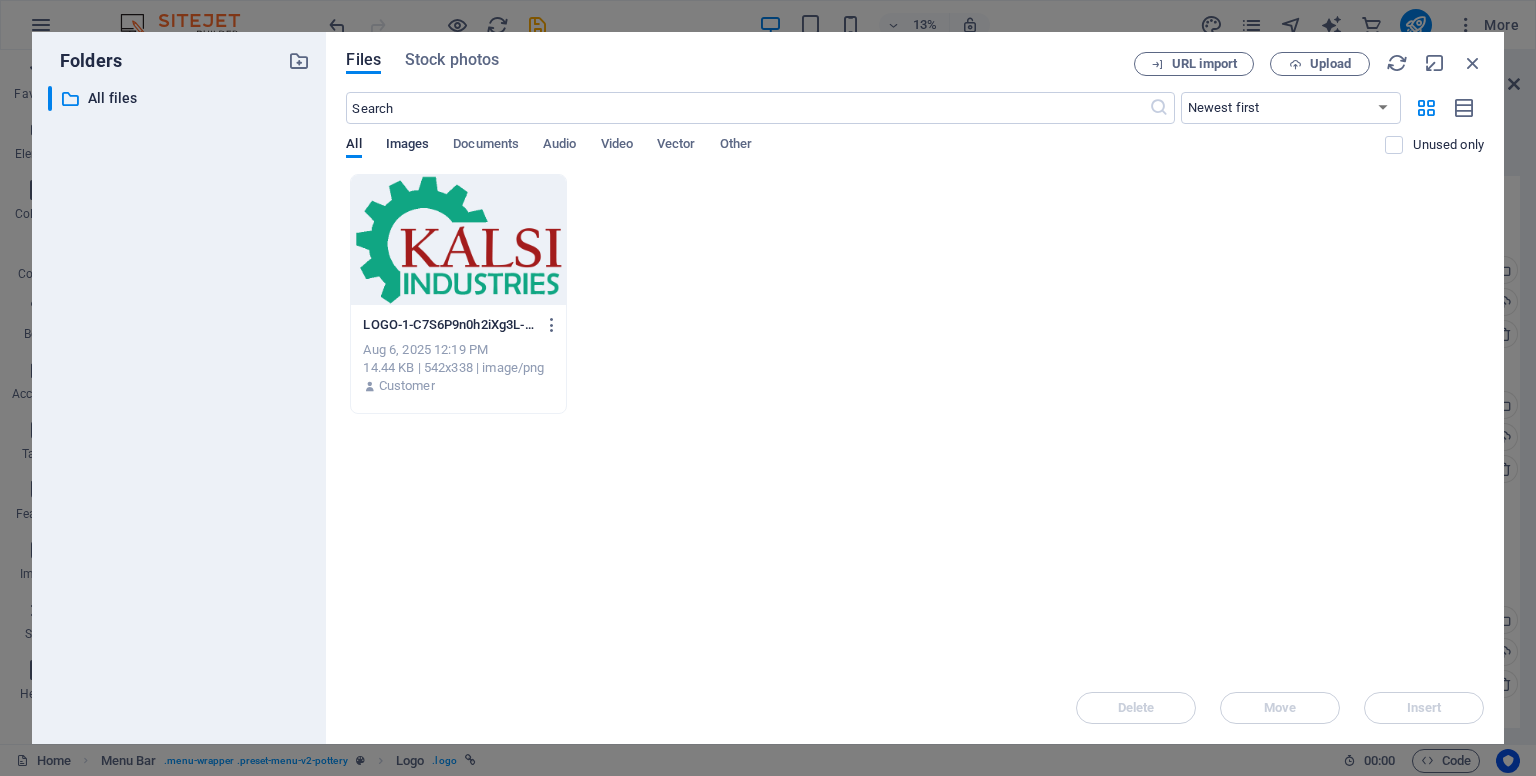 click on "Images" at bounding box center [408, 146] 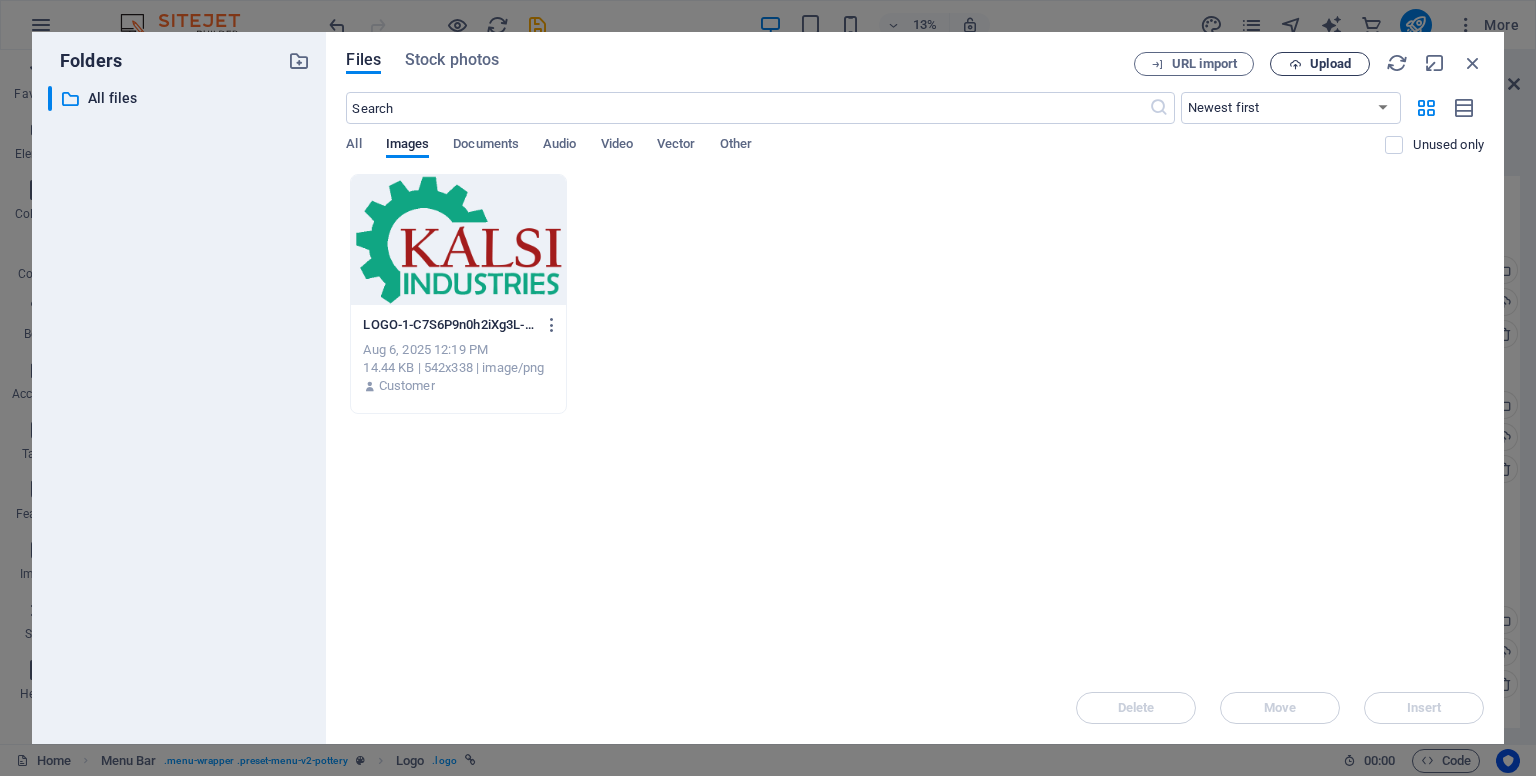 click on "Upload" at bounding box center [1330, 64] 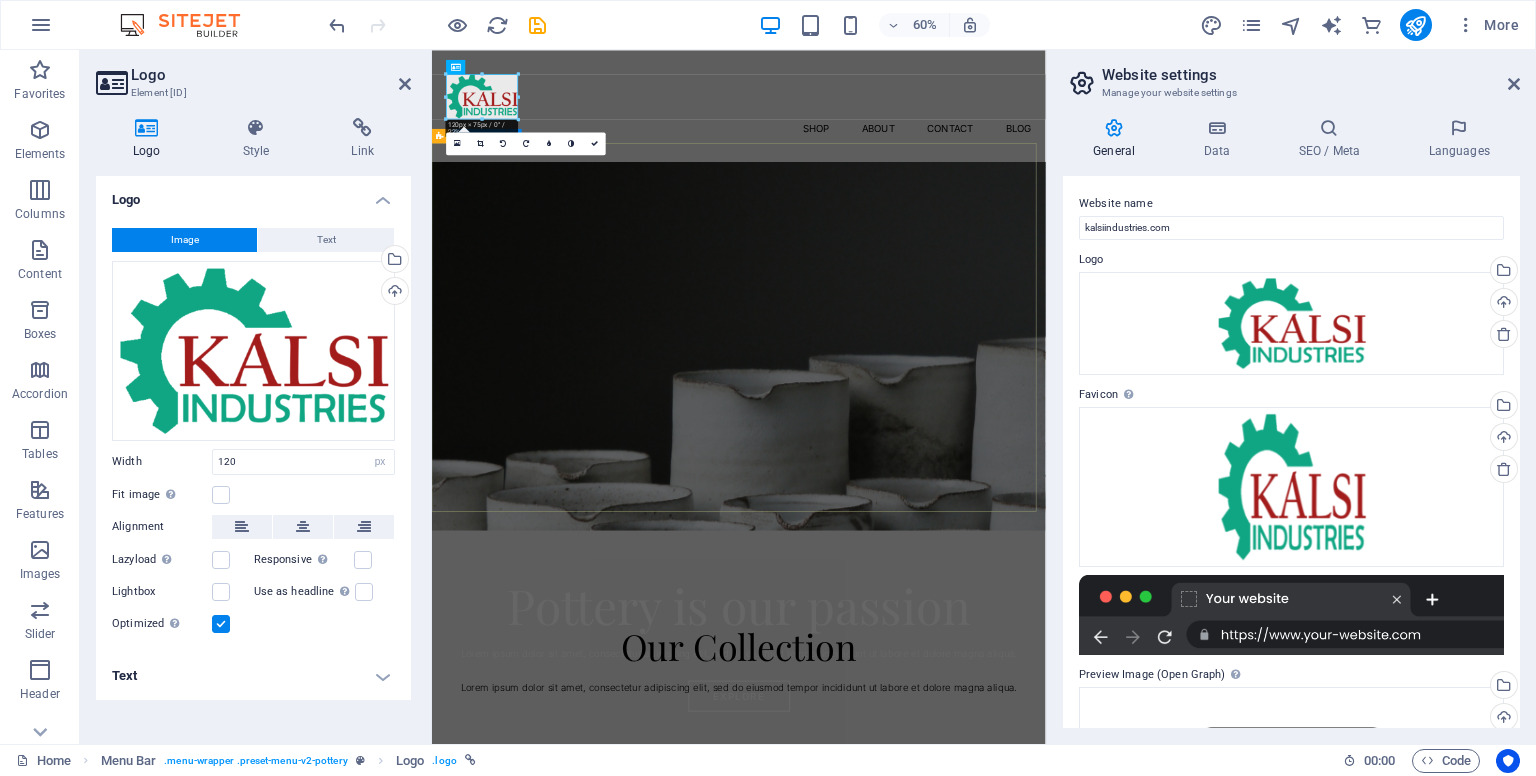 click on "Pottery is our passion Lorem ipsum dolor sit amet, consectetur adipiscing elit, sed do eiusmod tempor incididunt ut labore et dolore magna aliqua. Explore" at bounding box center (943, 1042) 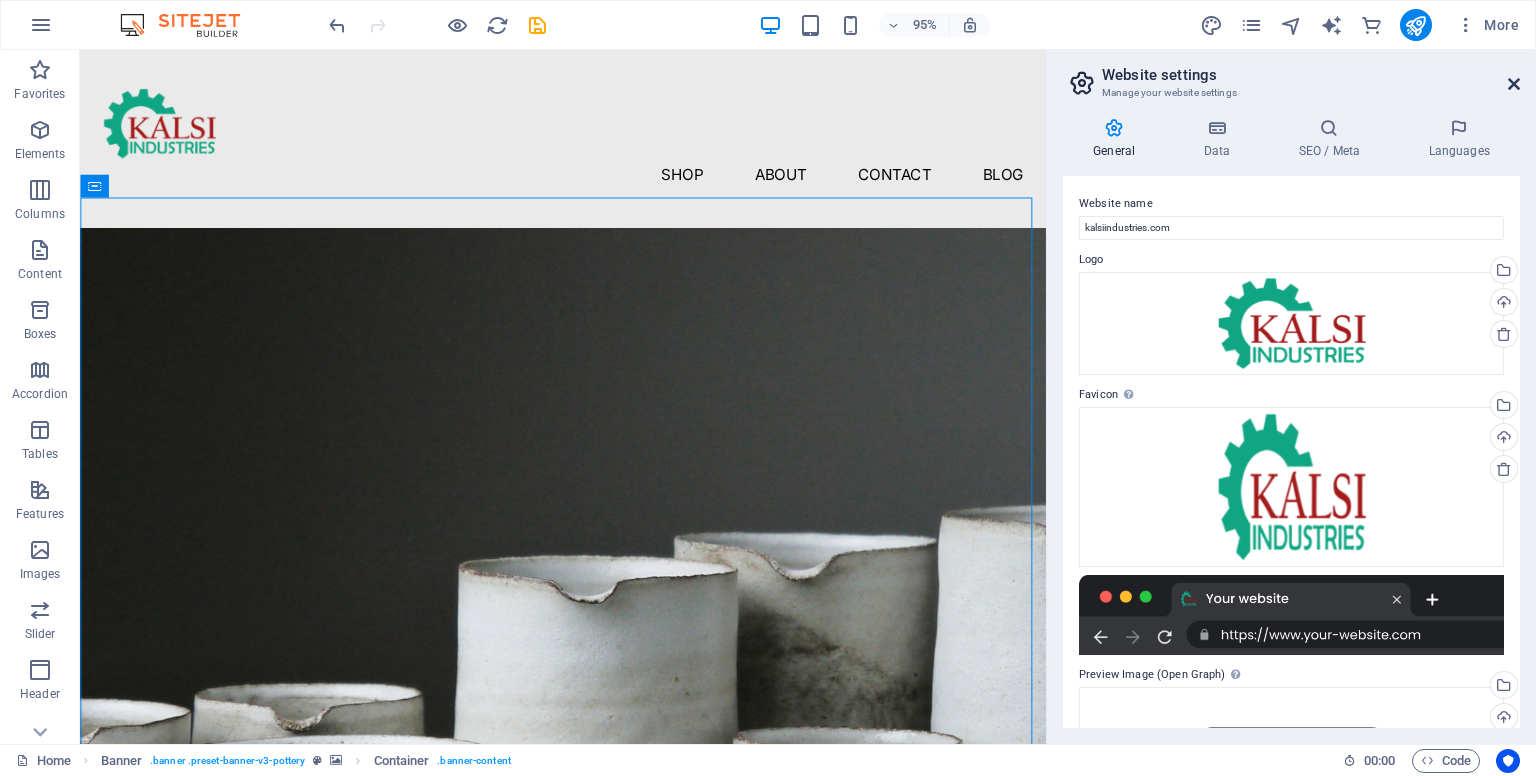 click at bounding box center (1514, 84) 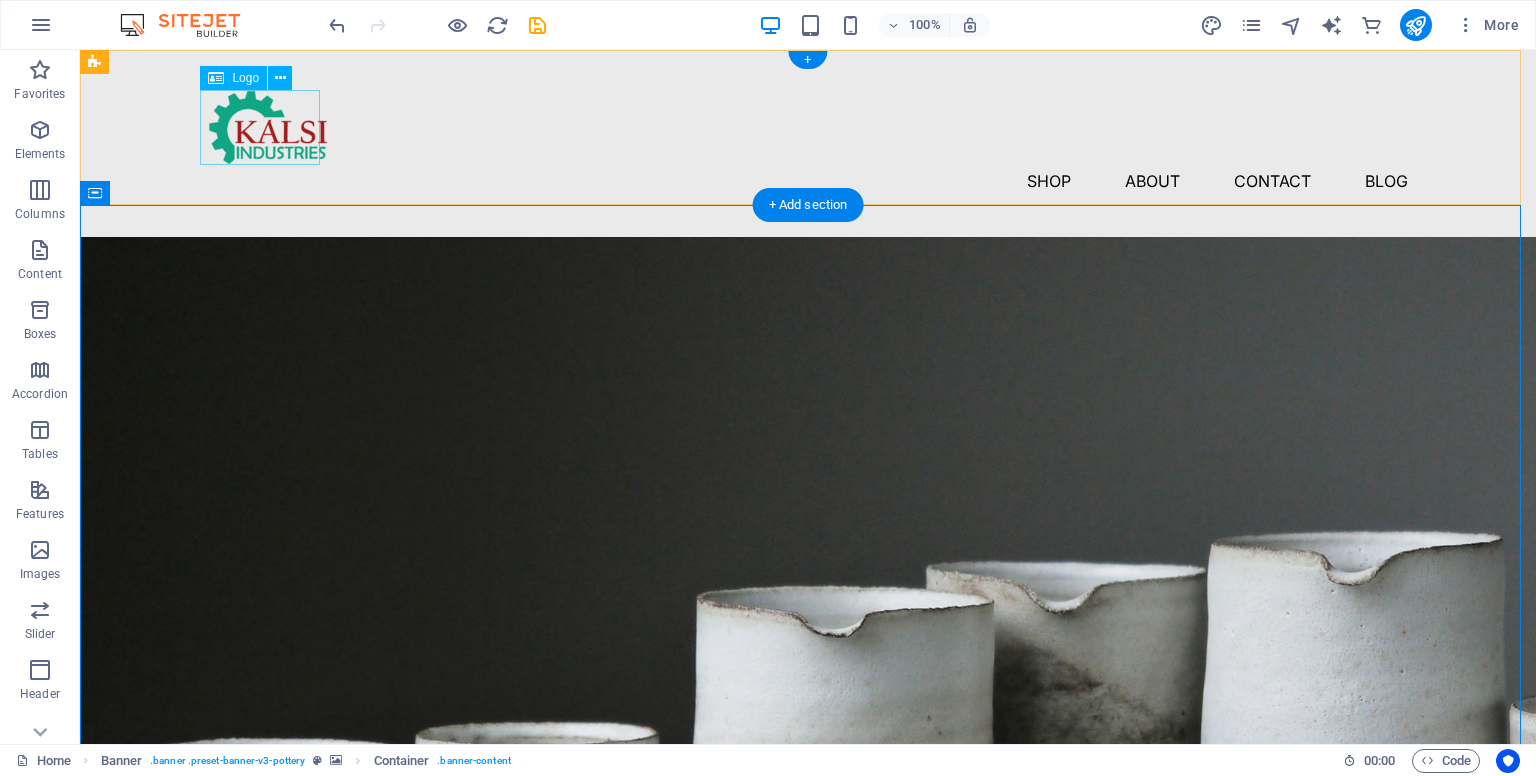 click at bounding box center (808, 127) 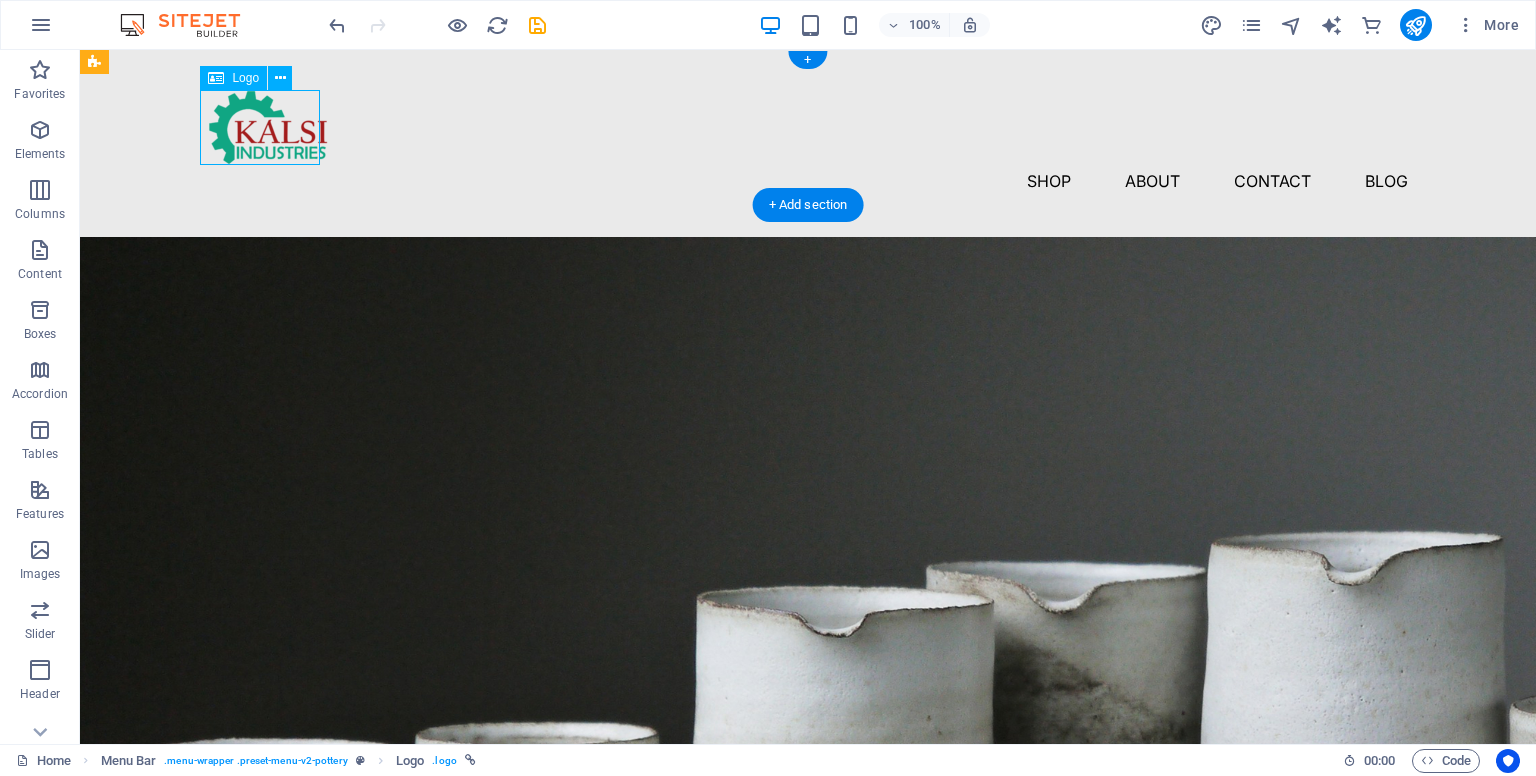 click at bounding box center [808, 127] 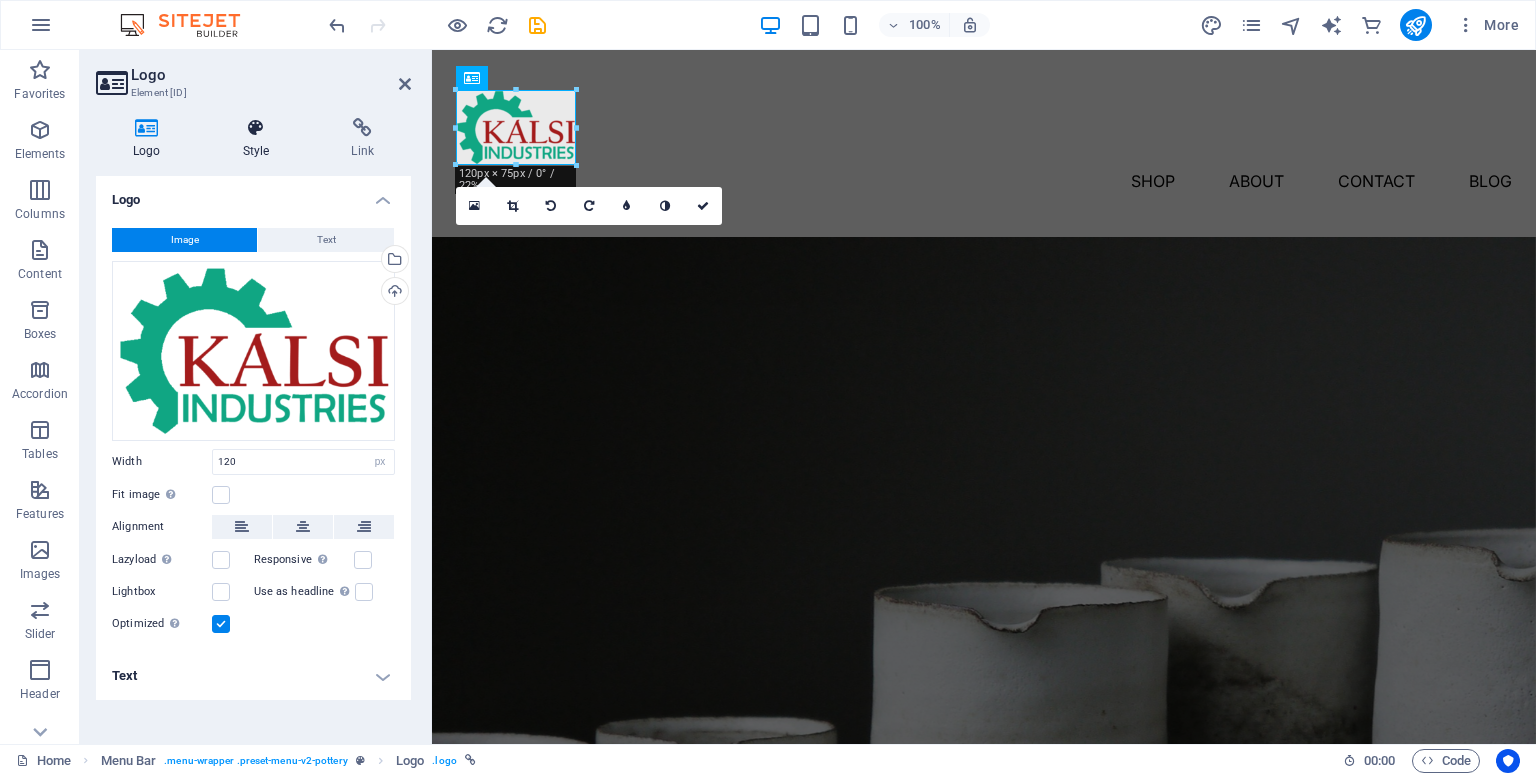 click on "Style" at bounding box center [260, 139] 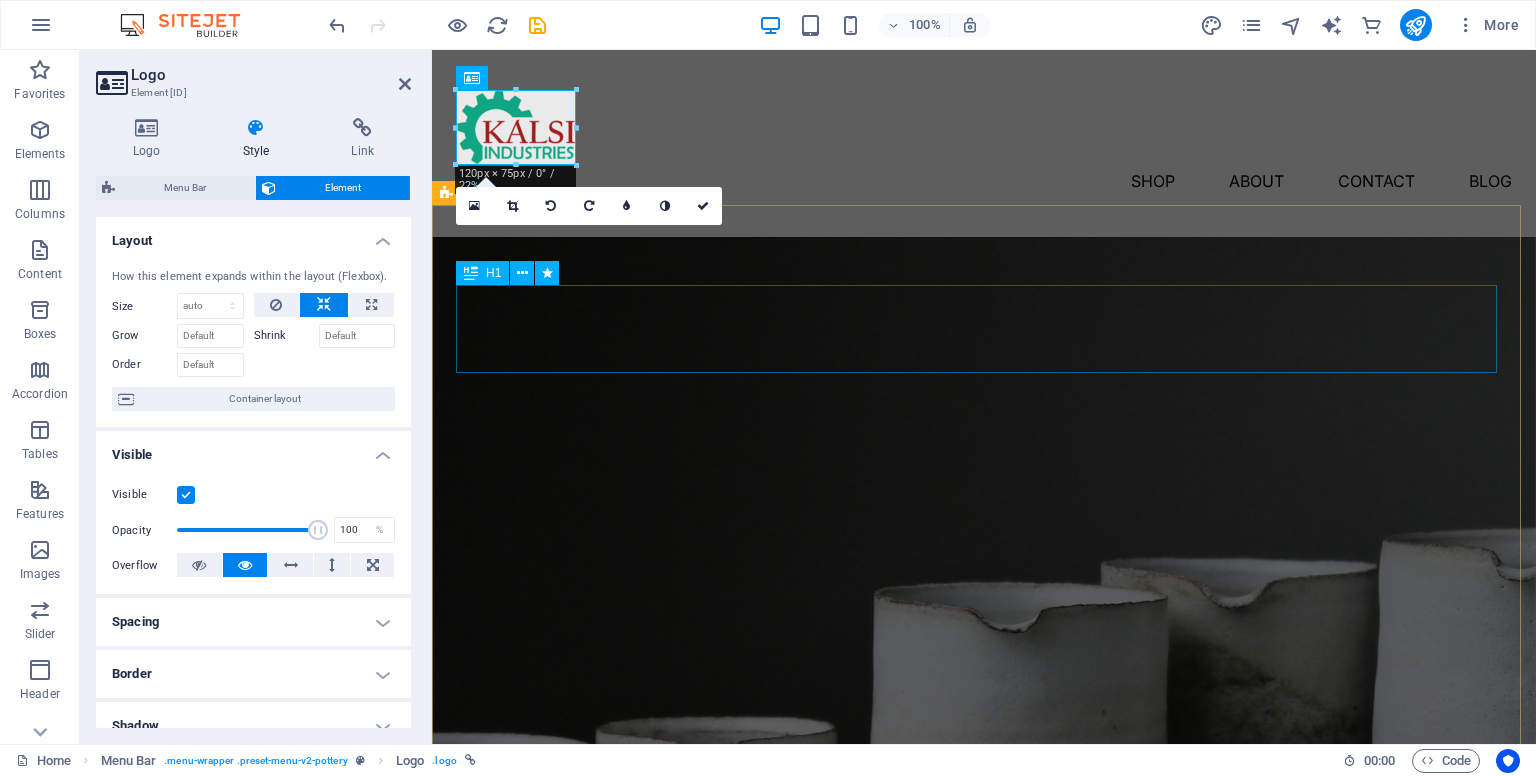 click on "Pottery is our passion" at bounding box center [984, 975] 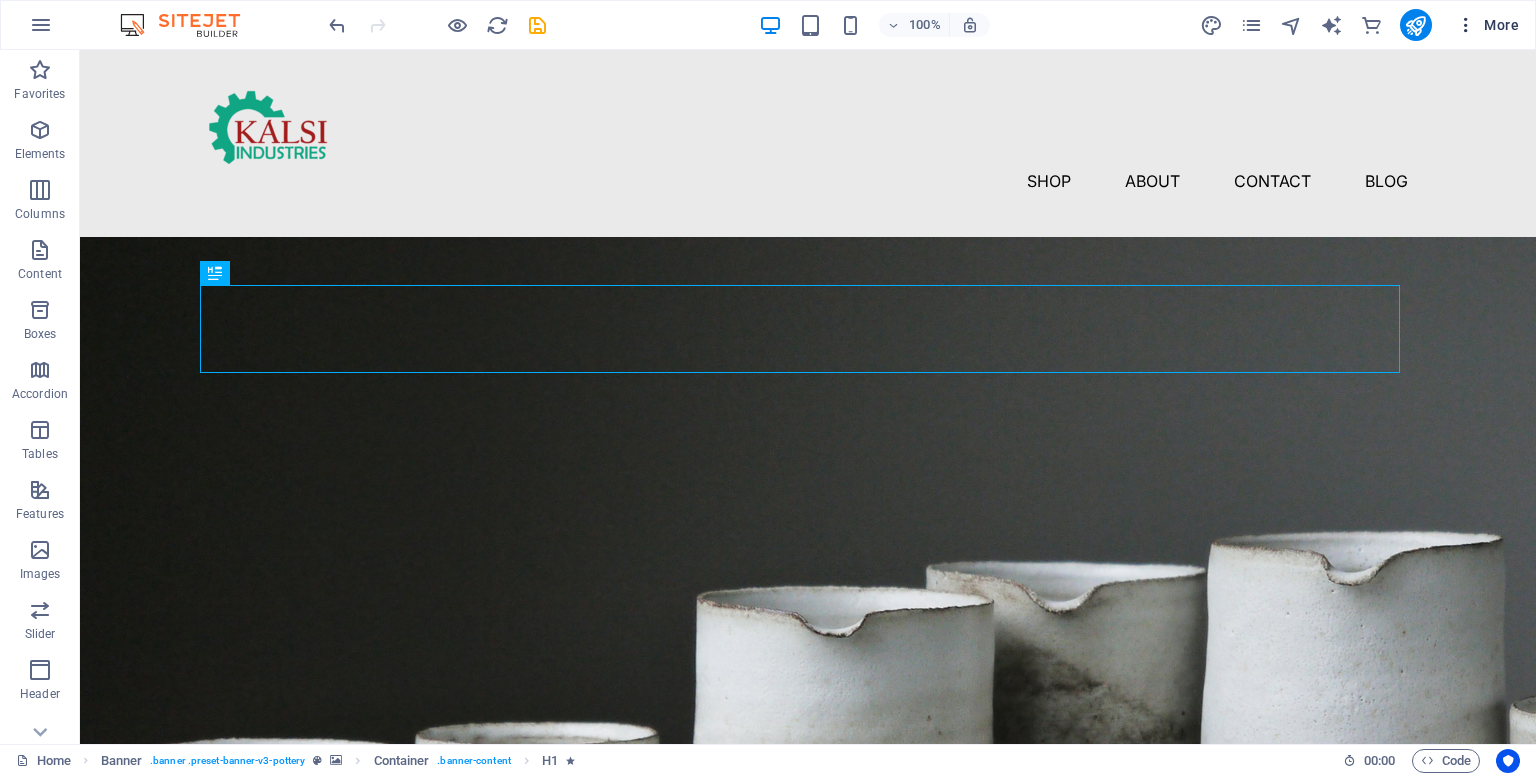 click at bounding box center [1466, 25] 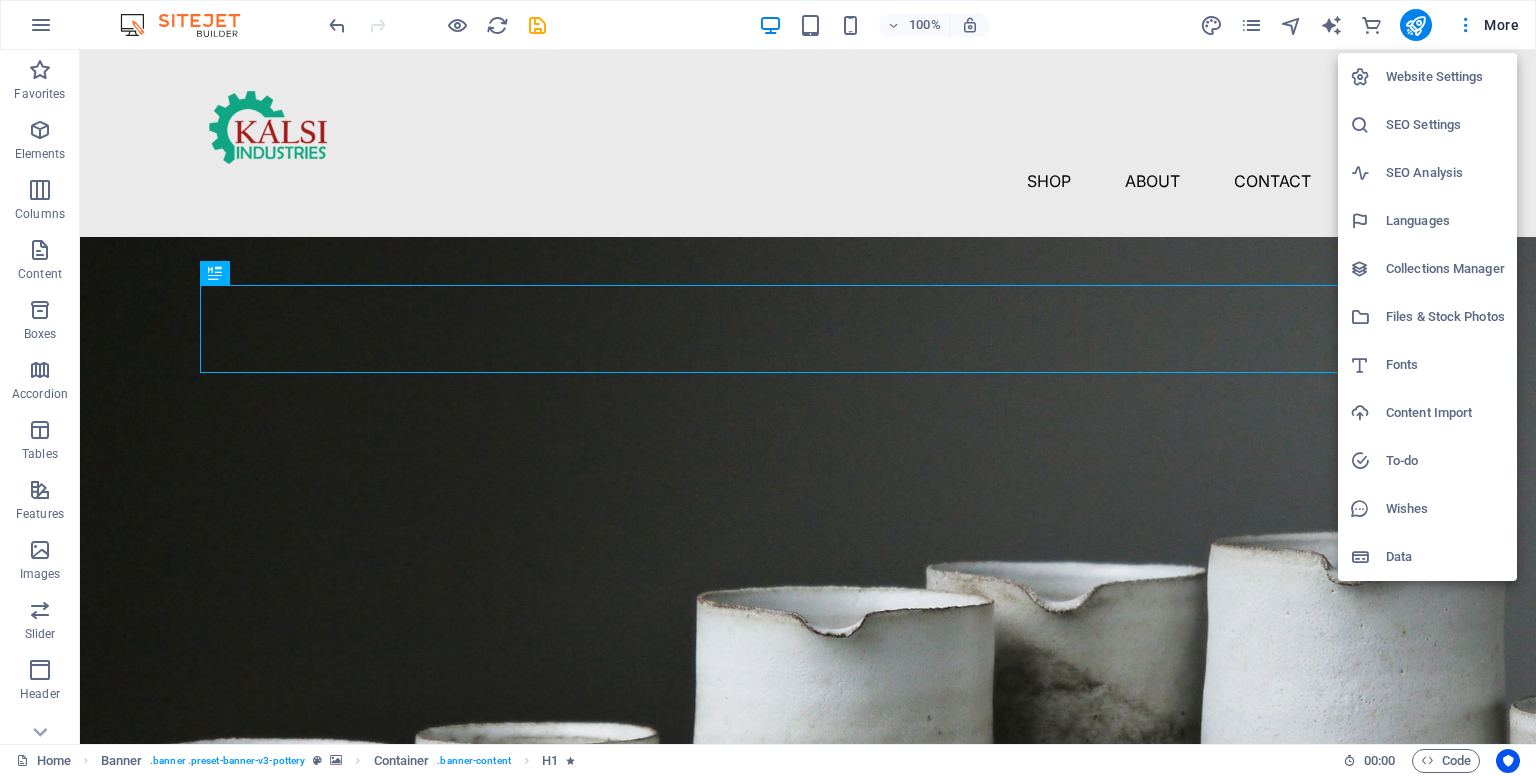 click at bounding box center [768, 388] 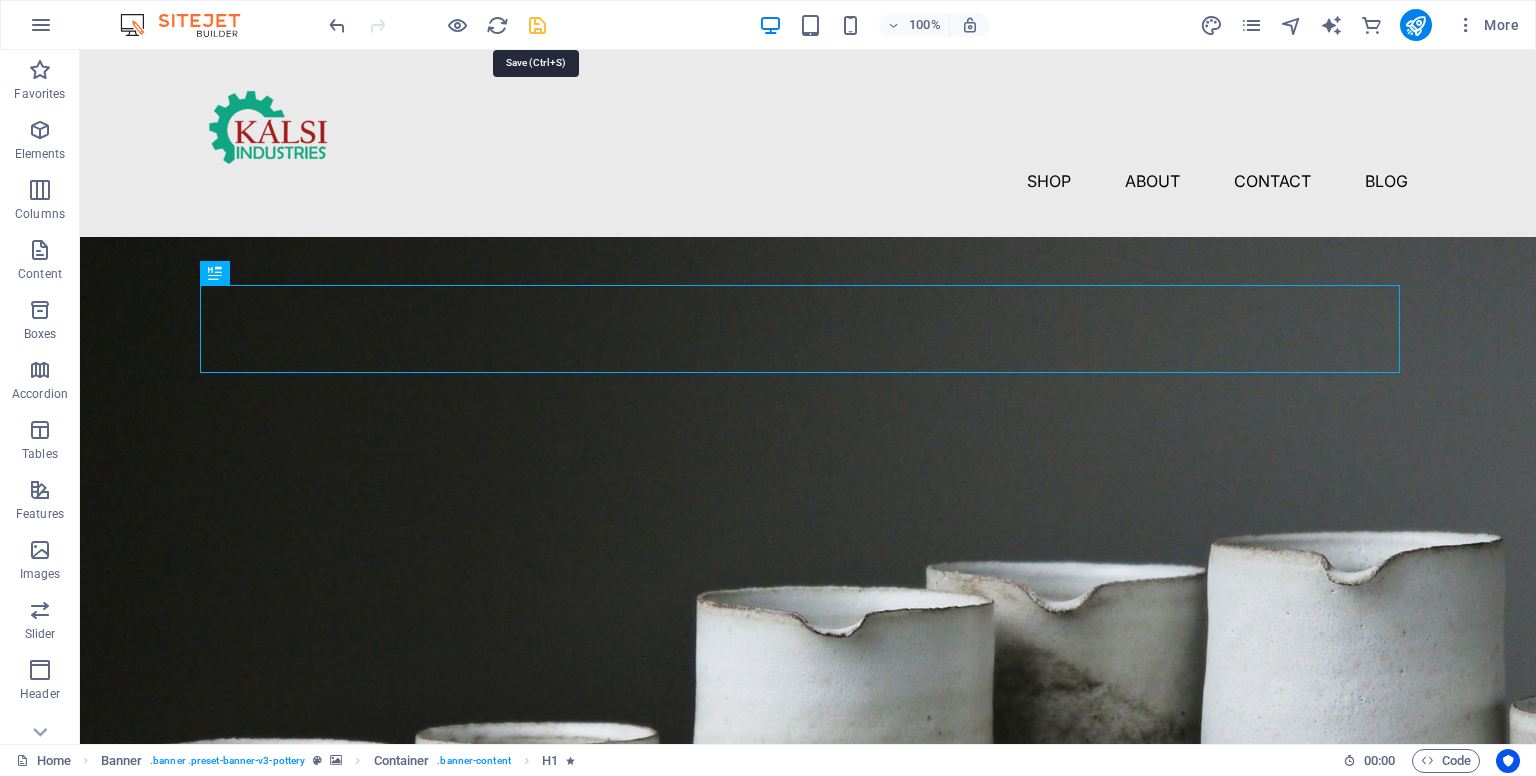 click at bounding box center (537, 25) 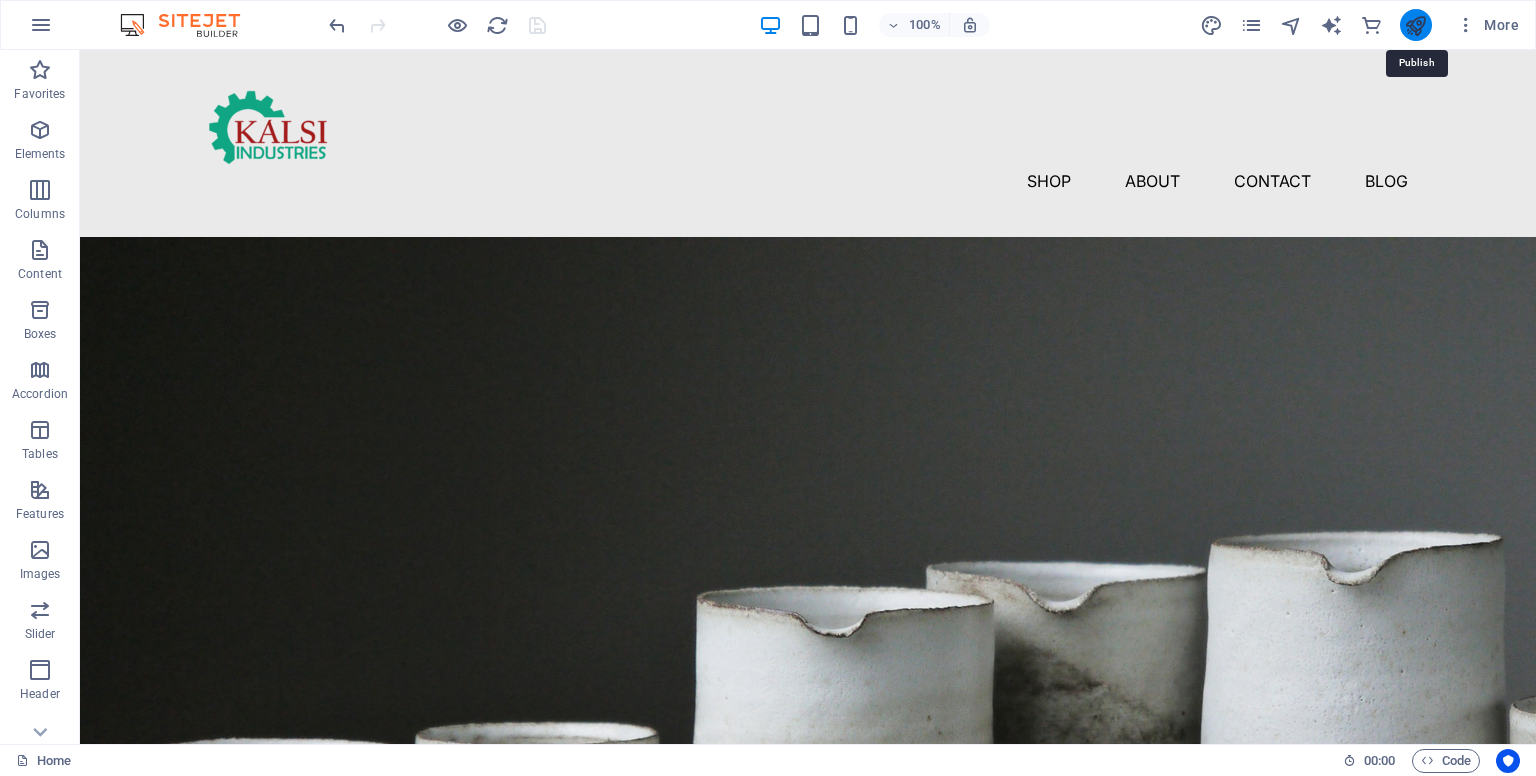 click at bounding box center (1415, 25) 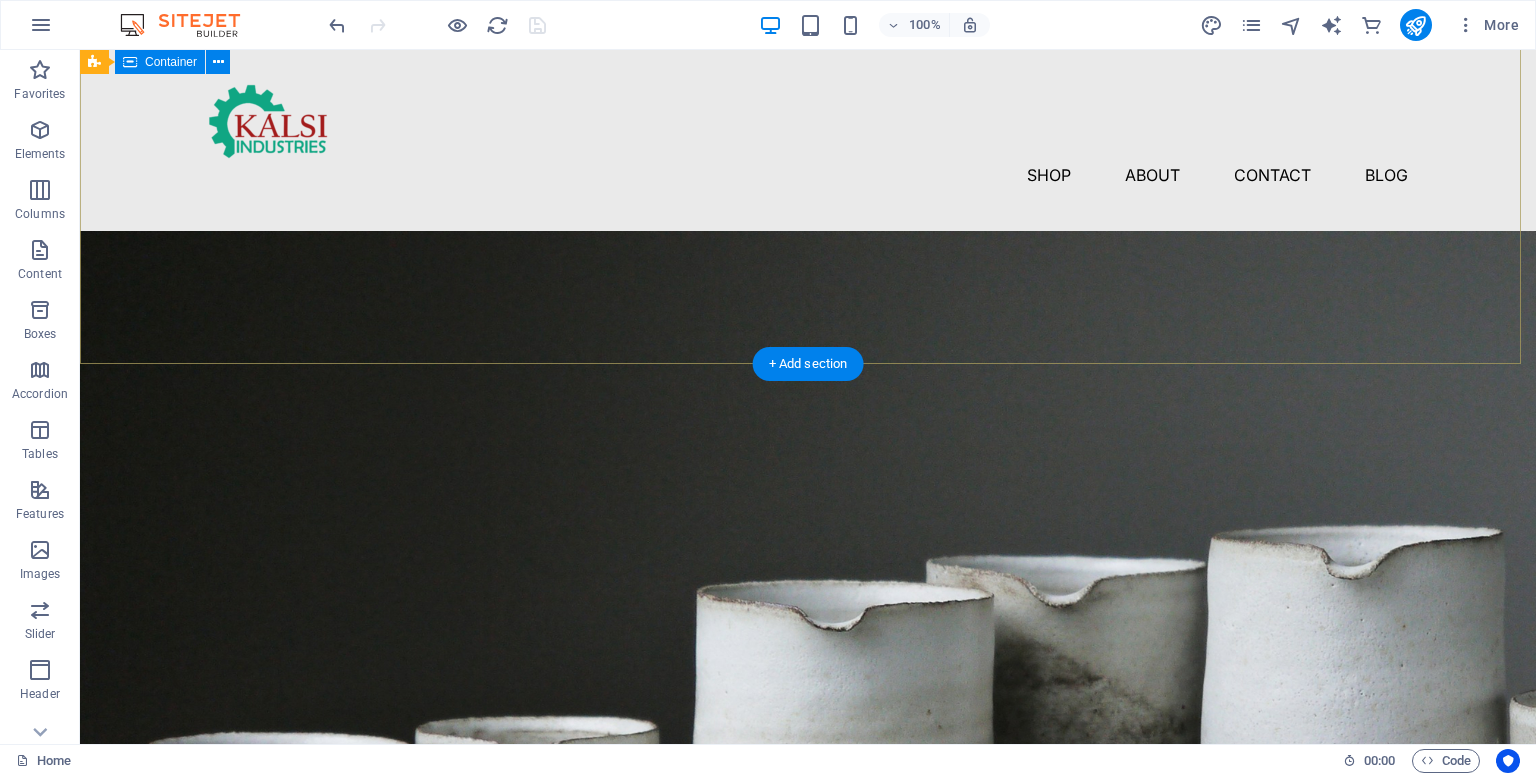 scroll, scrollTop: 0, scrollLeft: 0, axis: both 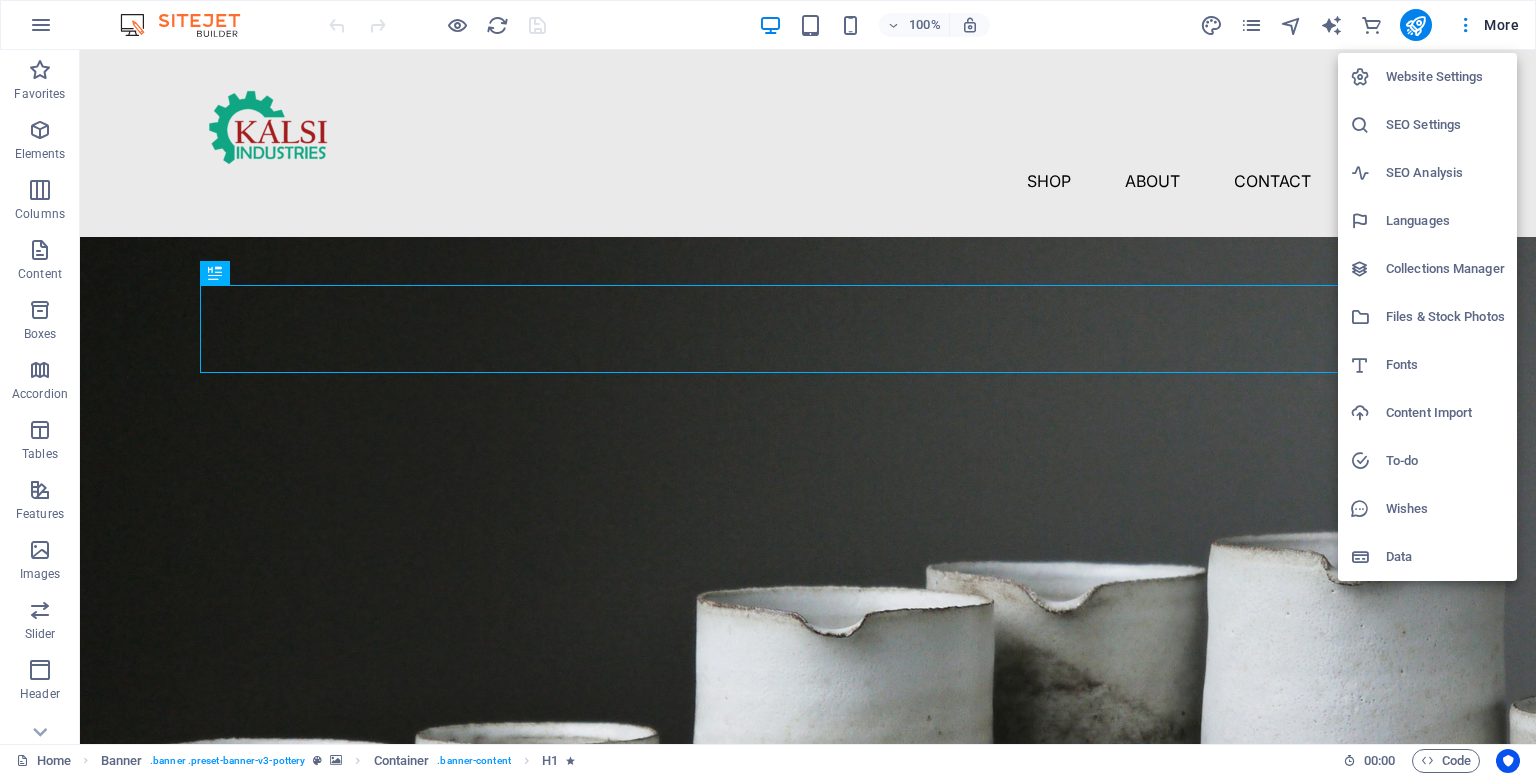 click at bounding box center [768, 388] 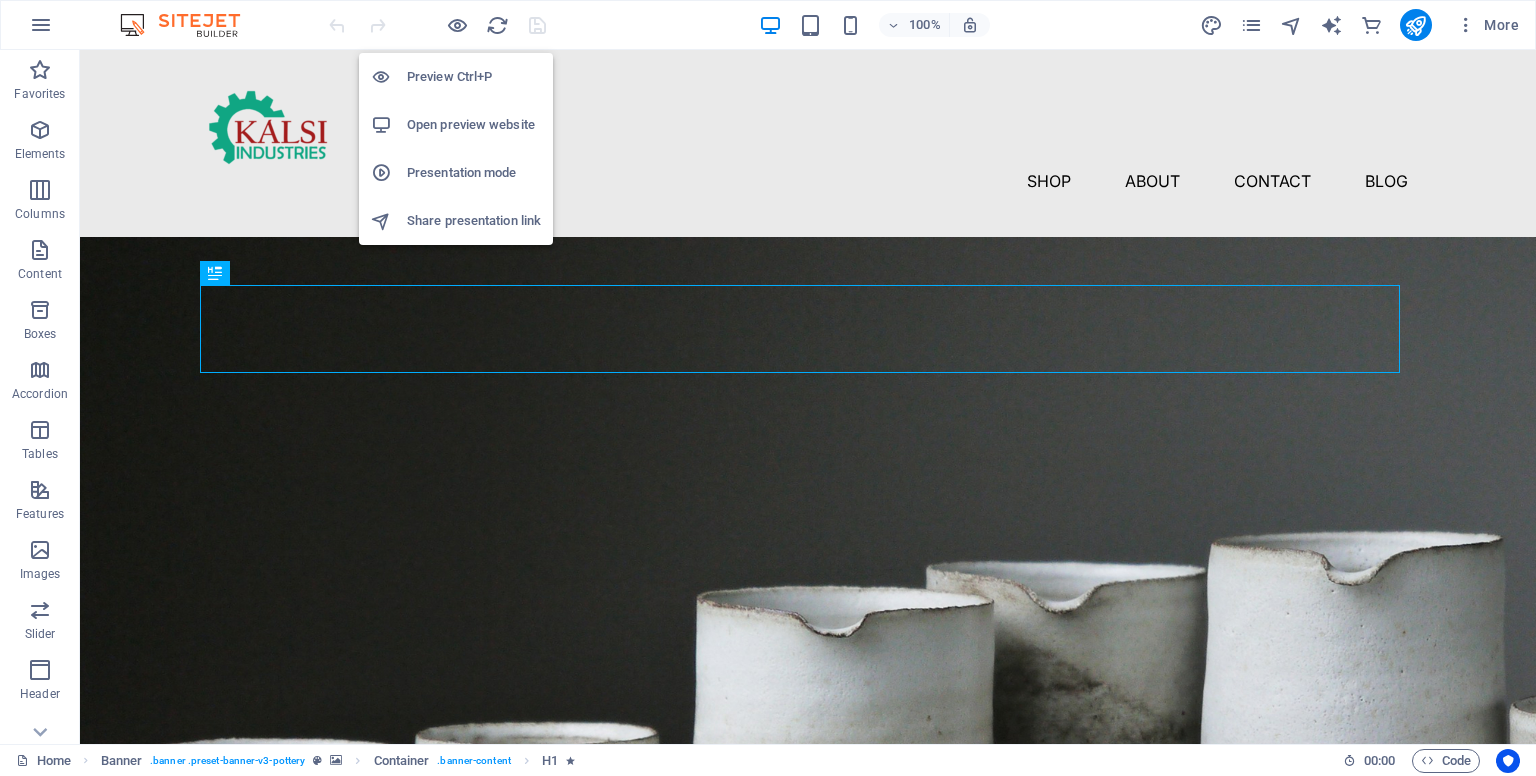 click on "Presentation mode" at bounding box center (474, 173) 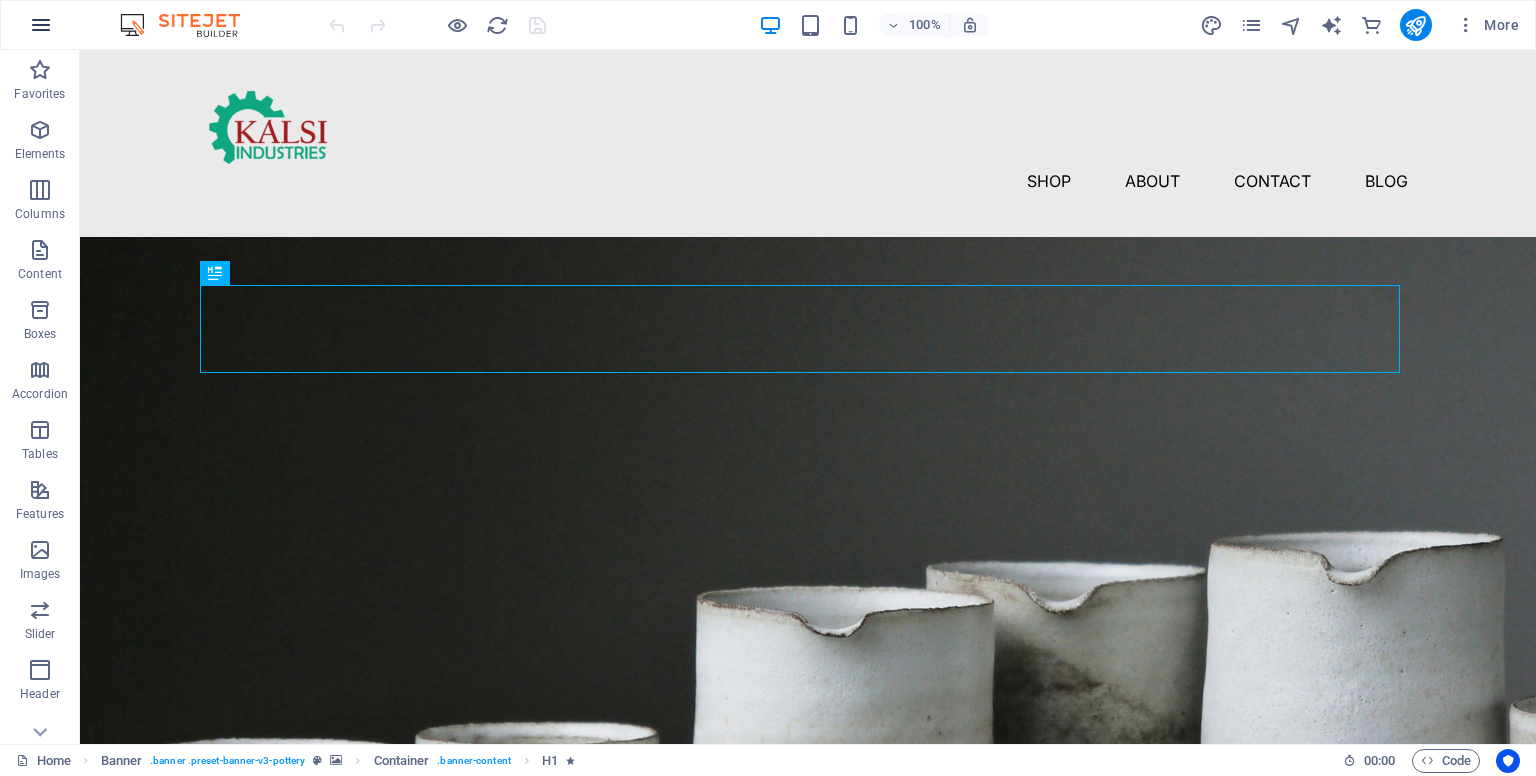 click at bounding box center (41, 25) 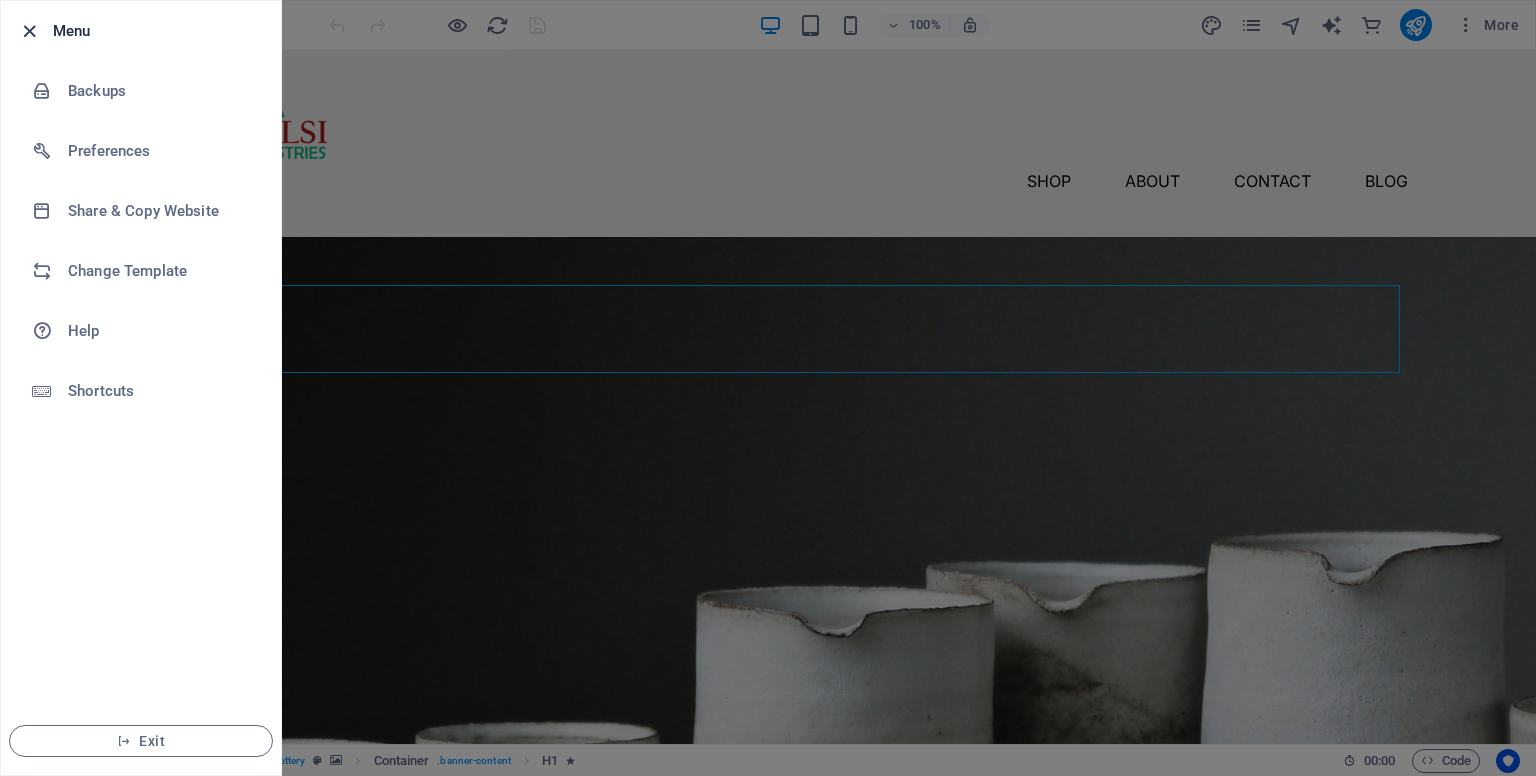 click at bounding box center (29, 31) 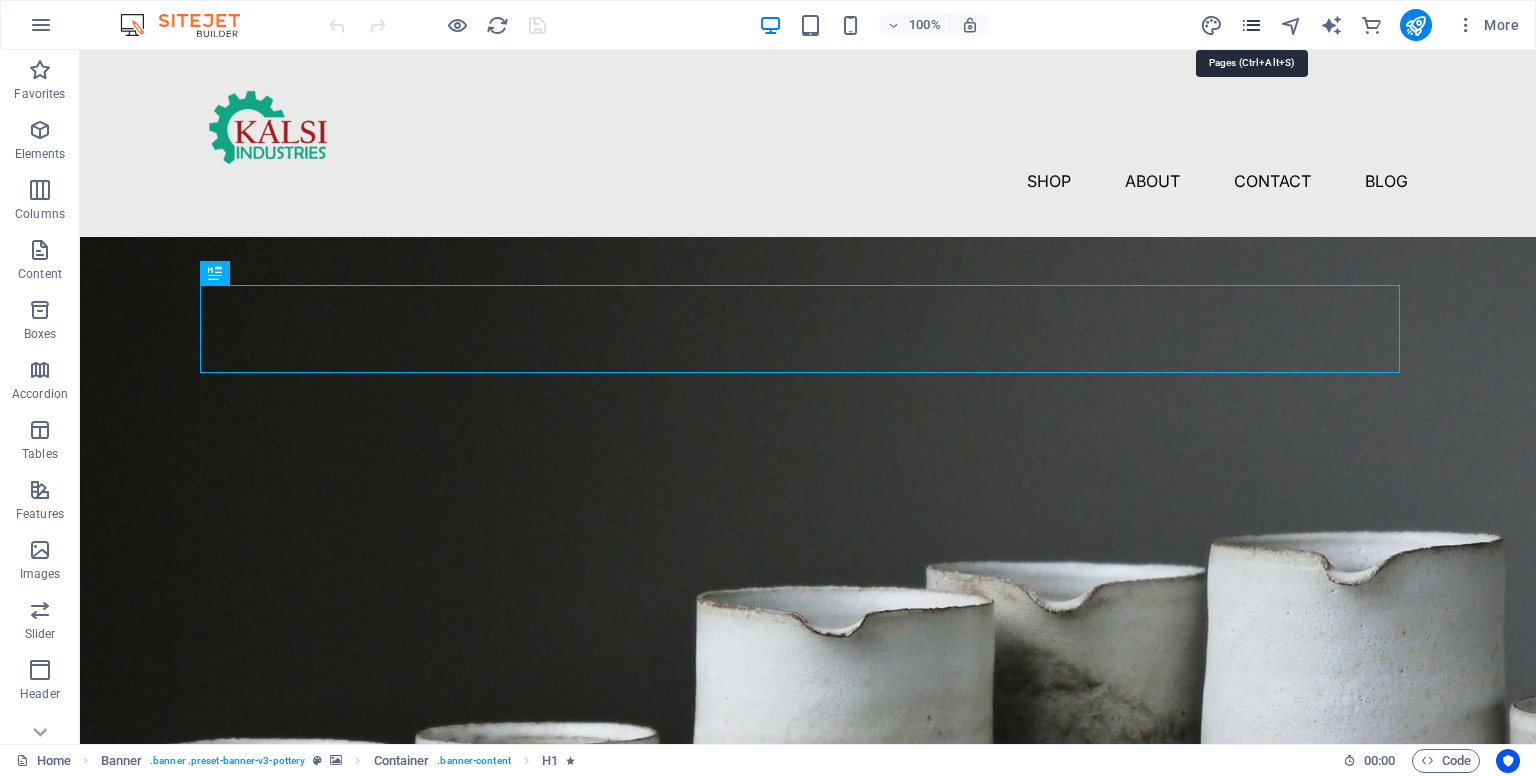 click at bounding box center [1251, 25] 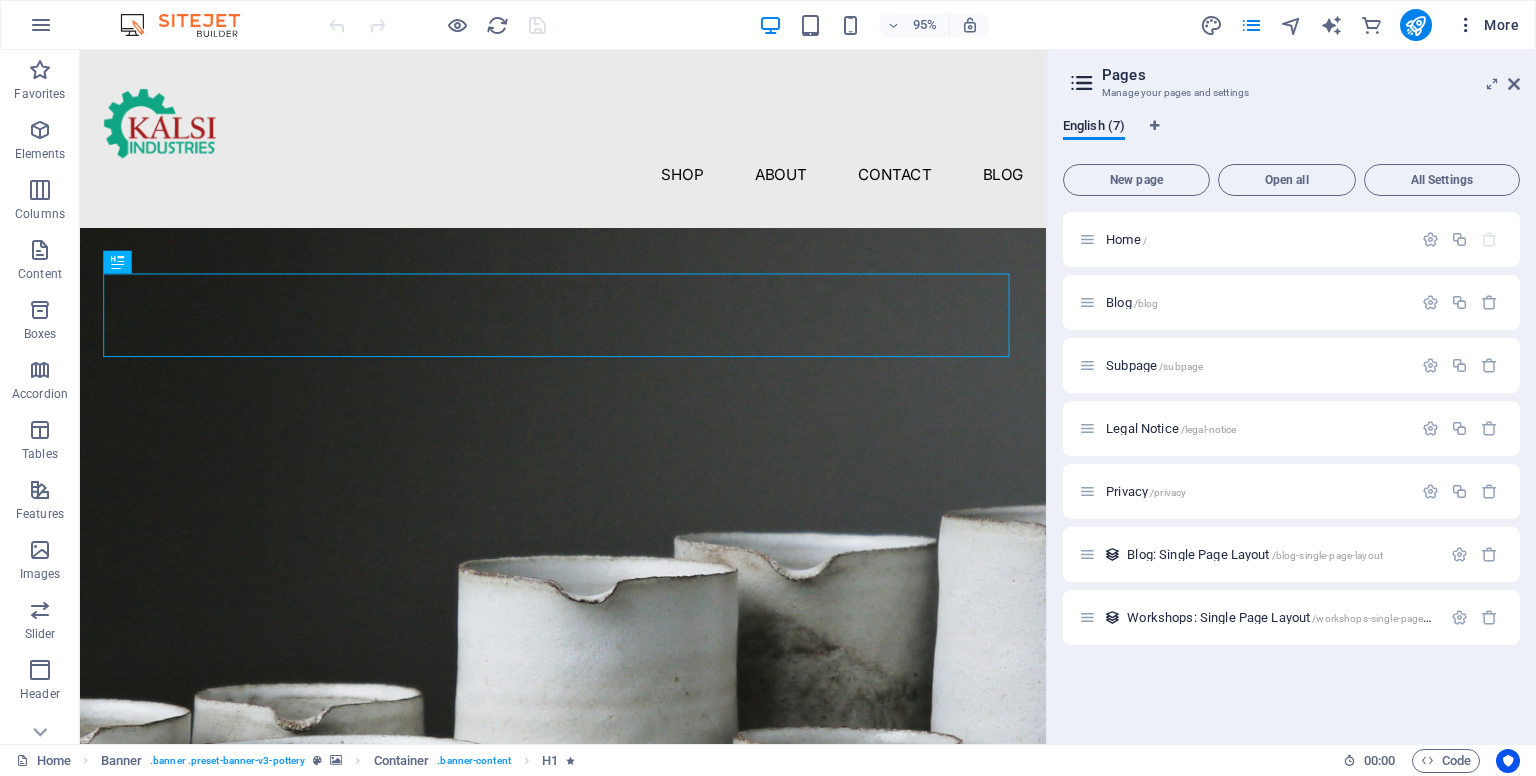 click at bounding box center (1466, 25) 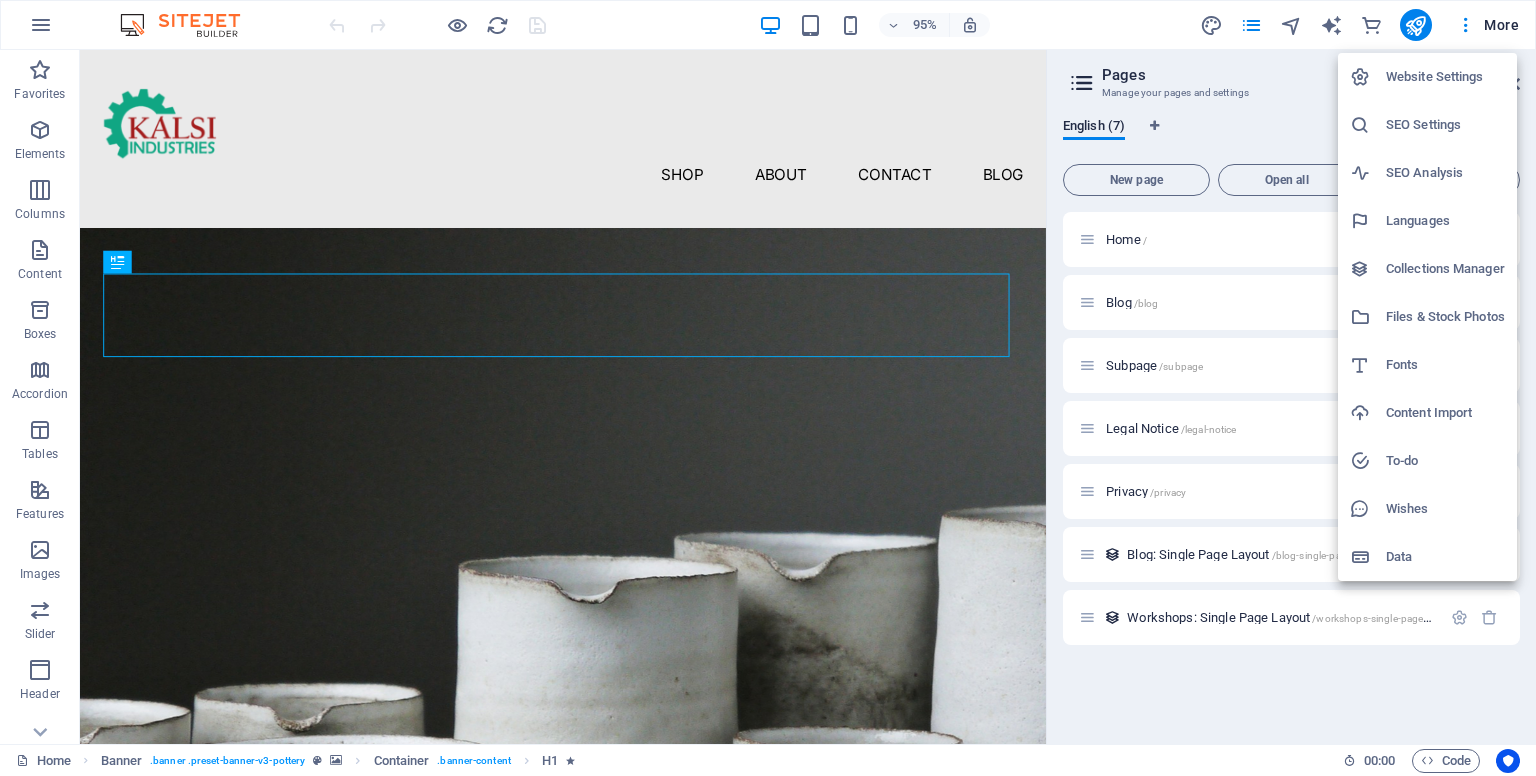 click on "Website Settings" at bounding box center [1445, 77] 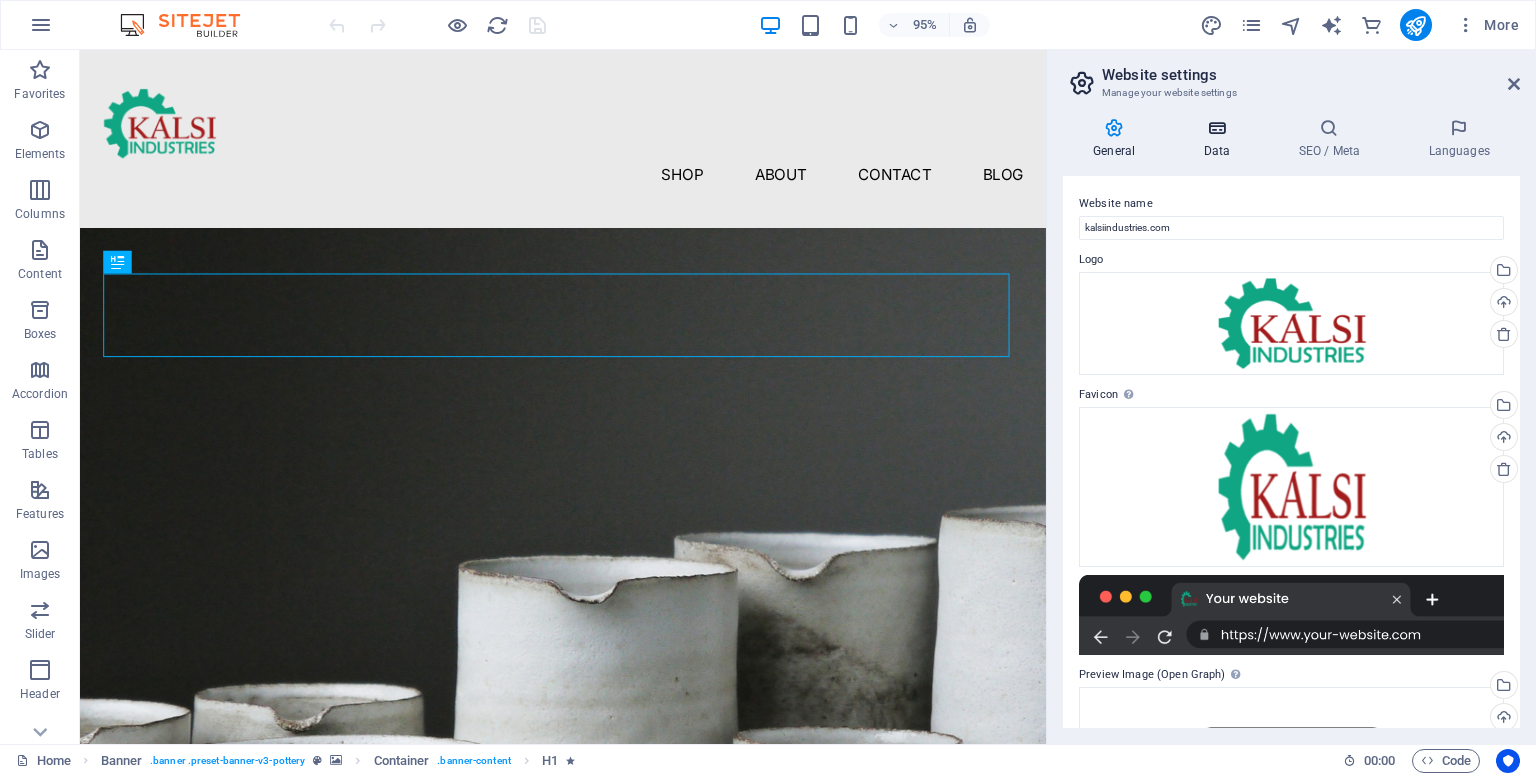 click at bounding box center (1216, 128) 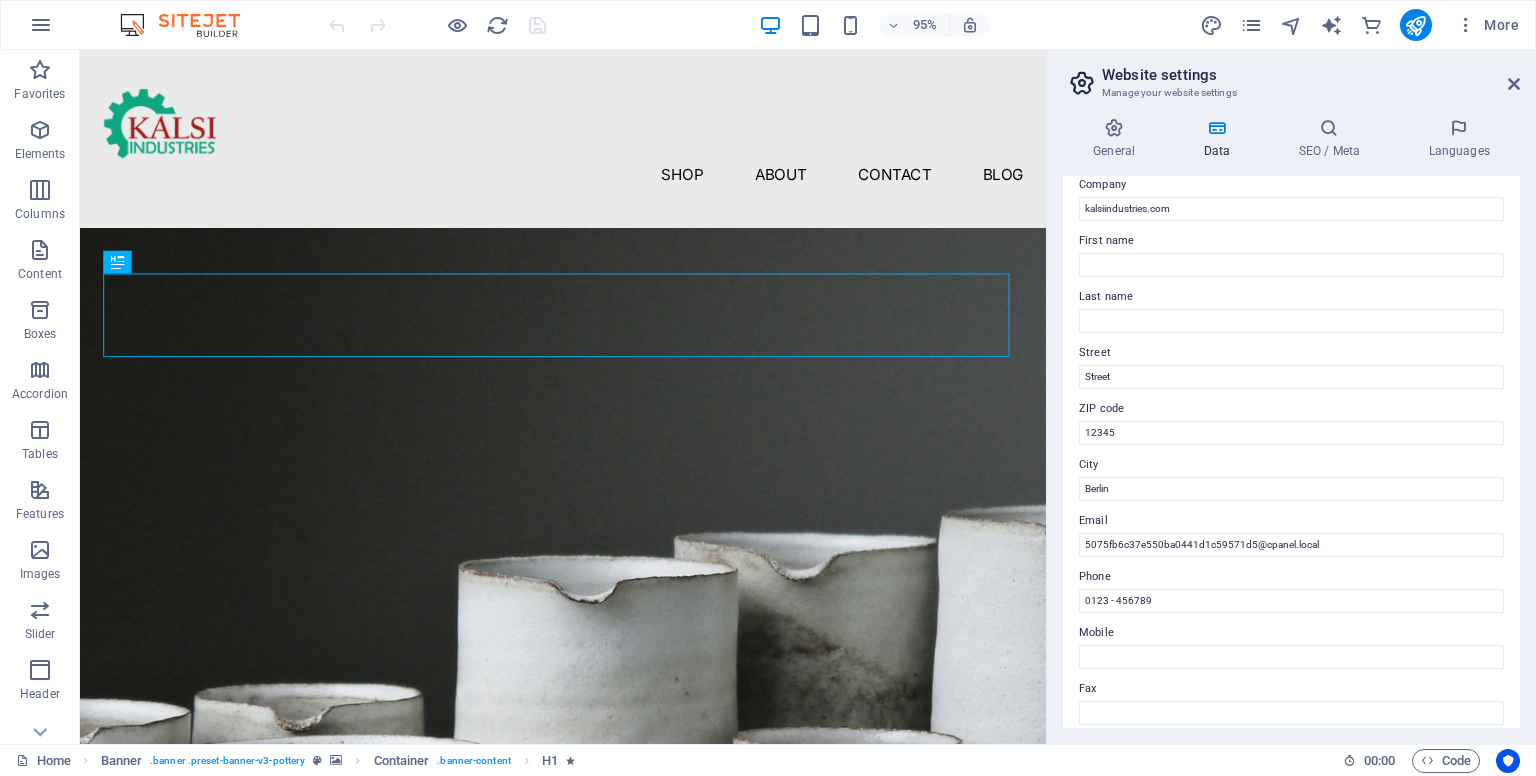 scroll, scrollTop: 8, scrollLeft: 0, axis: vertical 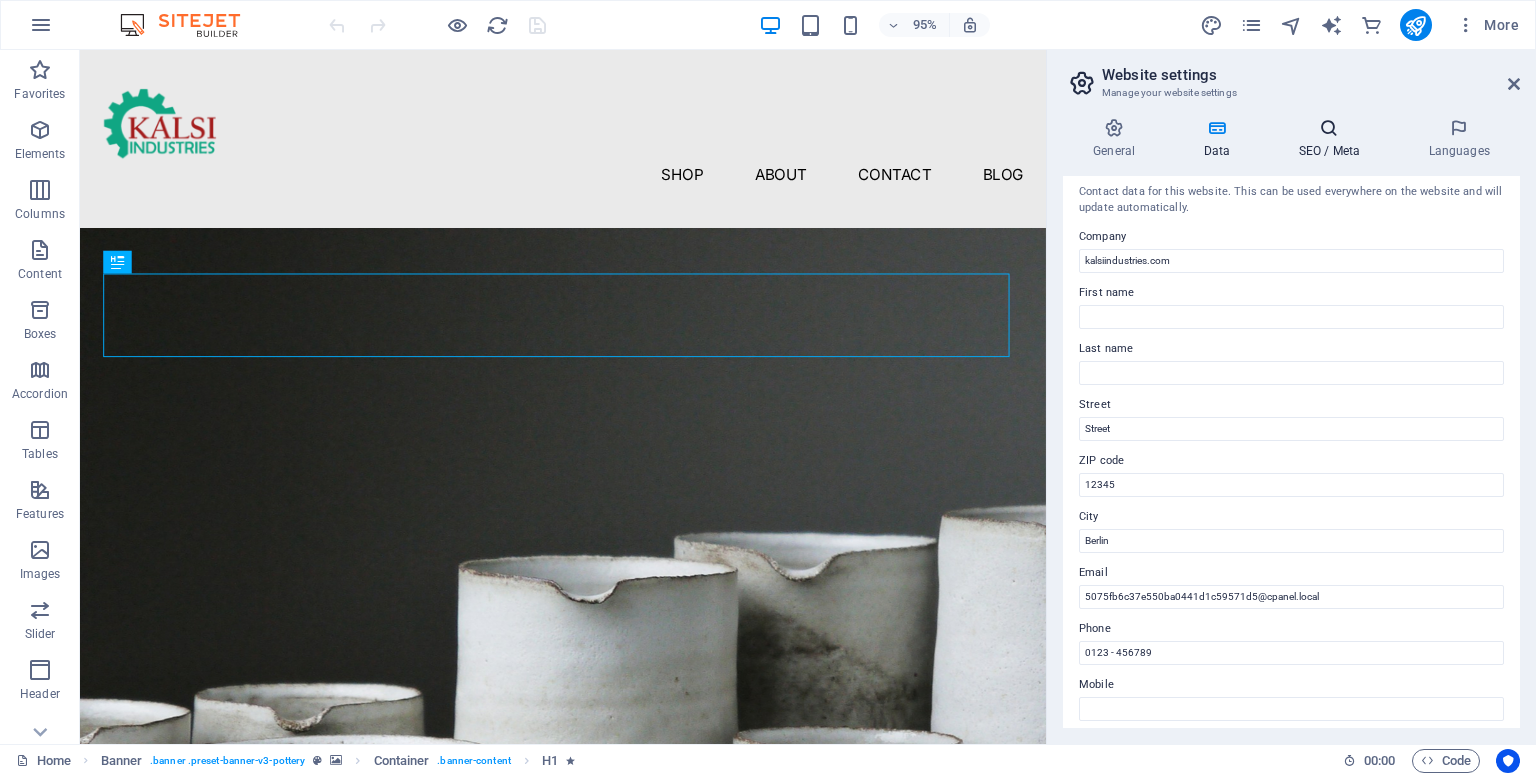 click at bounding box center [1329, 128] 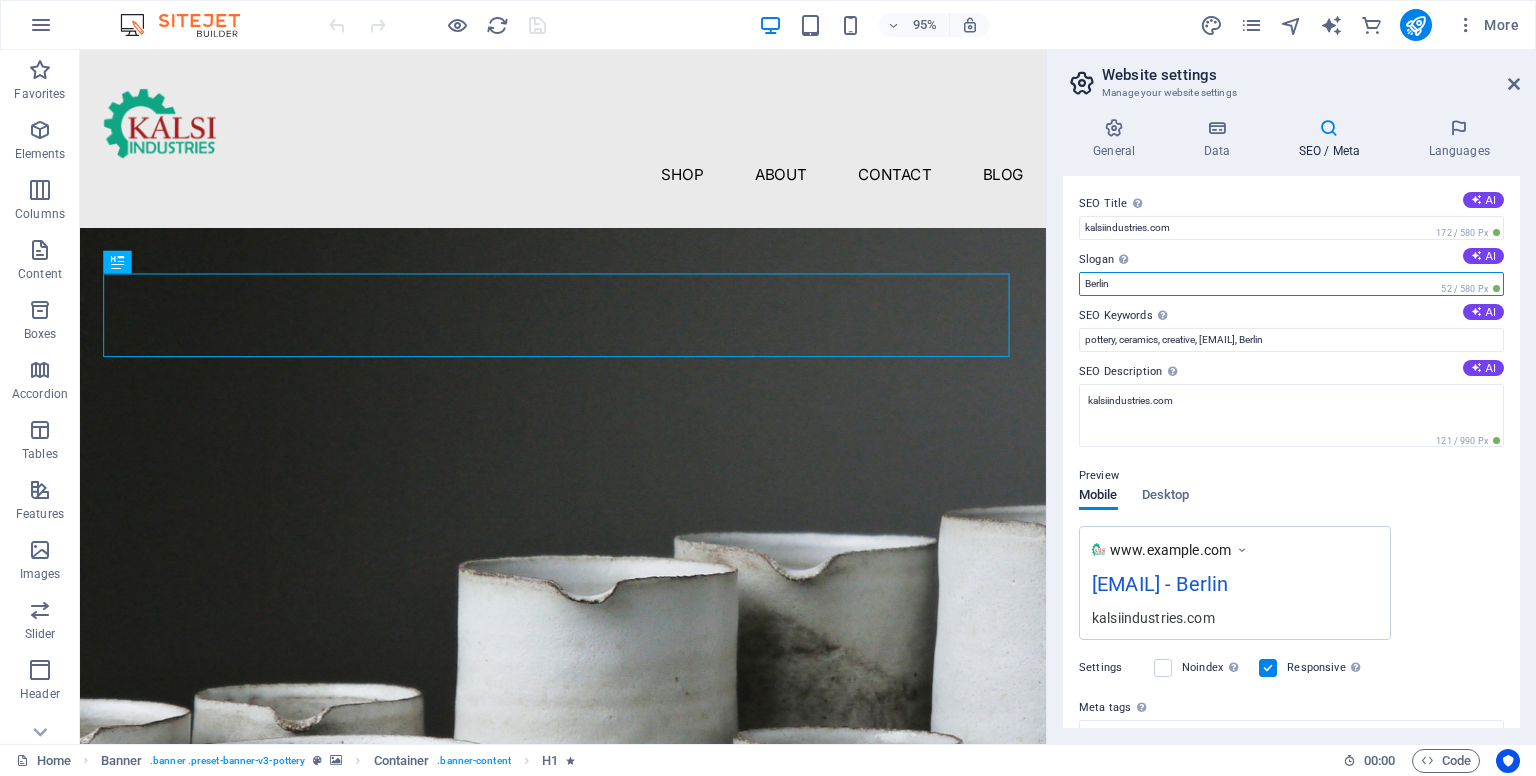 drag, startPoint x: 1116, startPoint y: 286, endPoint x: 1085, endPoint y: 283, distance: 31.144823 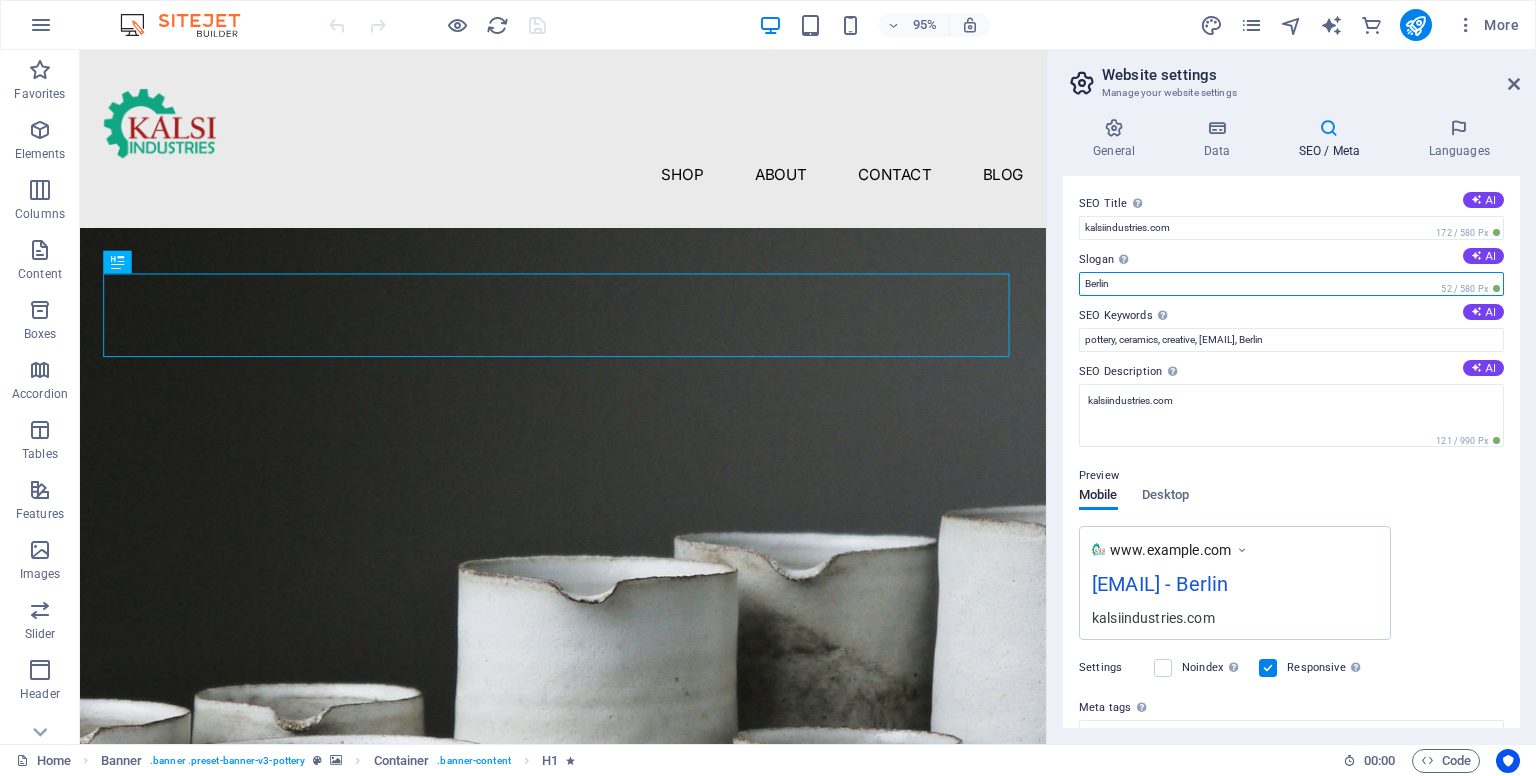 drag, startPoint x: 1204, startPoint y: 288, endPoint x: 1076, endPoint y: 278, distance: 128.39003 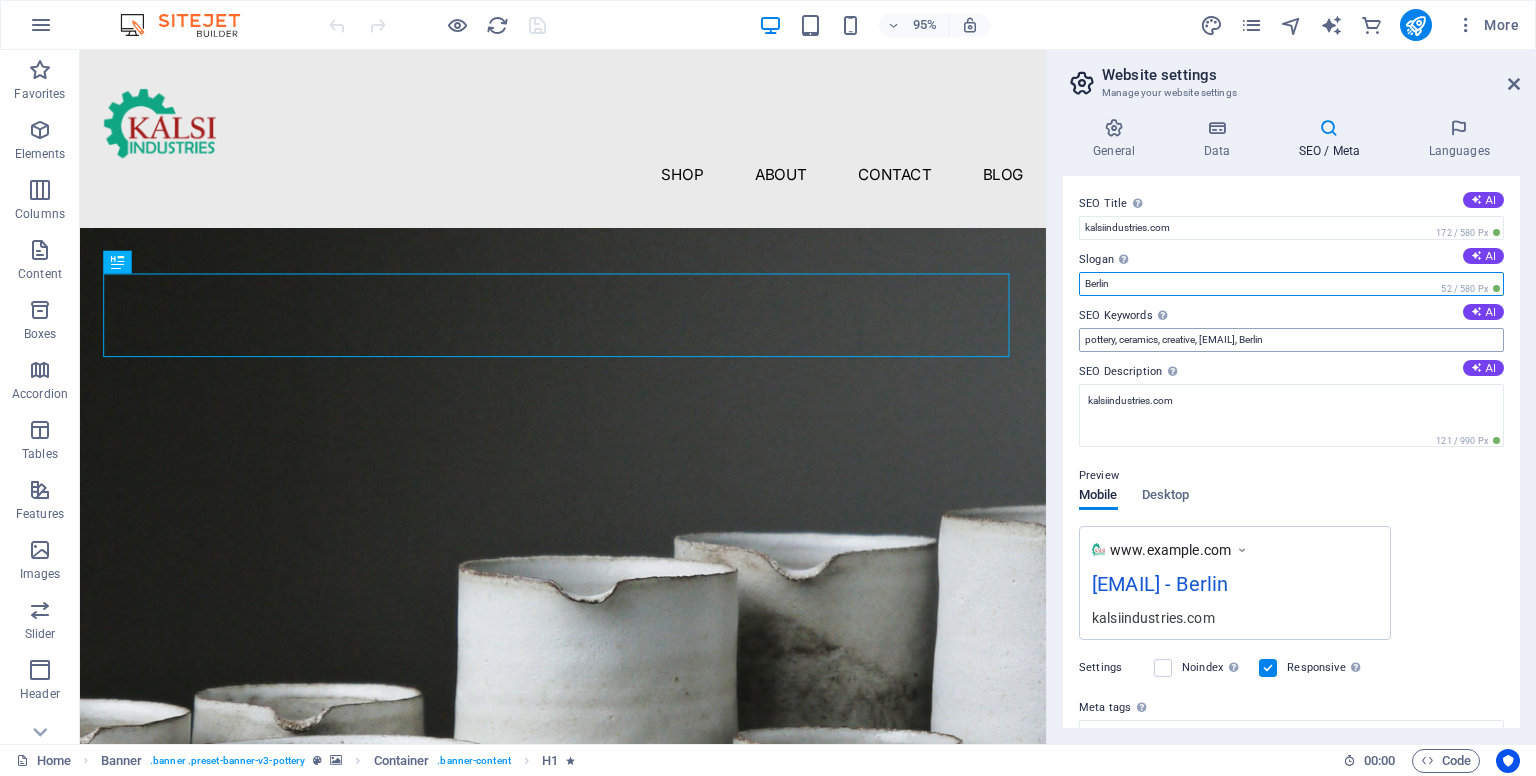 paste on "LEADING MANUFACTURER AND EXPORTER OF INDUSTRIAL BLOWERS, BURNERS, BOILERS & ROAD CONSTRUCTION MACHINERY" 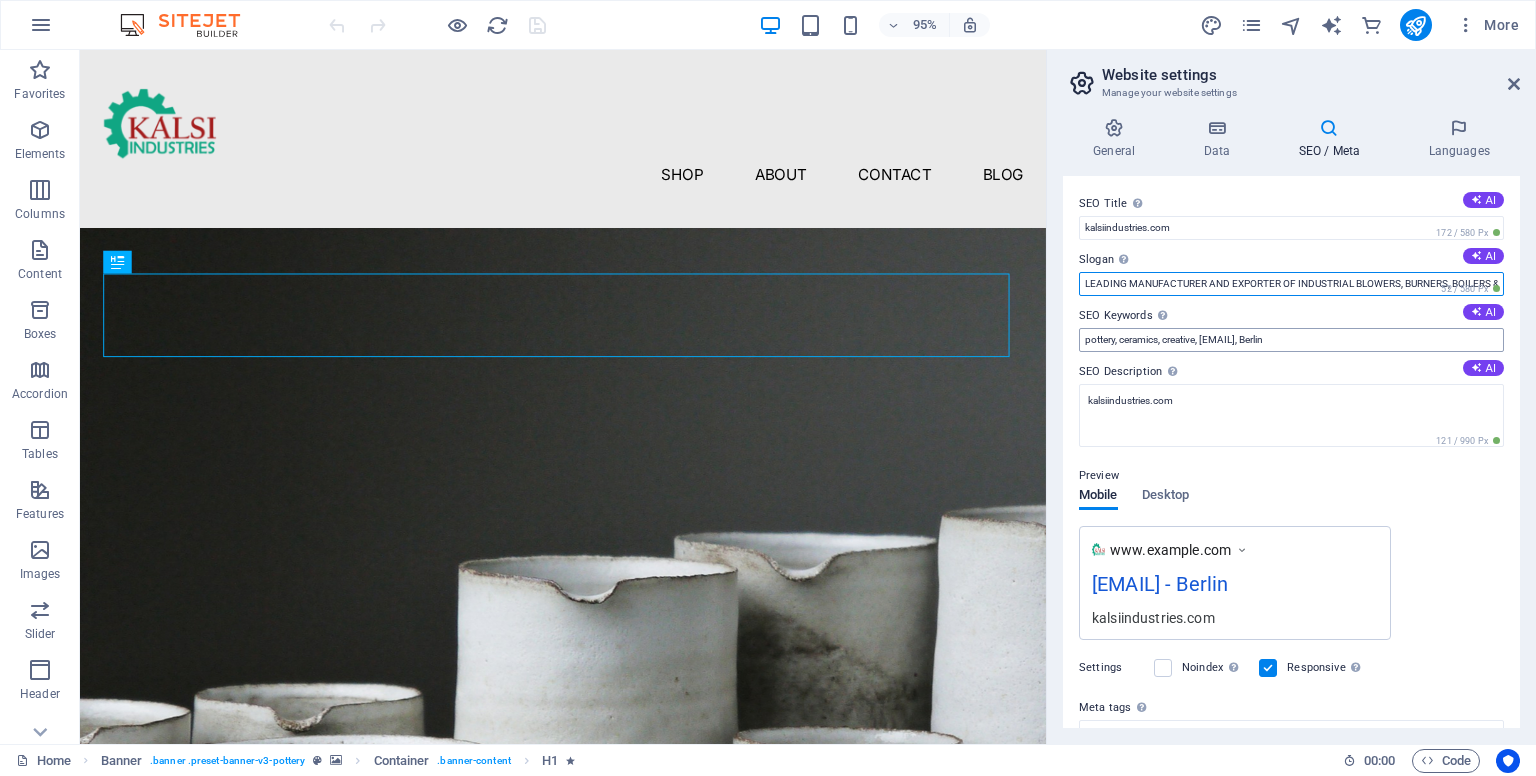 scroll, scrollTop: 0, scrollLeft: 168, axis: horizontal 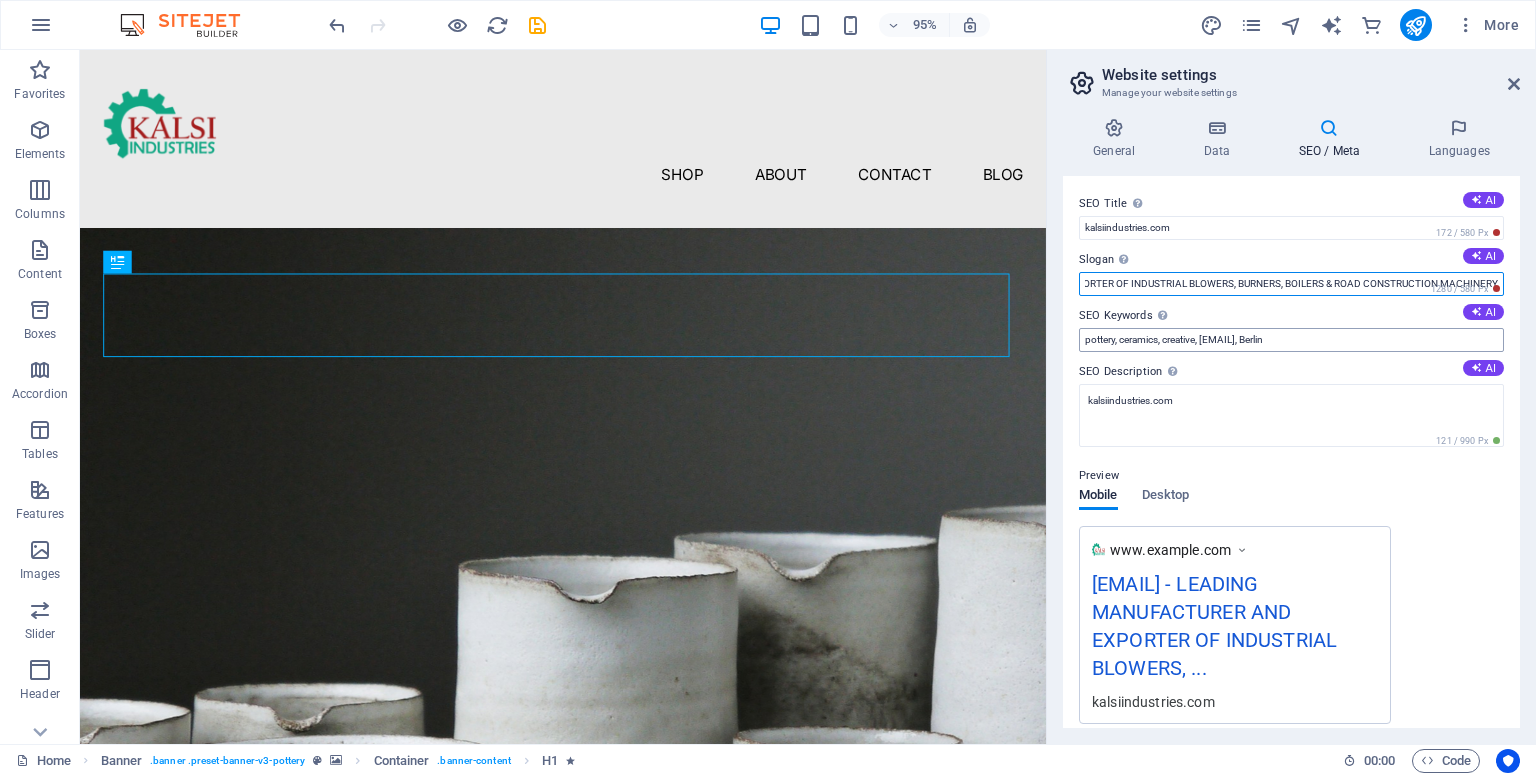 type on "LEADING MANUFACTURER AND EXPORTER OF INDUSTRIAL BLOWERS, BURNERS, BOILERS & ROAD CONSTRUCTION MACHINERY" 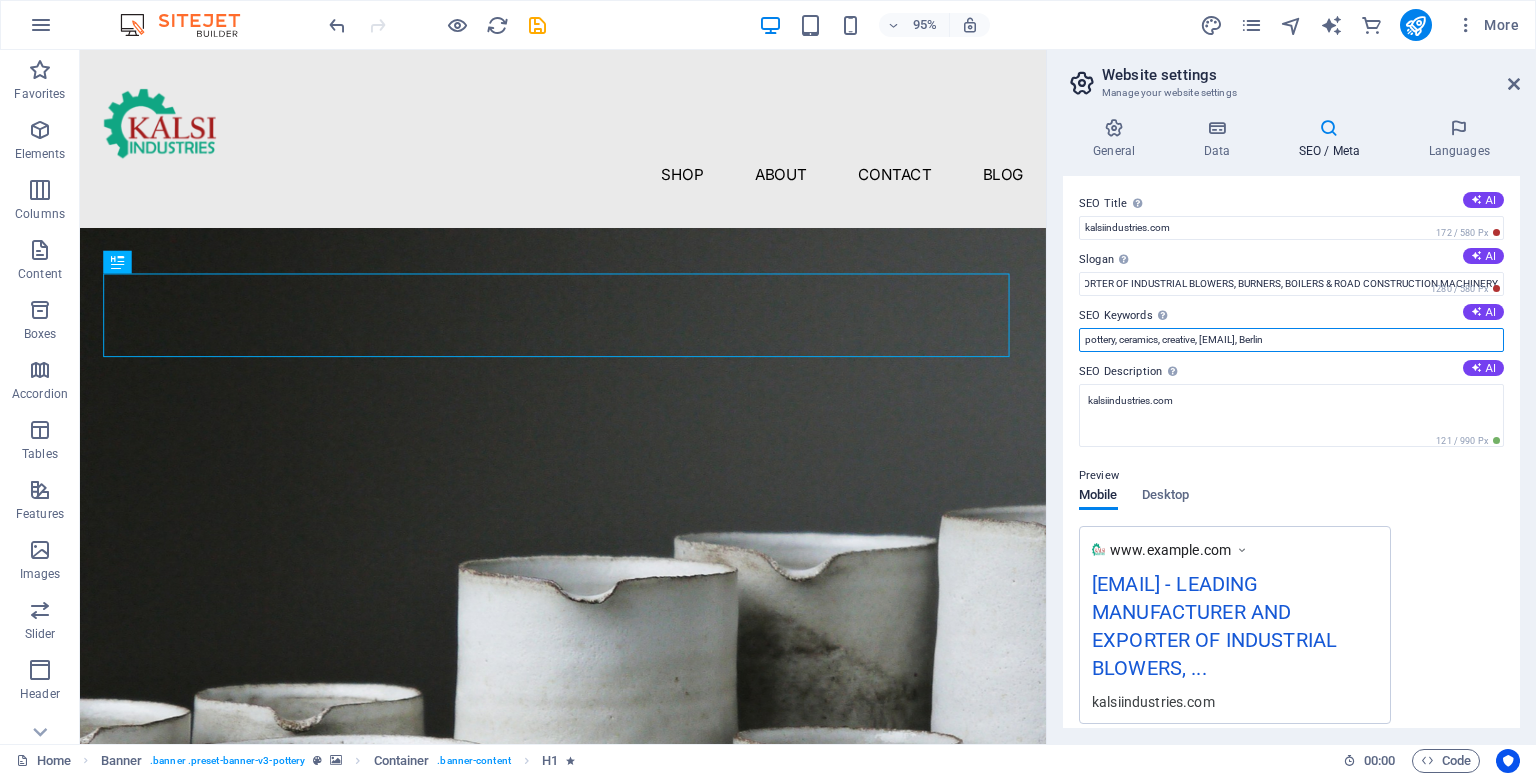 scroll, scrollTop: 0, scrollLeft: 0, axis: both 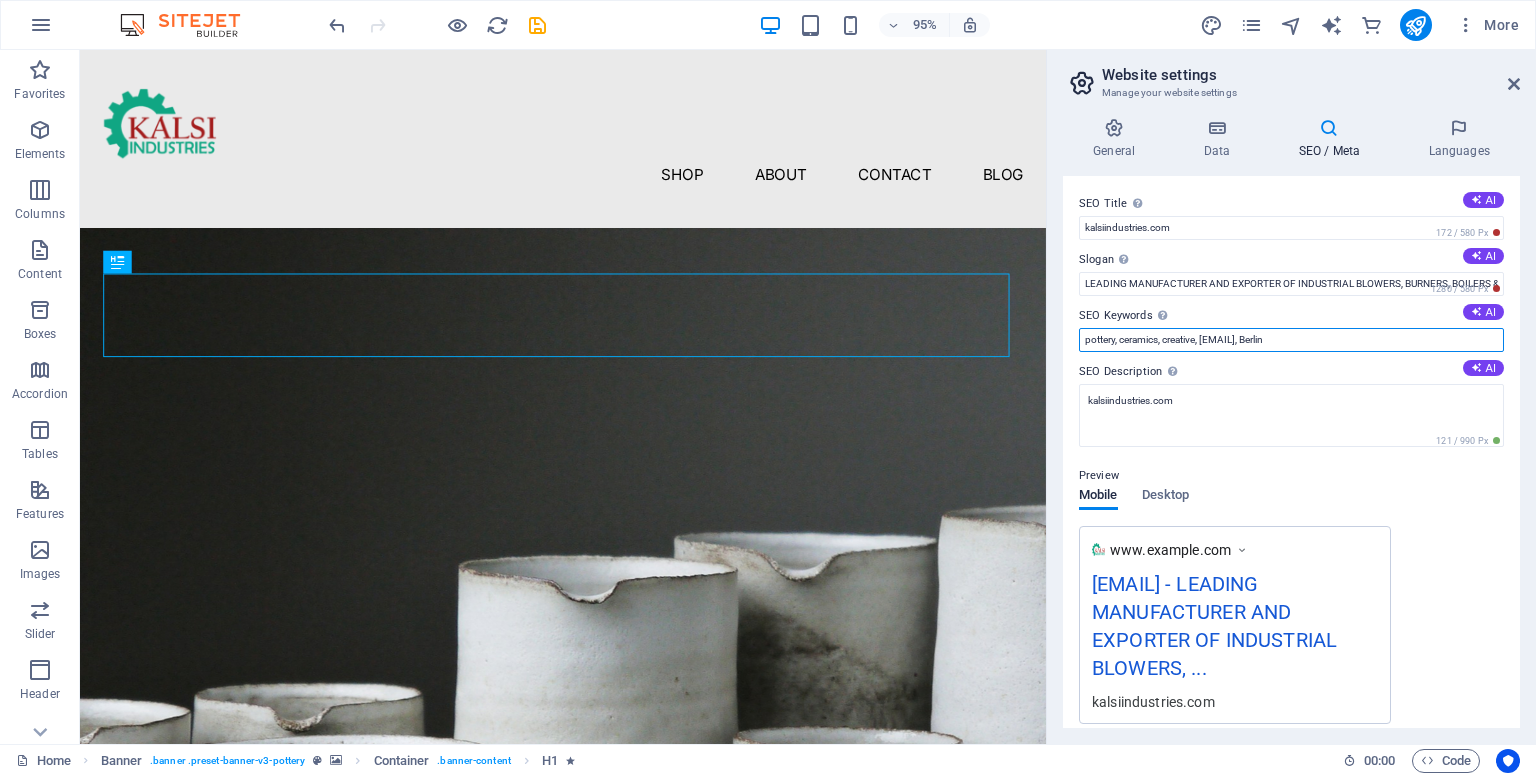 drag, startPoint x: 1359, startPoint y: 345, endPoint x: 1076, endPoint y: 321, distance: 284.01584 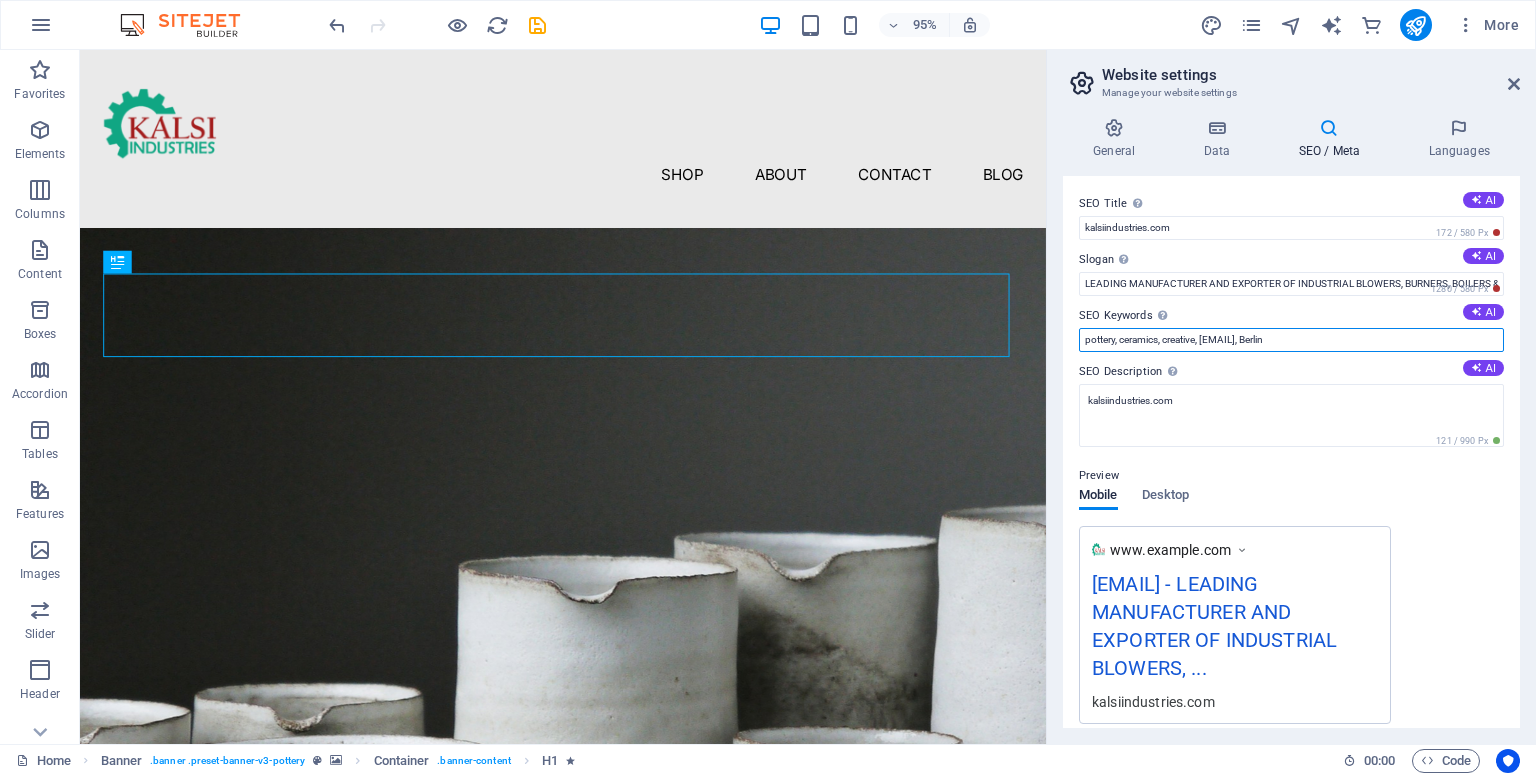 click on "SEO Title The title of your website - make it something that stands out in search engine results. AI kalsiindustries.com 172 / 580 Px Slogan The slogan of your website. AI LEADING MANUFACTURER AND EXPORTER OF INDUSTRIAL BLOWERS, BURNERS, BOILERS & ROAD CONSTRUCTION MACHINERY 1280 / 580 Px SEO Keywords Comma-separated list of keywords representing your website. AI pottery, ceramics, creative, kalsiindustries.com, Berlin SEO Description Describe the contents of your website - this is crucial for search engines and SEO! AI kalsiindustries.com 121 / 990 Px Preview Mobile Desktop www.example.com kalsiindustries.com - LEADING MANUFACTURER AND EXPORTER OF INDUSTRIAL BLOWERS, ... kalsiindustries.com Settings Noindex Instruct search engines to exclude this website from search results. Responsive Determine whether the website should be responsive based on screen resolution. Meta tags Google Analytics ID Google Maps API key" at bounding box center (1291, 452) 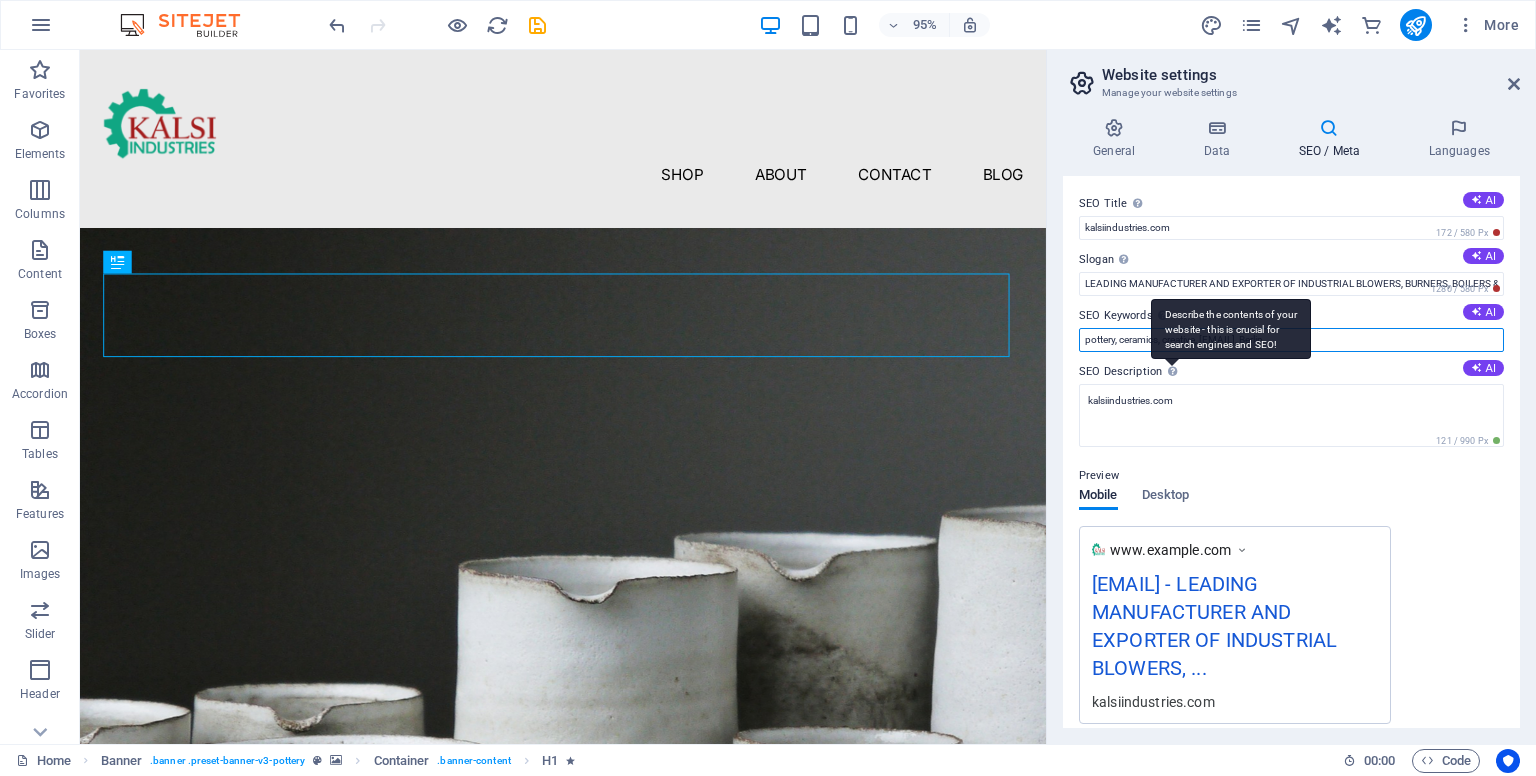 paste on "LEADING MANUFACTURER AND EXPORTER OF INDUSTRIAL BLOWERS, BURNERS, BOILERS & ROAD CONSTRUCTION MACHINERY" 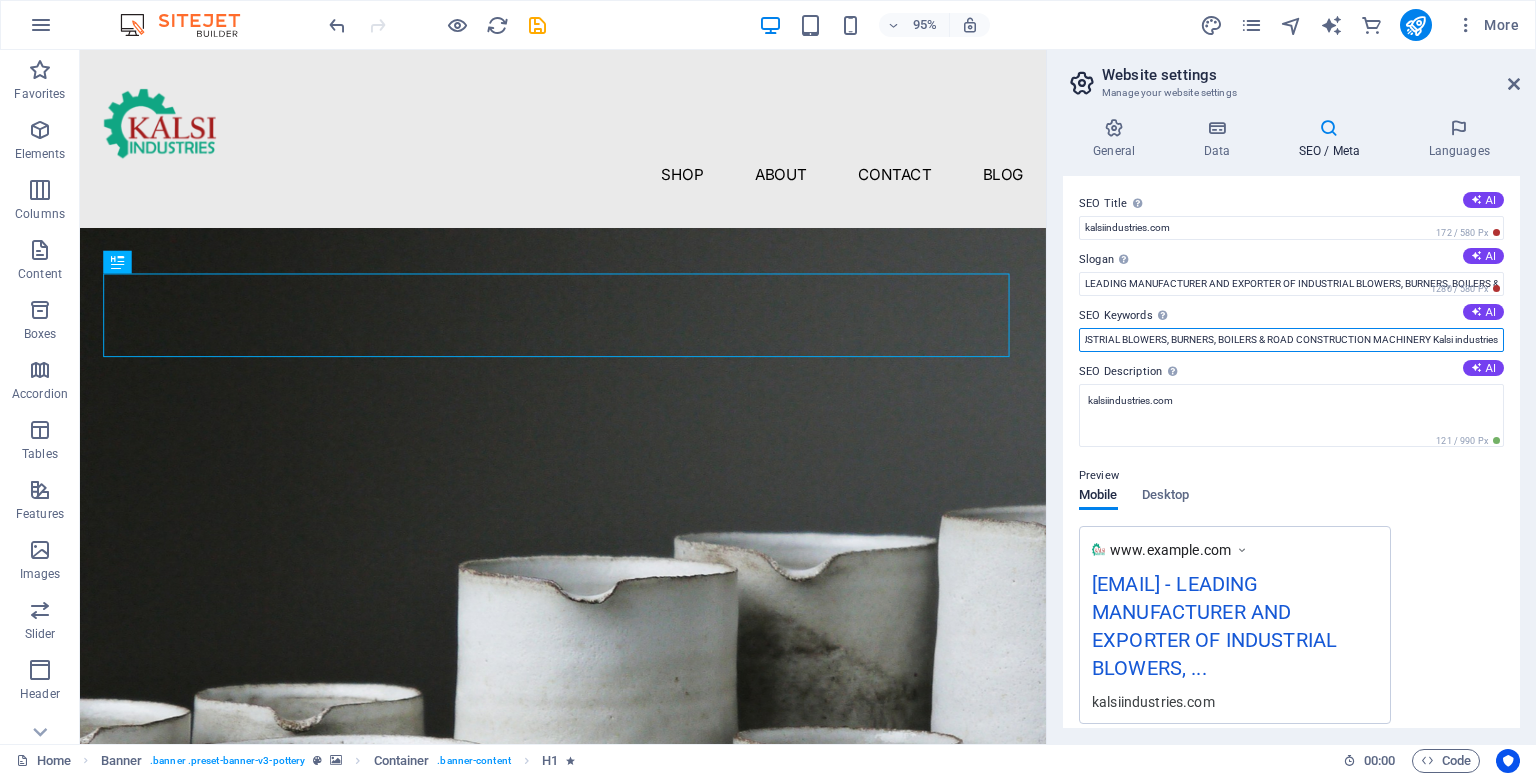 scroll, scrollTop: 0, scrollLeft: 241, axis: horizontal 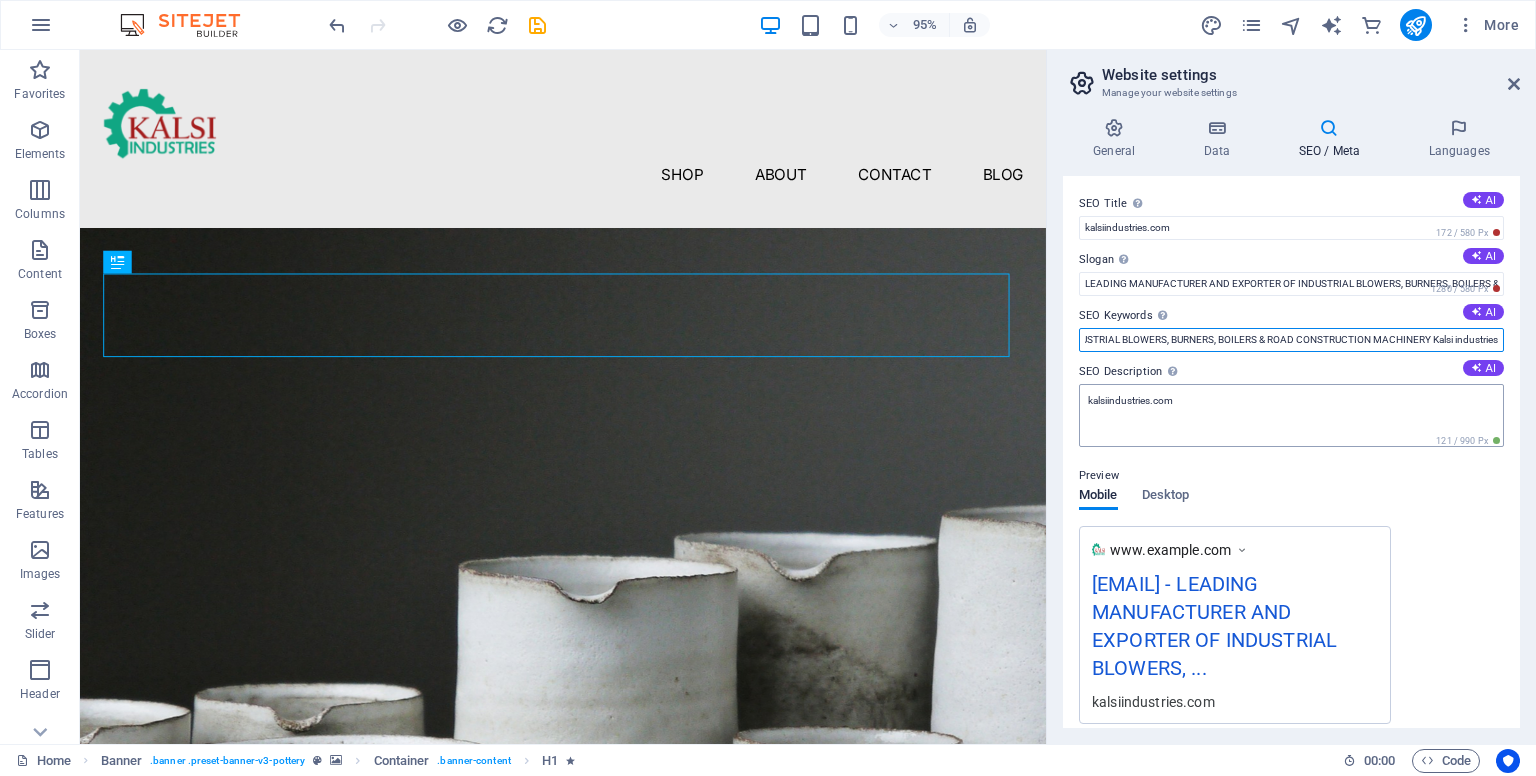 type on "LEADING MANUFACTURER AND EXPORTER OF INDUSTRIAL BLOWERS, BURNERS, BOILERS & ROAD CONSTRUCTION MACHINERY Kalsi industries" 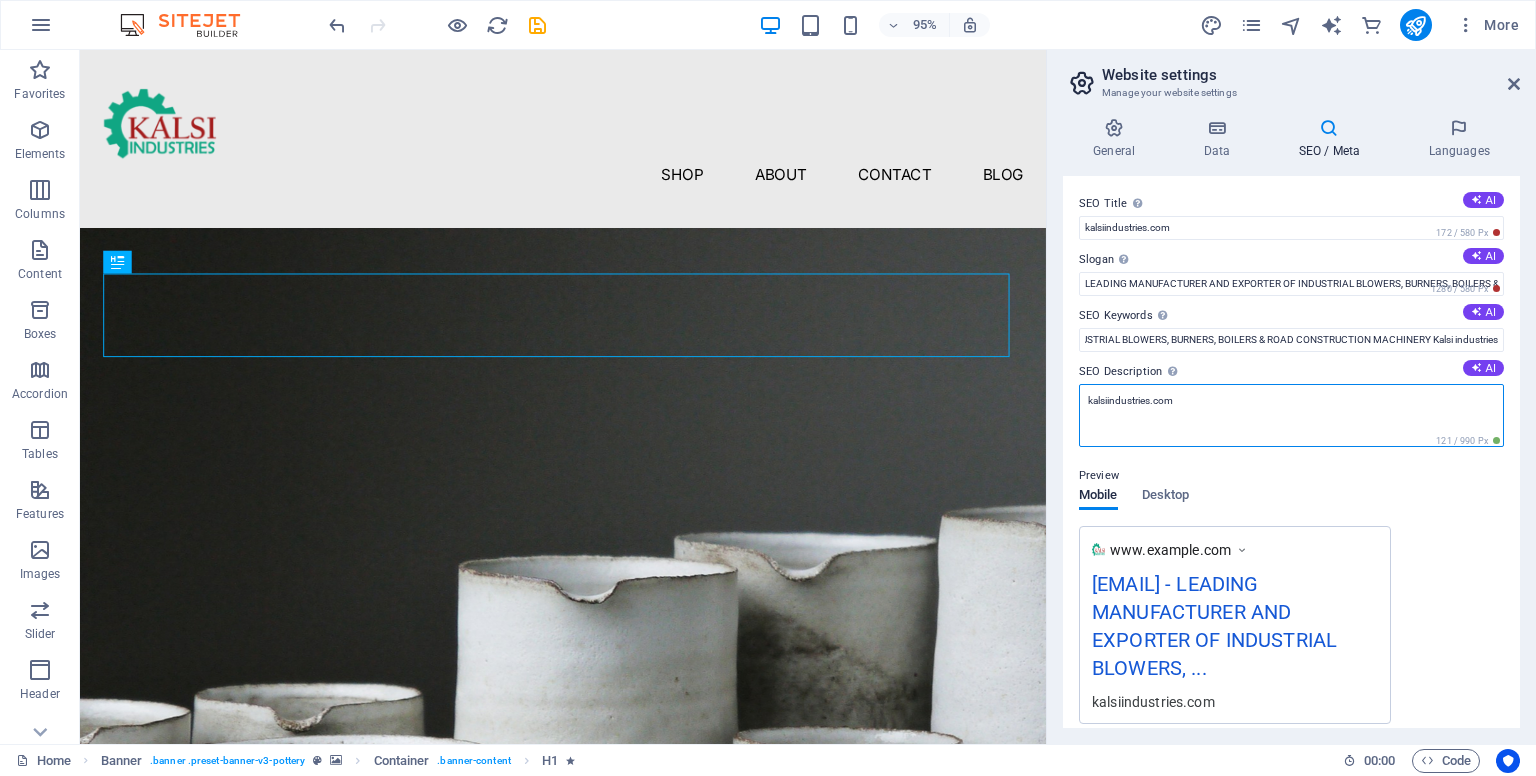 scroll, scrollTop: 0, scrollLeft: 0, axis: both 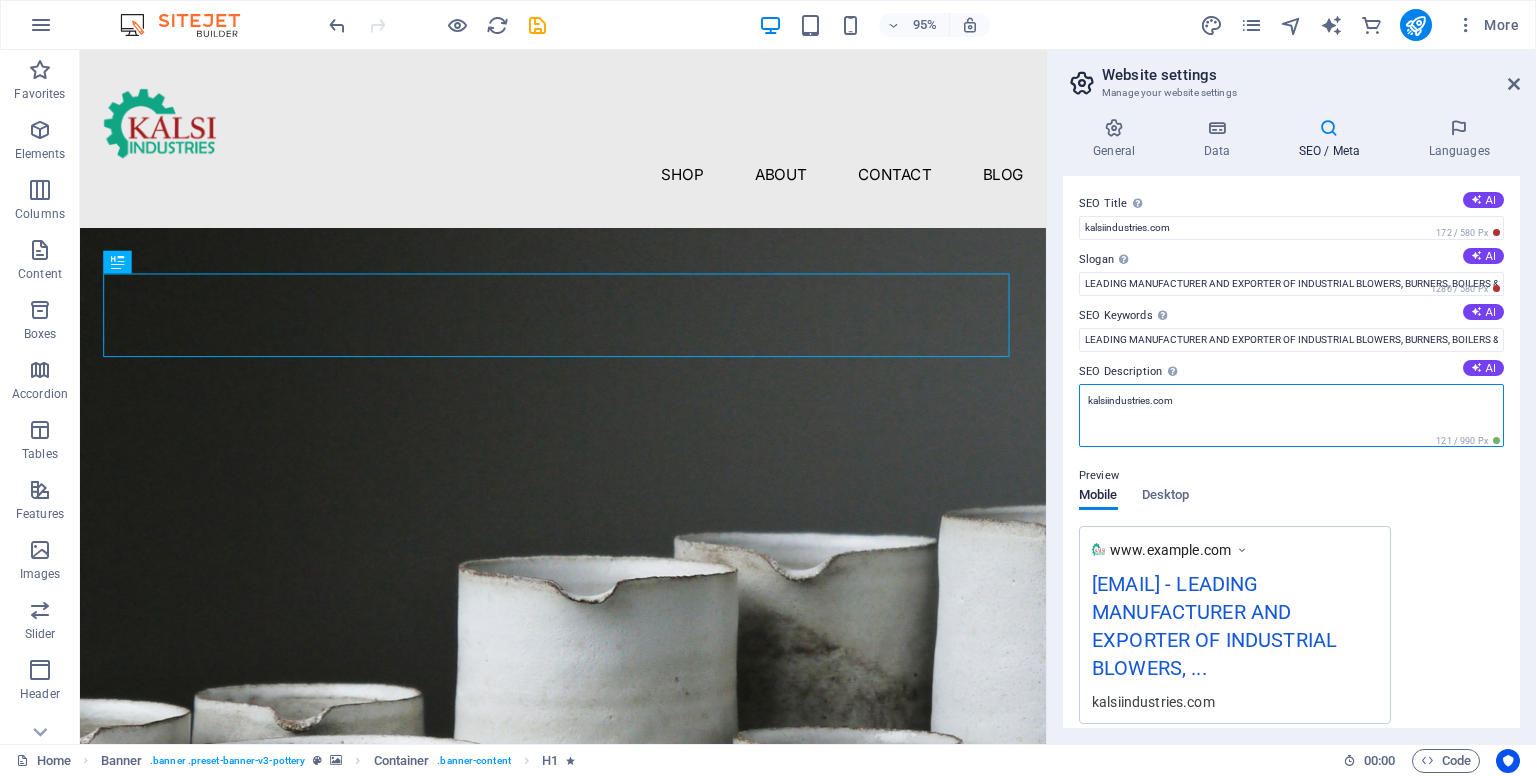 click on "kalsiindustries.com" at bounding box center (1291, 415) 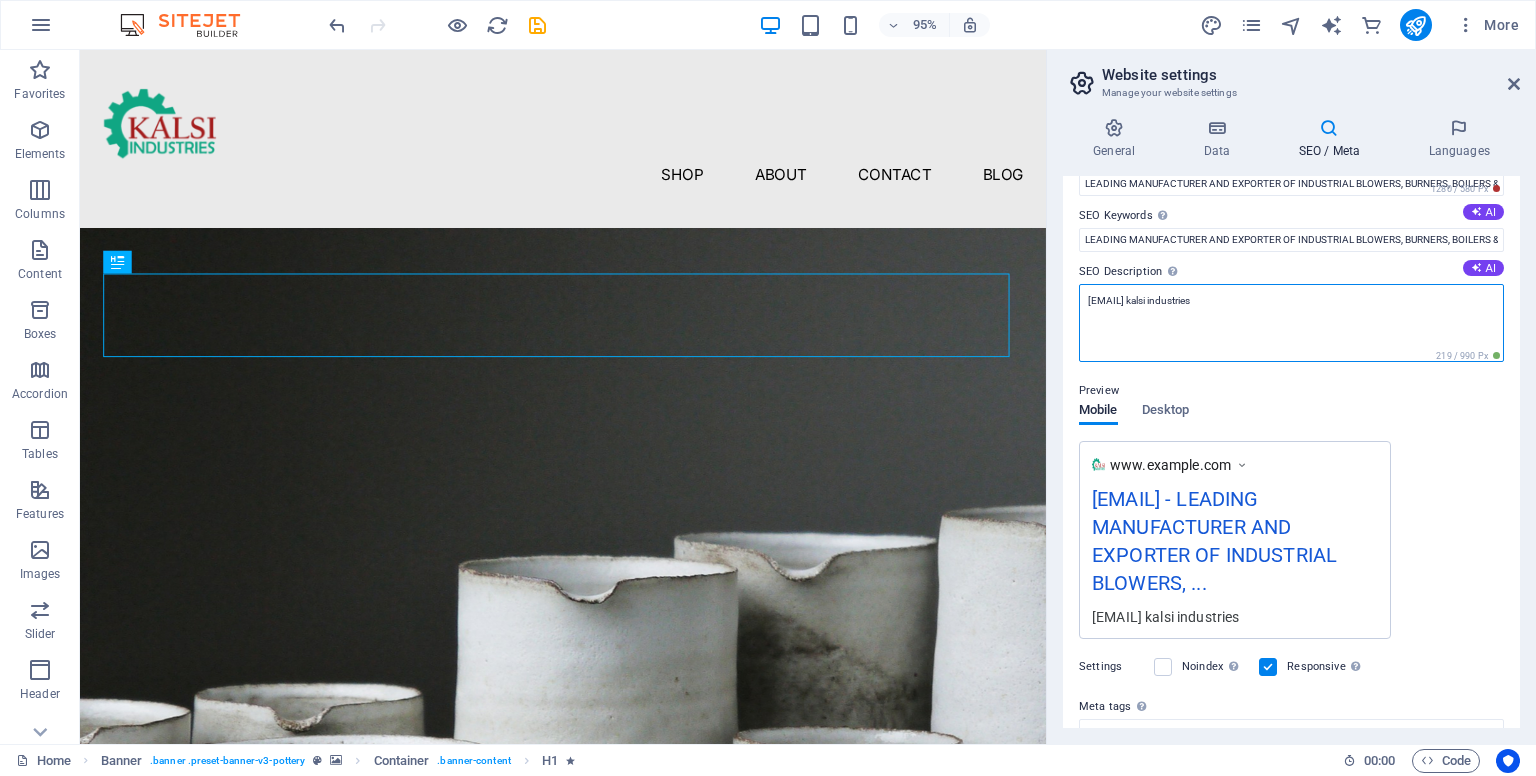 scroll, scrollTop: 80, scrollLeft: 0, axis: vertical 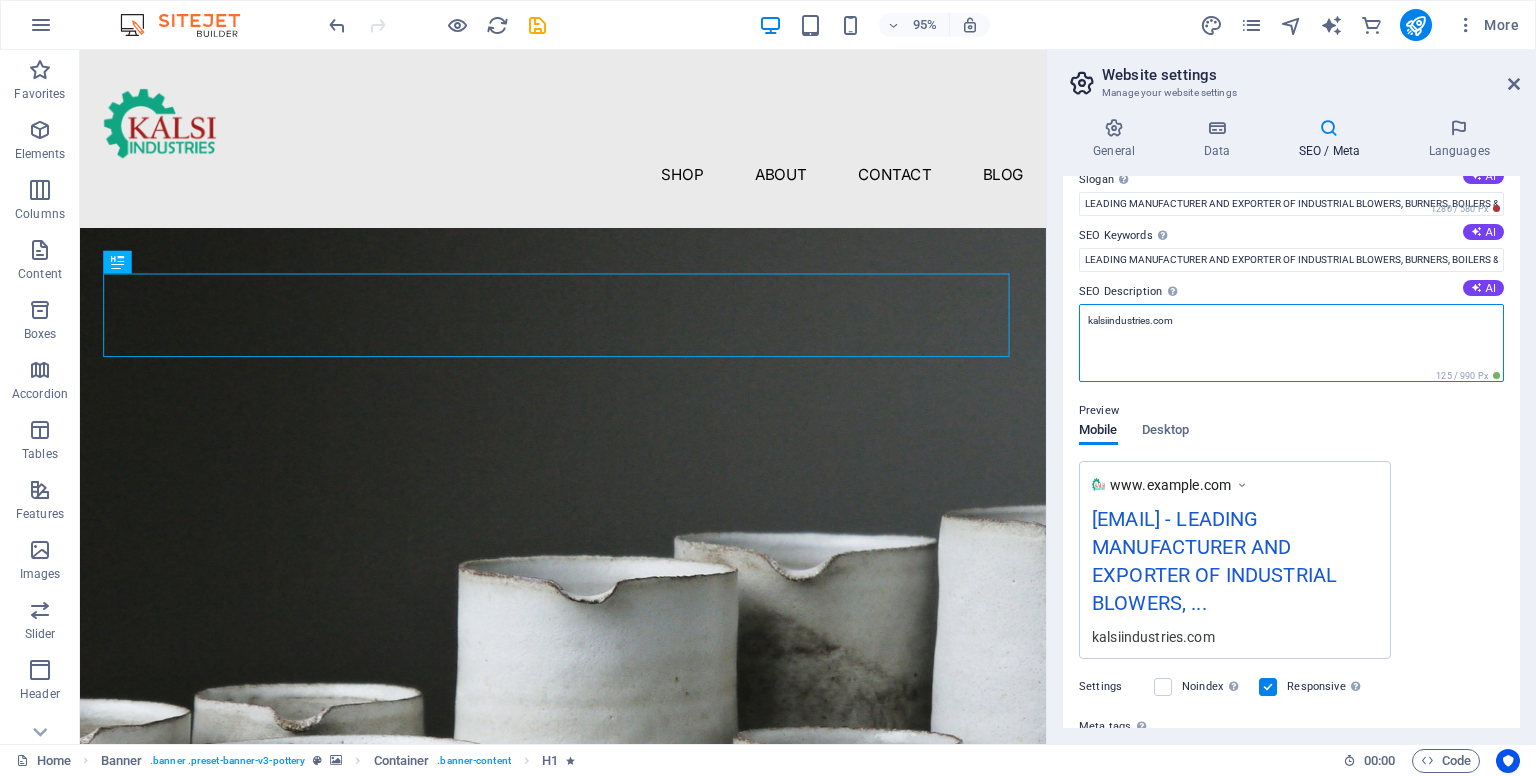 type on "kalsiindustries.com" 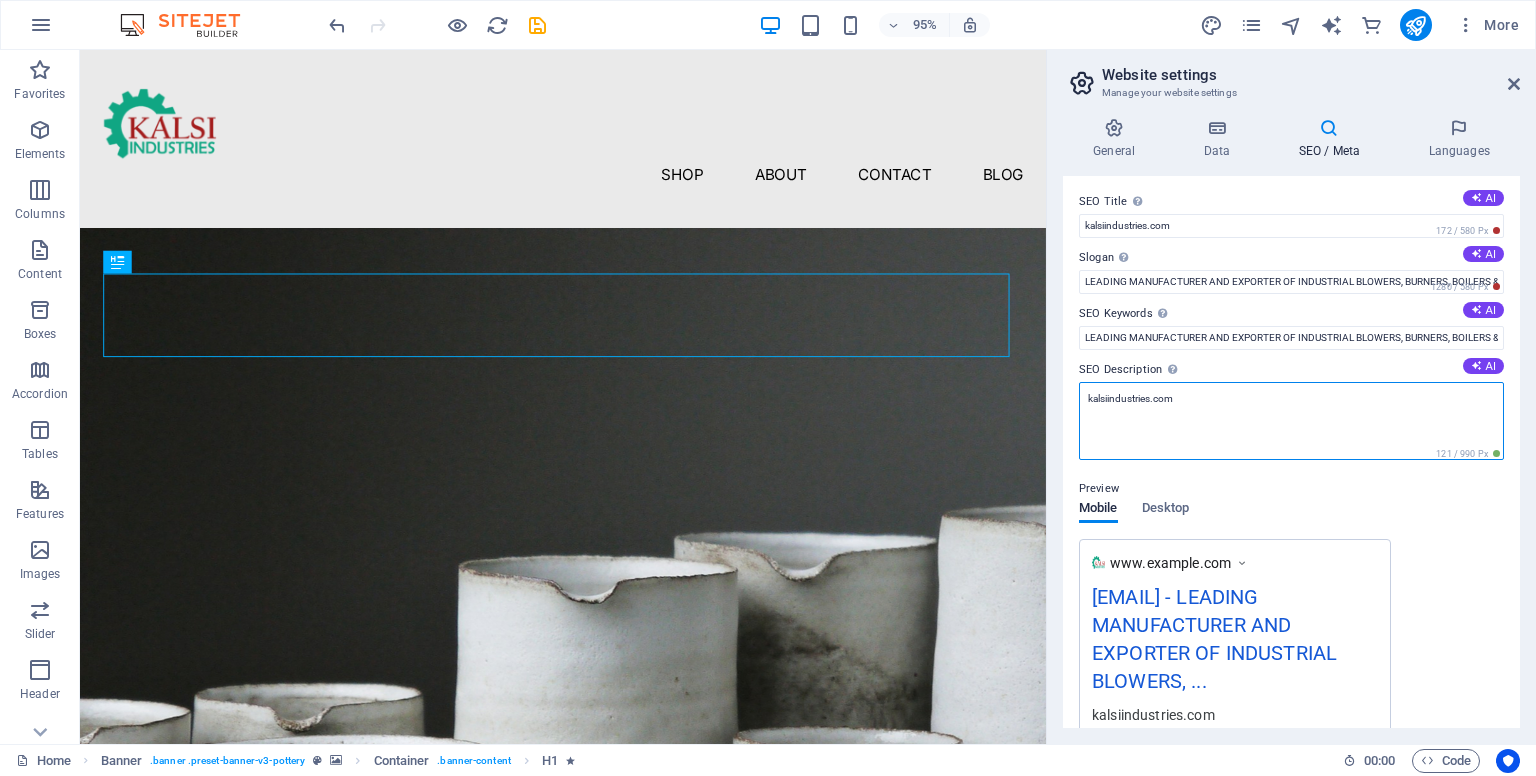 scroll, scrollTop: 0, scrollLeft: 0, axis: both 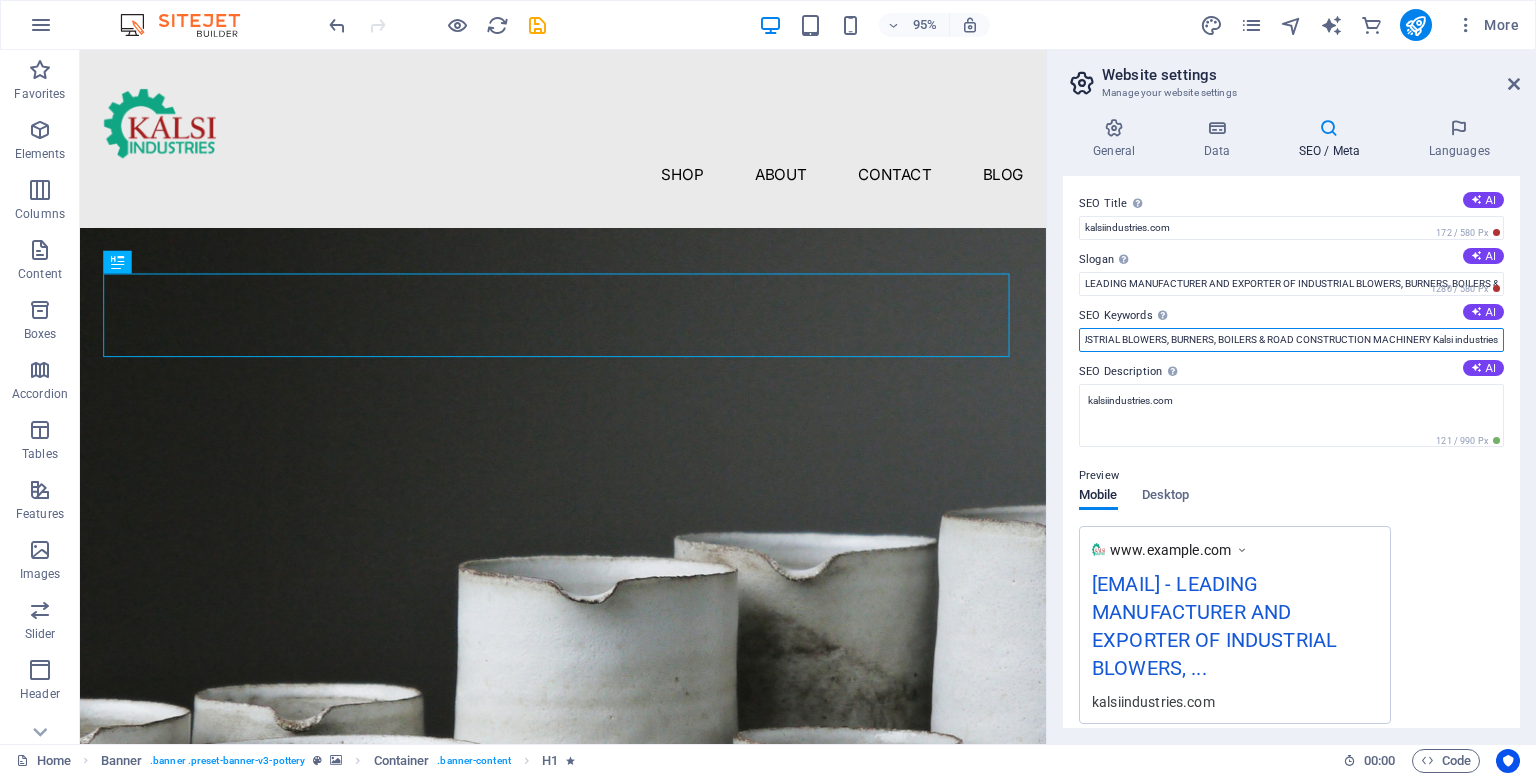 drag, startPoint x: 1090, startPoint y: 341, endPoint x: 1502, endPoint y: 361, distance: 412.48514 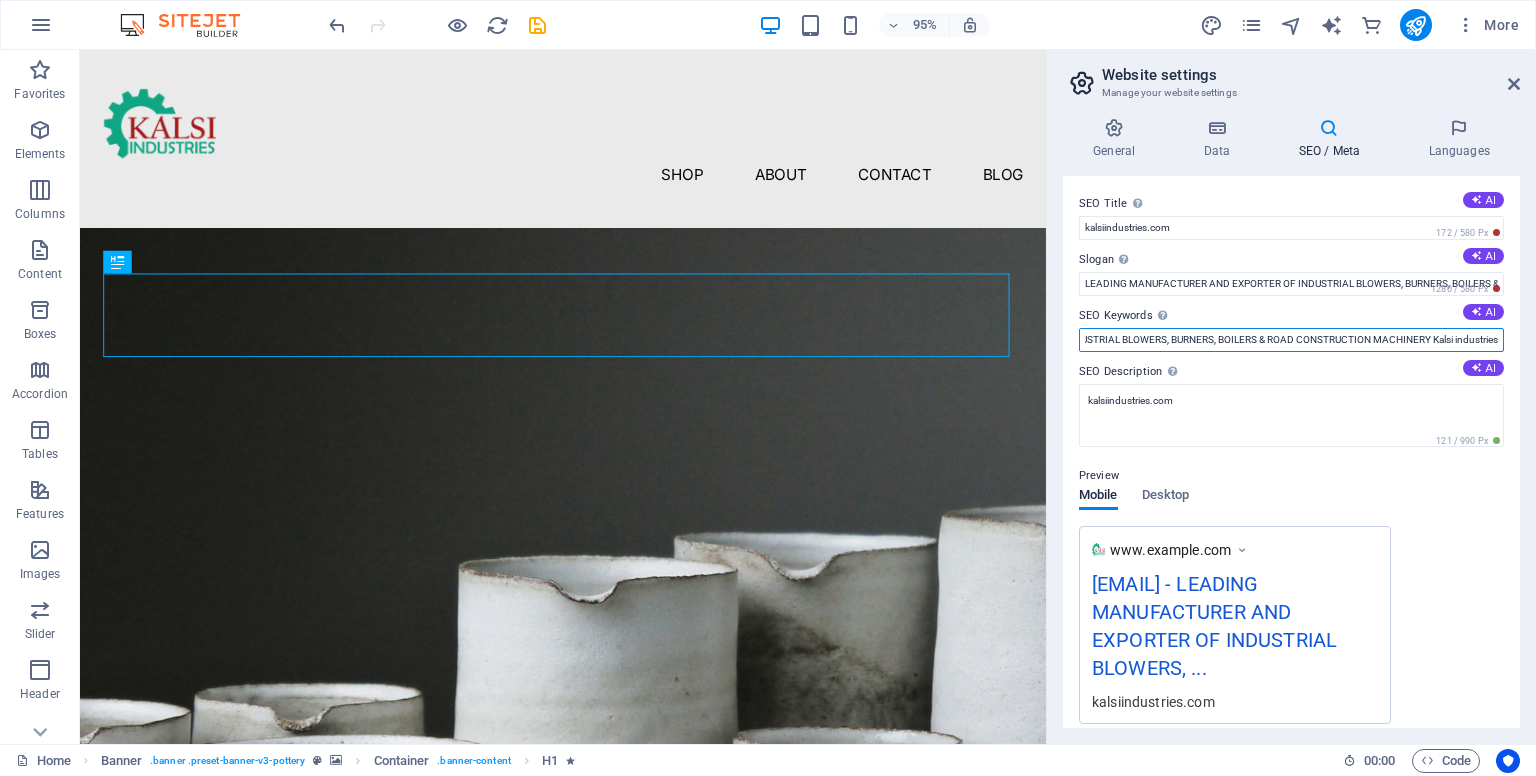click on "SEO Title The title of your website - make it something that stands out in search engine results. AI kalsiindustries.com 172 / 580 Px Slogan The slogan of your website. AI LEADING MANUFACTURER AND EXPORTER OF INDUSTRIAL BLOWERS, BURNERS, BOILERS & ROAD CONSTRUCTION MACHINERY 1280 / 580 Px SEO Keywords Comma-separated list of keywords representing your website. AI LEADING MANUFACTURER AND EXPORTER OF INDUSTRIAL BLOWERS, BURNERS, BOILERS & ROAD CONSTRUCTION MACHINERY Kalsi industries SEO Description Describe the contents of your website - this is crucial for search engines and SEO! AI kalsiindustries.com 121 / 990 Px Preview Mobile Desktop www.example.com kalsiindustries.com - LEADING MANUFACTURER AND EXPORTER OF INDUSTRIAL BLOWERS, ... kalsiindustries.com  Settings Noindex Instruct search engines to exclude this website from search results. Responsive Determine whether the website should be responsive based on screen resolution. Meta tags Google Analytics ID Google Maps API key" at bounding box center [1291, 452] 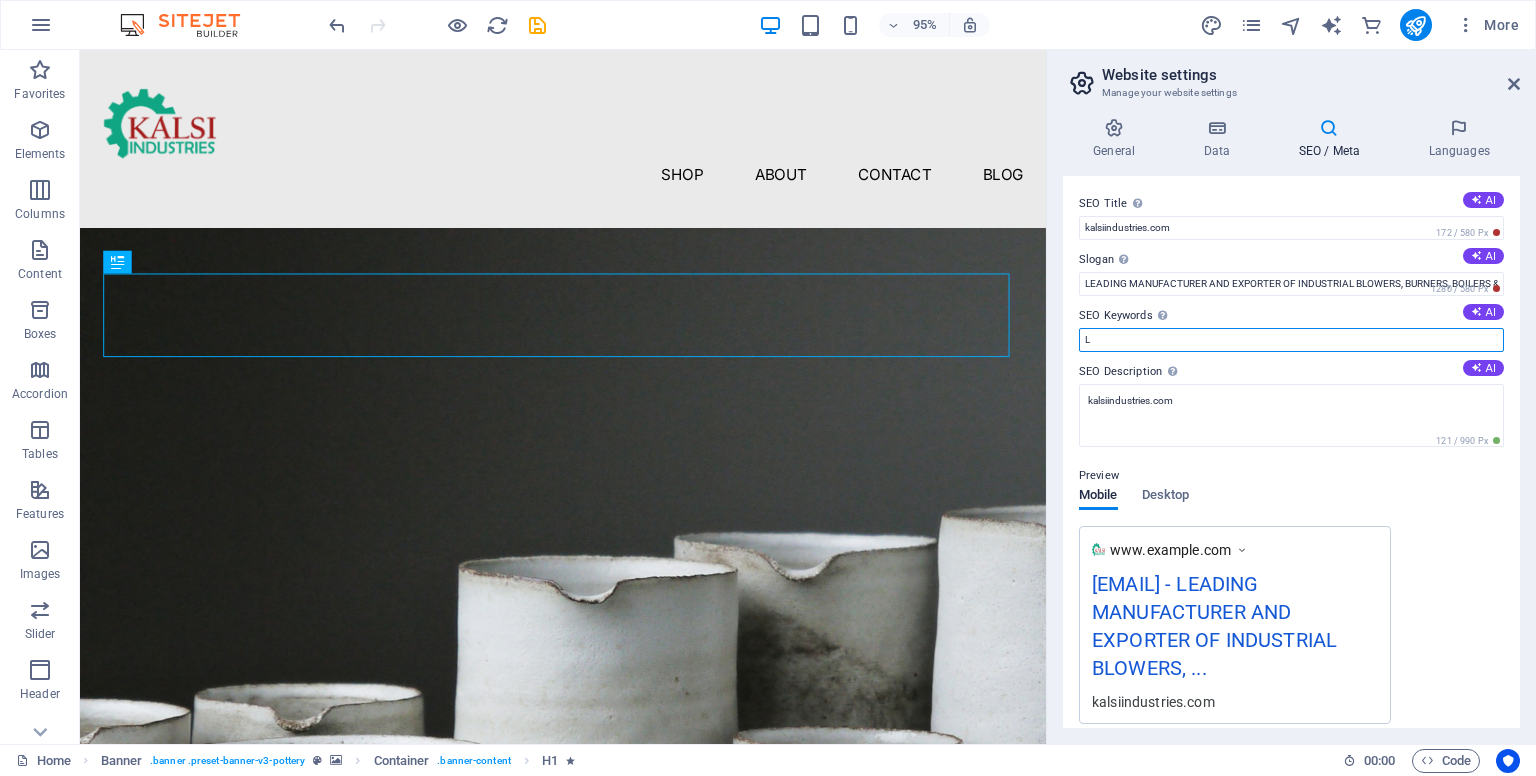 scroll, scrollTop: 0, scrollLeft: 0, axis: both 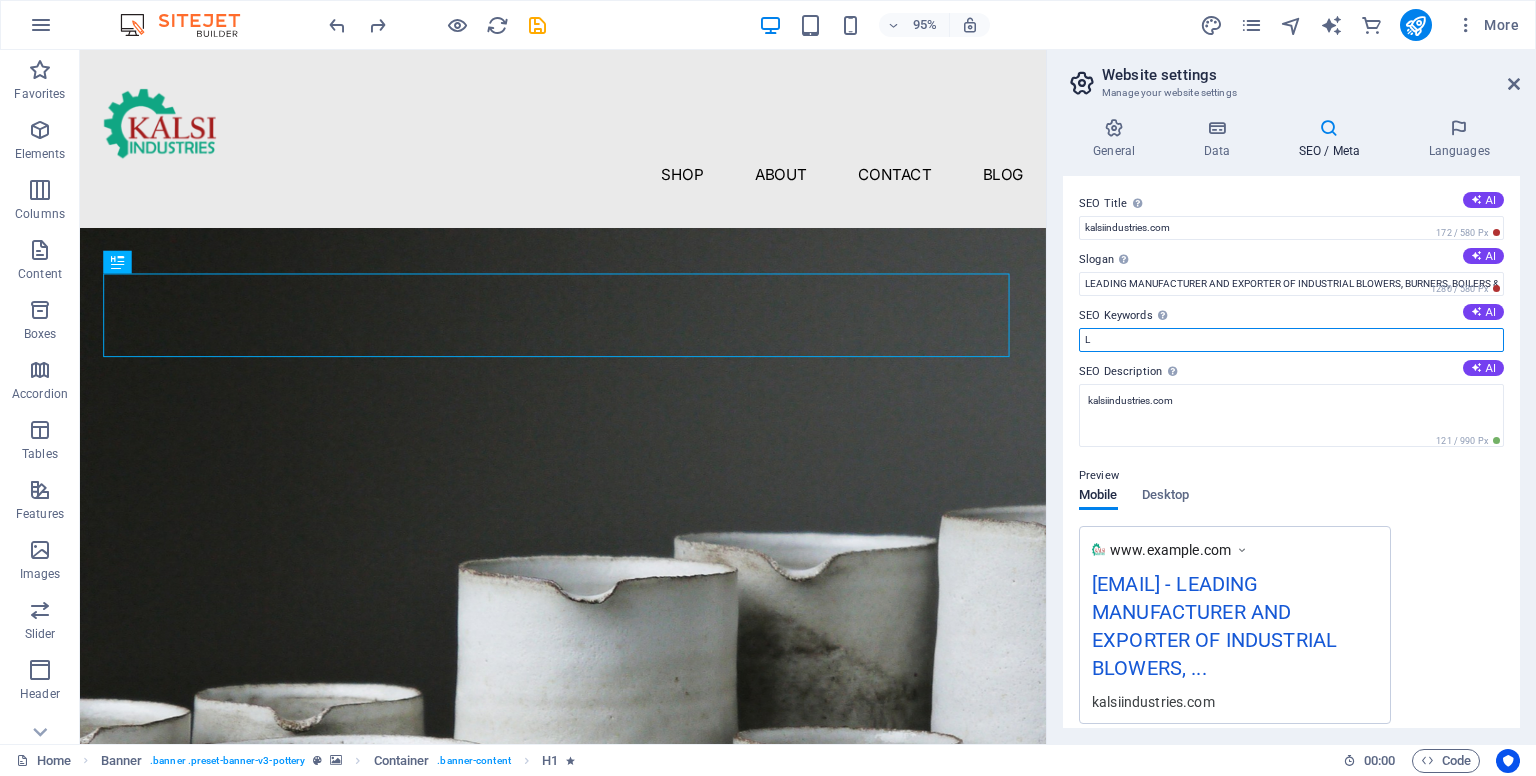 type on "LEADING MANUFACTURER AND EXPORTER OF INDUSTRIAL BLOWERS, BURNERS, BOILERS & ROAD CONSTRUCTION MACHINERY Kalsi industries" 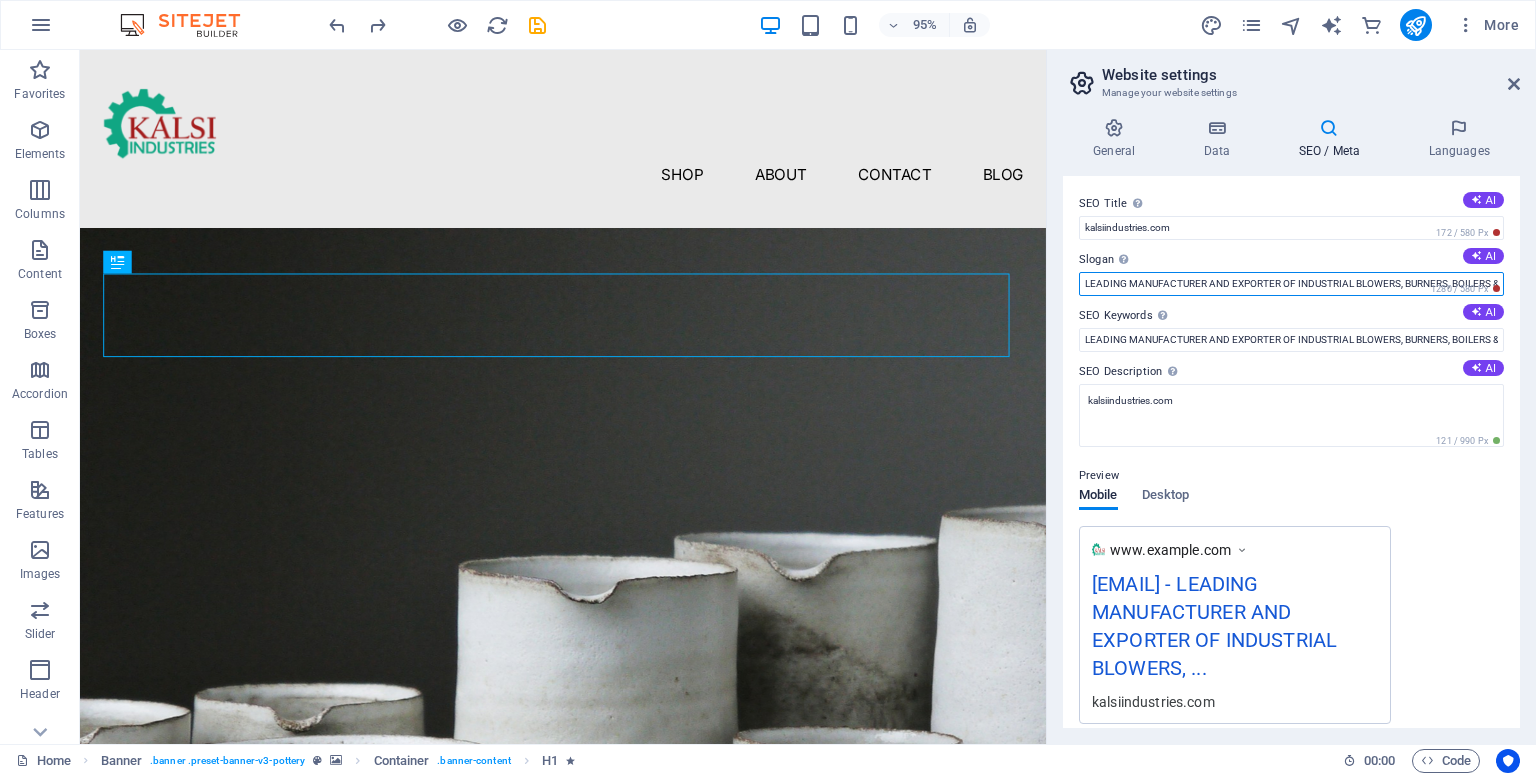 scroll, scrollTop: 0, scrollLeft: 169, axis: horizontal 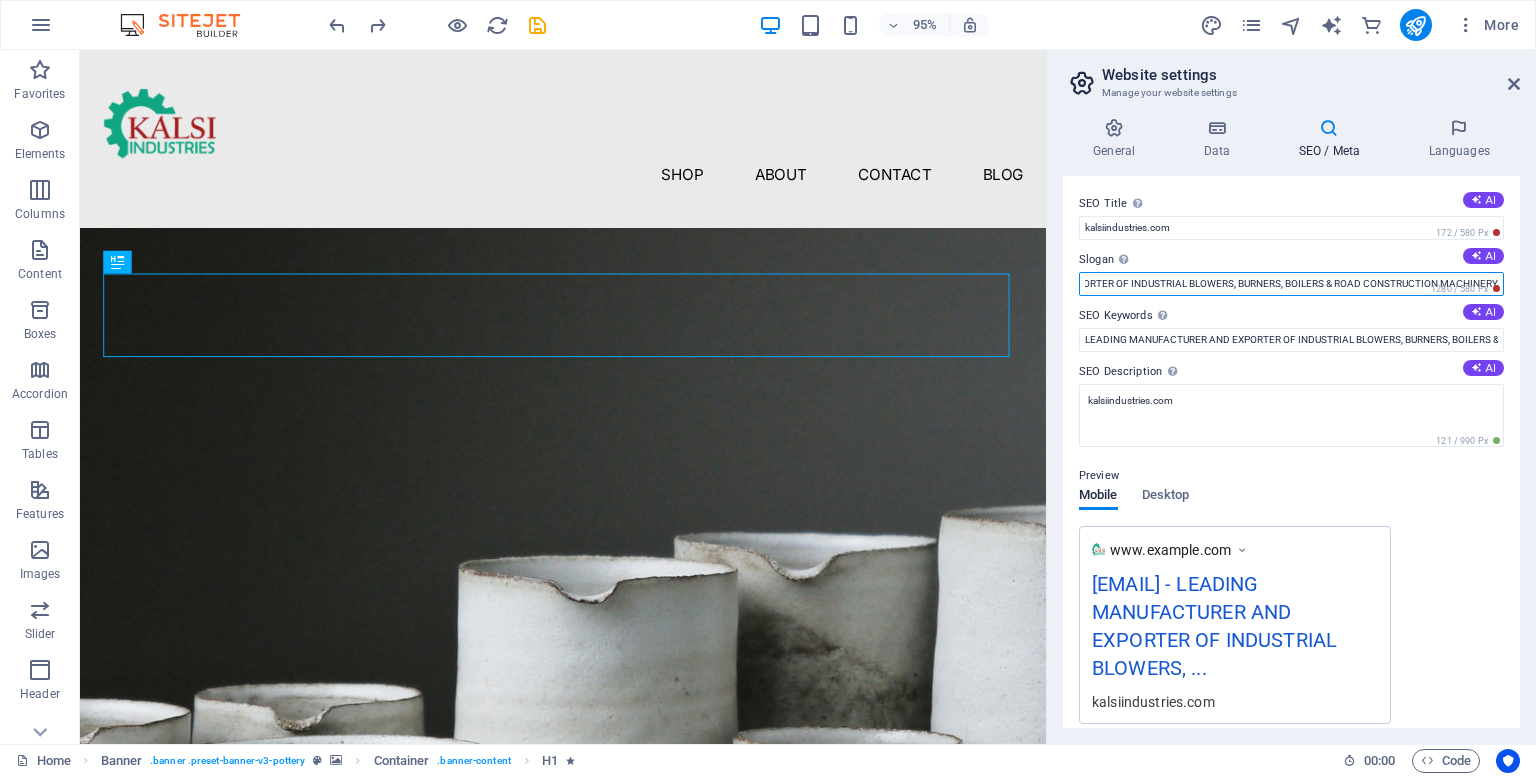 drag, startPoint x: 1089, startPoint y: 283, endPoint x: 1511, endPoint y: 284, distance: 422.0012 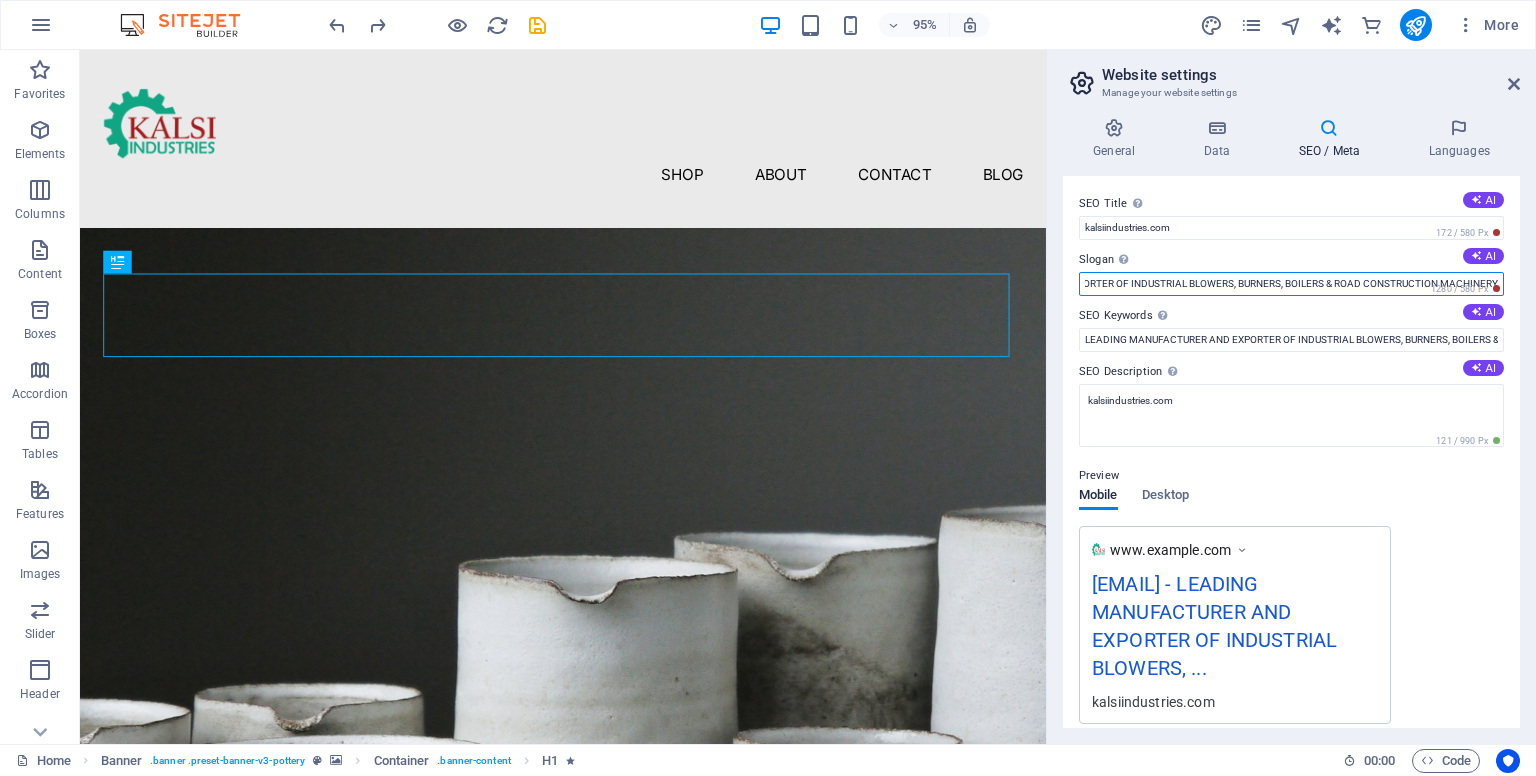 click on "SEO Title The title of your website - make it something that stands out in search engine results. AI kalsiindustries.com 172 / 580 Px Slogan The slogan of your website. AI LEADING MANUFACTURER AND EXPORTER OF INDUSTRIAL BLOWERS, BURNERS, BOILERS & ROAD CONSTRUCTION MACHINERY 1280 / 580 Px SEO Keywords Comma-separated list of keywords representing your website. AI LEADING MANUFACTURER AND EXPORTER OF INDUSTRIAL BLOWERS, BURNERS, BOILERS & ROAD CONSTRUCTION MACHINERY Kalsi industries SEO Description Describe the contents of your website - this is crucial for search engines and SEO! AI kalsiindustries.com 121 / 990 Px Preview Mobile Desktop www.example.com kalsiindustries.com - LEADING MANUFACTURER AND EXPORTER OF INDUSTRIAL BLOWERS, ... kalsiindustries.com  Settings Noindex Instruct search engines to exclude this website from search results. Responsive Determine whether the website should be responsive based on screen resolution. Meta tags Google Analytics ID Google Maps API key" at bounding box center (1291, 452) 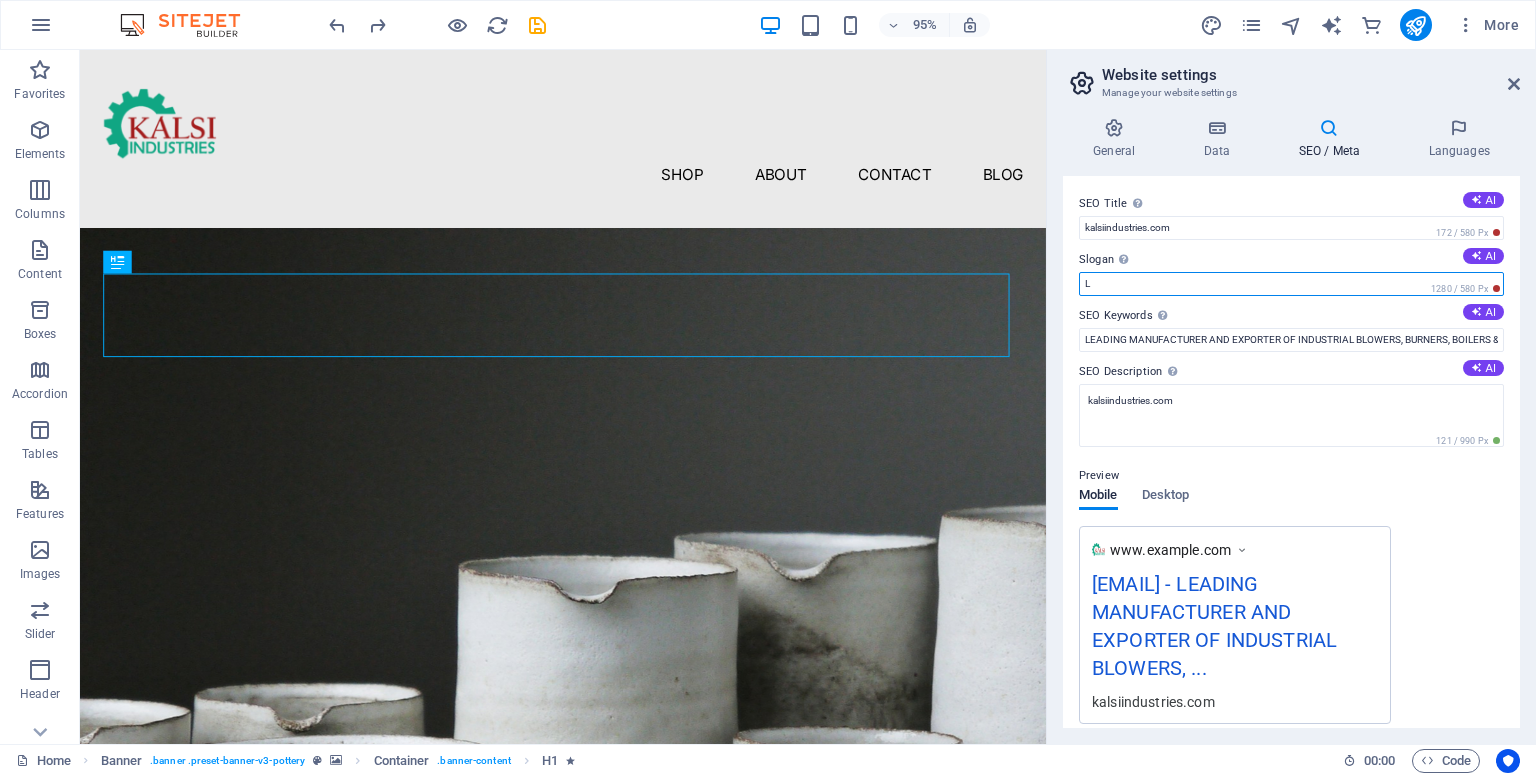 scroll, scrollTop: 0, scrollLeft: 0, axis: both 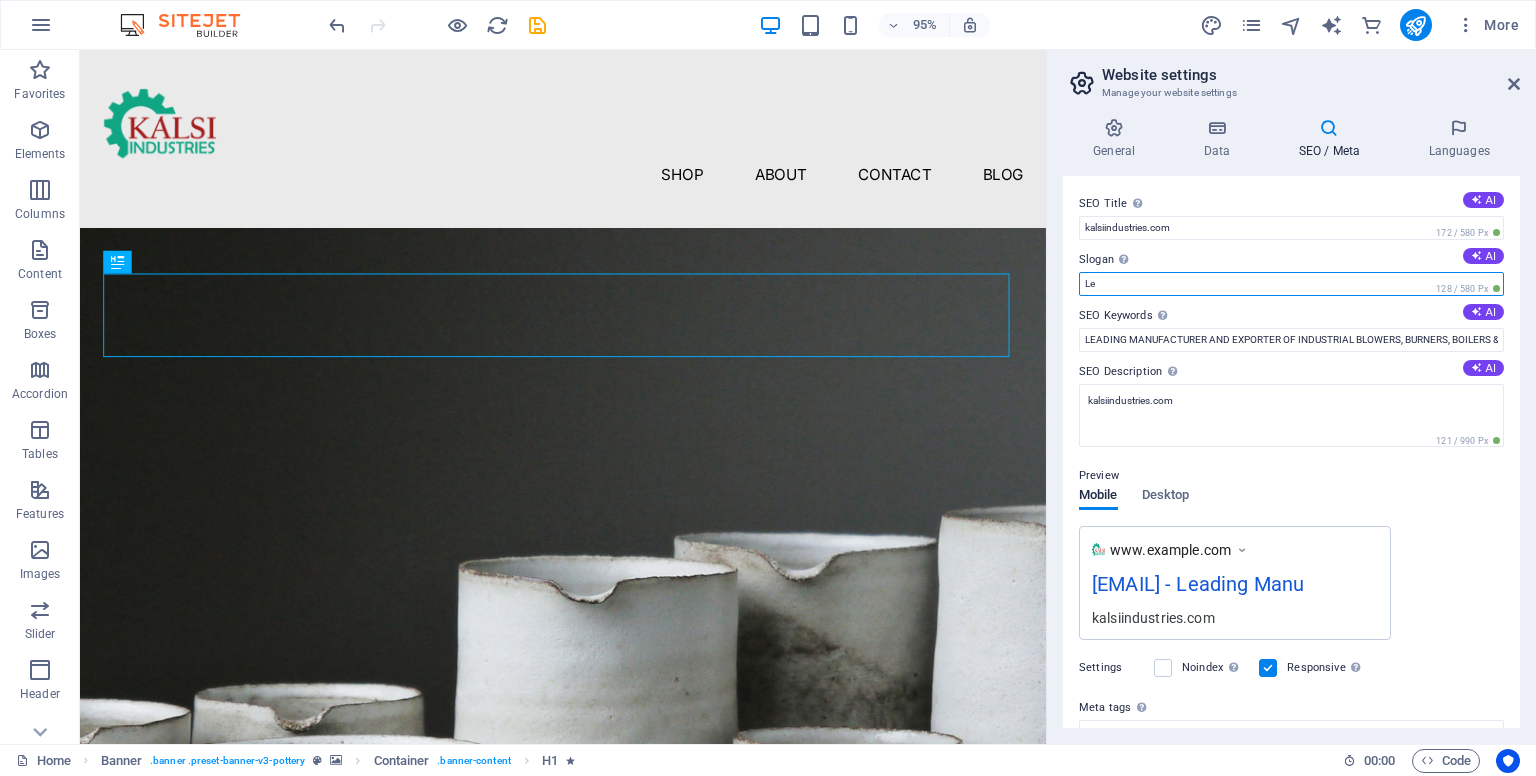 type on "L" 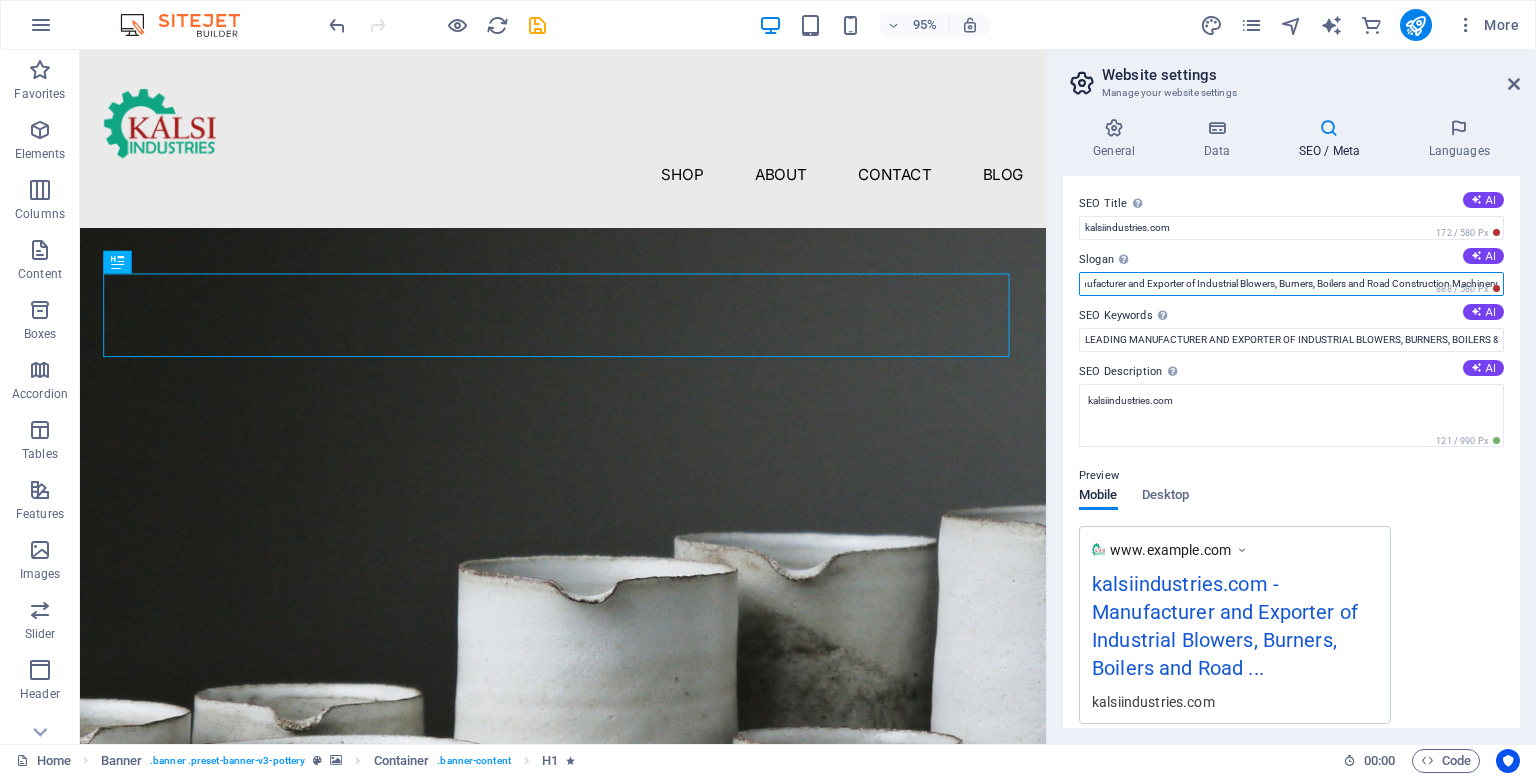scroll, scrollTop: 0, scrollLeft: 30, axis: horizontal 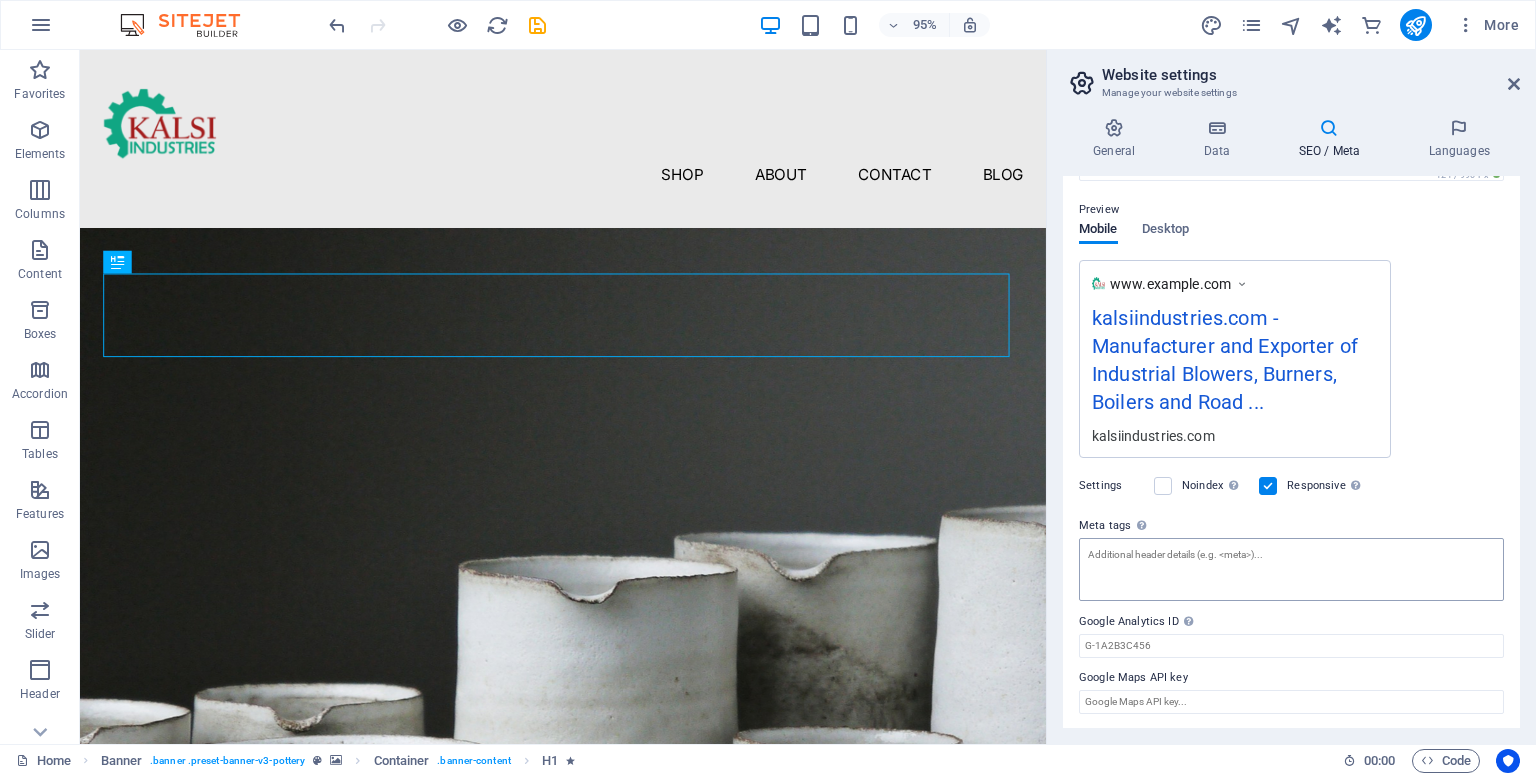 type on "Manufacturer and Exporter of Industrial Blowers, Burners, Boilers and Road Construction Machinery" 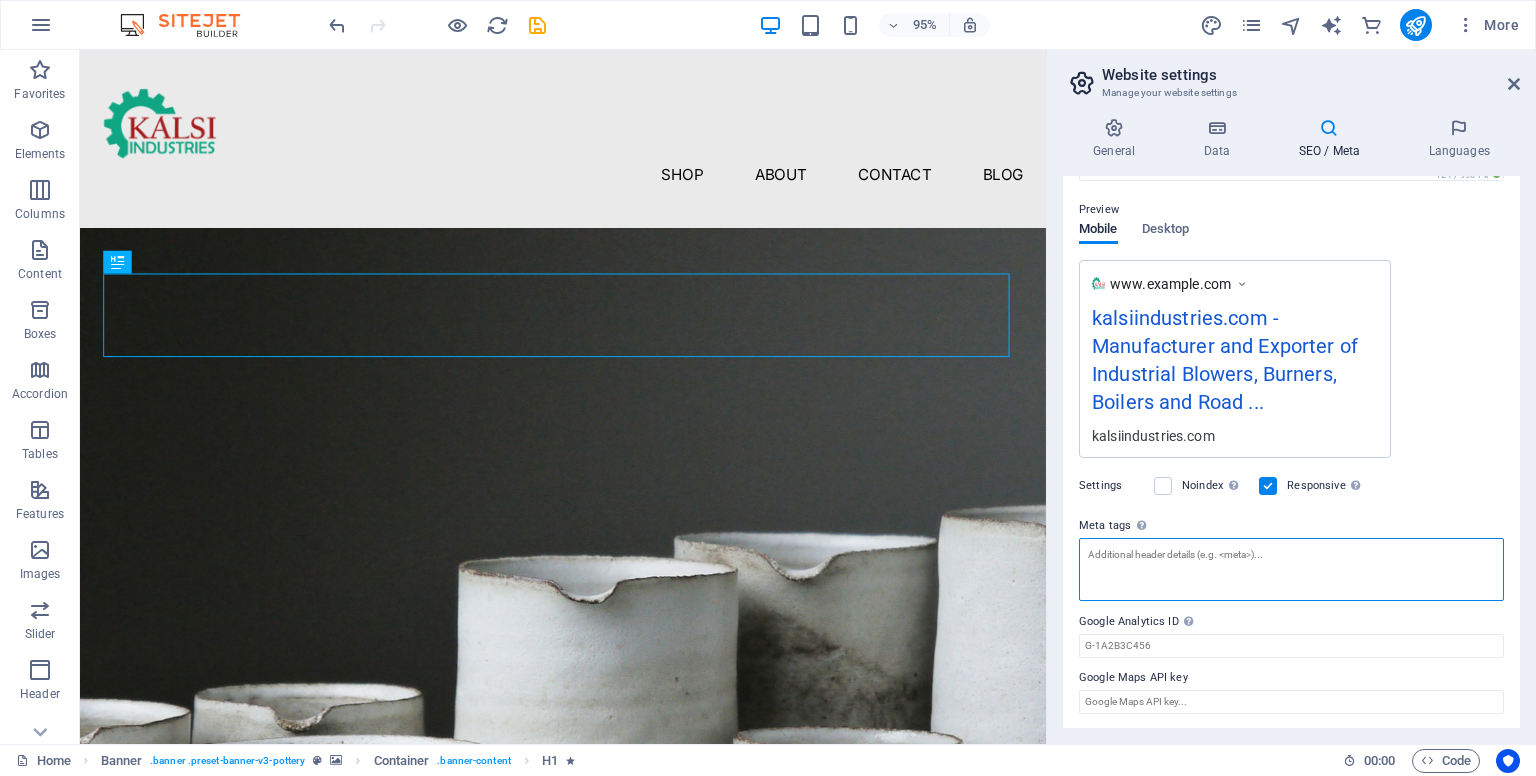 scroll, scrollTop: 0, scrollLeft: 0, axis: both 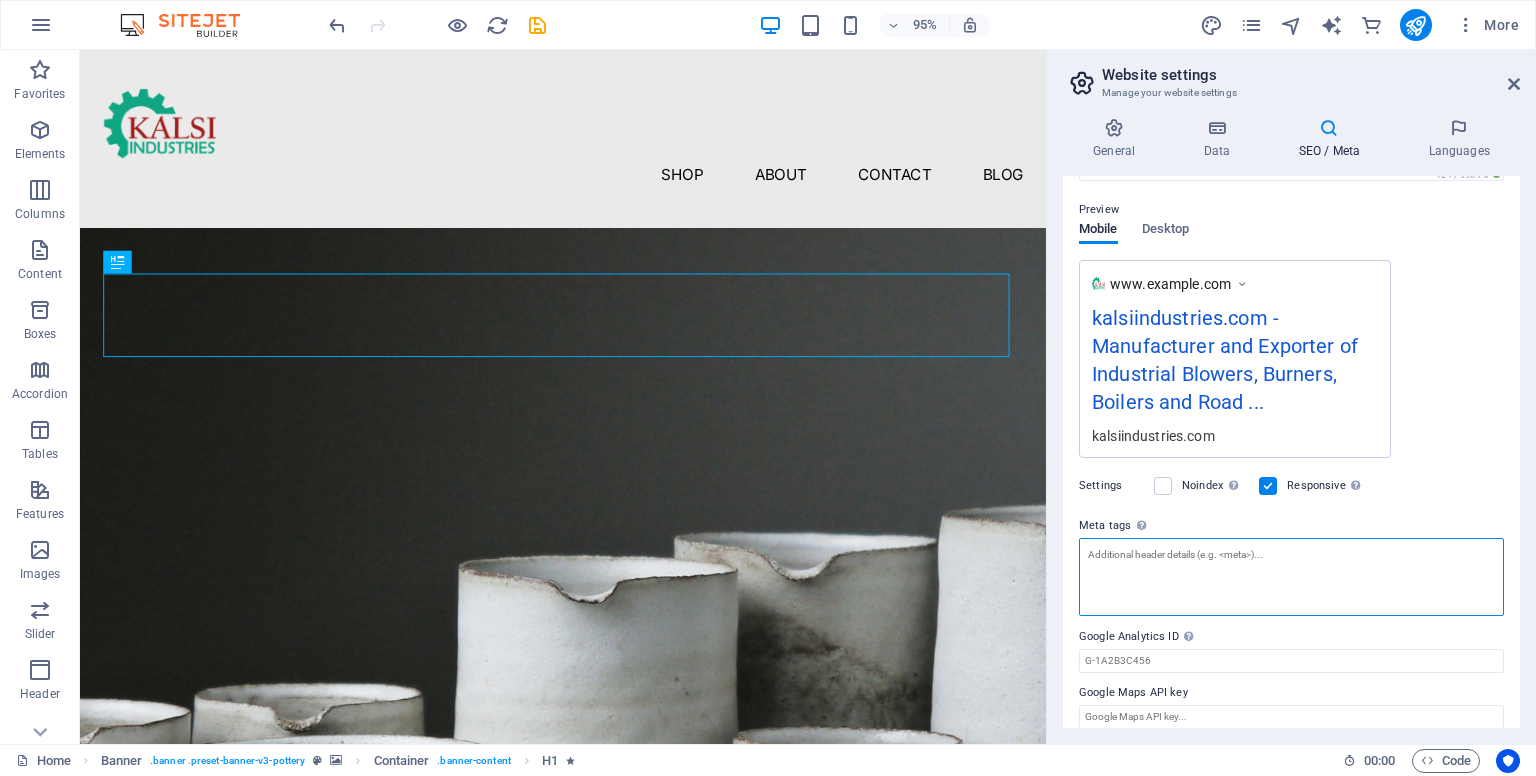 paste on "LEADING MANUFACTURER AND EXPORTER OF INDUSTRIAL BLOWERS, BURNERS, BOILERS & ROAD CONSTRUCTION MACHINERY" 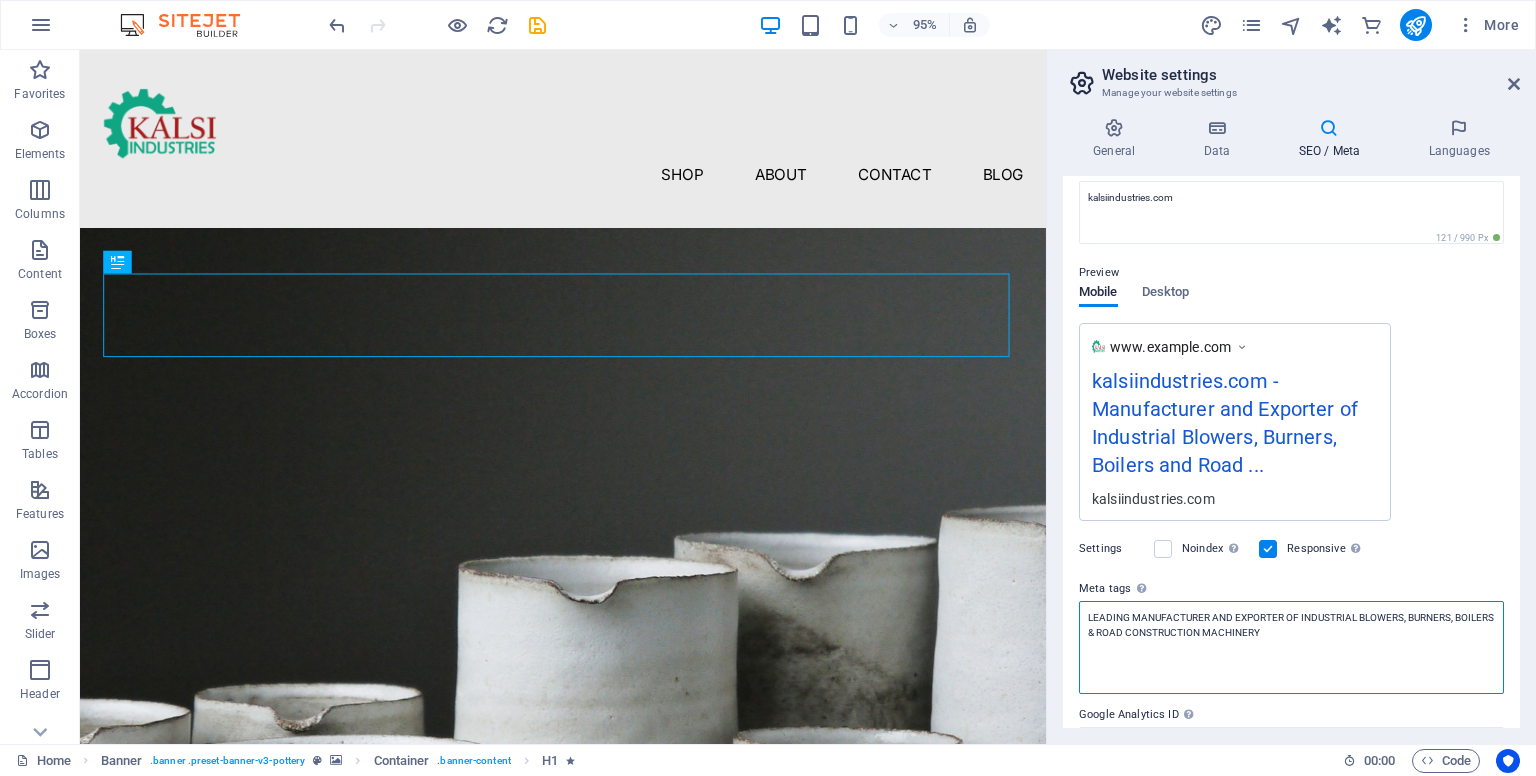 scroll, scrollTop: 196, scrollLeft: 0, axis: vertical 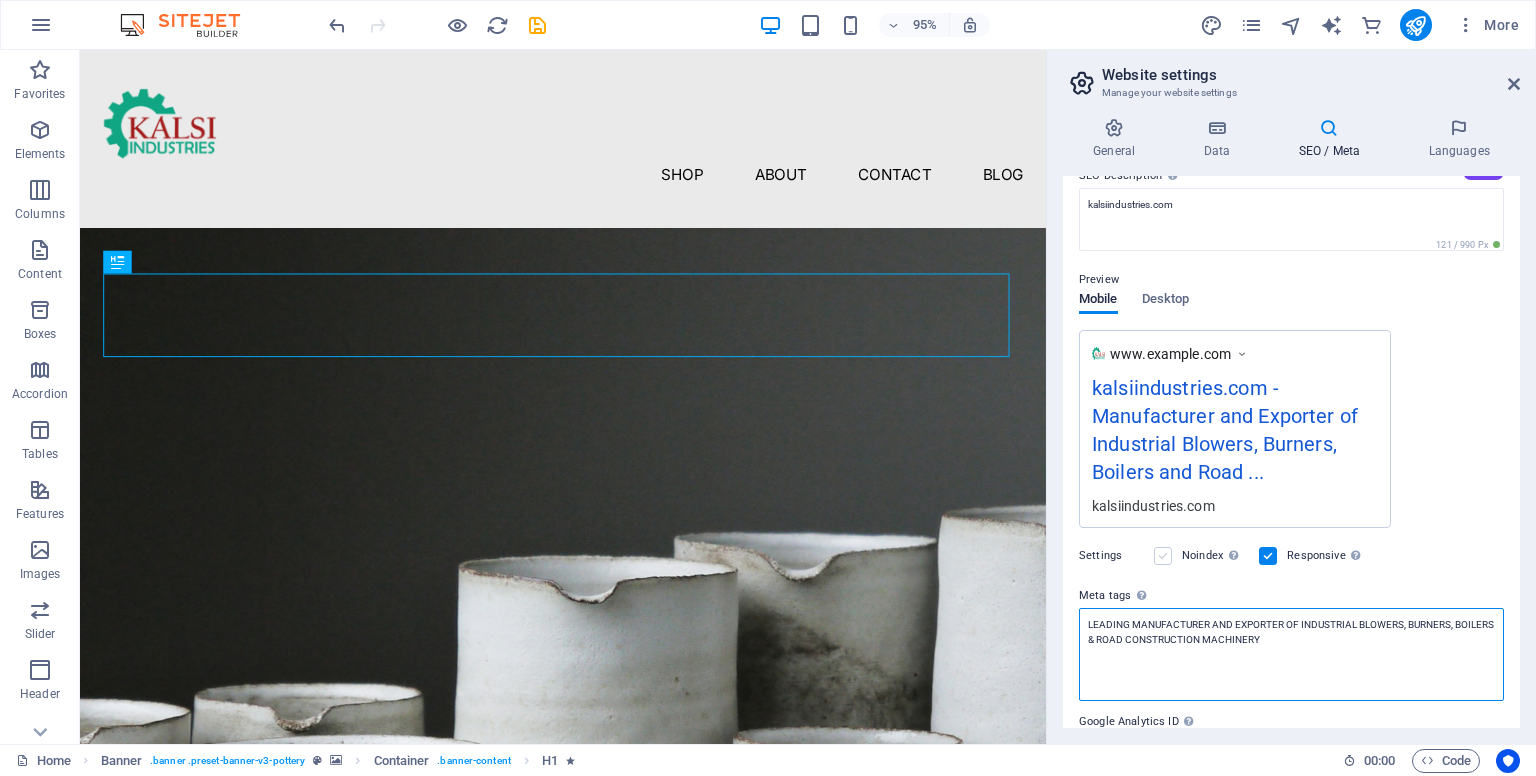 type on "LEADING MANUFACTURER AND EXPORTER OF INDUSTRIAL BLOWERS, BURNERS, BOILERS & ROAD CONSTRUCTION MACHINERY" 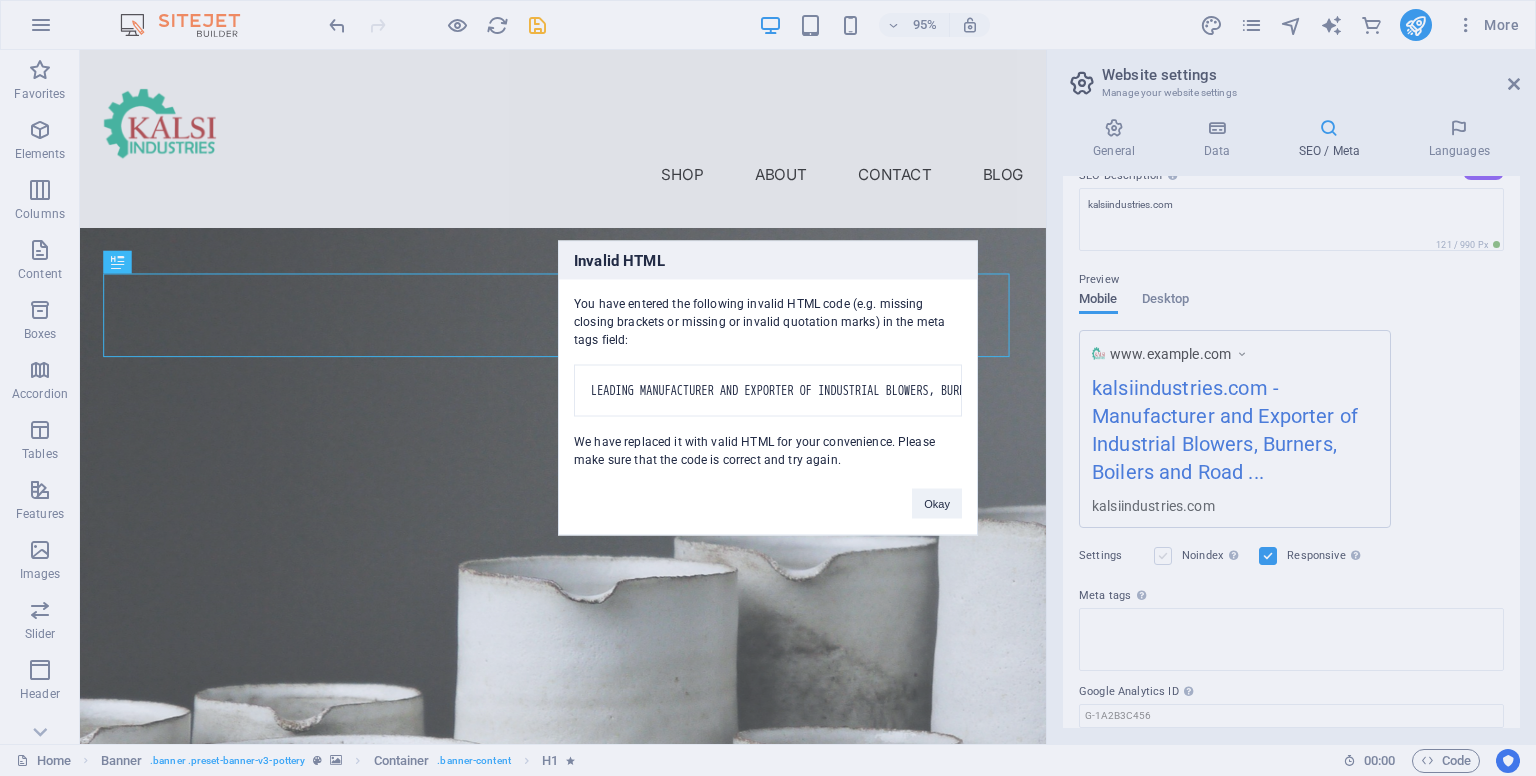 click on "kalsiindustries.com Home Favorites Elements Columns Content Boxes Accordion Tables Features Images Slider Header Footer Forms Marketing Collections Commerce
Drag here to replace the existing content. Press “Ctrl” if you want to create a new element.
H1   Banner   Banner   Container   Menu Bar   Menu   Logo 95% More Home Banner . banner .preset-banner-v3-pottery Container . banner-content H1 00 : 00 Code Website settings Manage your website settings  General  Data  SEO / Meta  Languages Website name kalsiindustries.com Logo Drag files here, click to choose files or select files from Files or our free stock photos & videos Select files from the file manager, stock photos, or upload file(s) Upload Favicon Set the favicon of your website here. A favicon is a small icon shown in the browser tab next to your website title. It helps visitors identify your website. Upload Preview Image (Open Graph) City" at bounding box center [768, 388] 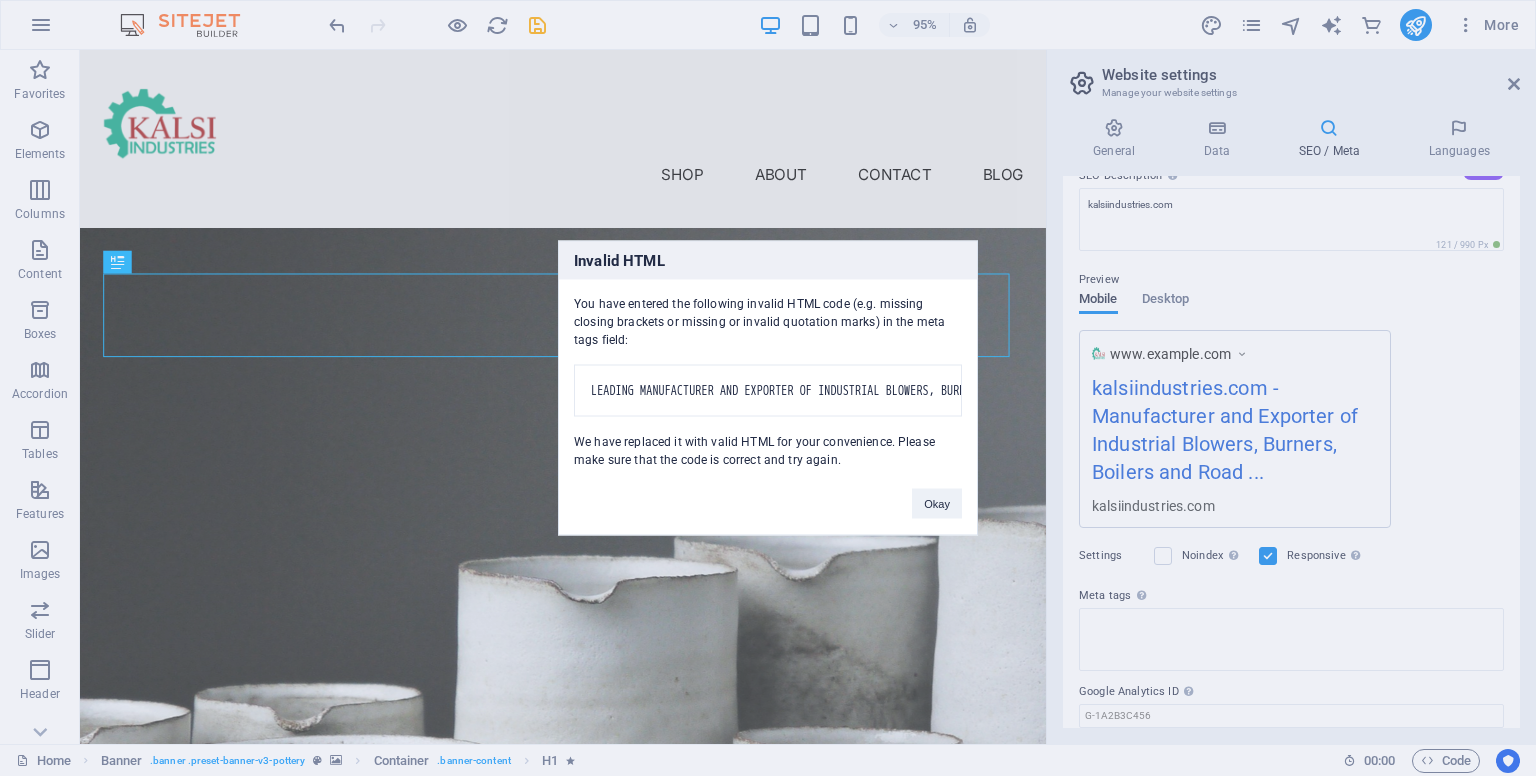 click on "Invalid HTML
You have entered the following invalid HTML code (e.g. missing closing brackets or missing or invalid quotation marks) in the meta tags field:
LEADING MANUFACTURER AND EXPORTER OF INDUSTRIAL BLOWERS, BURNERS, BOILERS & ROAD CONSTRUCTION MACHINERY
We have replaced it with valid HTML for your convenience. Please make sure that the code is correct and try again.
Okay" at bounding box center [768, 388] 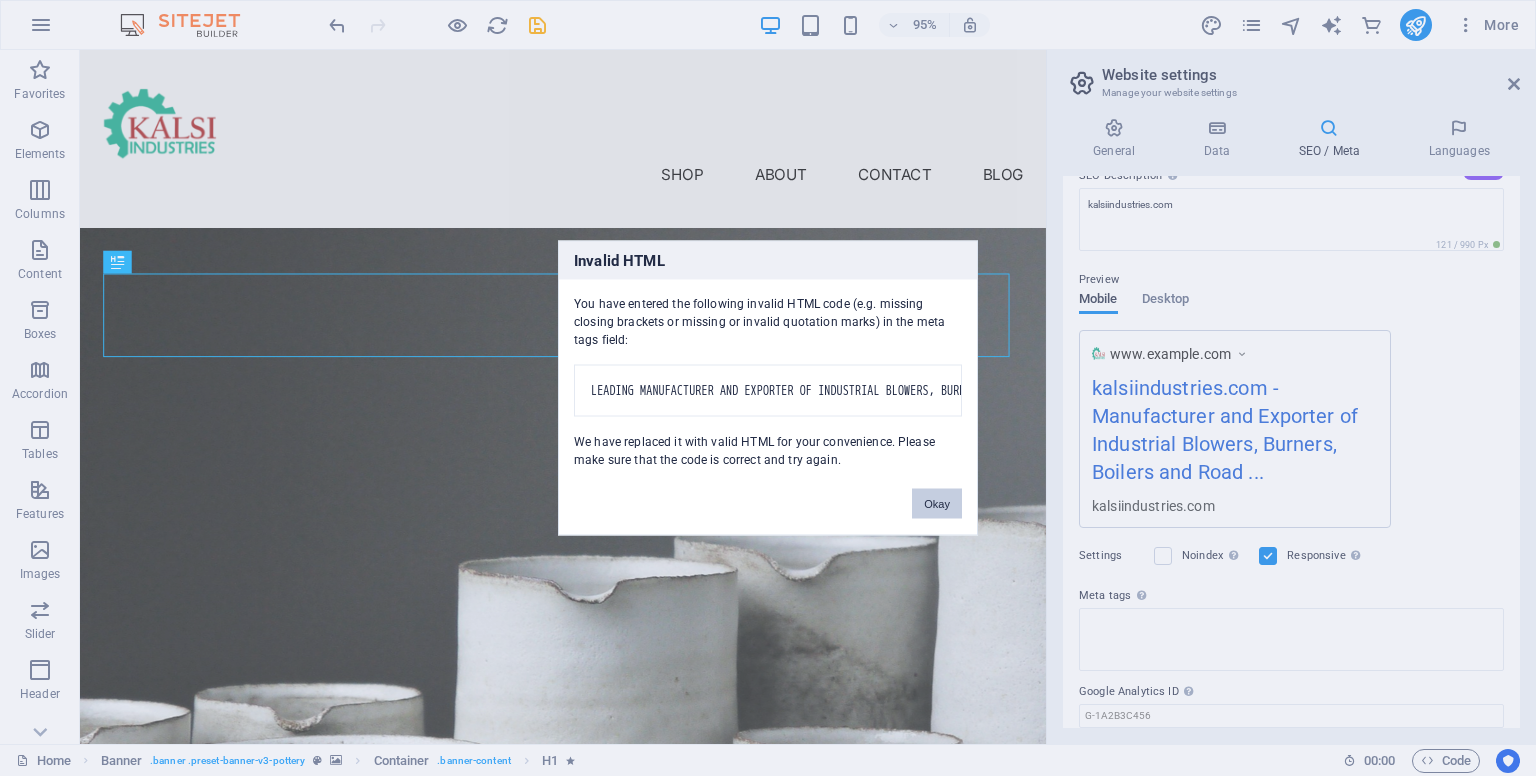 click on "Okay" at bounding box center (937, 504) 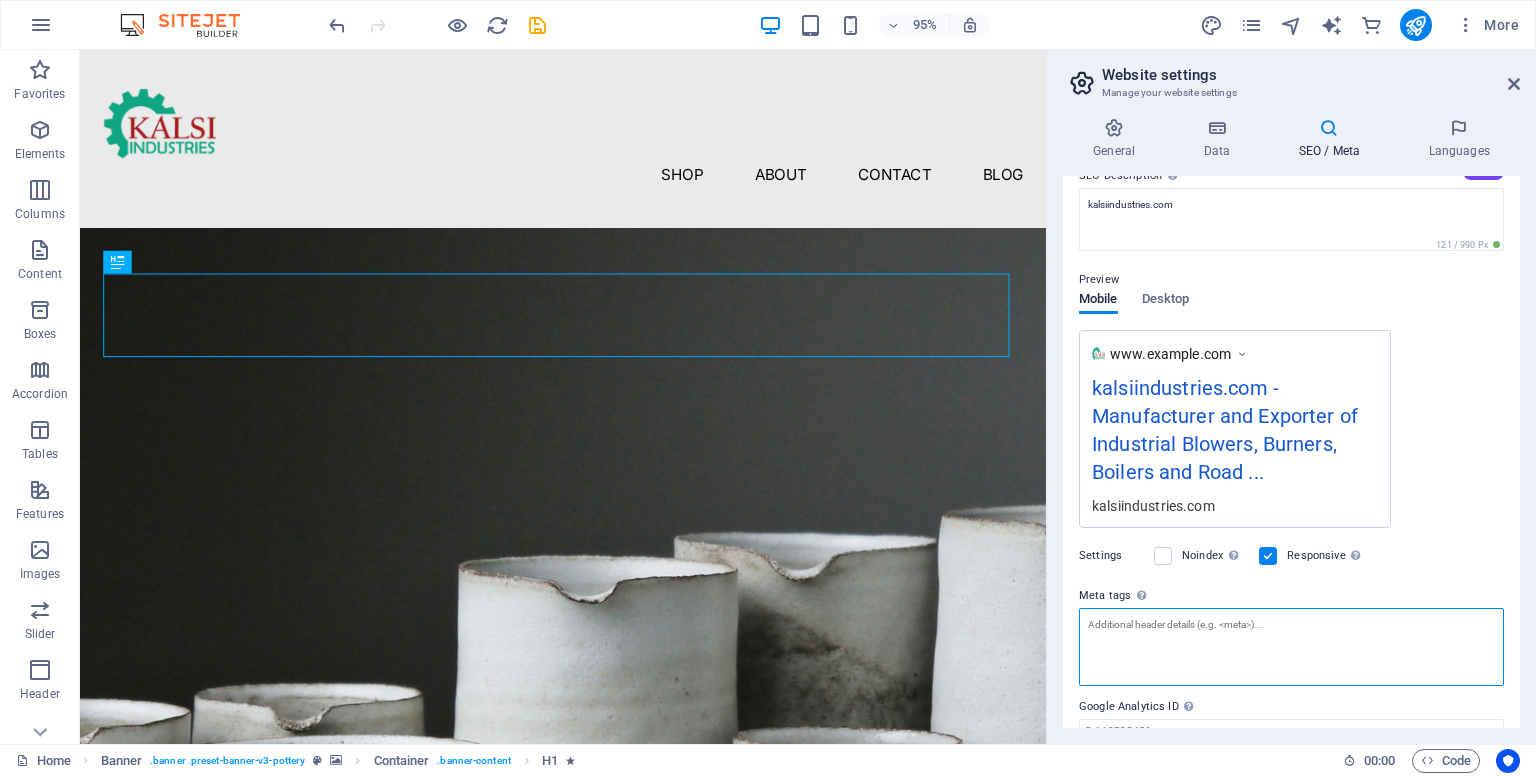 click on "Meta tags Enter HTML code here that will be placed inside the  tags of your website. Please note that your website may not function if you include code with errors." at bounding box center (1291, 647) 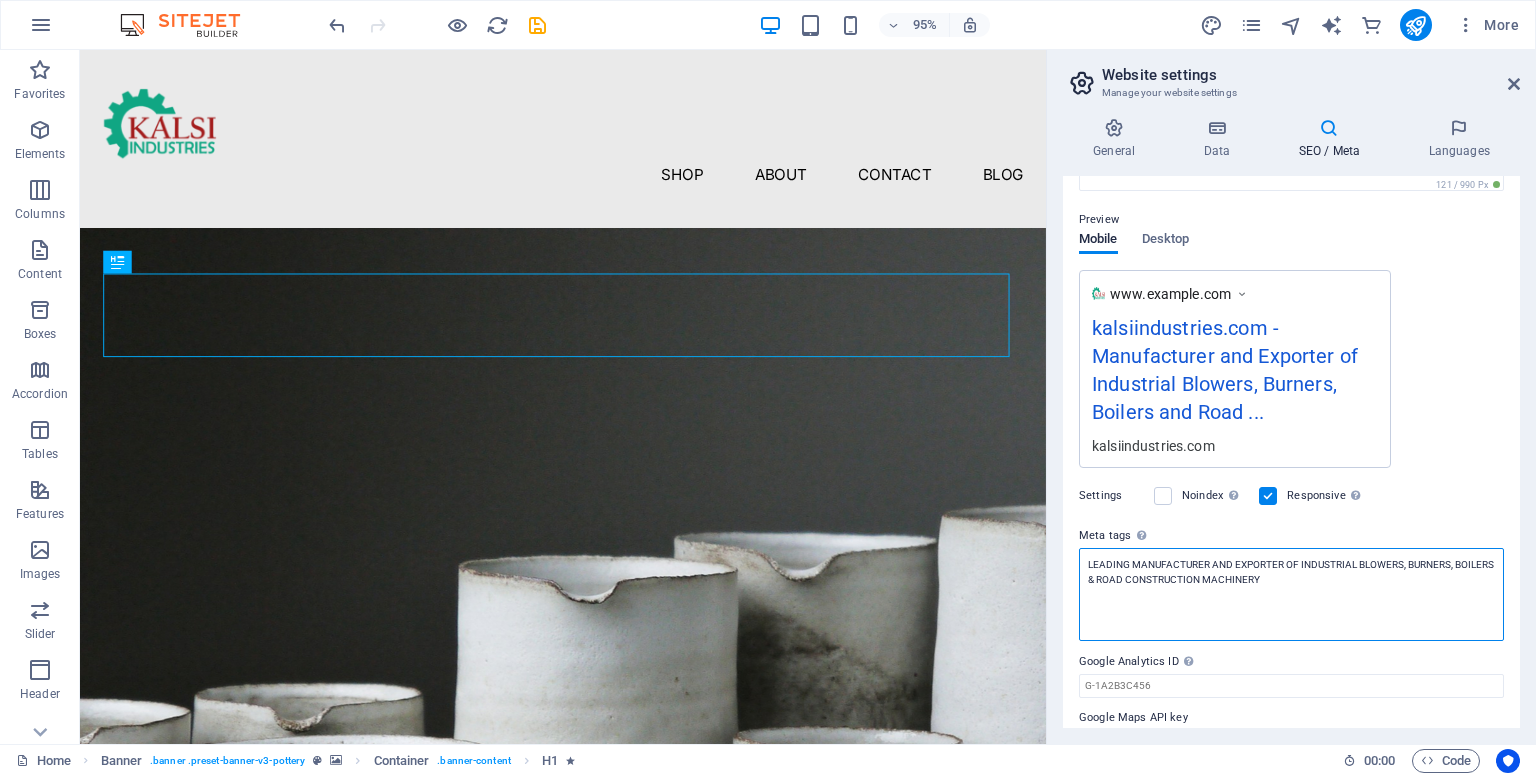 scroll, scrollTop: 0, scrollLeft: 0, axis: both 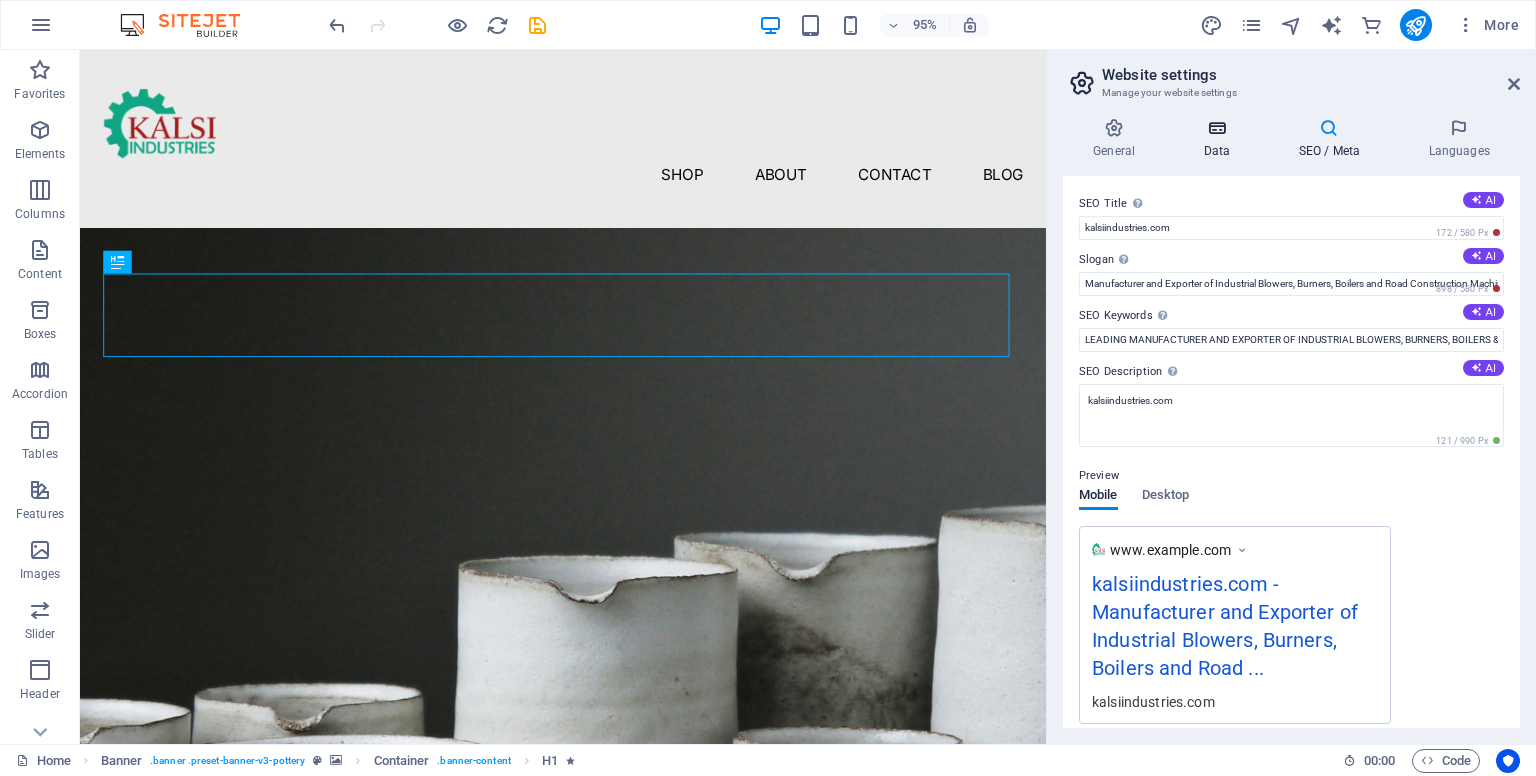 type on "LEADING MANUFACTURER AND EXPORTER OF INDUSTRIAL BLOWERS, BURNERS, BOILERS & ROAD CONSTRUCTION MACHINERY" 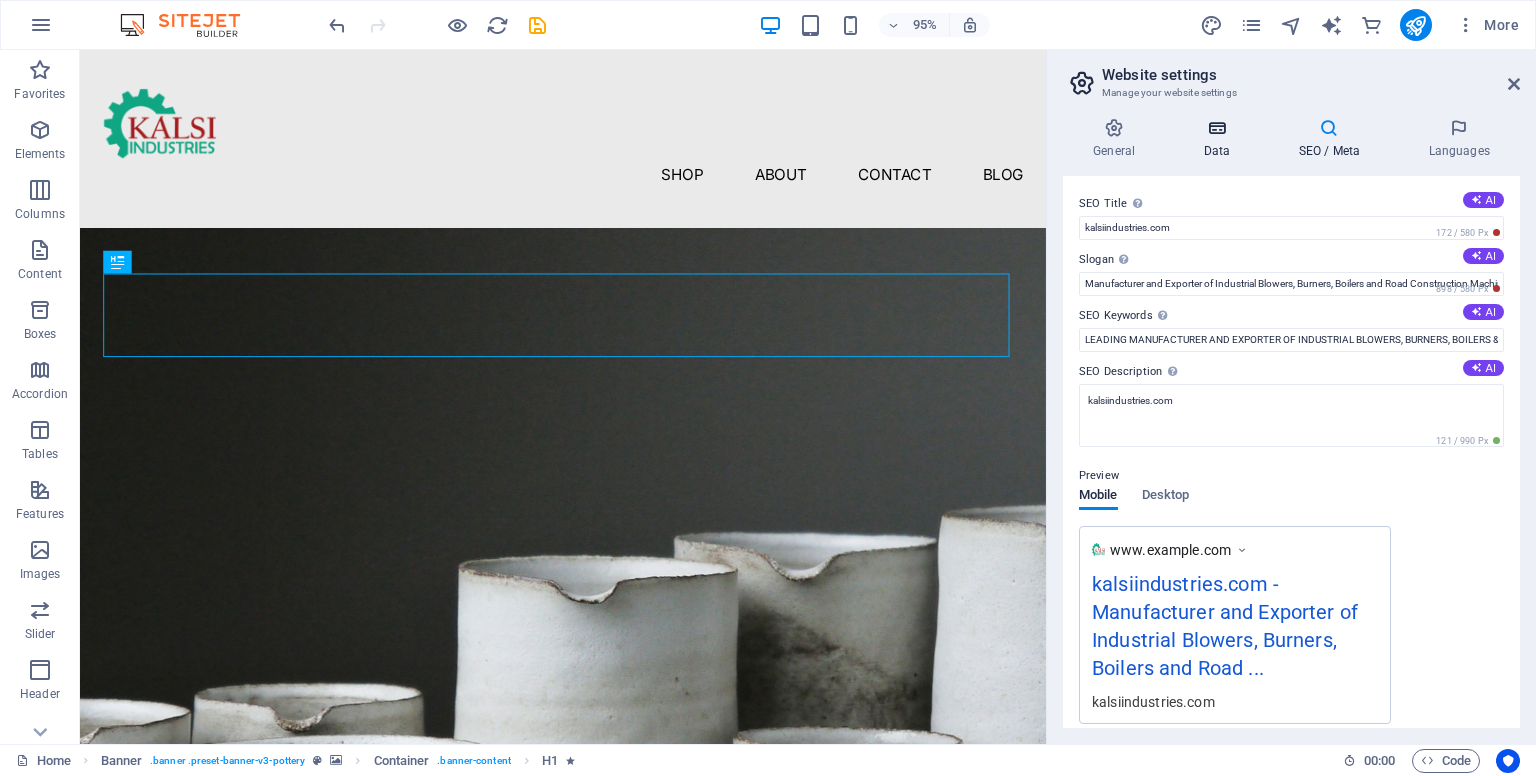 click on "kalsiindustries.com Home Favorites Elements Columns Content Boxes Accordion Tables Features Images Slider Header Footer Forms Marketing Collections Commerce
Drag here to replace the existing content. Press “Ctrl” if you want to create a new element.
H1   Banner   Banner   Container   Menu Bar   Menu   Logo 95% More Home Banner . banner .preset-banner-v3-pottery Container . banner-content H1 00 : 00 Code Website settings Manage your website settings  General  Data  SEO / Meta  Languages Website name kalsiindustries.com Logo Drag files here, click to choose files or select files from Files or our free stock photos & videos Select files from the file manager, stock photos, or upload file(s) Upload Favicon Set the favicon of your website here. A favicon is a small icon shown in the browser tab next to your website title. It helps visitors identify your website. Upload Preview Image (Open Graph) City" at bounding box center [768, 388] 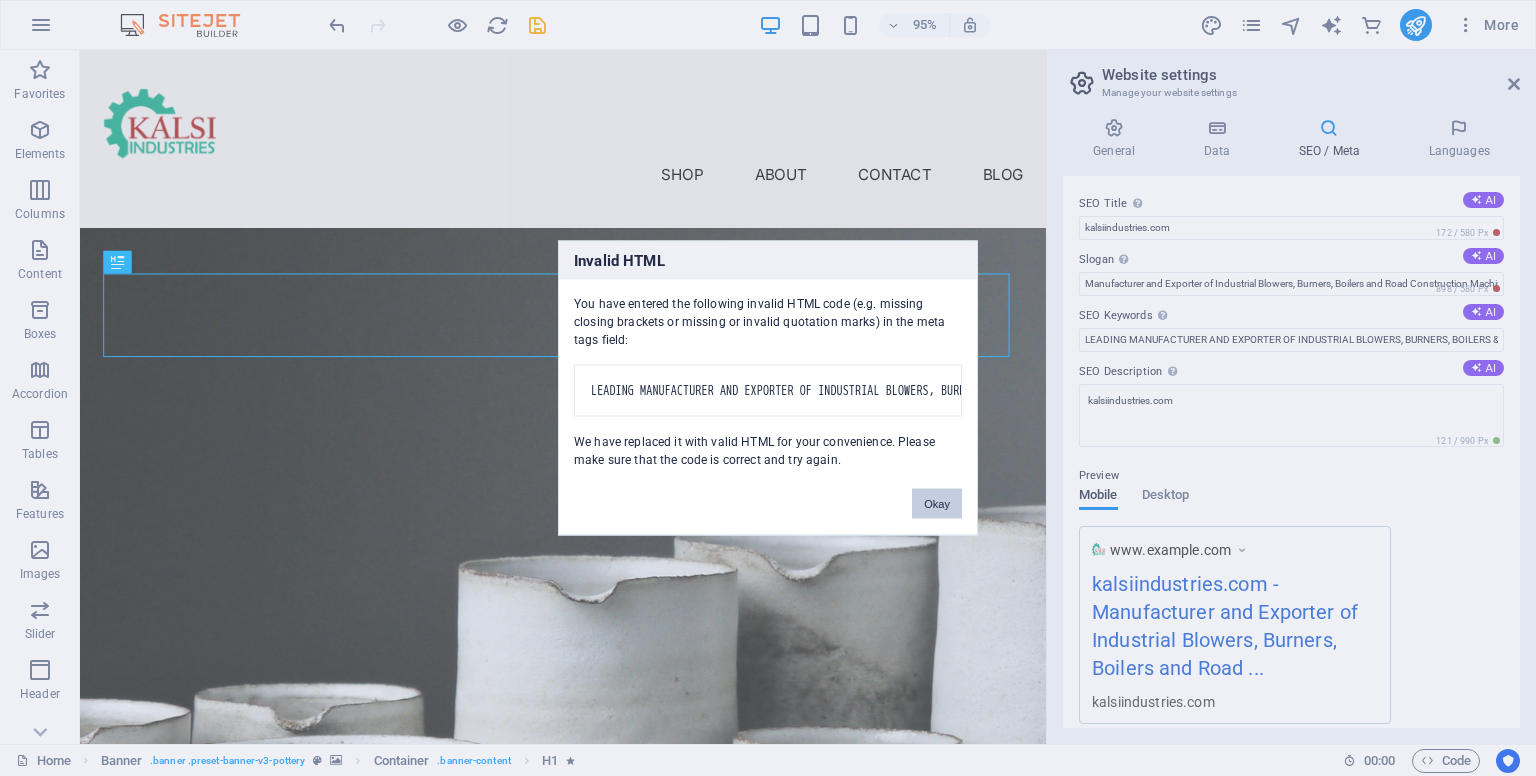 click on "Okay" at bounding box center (937, 504) 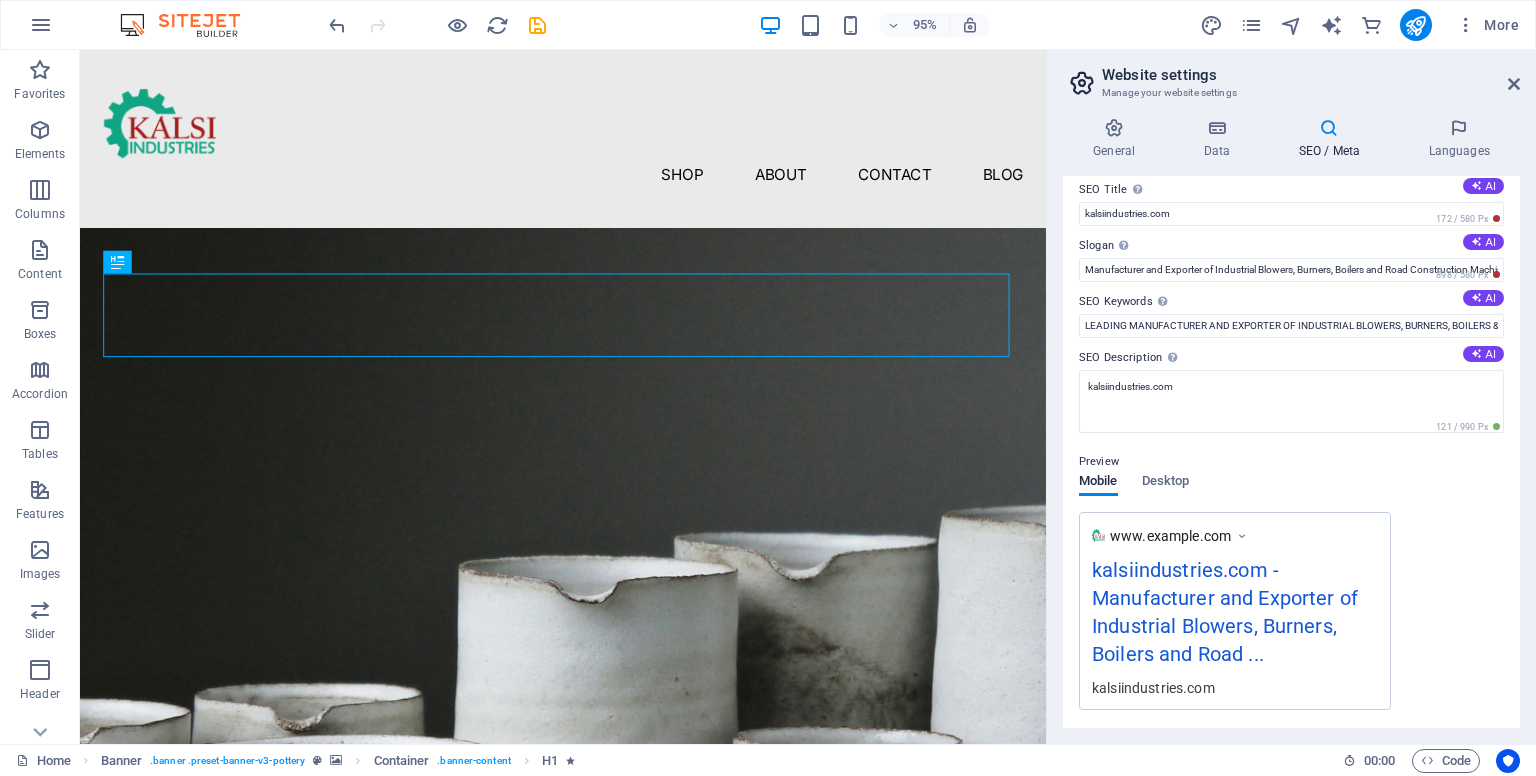 scroll, scrollTop: 0, scrollLeft: 0, axis: both 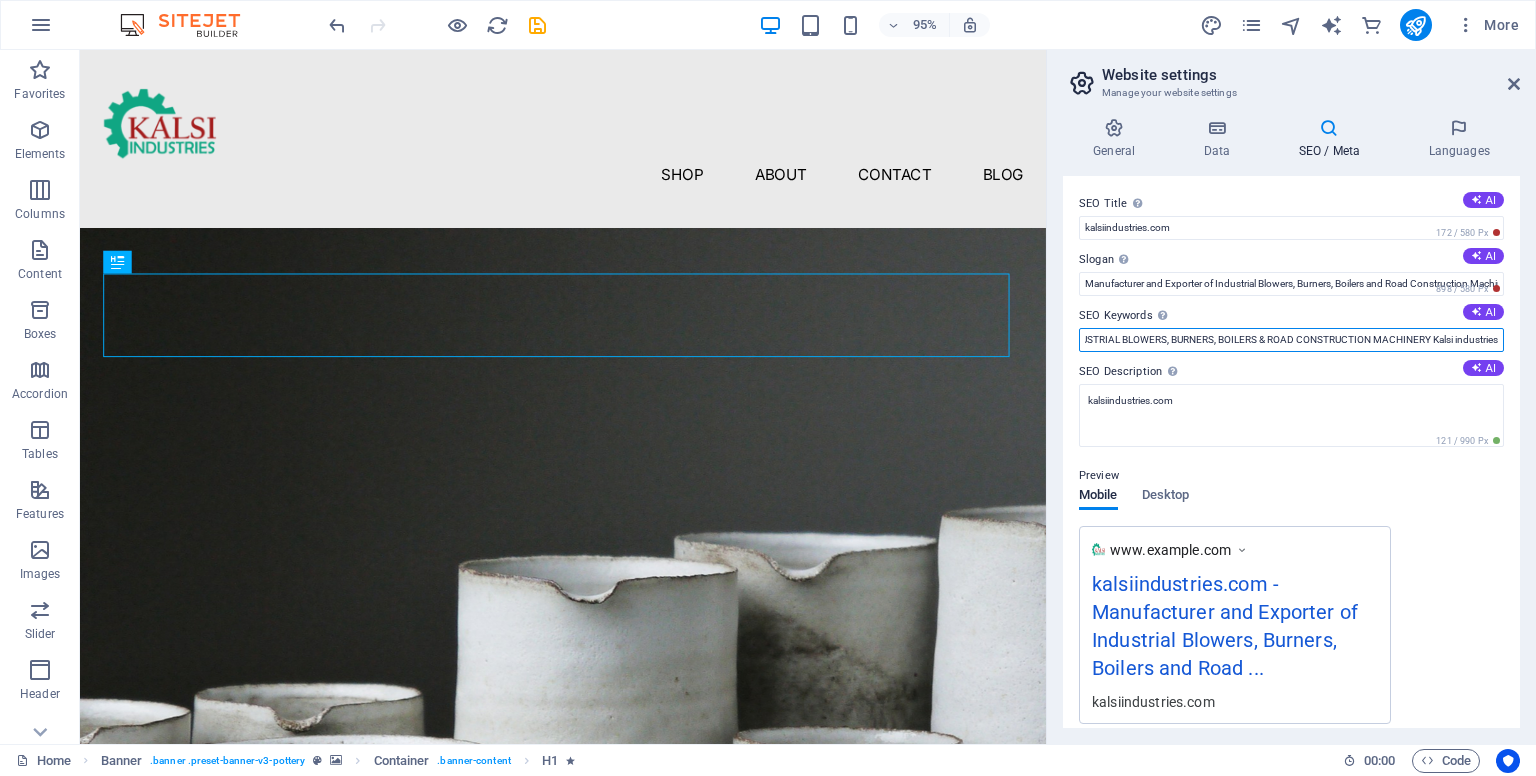 drag, startPoint x: 1086, startPoint y: 338, endPoint x: 1535, endPoint y: 339, distance: 449.0011 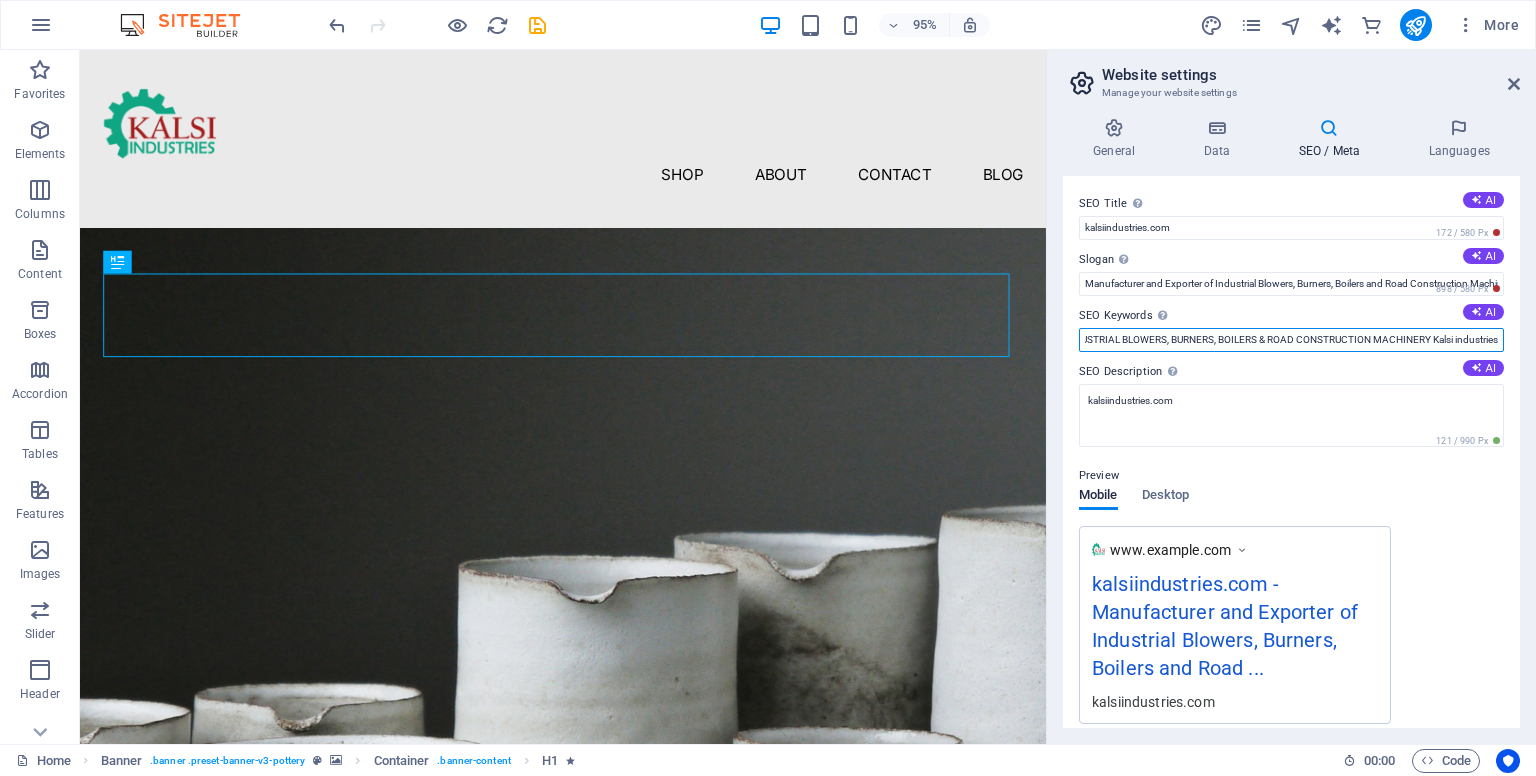click on "General  Data  SEO / Meta  Languages Website name kalsiindustries.com Logo Drag files here, click to choose files or select files from Files or our free stock photos & videos Select files from the file manager, stock photos, or upload file(s) Upload Favicon Set the favicon of your website here. A favicon is a small icon shown in the browser tab next to your website title. It helps visitors identify your website. Drag files here, click to choose files or select files from Files or our free stock photos & videos Select files from the file manager, stock photos, or upload file(s) Upload Preview Image (Open Graph) This image will be shown when the website is shared on social networks Drag files here, click to choose files or select files from Files or our free stock photos & videos Select files from the file manager, stock photos, or upload file(s) Upload Contact data for this website. This can be used everywhere on the website and will update automatically. Company kalsiindustries.com First name Last name 12345" at bounding box center (1291, 423) 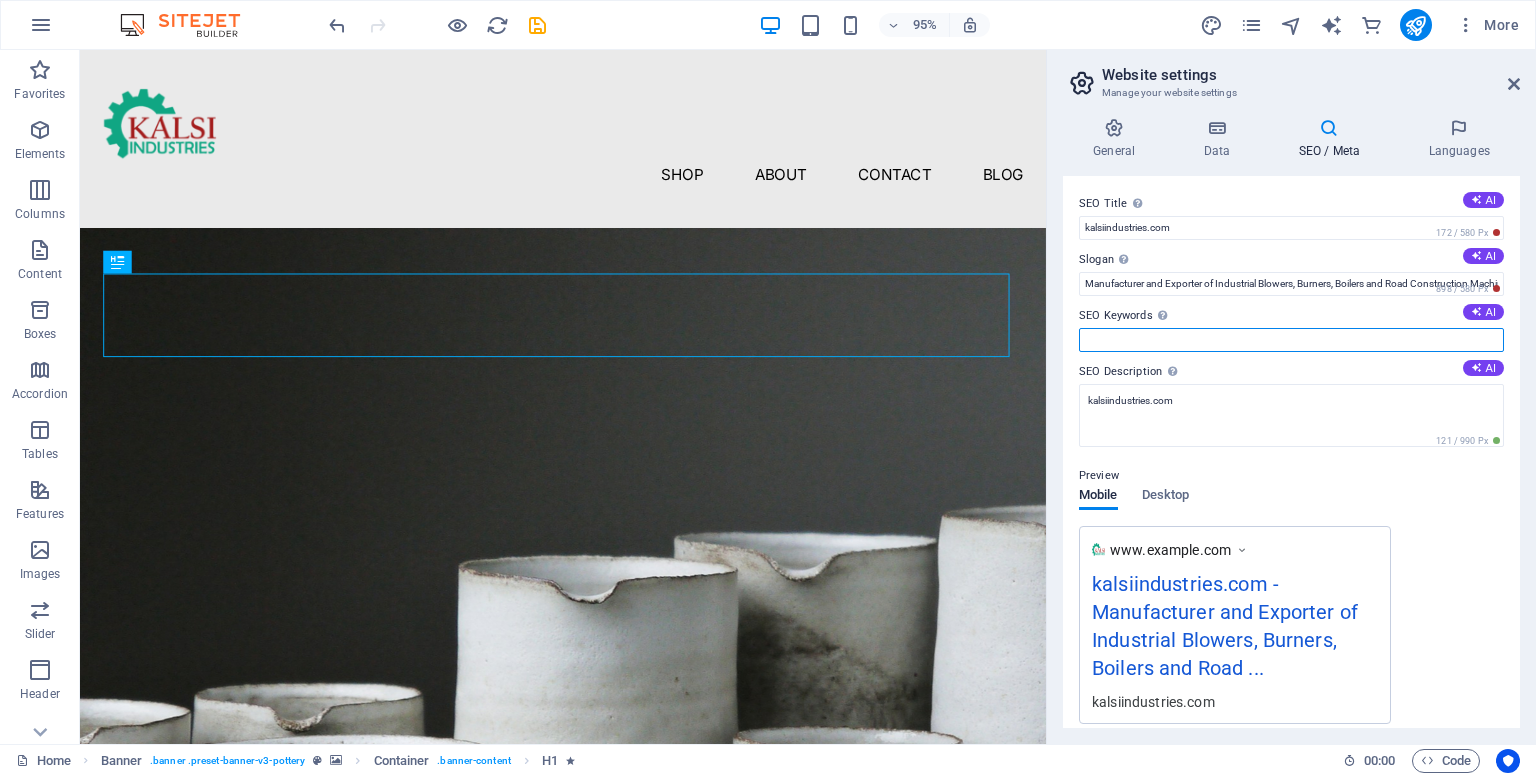 scroll, scrollTop: 0, scrollLeft: 0, axis: both 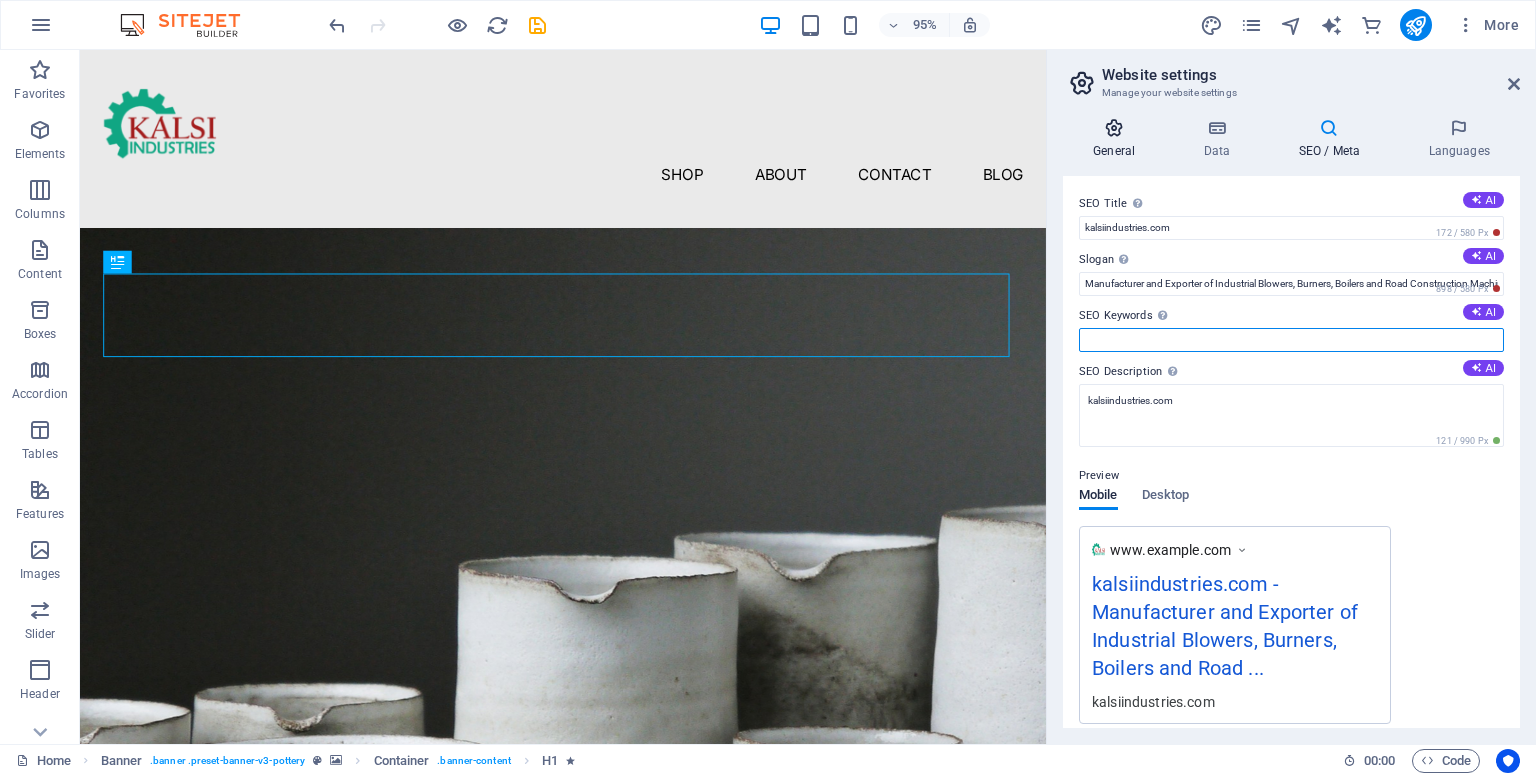 type 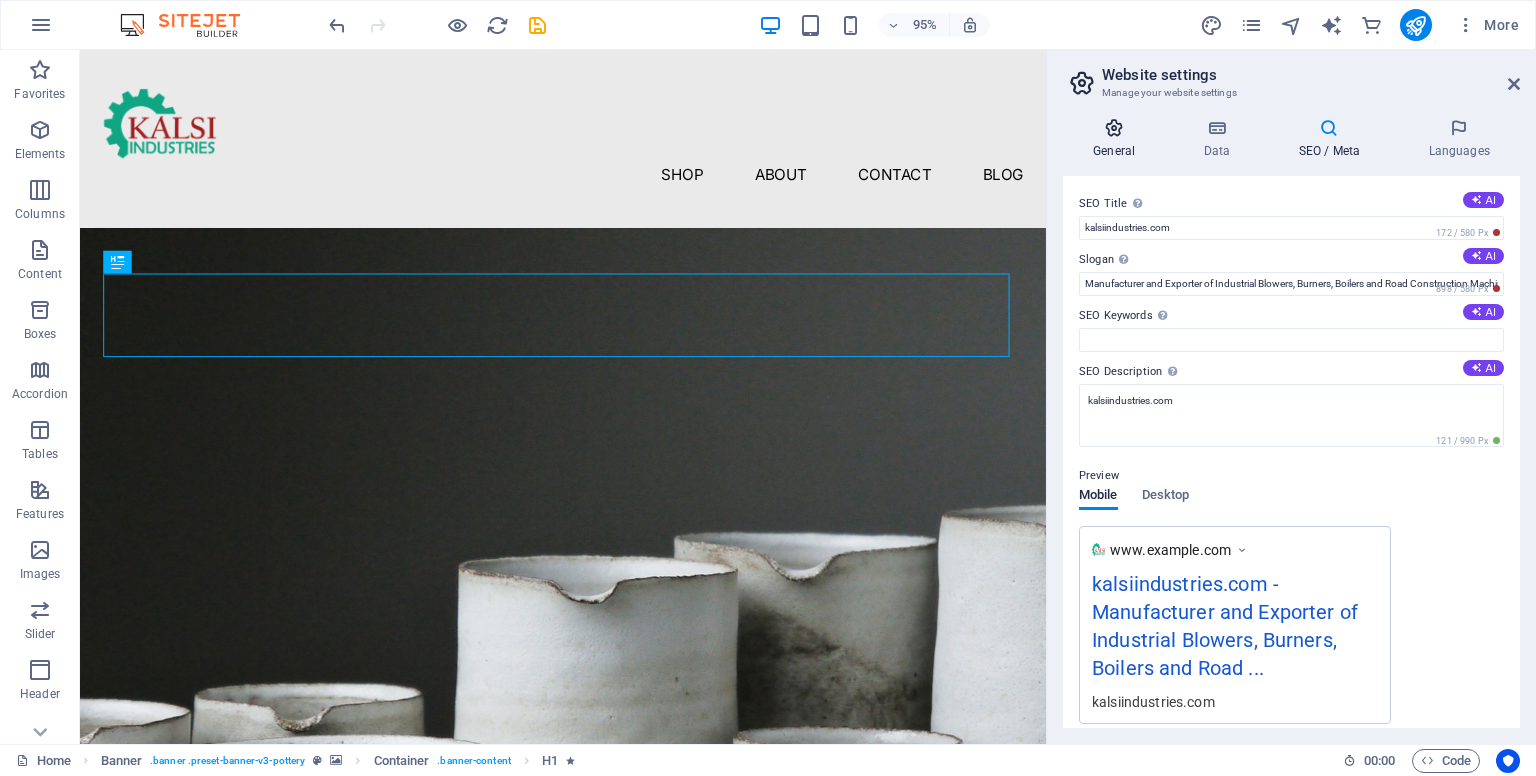 click at bounding box center (1114, 128) 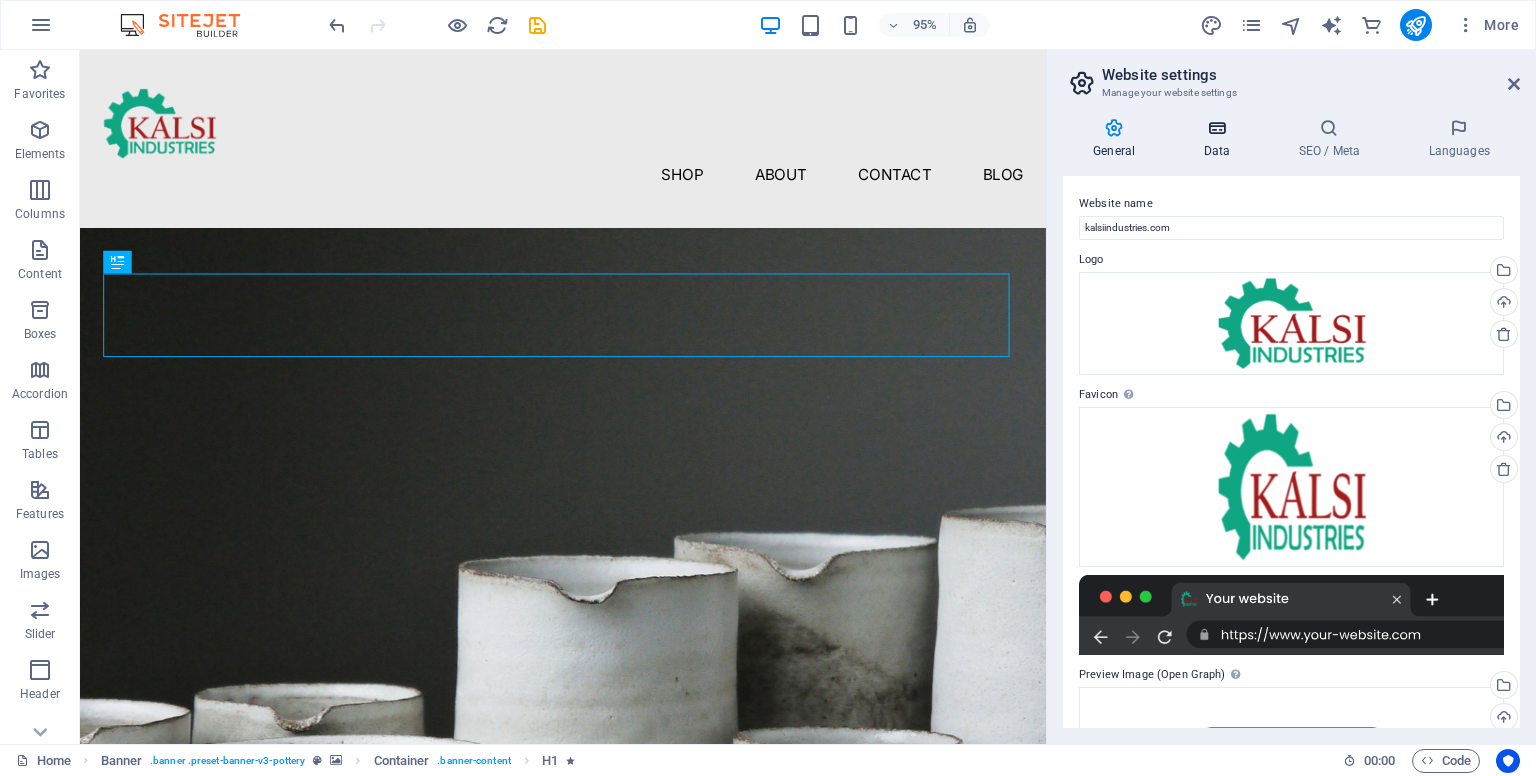 click on "Data" at bounding box center [1220, 139] 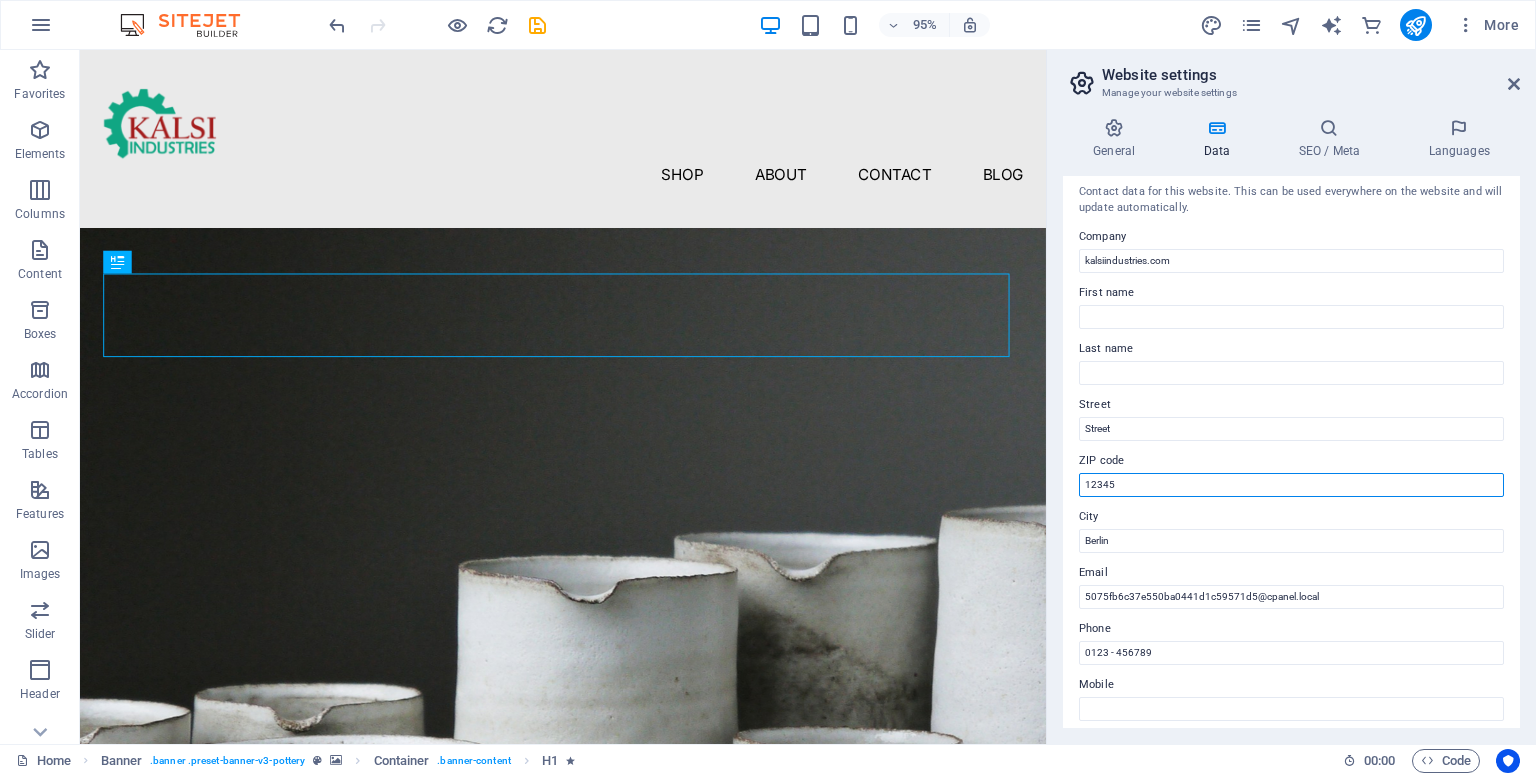 click on "12345" at bounding box center (1291, 485) 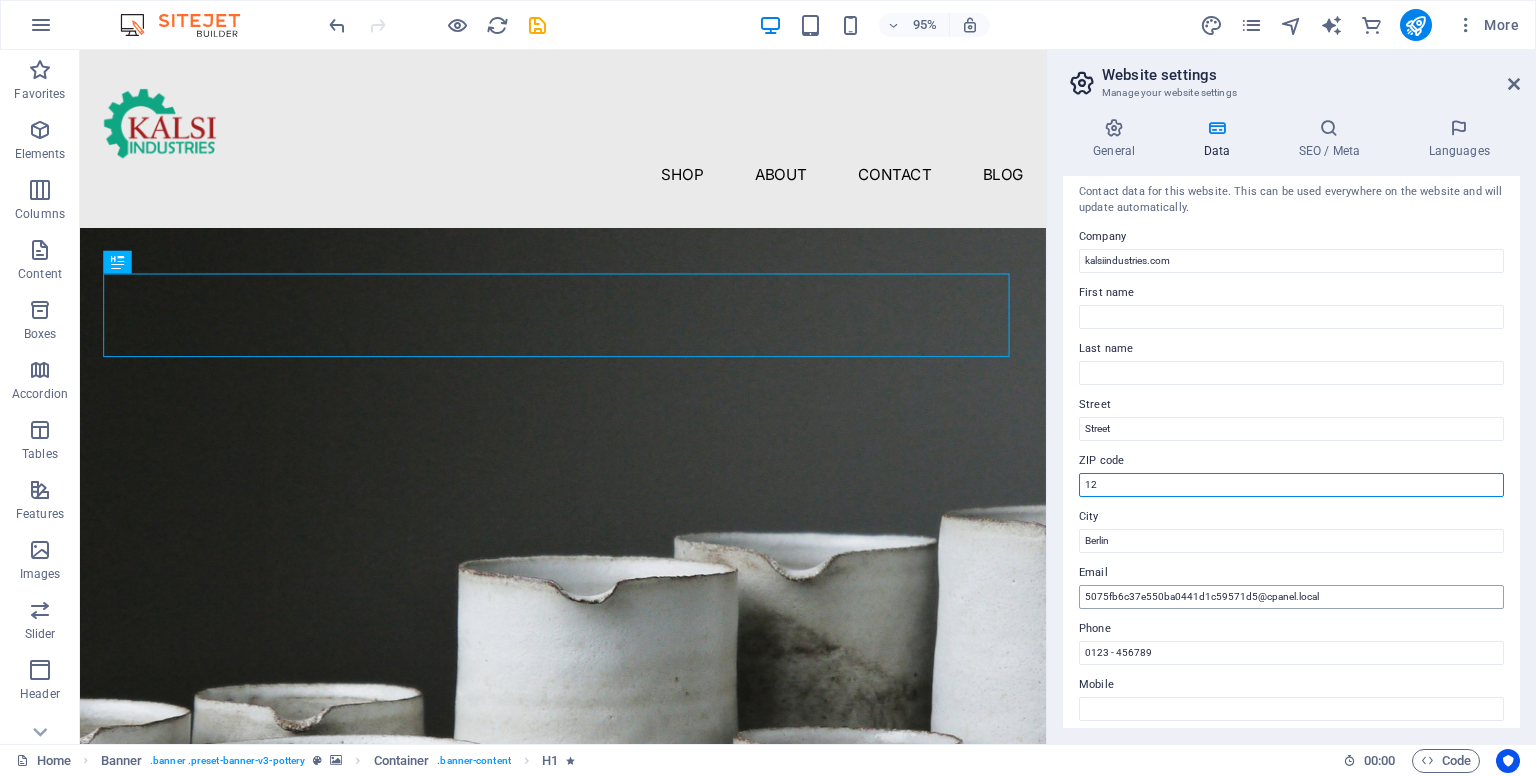 type on "1" 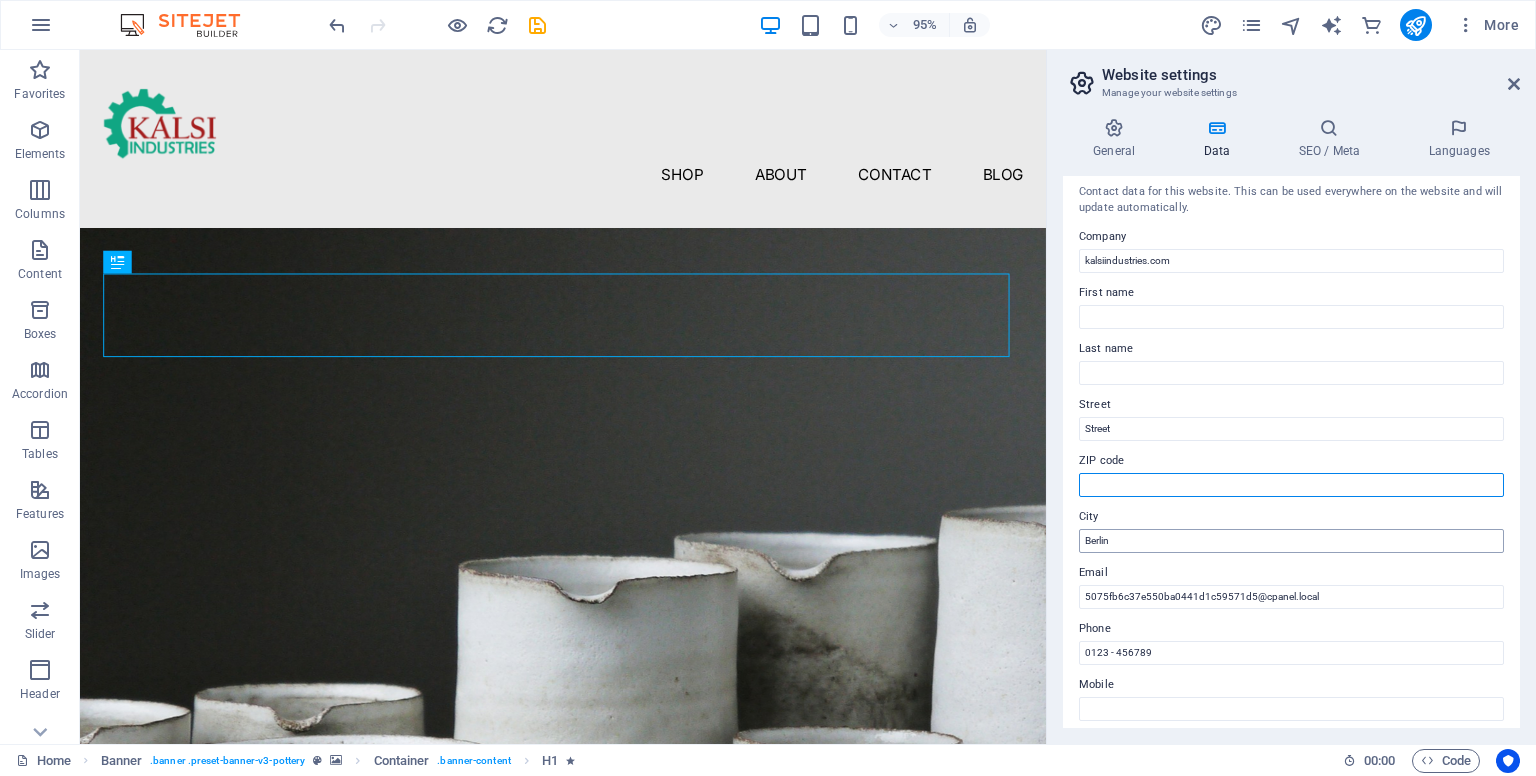 type 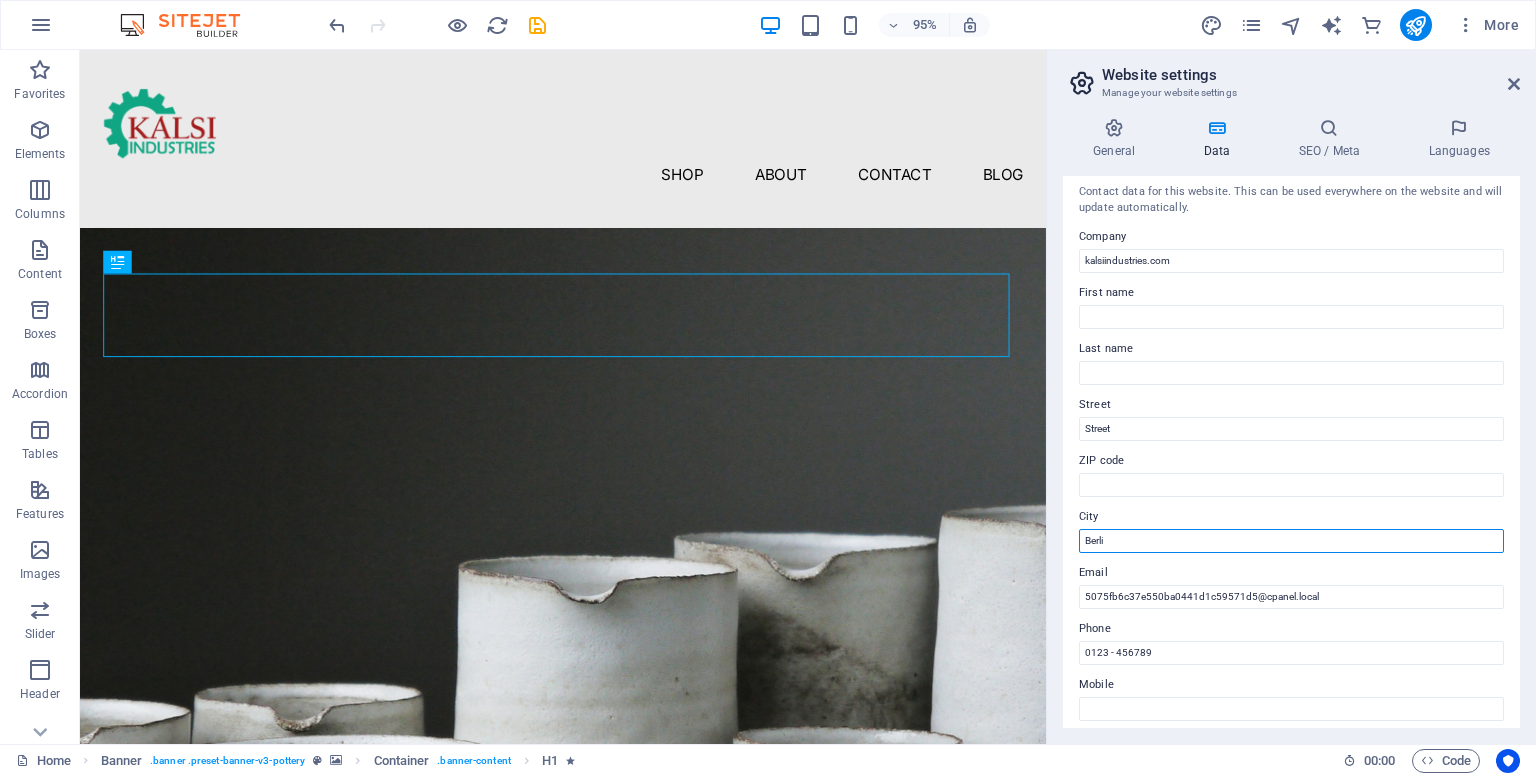click on "Berli" at bounding box center (1291, 541) 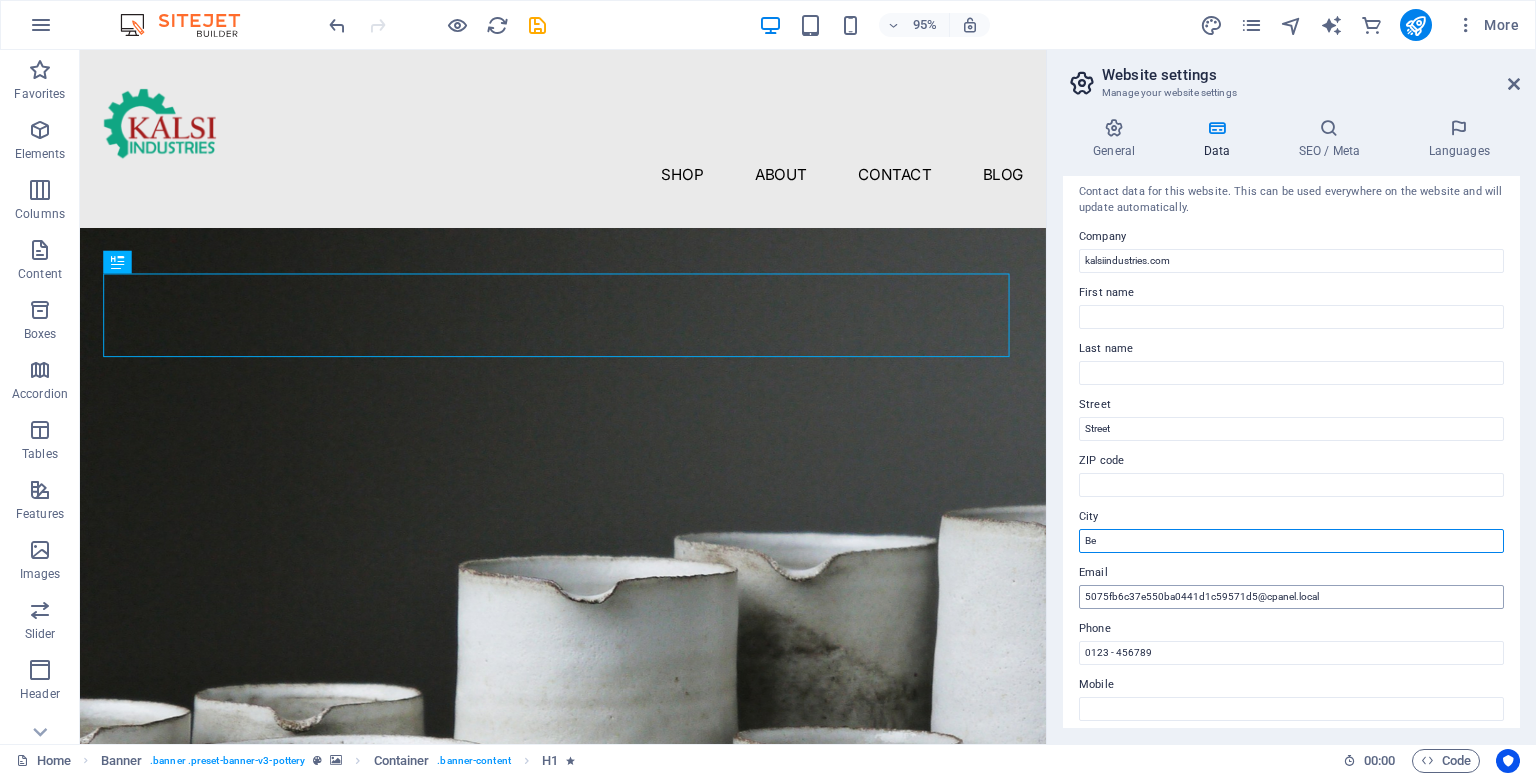 type on "B" 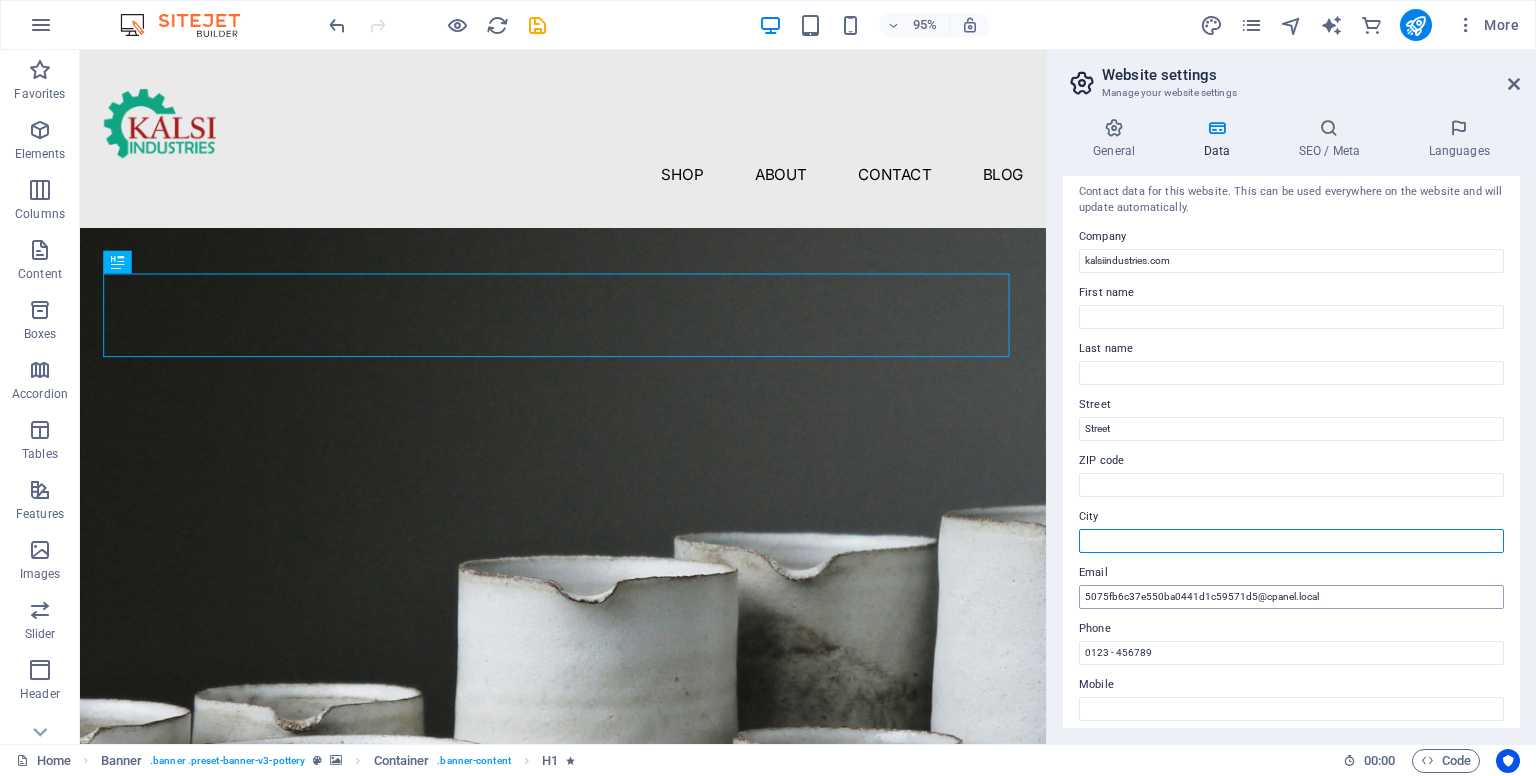 type 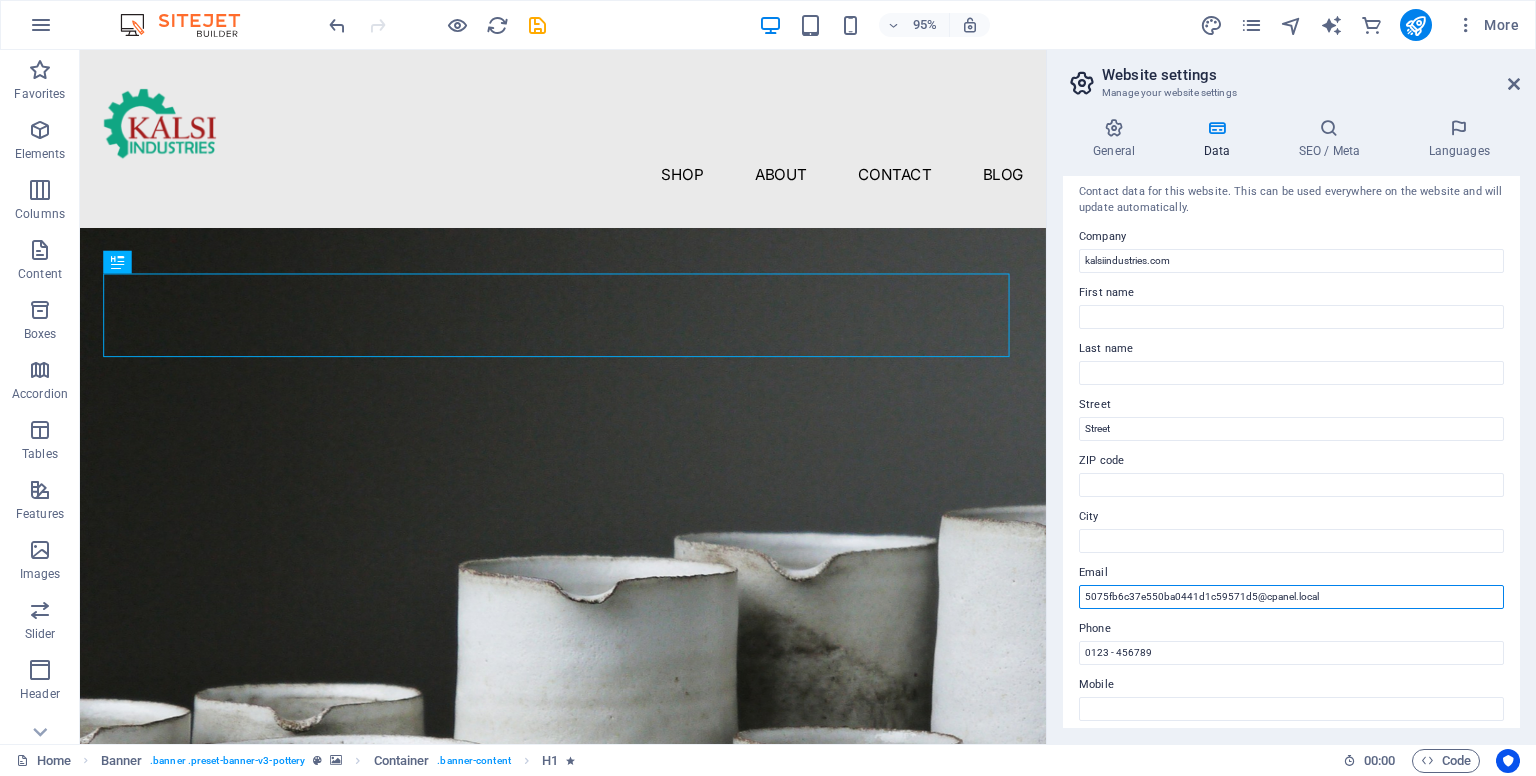 click on "5075fb6c37e550ba0441d1c59571d5@cpanel.local" at bounding box center [1291, 597] 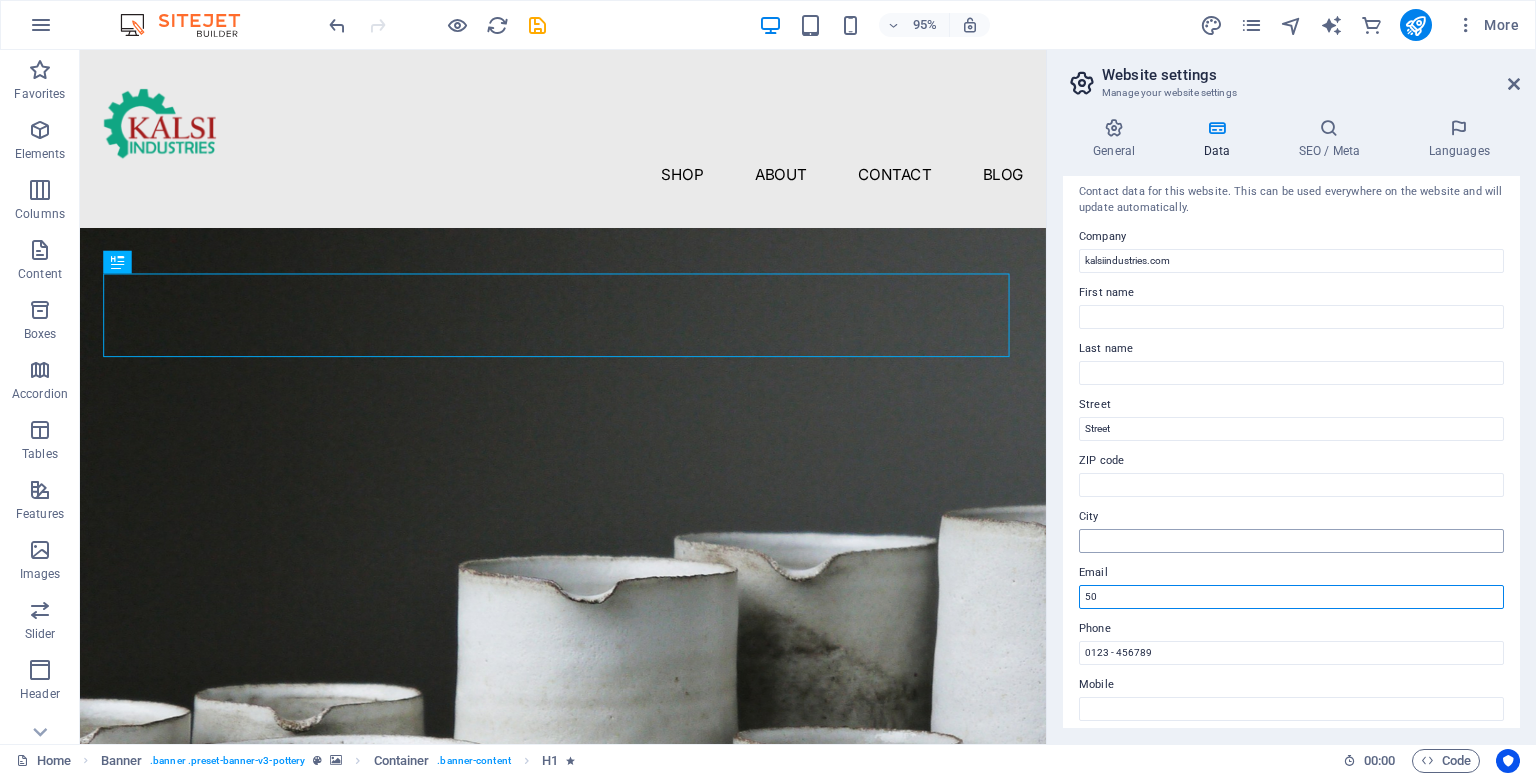 type on "5" 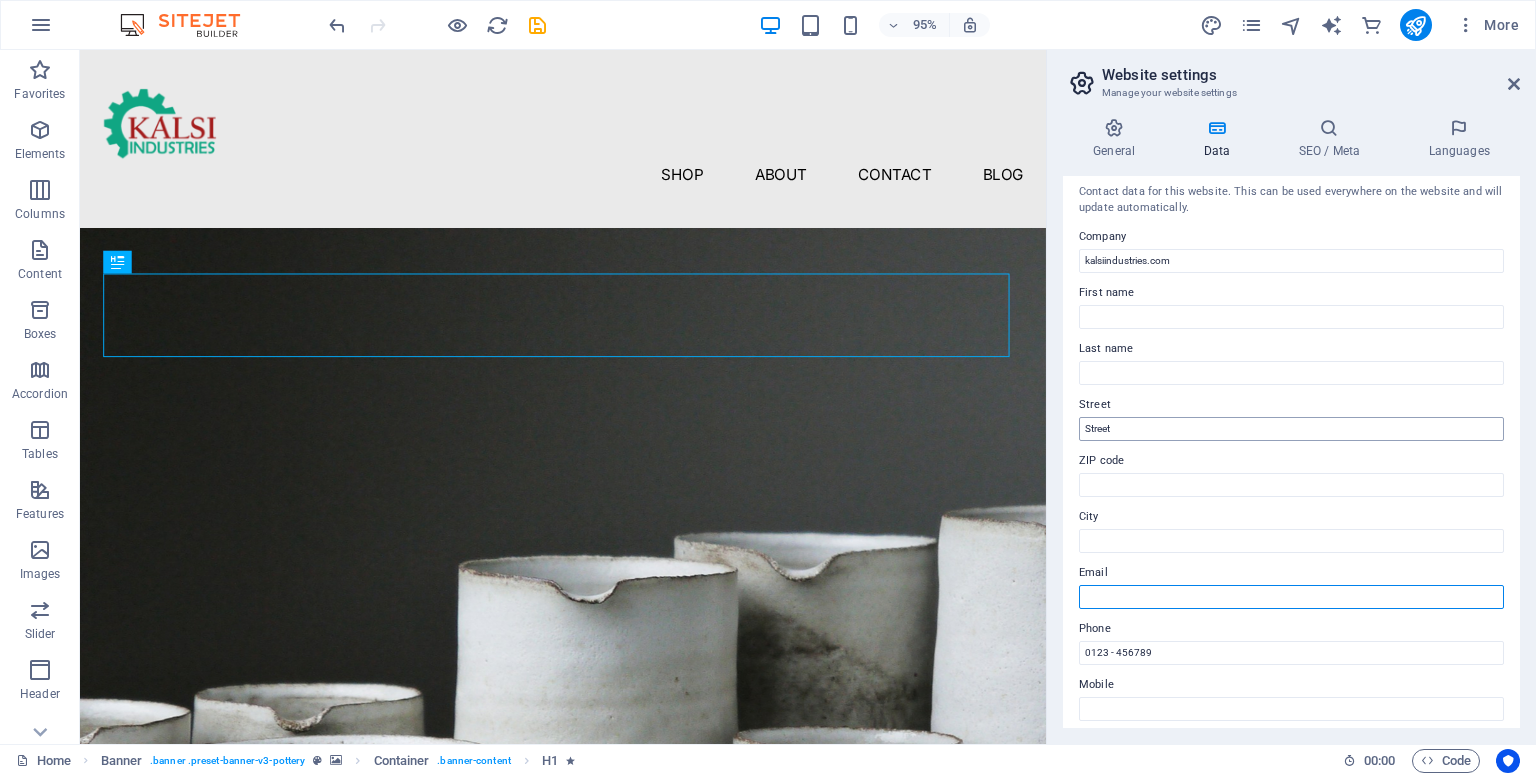 type 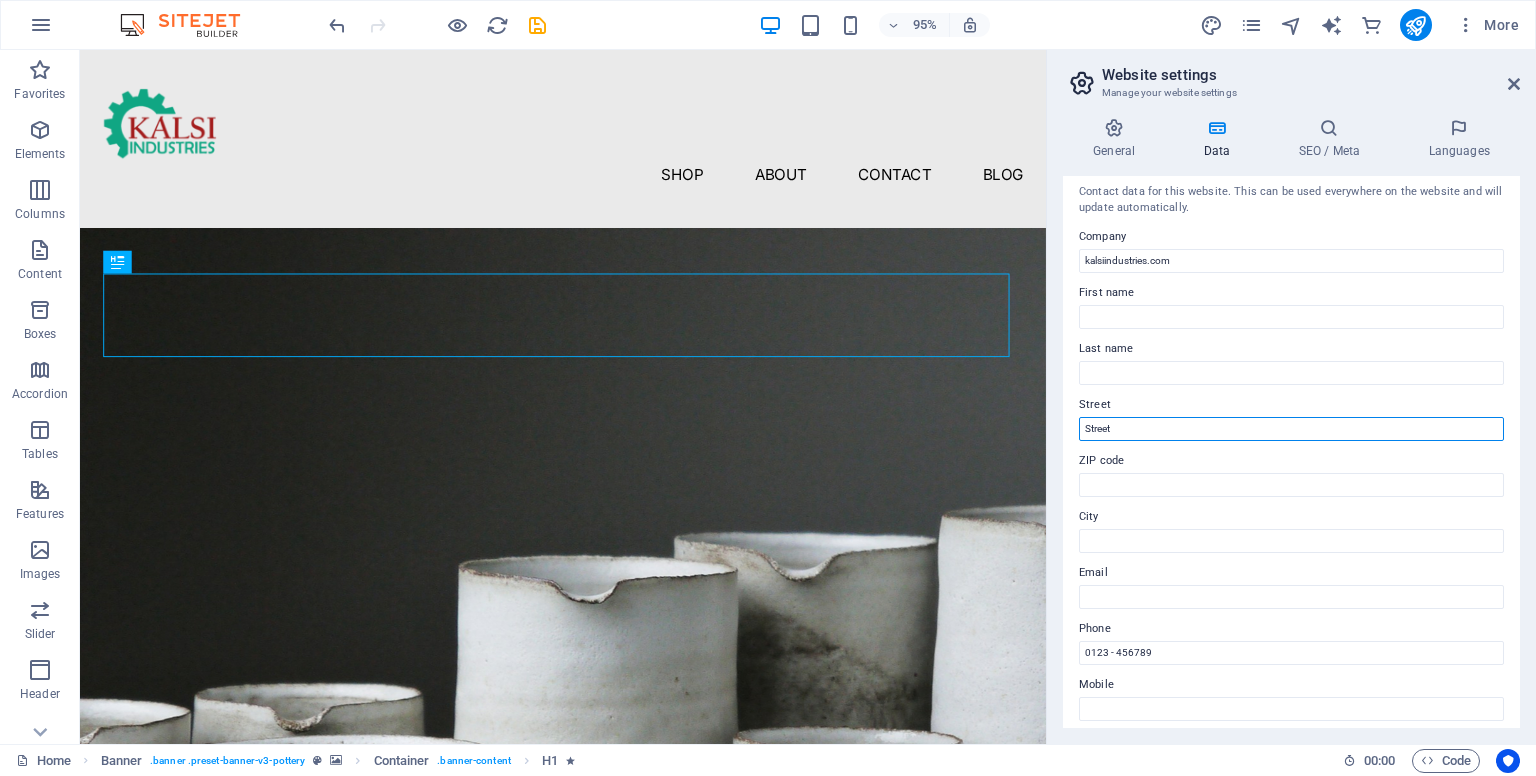 click on "Street" at bounding box center (1291, 429) 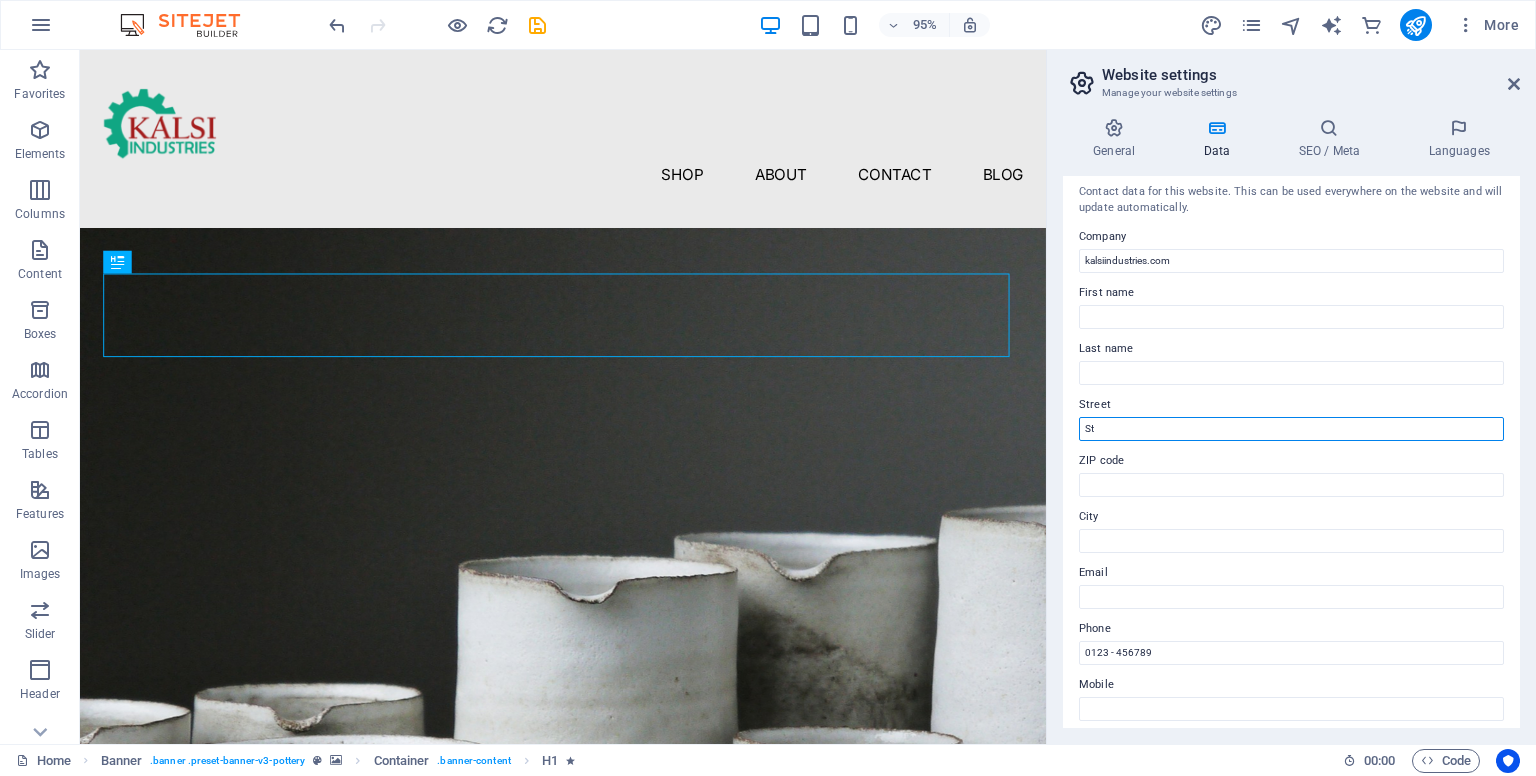 type on "S" 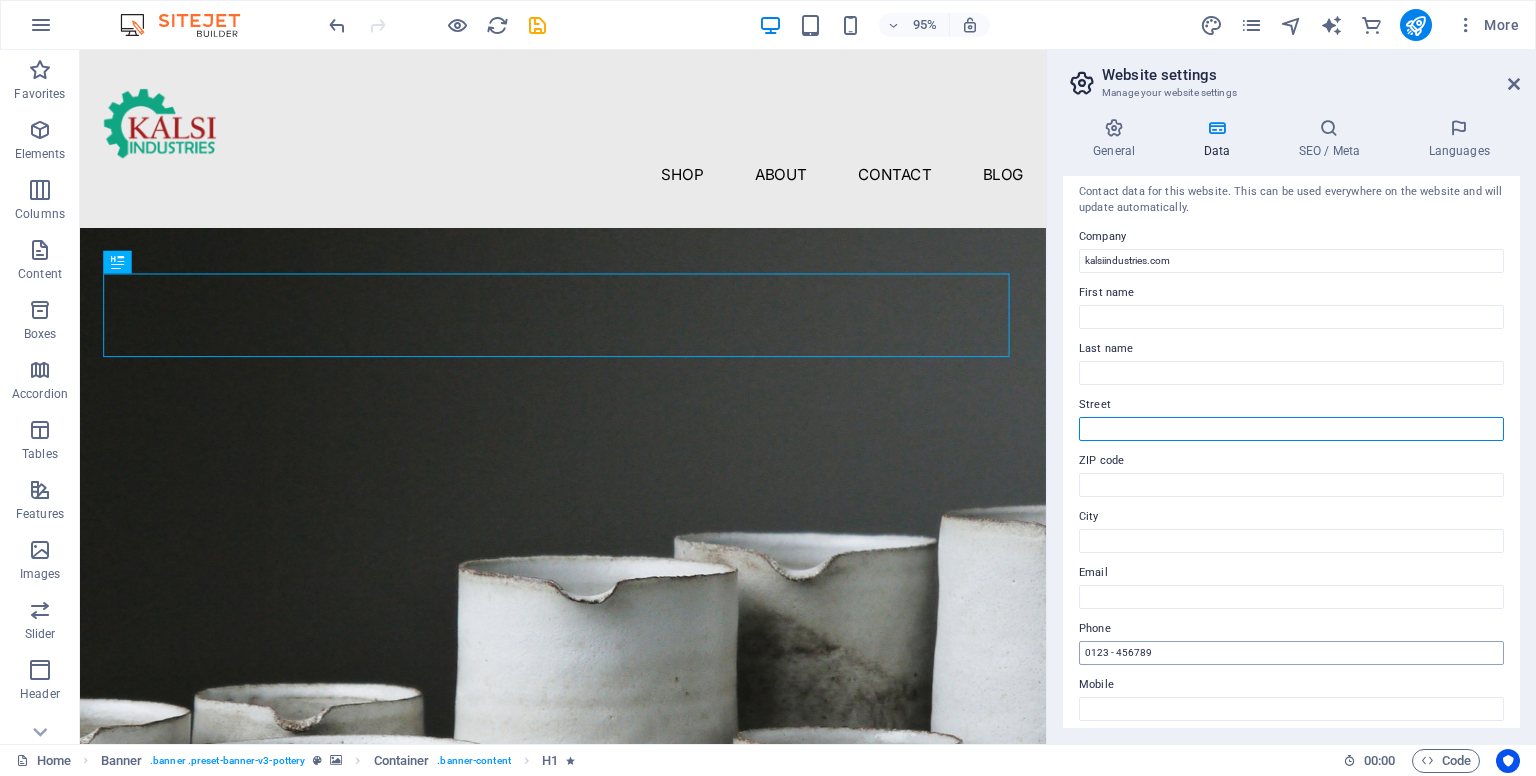 type 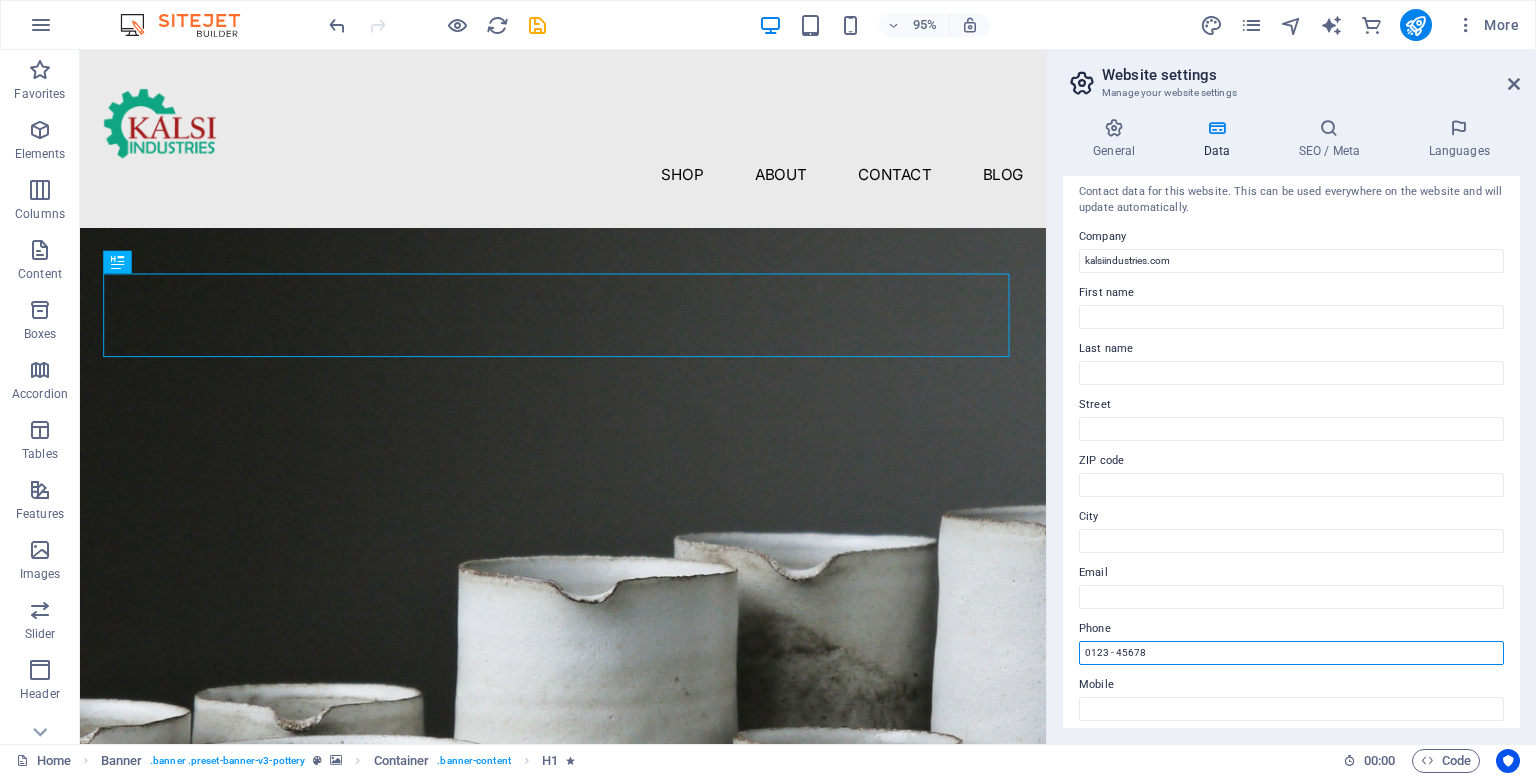 click on "0123 - 45678" at bounding box center (1291, 653) 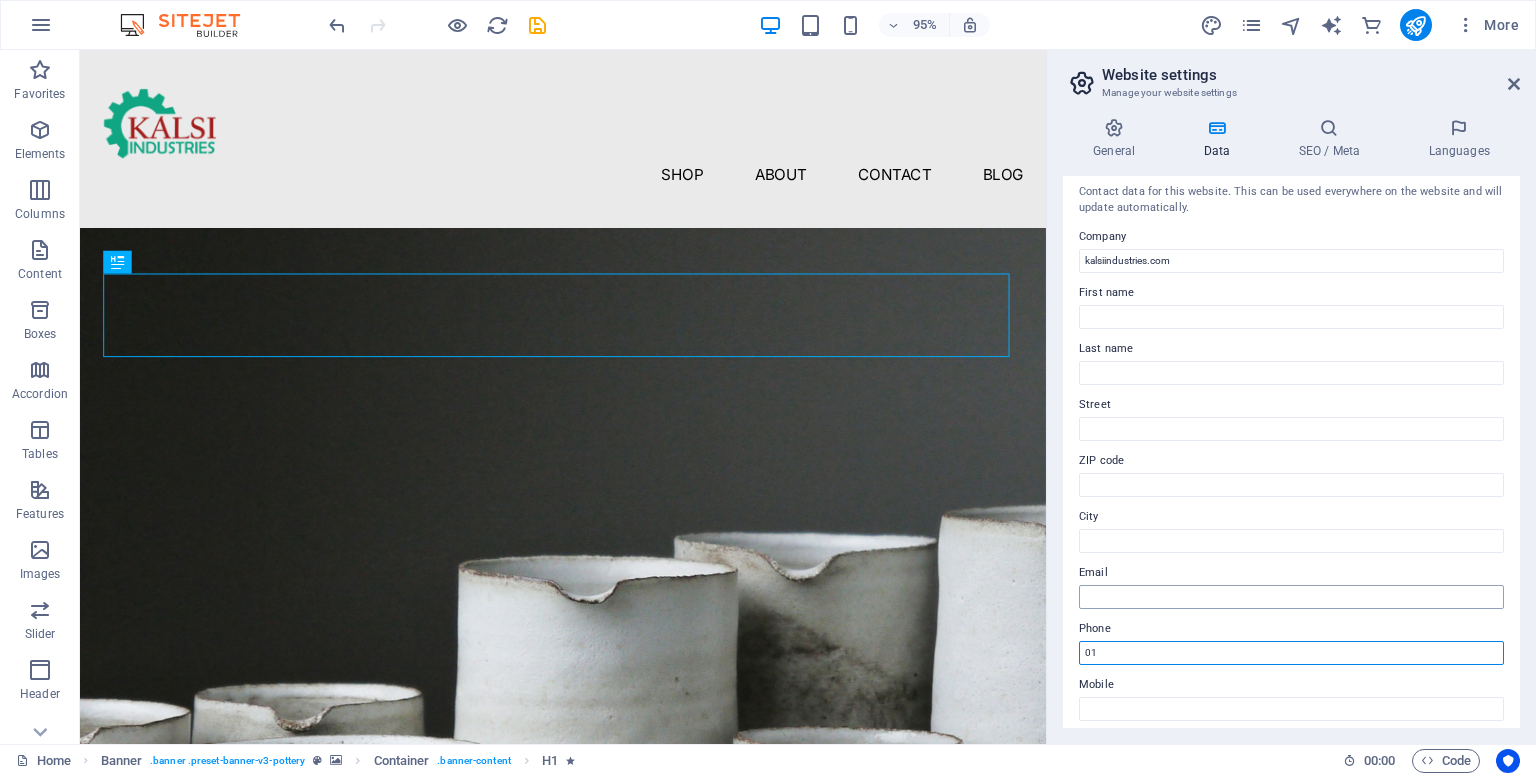 type on "0" 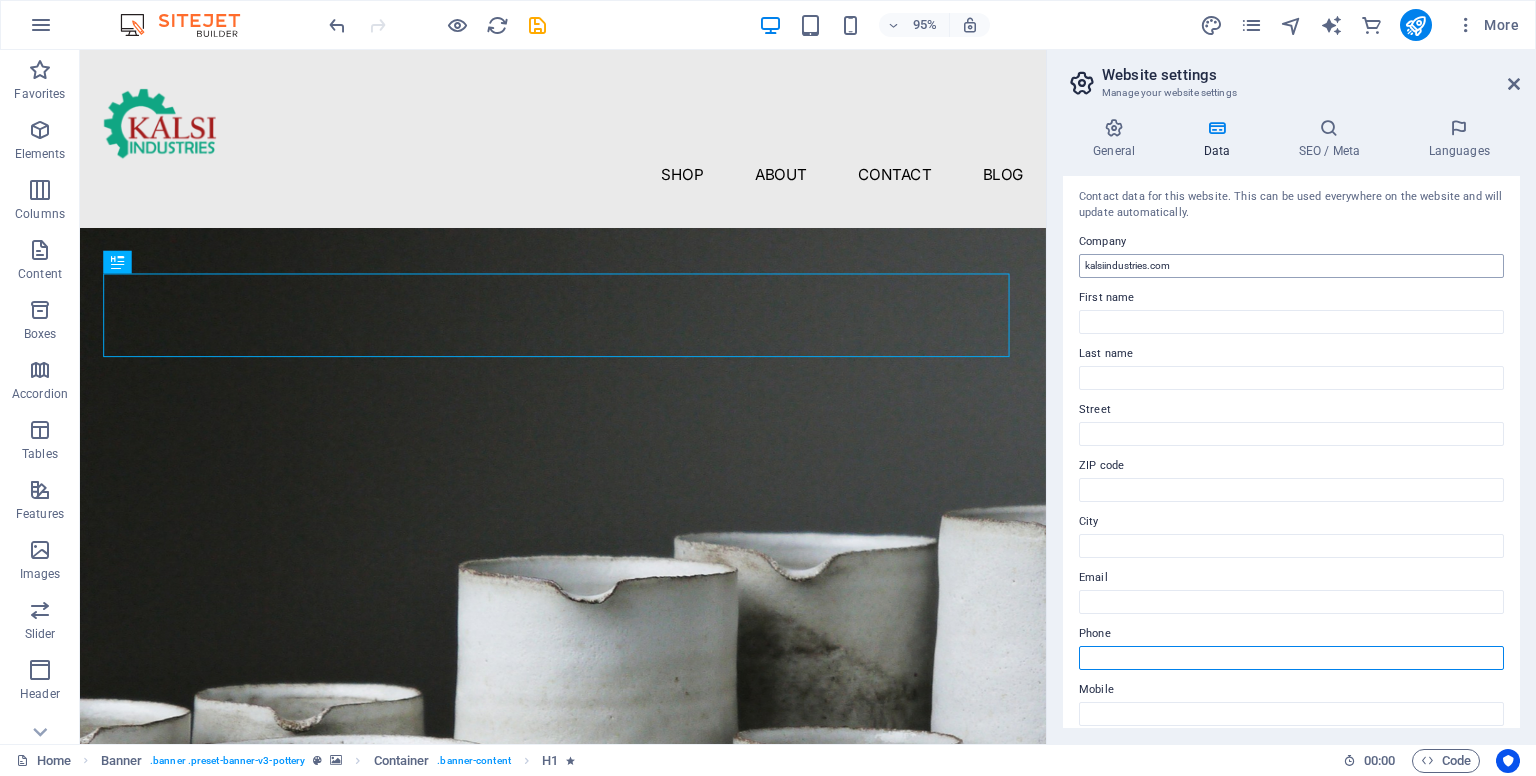 scroll, scrollTop: 0, scrollLeft: 0, axis: both 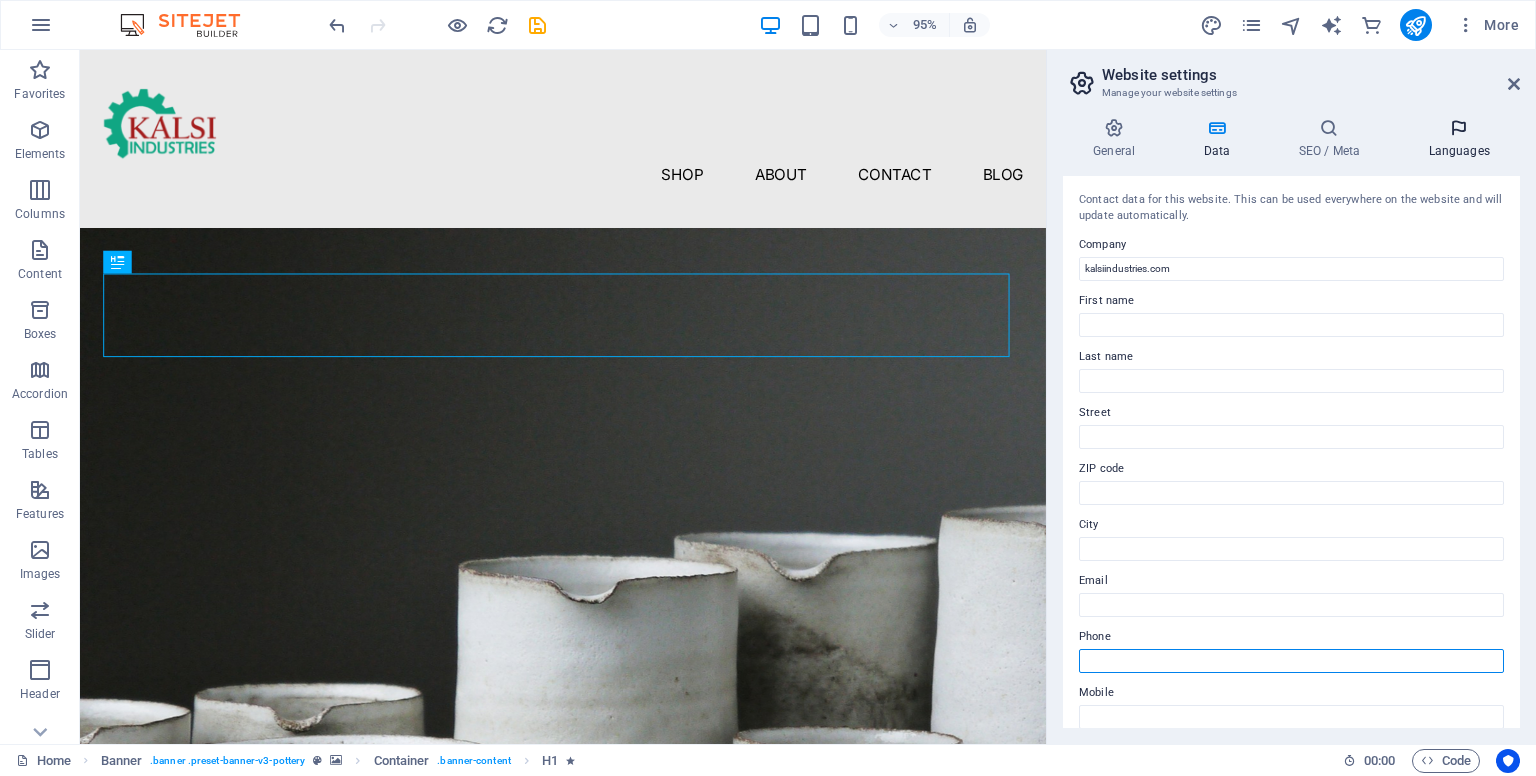 type 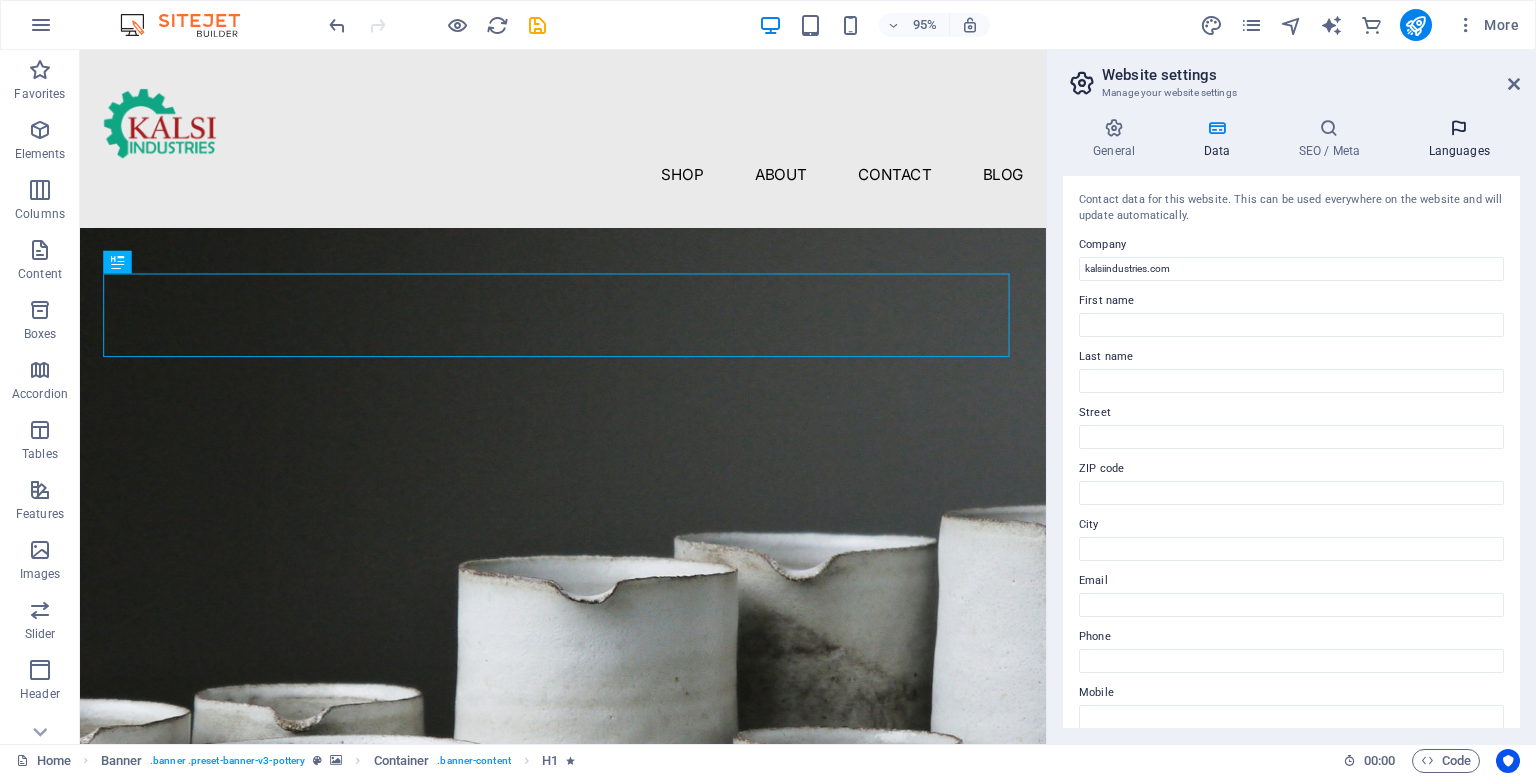 click on "Languages" at bounding box center [1459, 139] 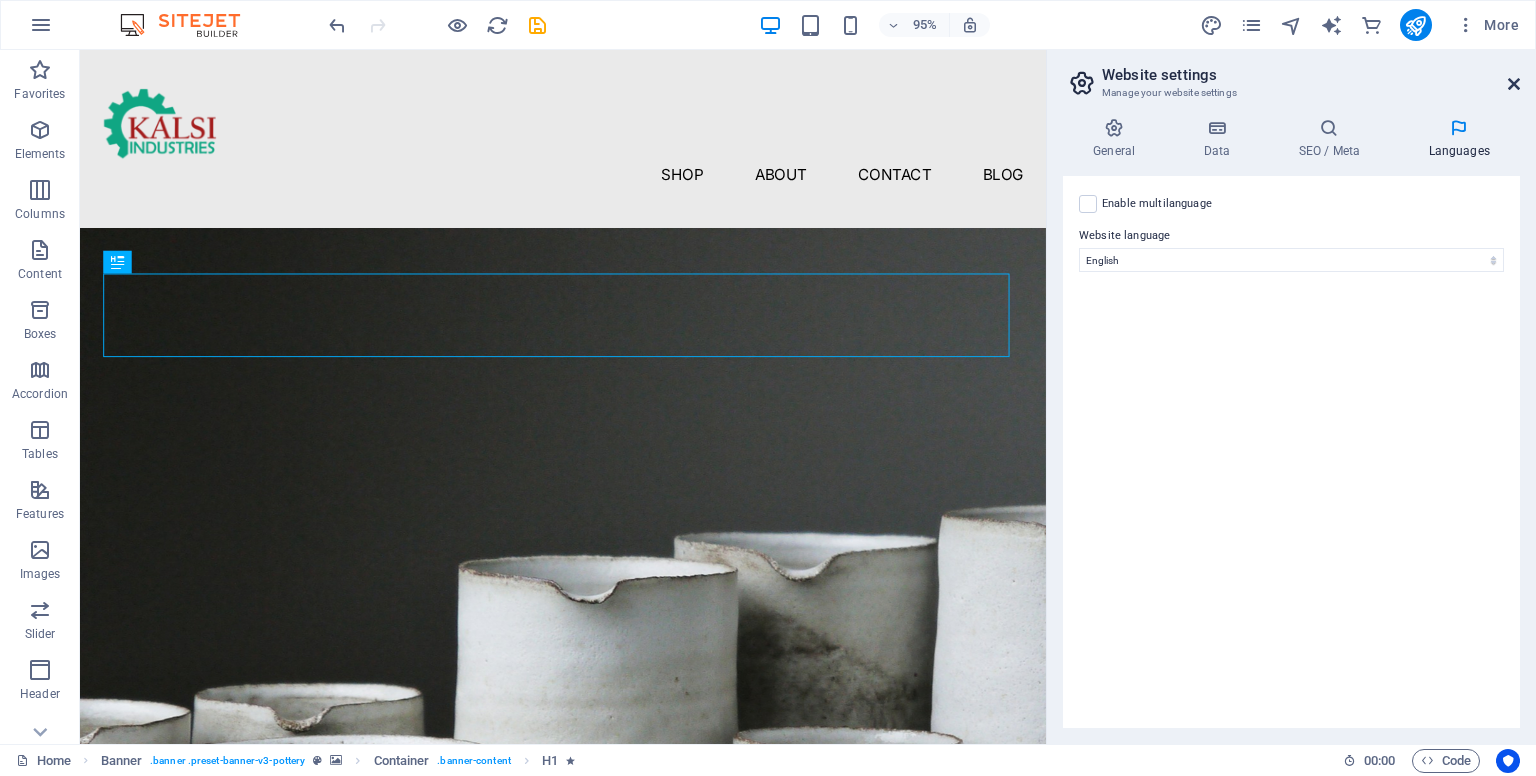 click at bounding box center (1514, 84) 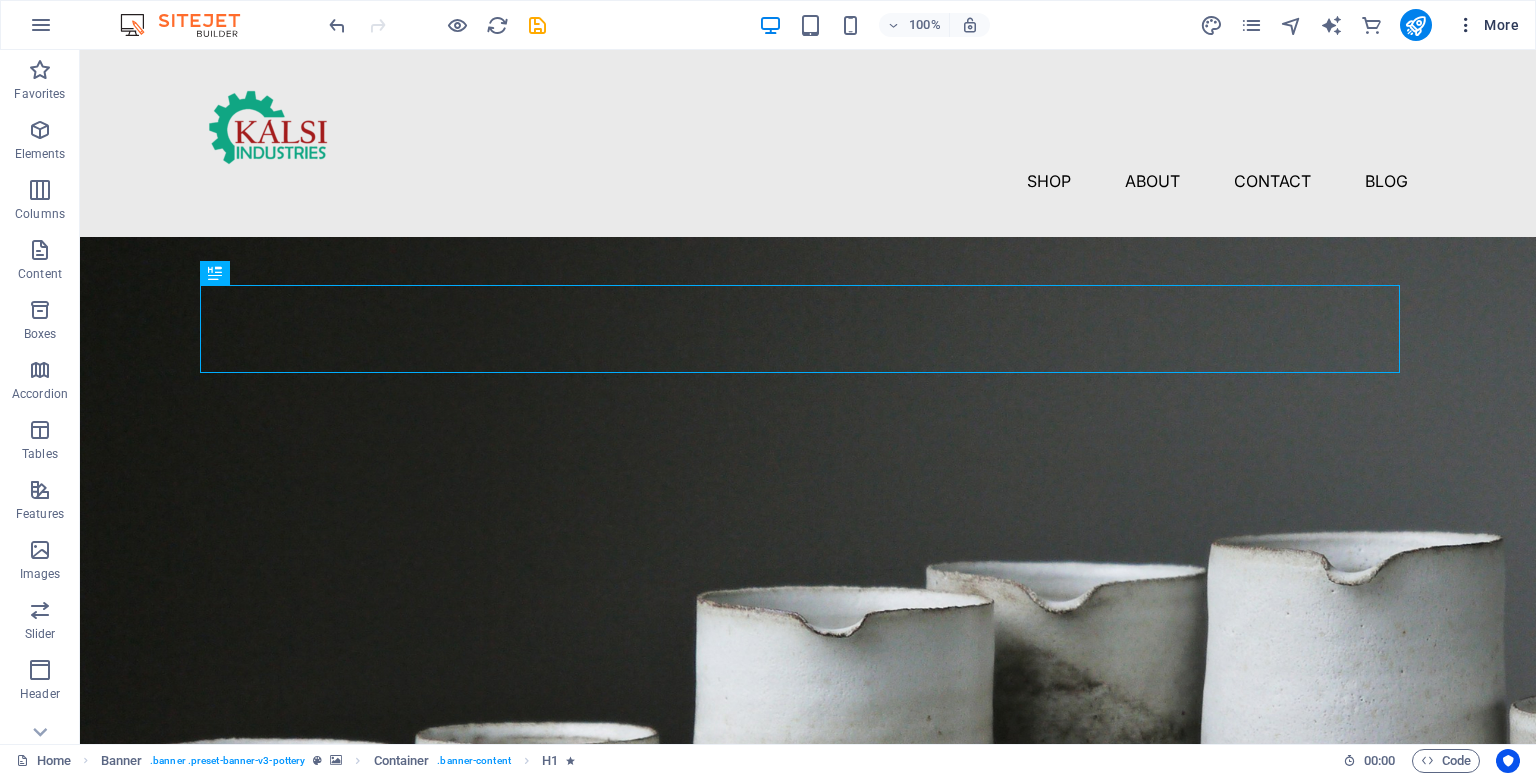 click at bounding box center (1466, 25) 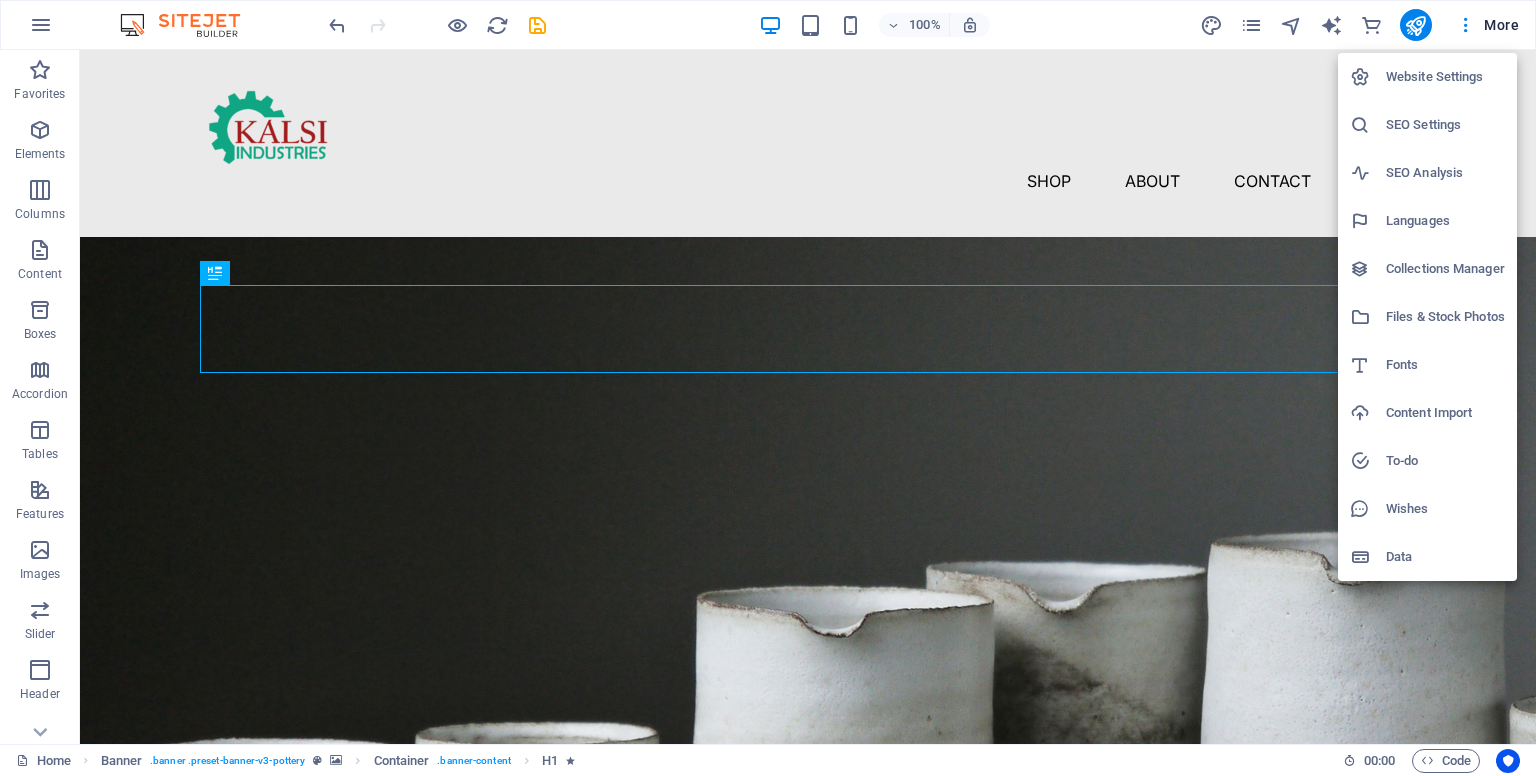 click at bounding box center [768, 388] 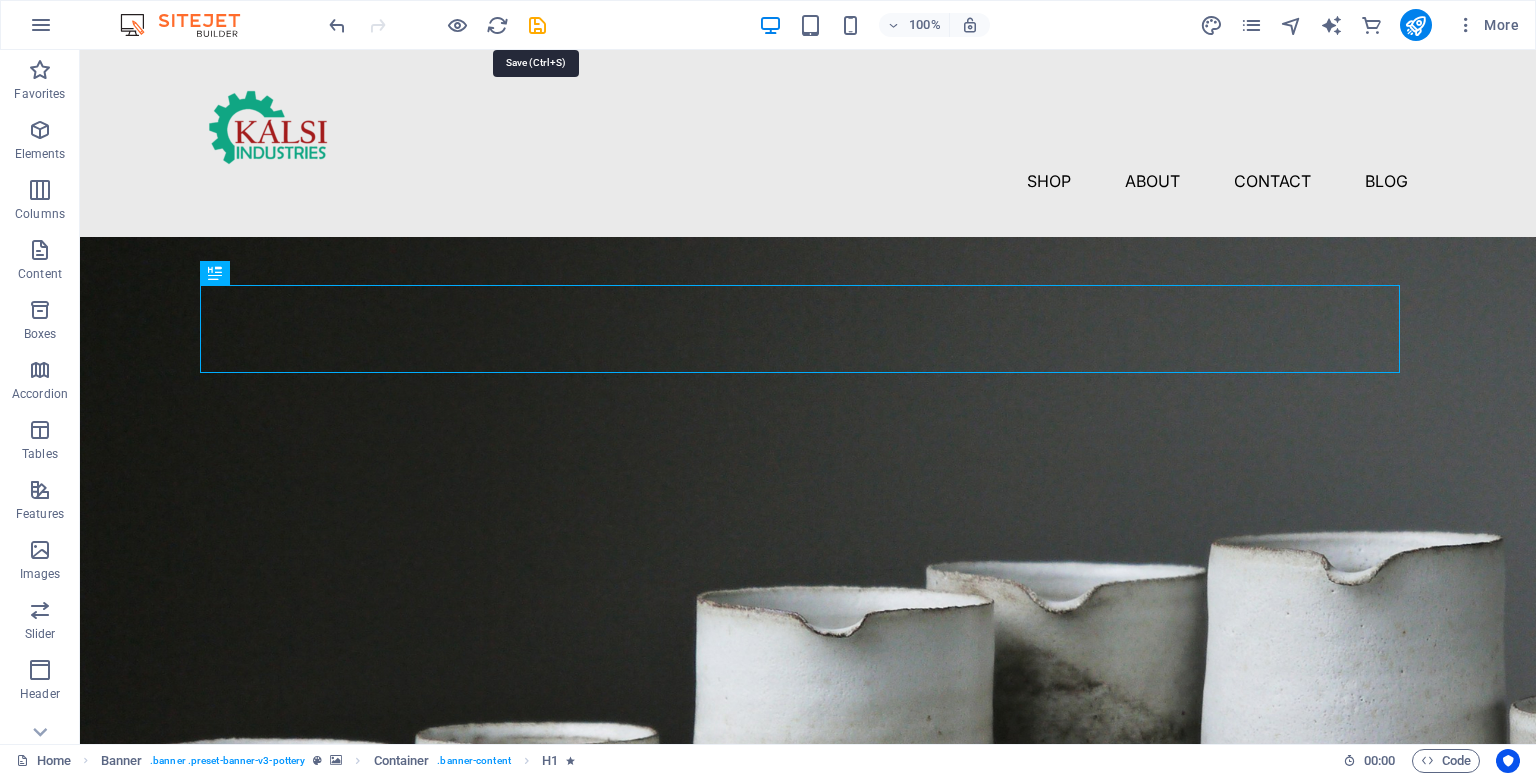 click at bounding box center [537, 25] 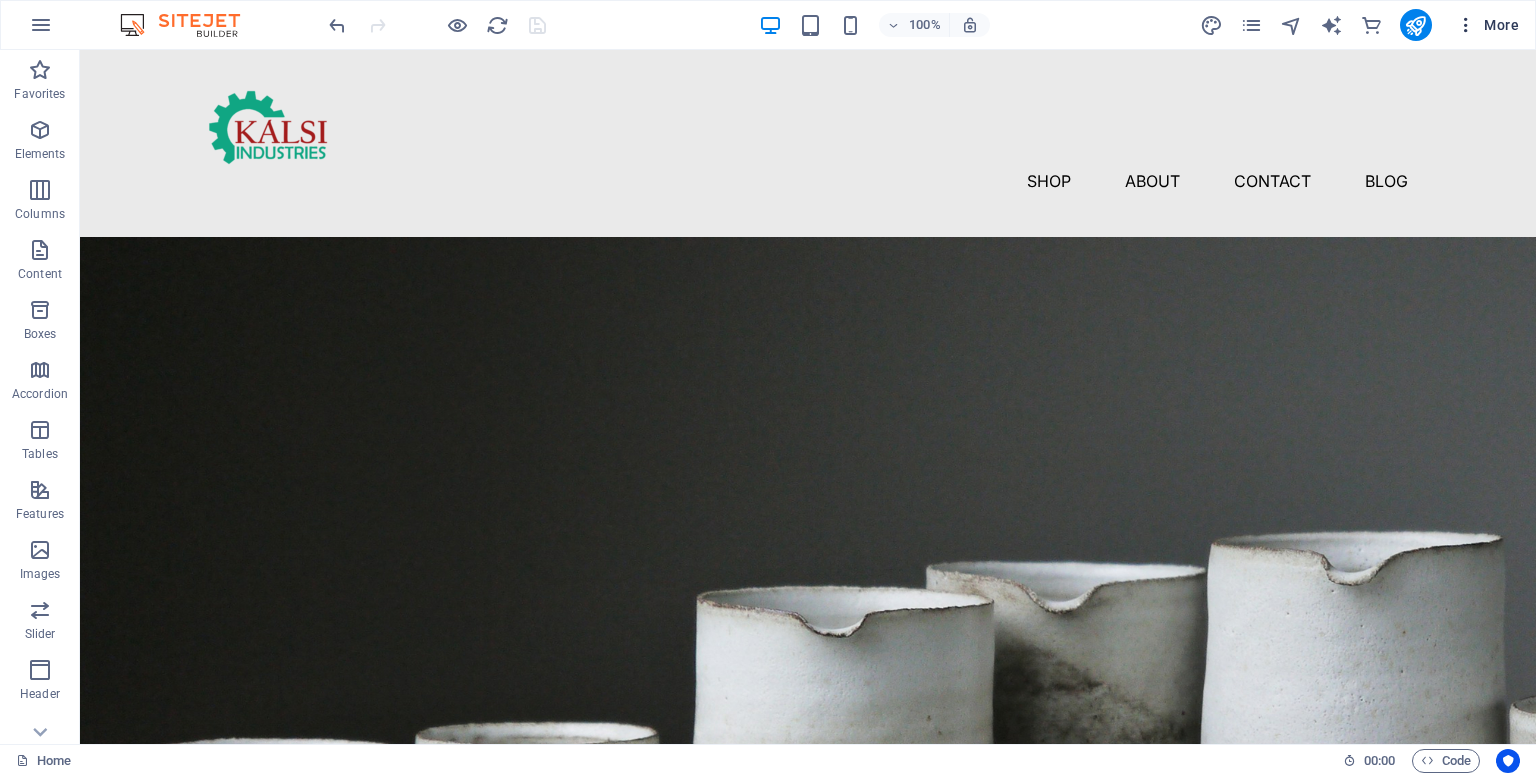 click at bounding box center [1466, 25] 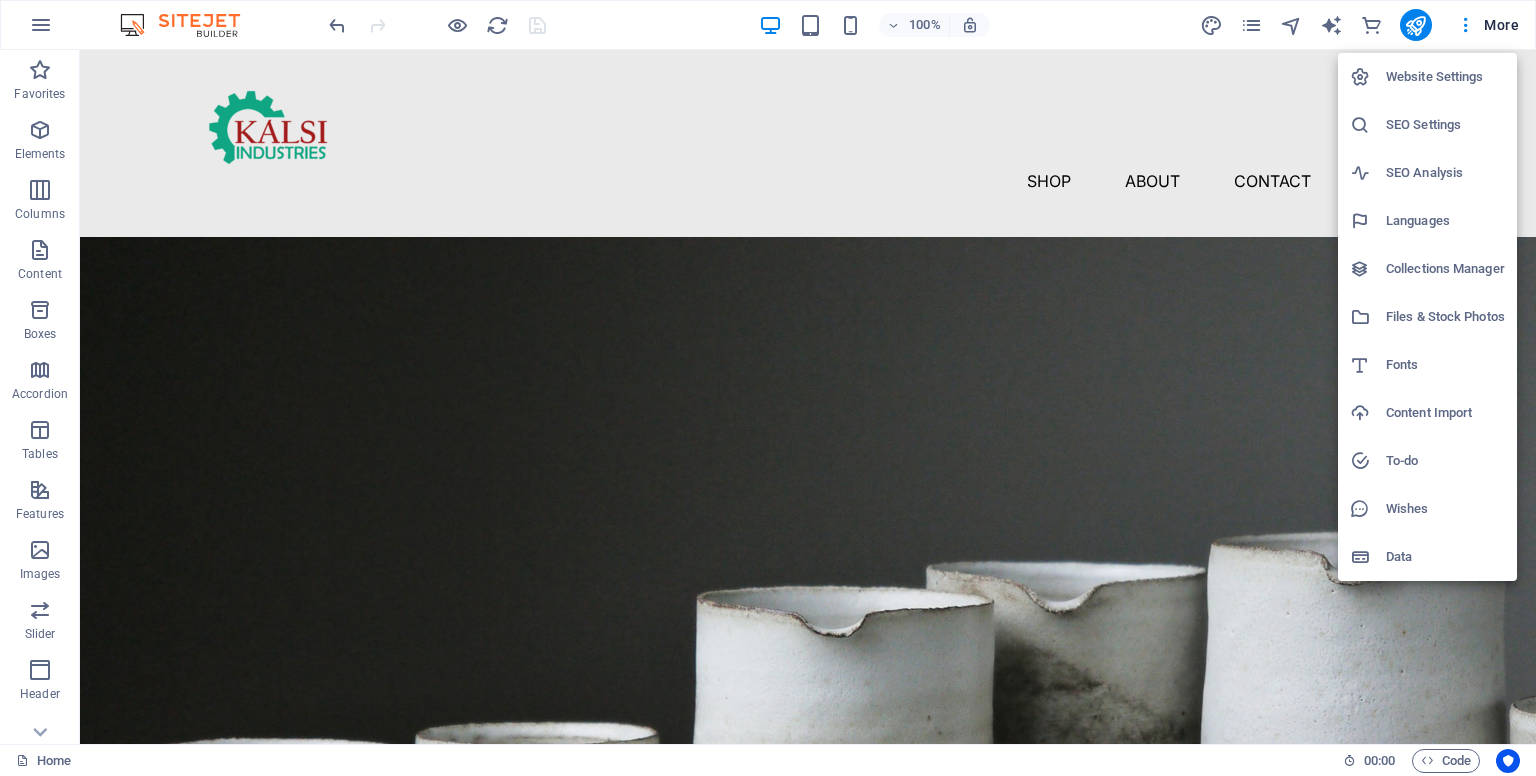click at bounding box center [768, 388] 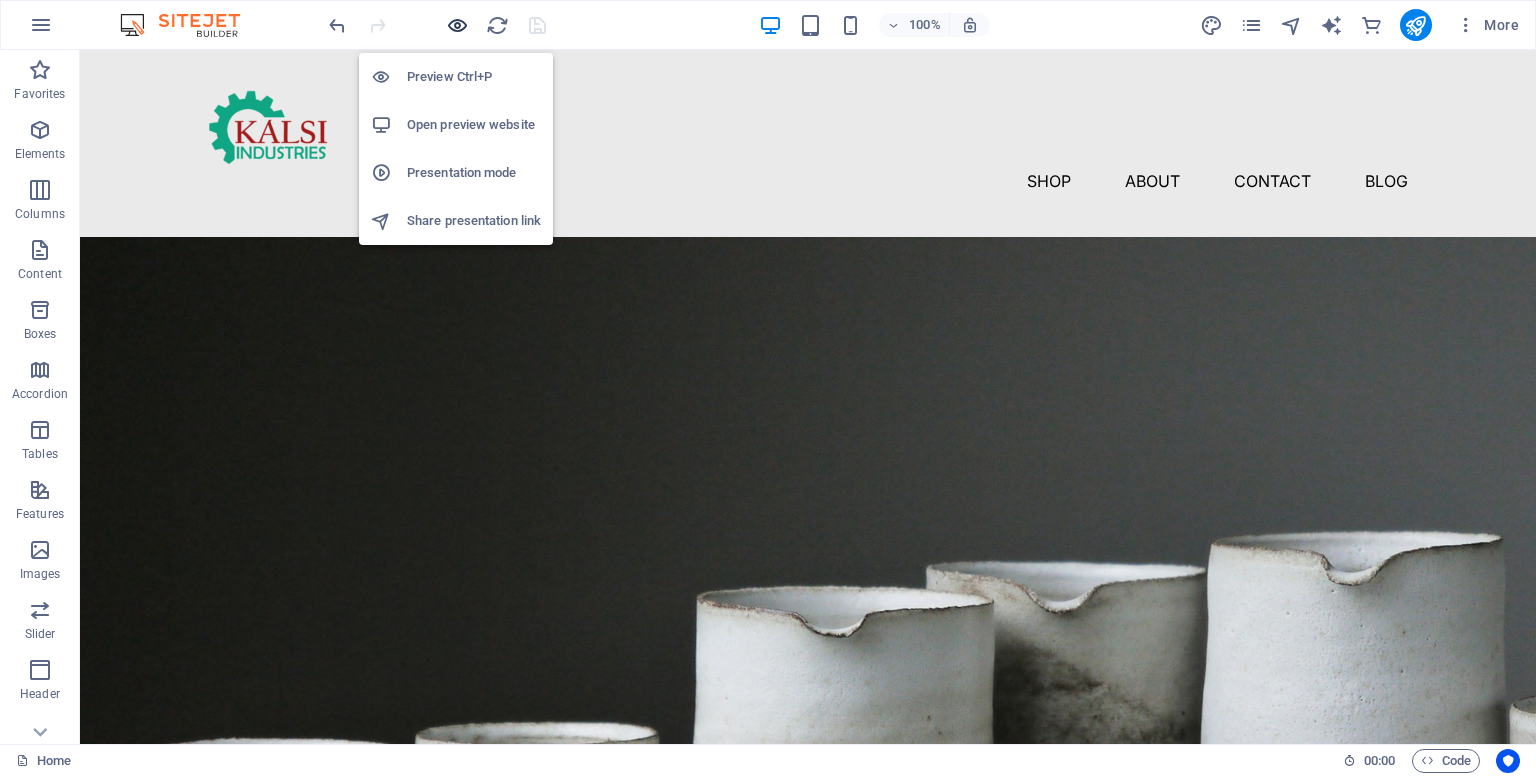 click at bounding box center (457, 25) 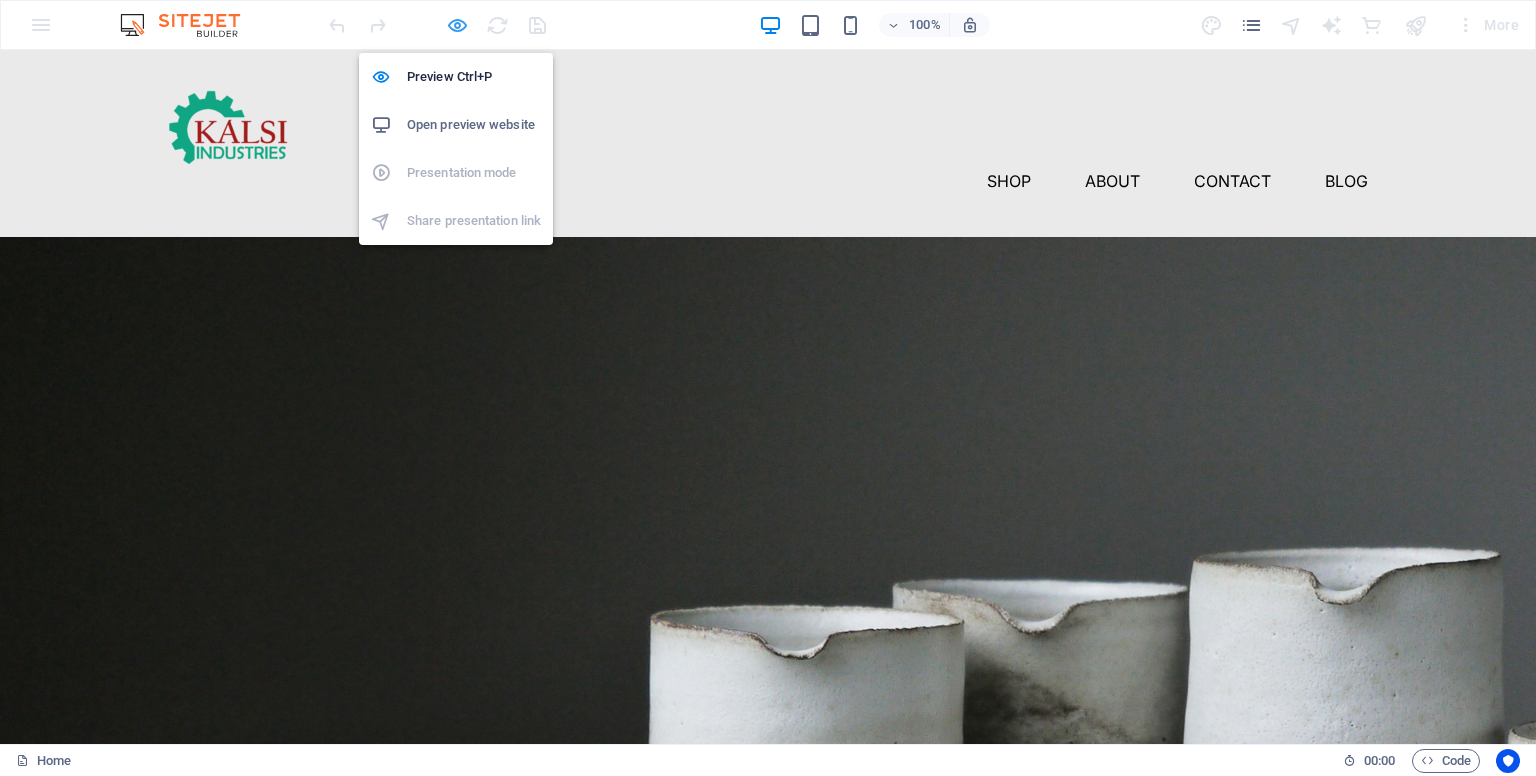 click at bounding box center (457, 25) 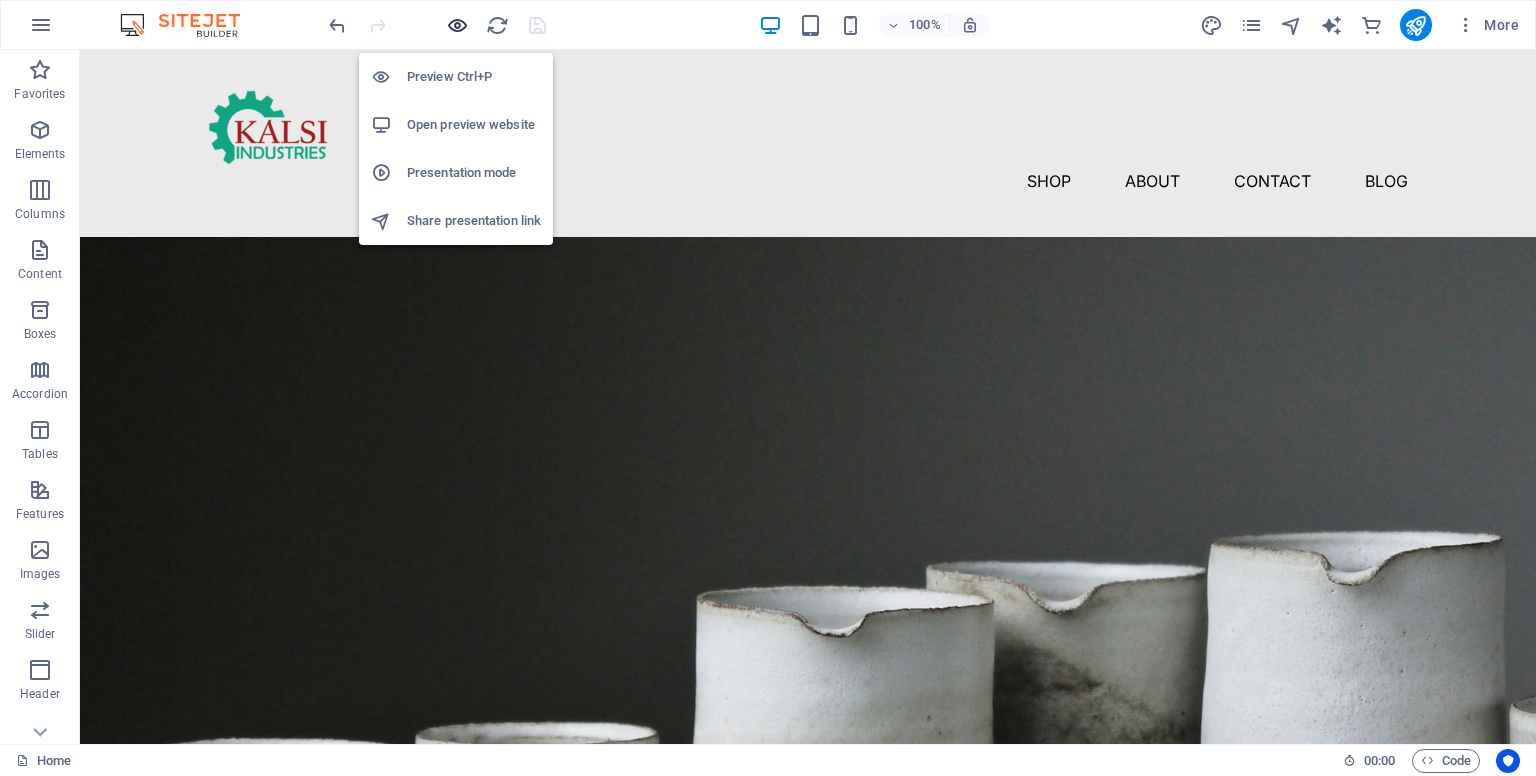 click at bounding box center (457, 25) 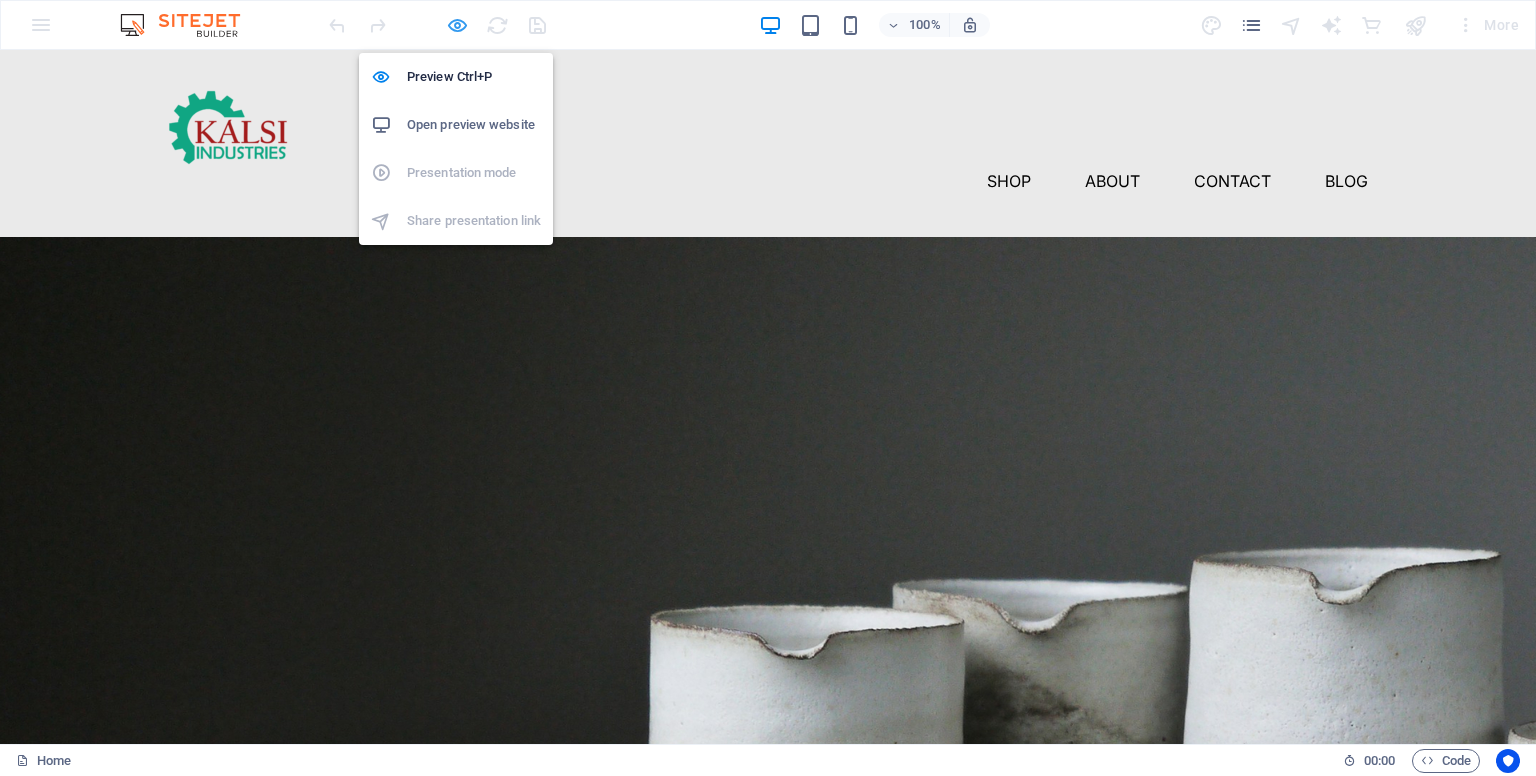 click at bounding box center (457, 25) 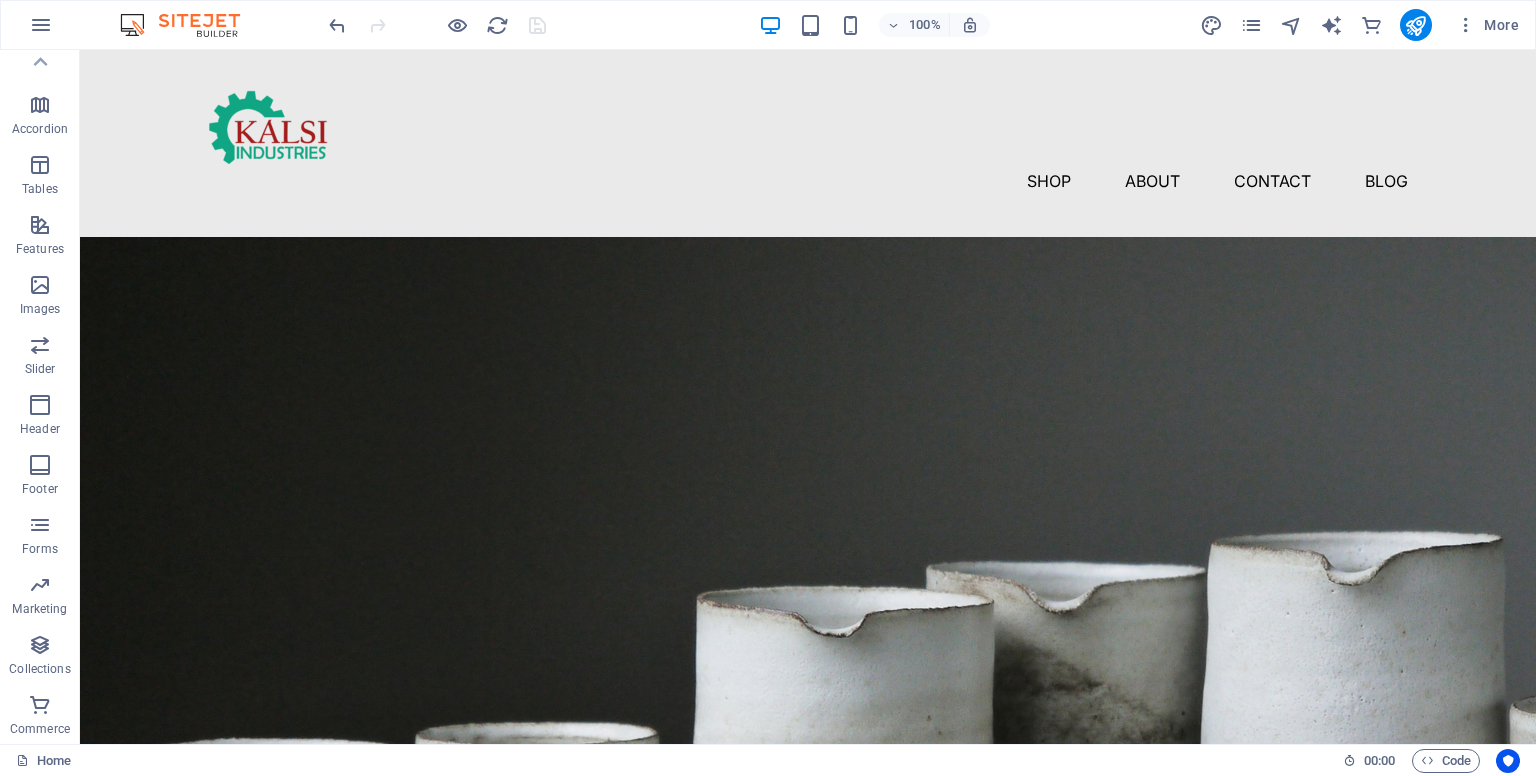 scroll, scrollTop: 0, scrollLeft: 0, axis: both 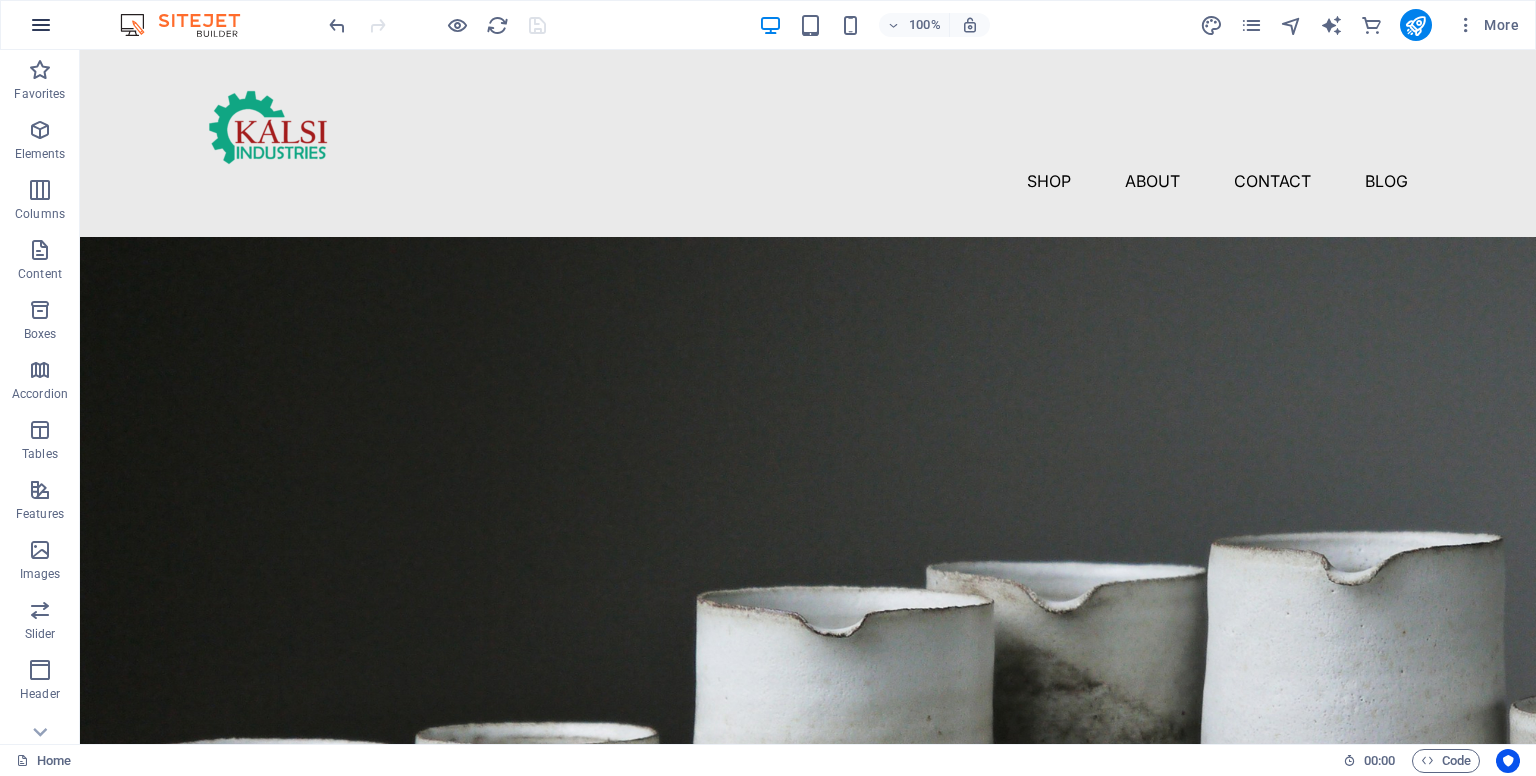 click at bounding box center [41, 25] 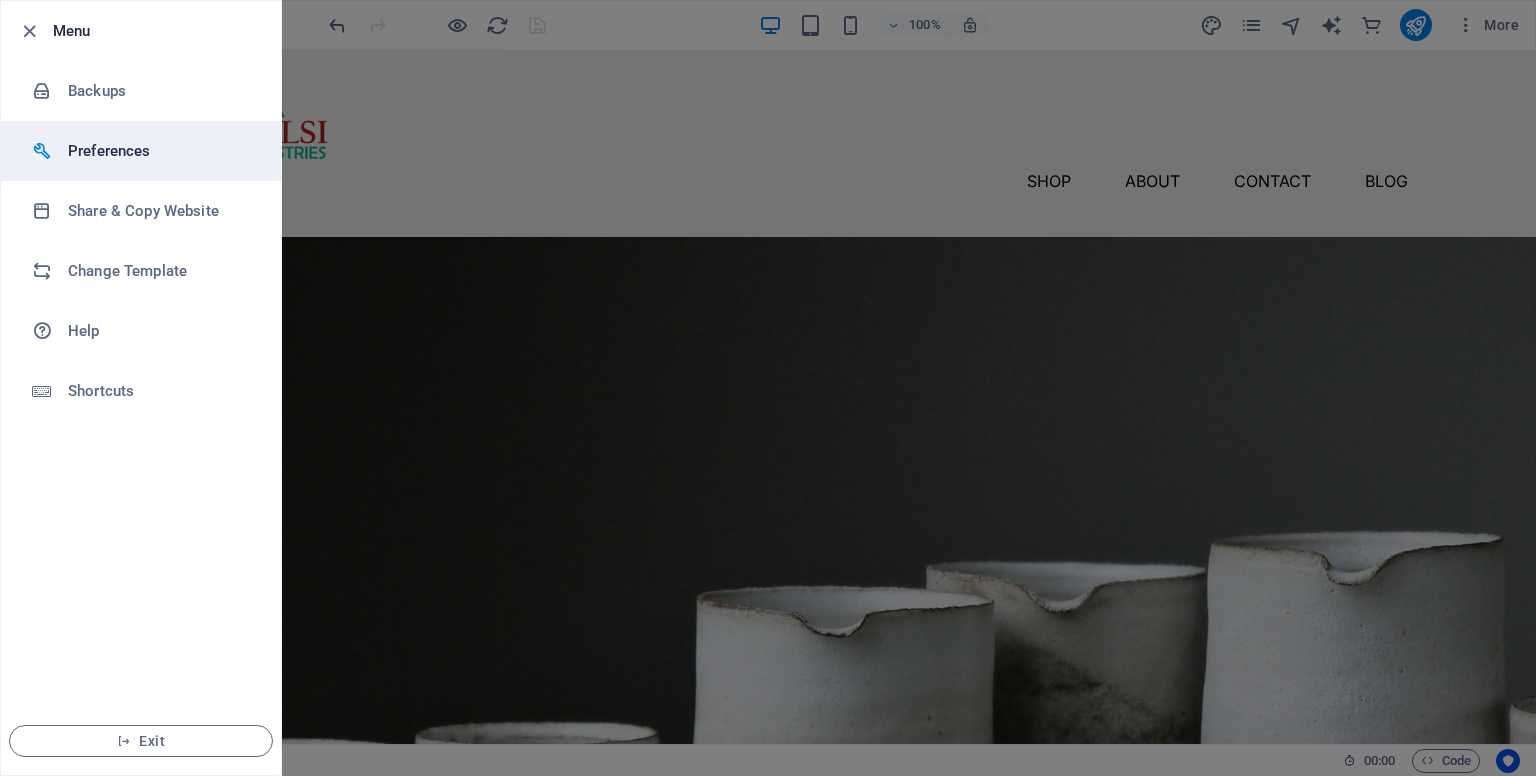 click on "Preferences" at bounding box center (160, 151) 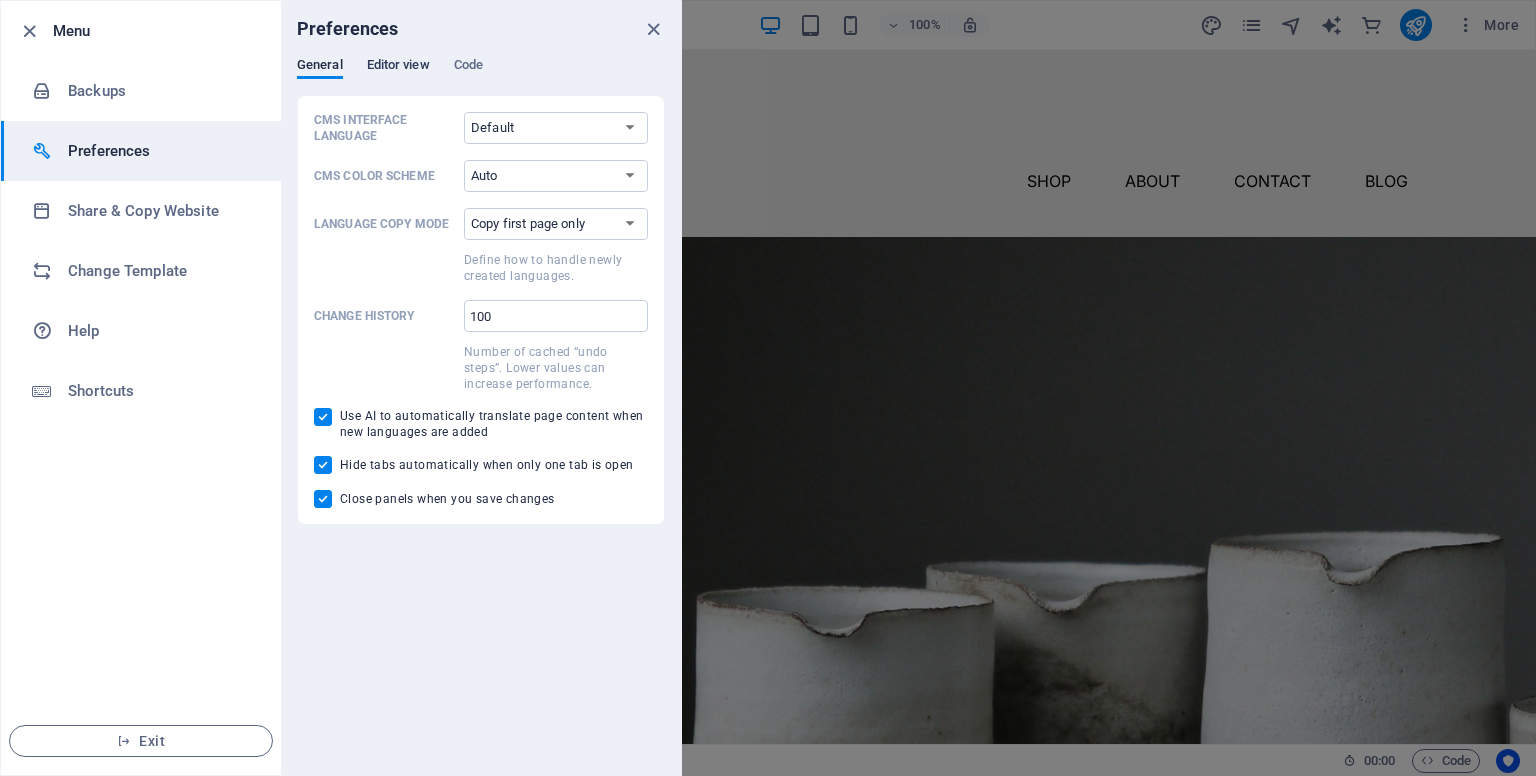 click on "Editor view" at bounding box center [398, 67] 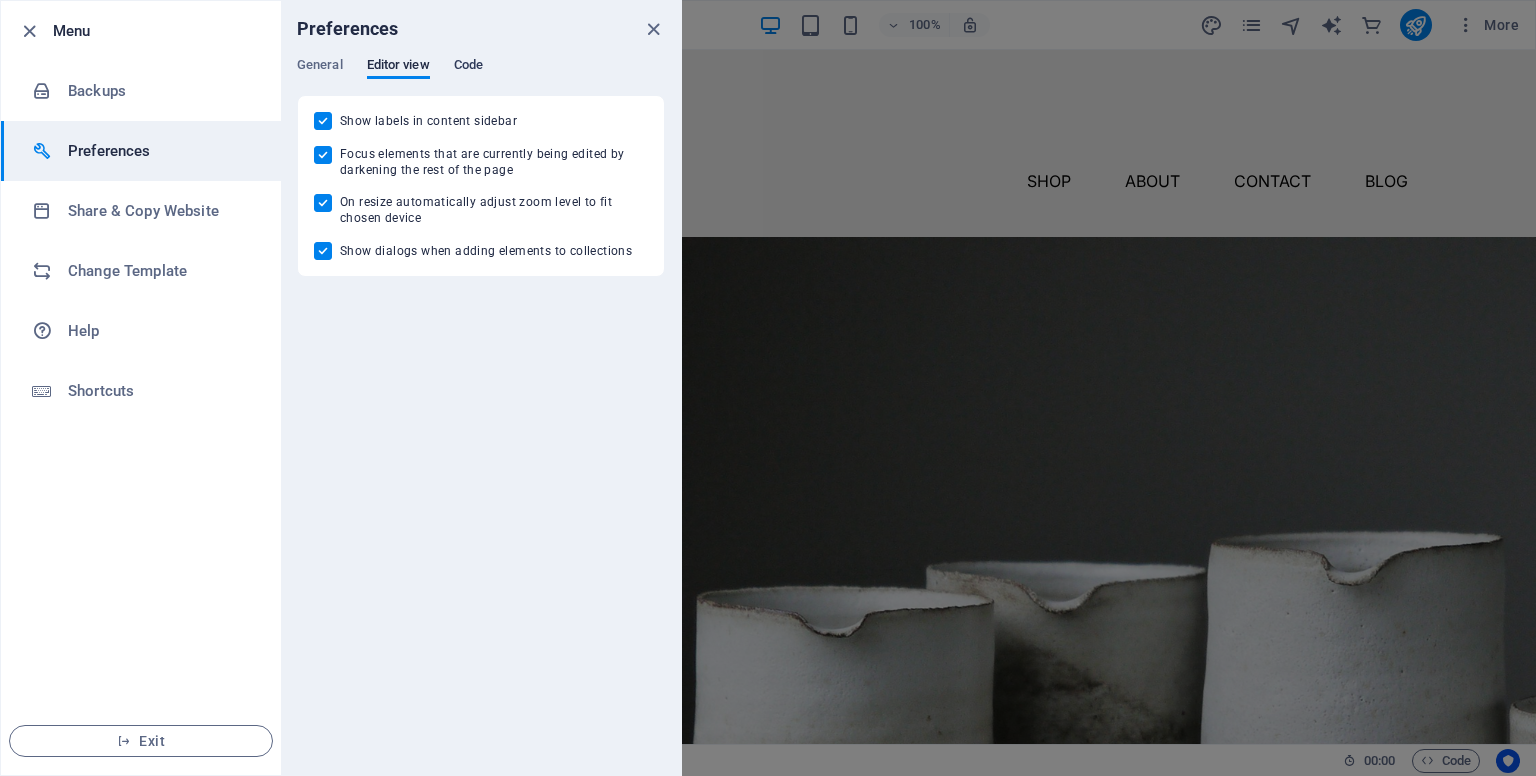 click on "Code" at bounding box center (468, 67) 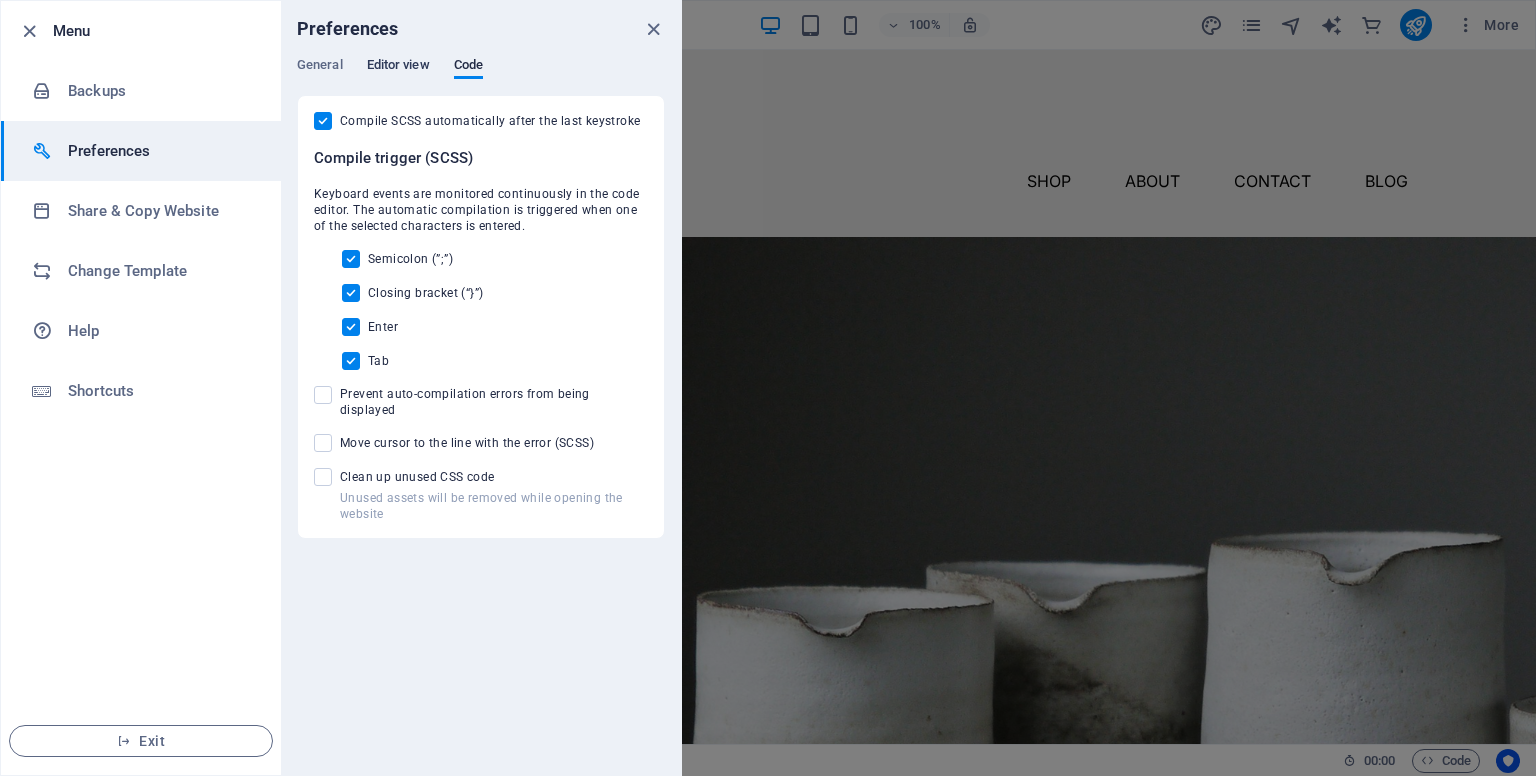 click on "Editor view" at bounding box center [398, 67] 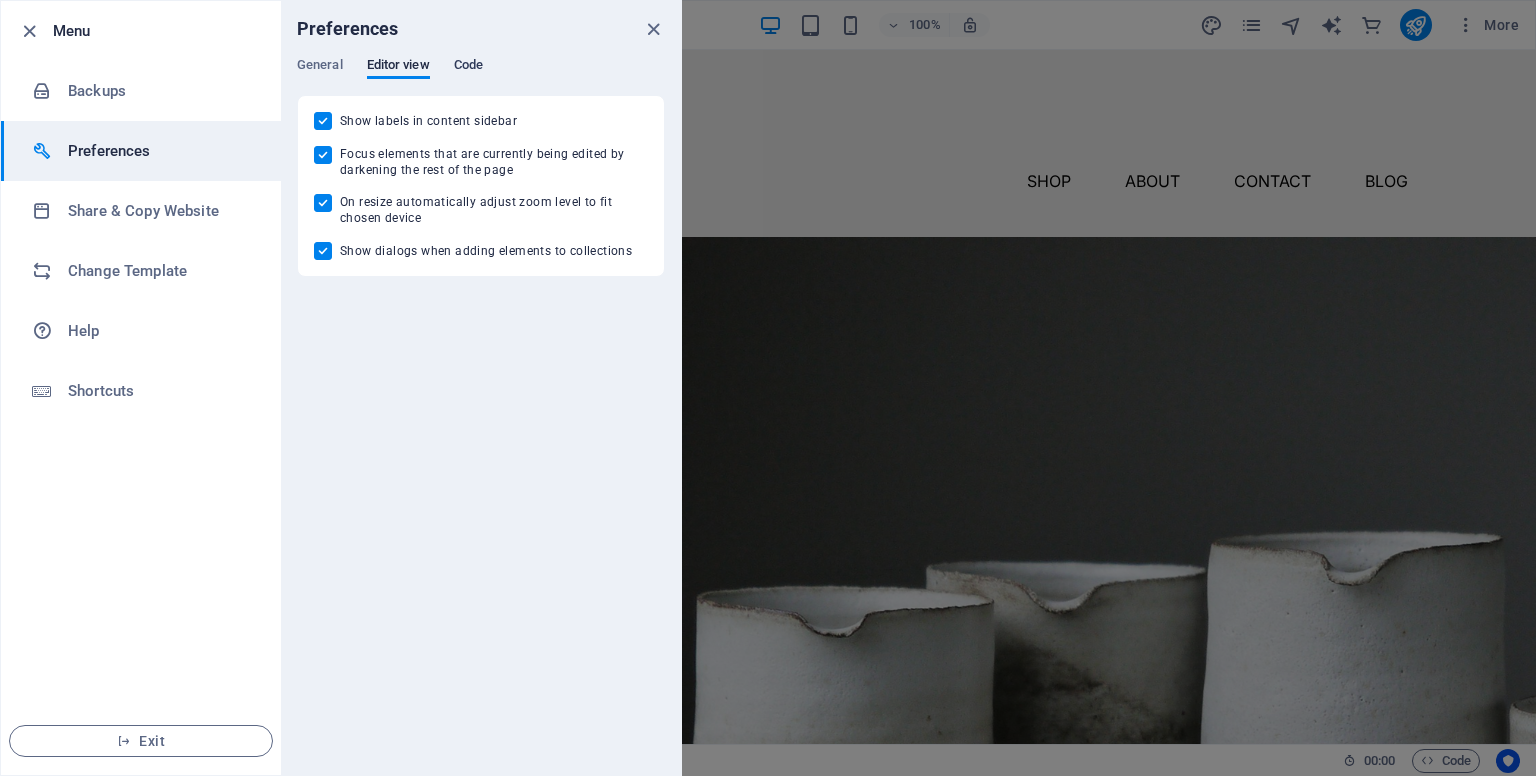 click on "Code" at bounding box center (468, 67) 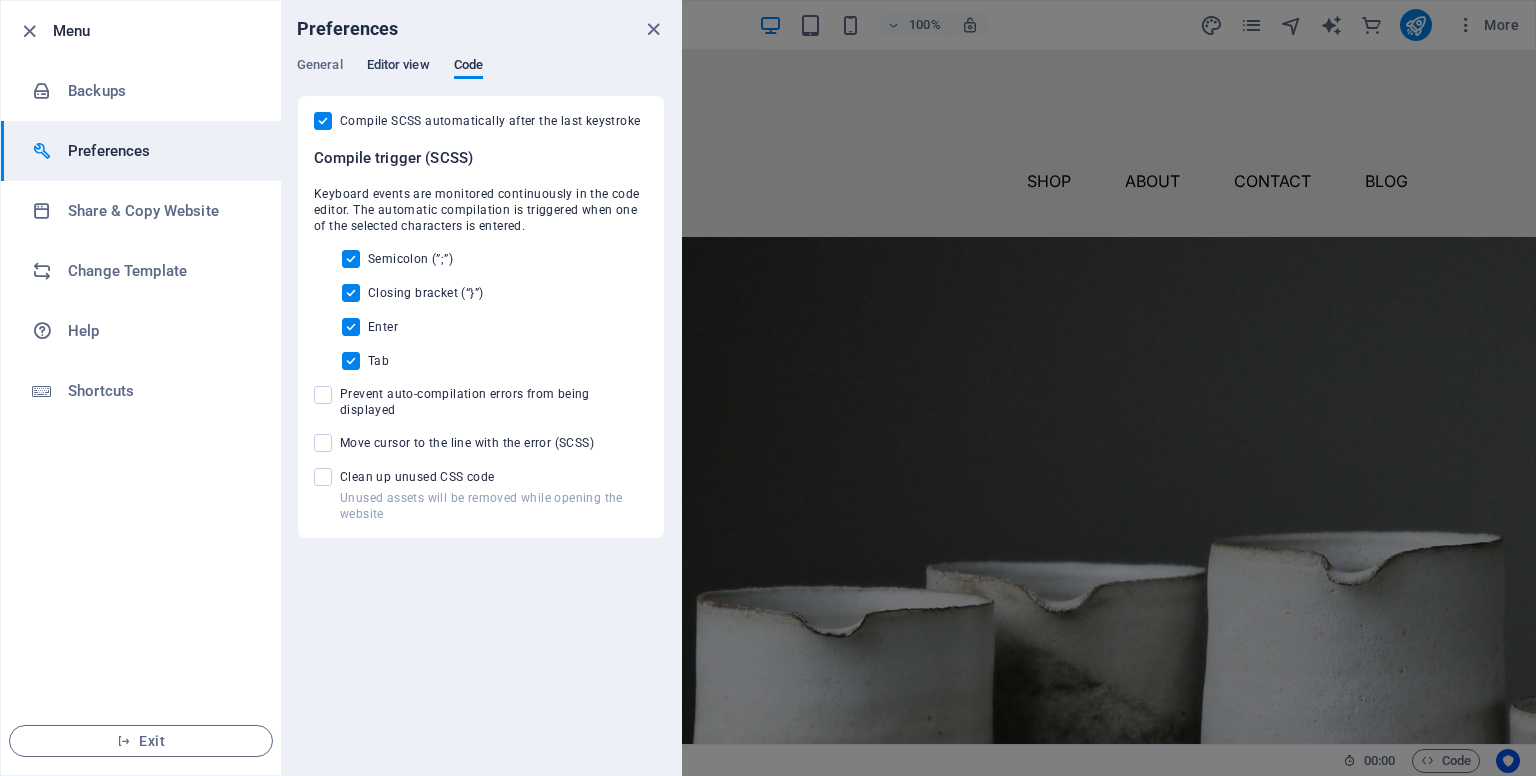 click on "Editor view" at bounding box center [398, 67] 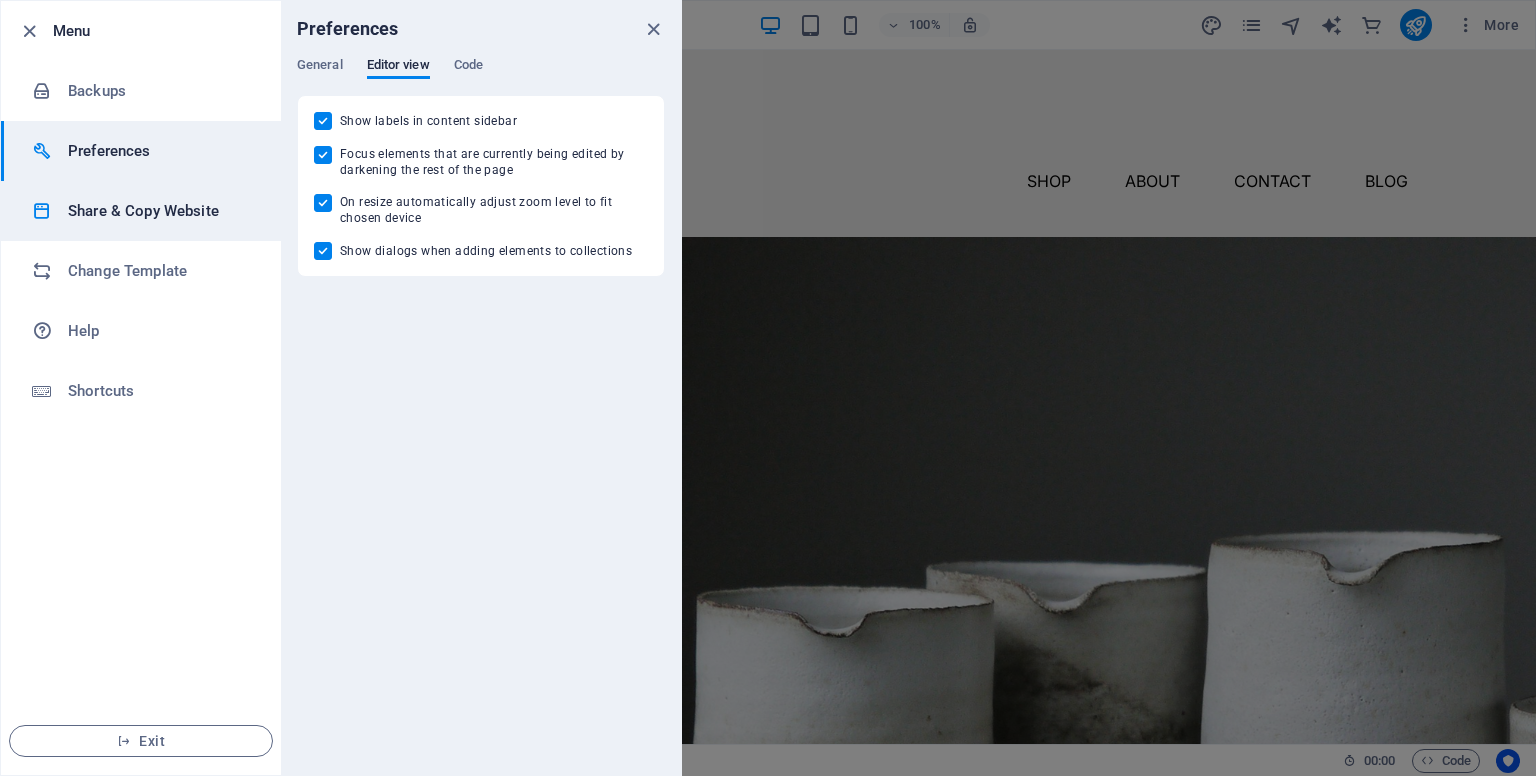 click on "Share & Copy Website" at bounding box center [160, 211] 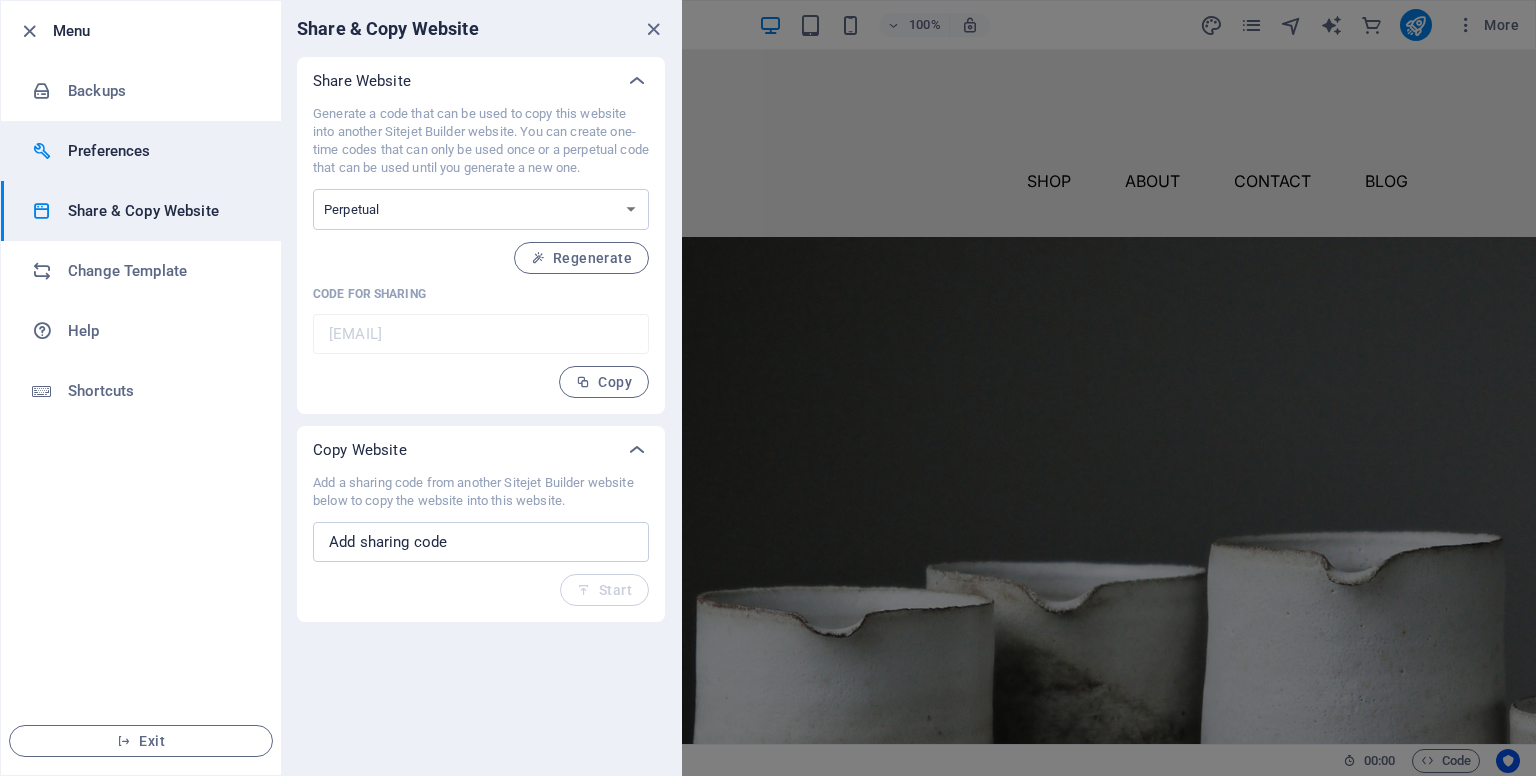 click on "Preferences" at bounding box center (160, 151) 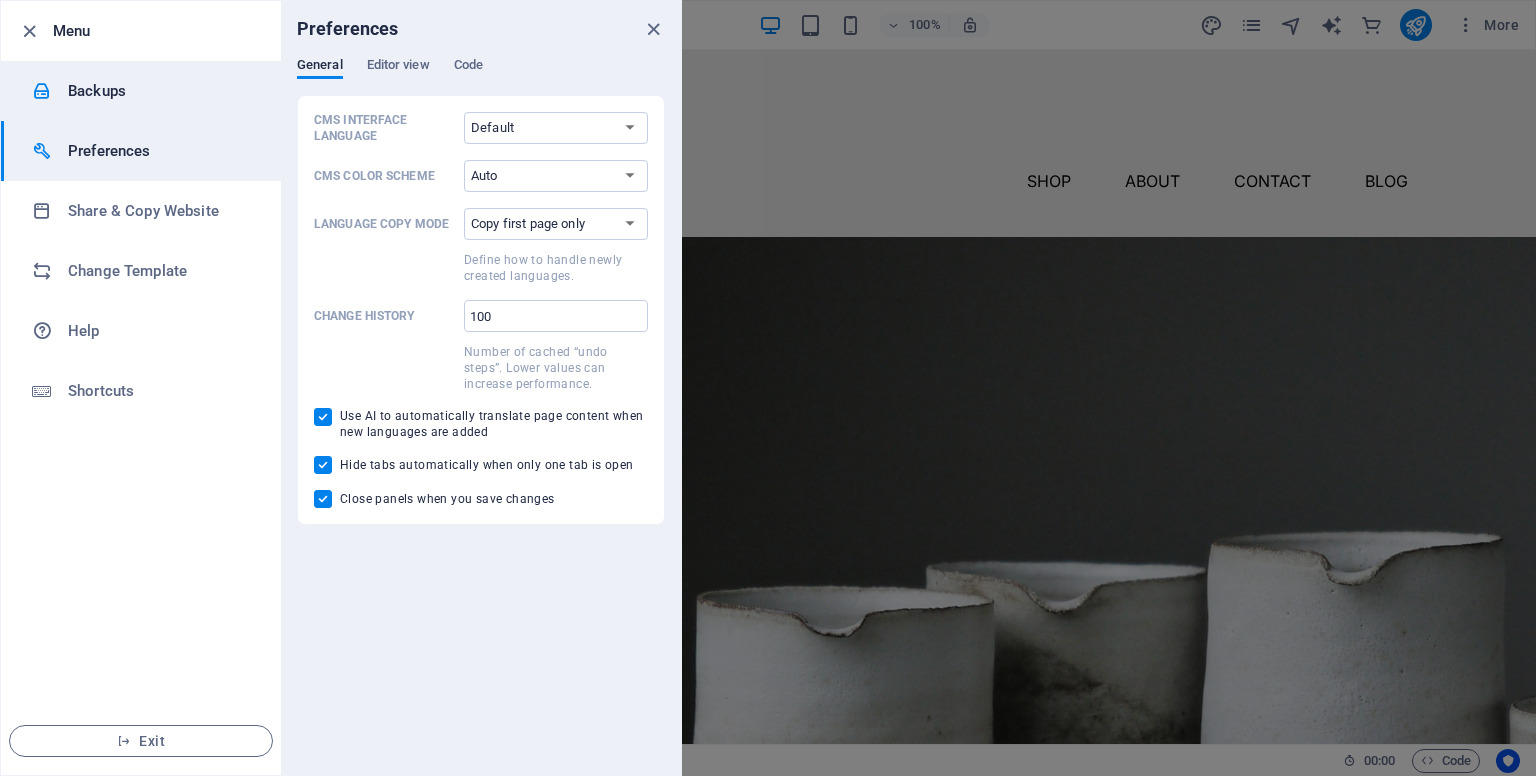 click on "Backups" at bounding box center (160, 91) 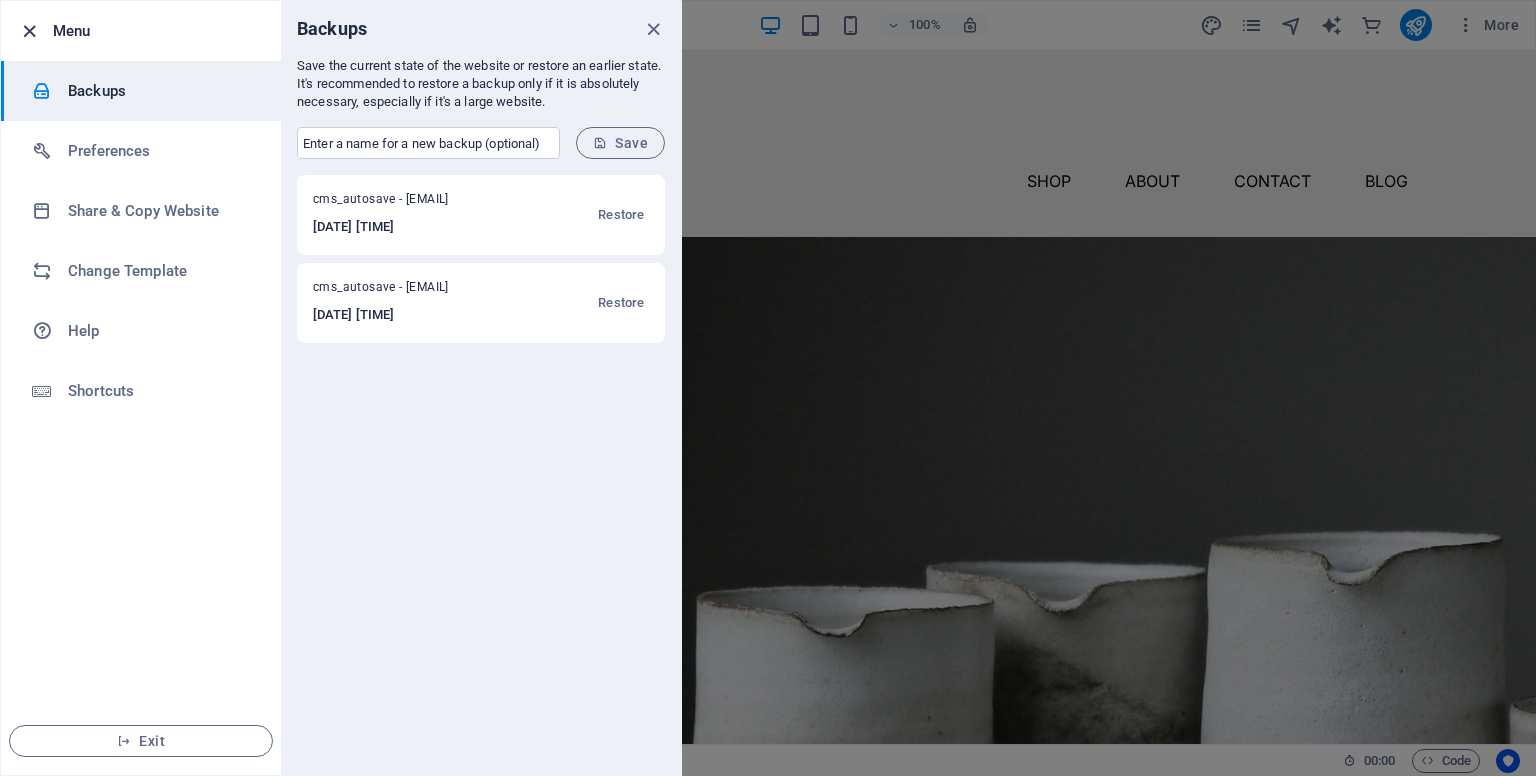 click at bounding box center (29, 31) 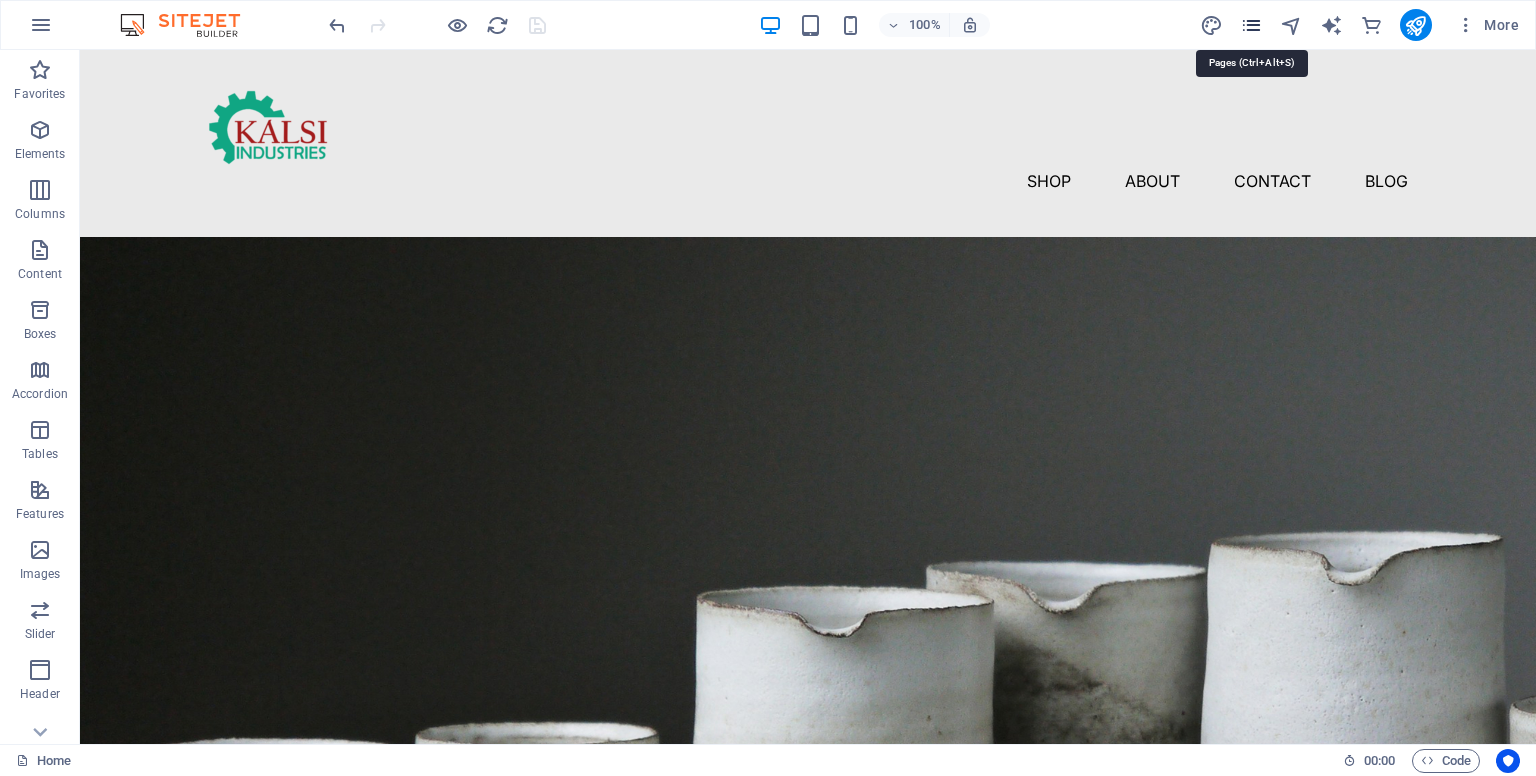 click at bounding box center (1251, 25) 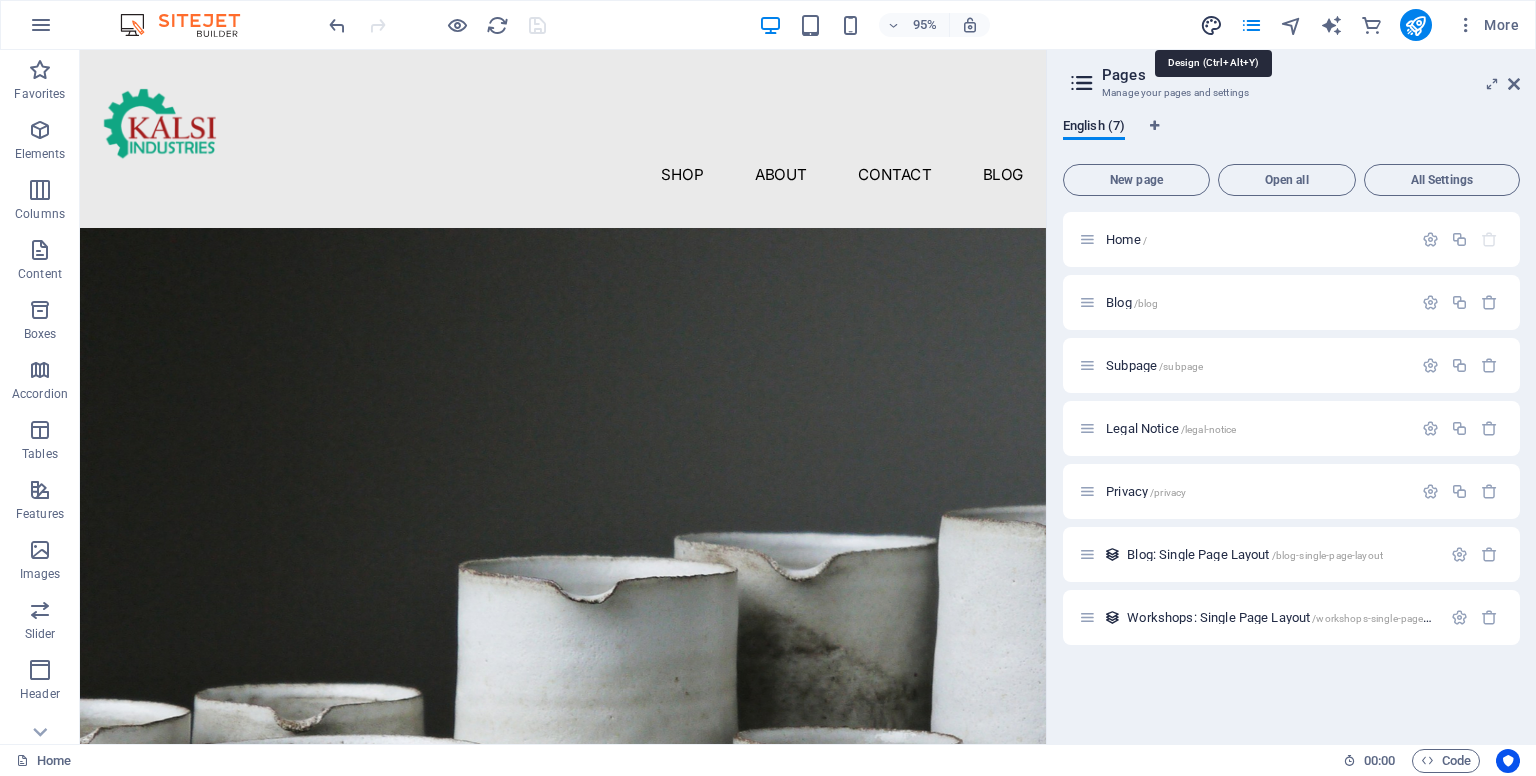 click at bounding box center [1211, 25] 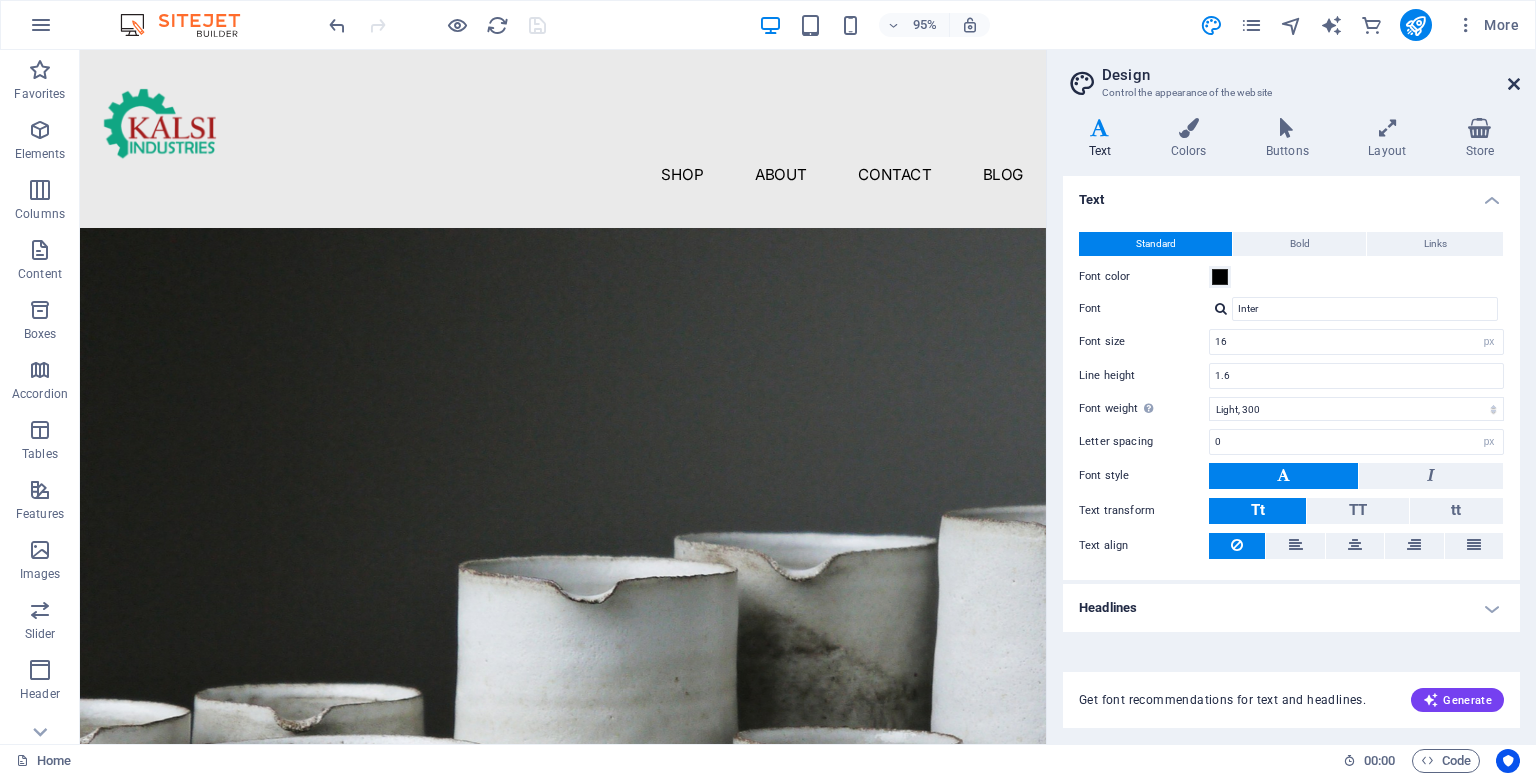 drag, startPoint x: 1516, startPoint y: 82, endPoint x: 1430, endPoint y: 31, distance: 99.985 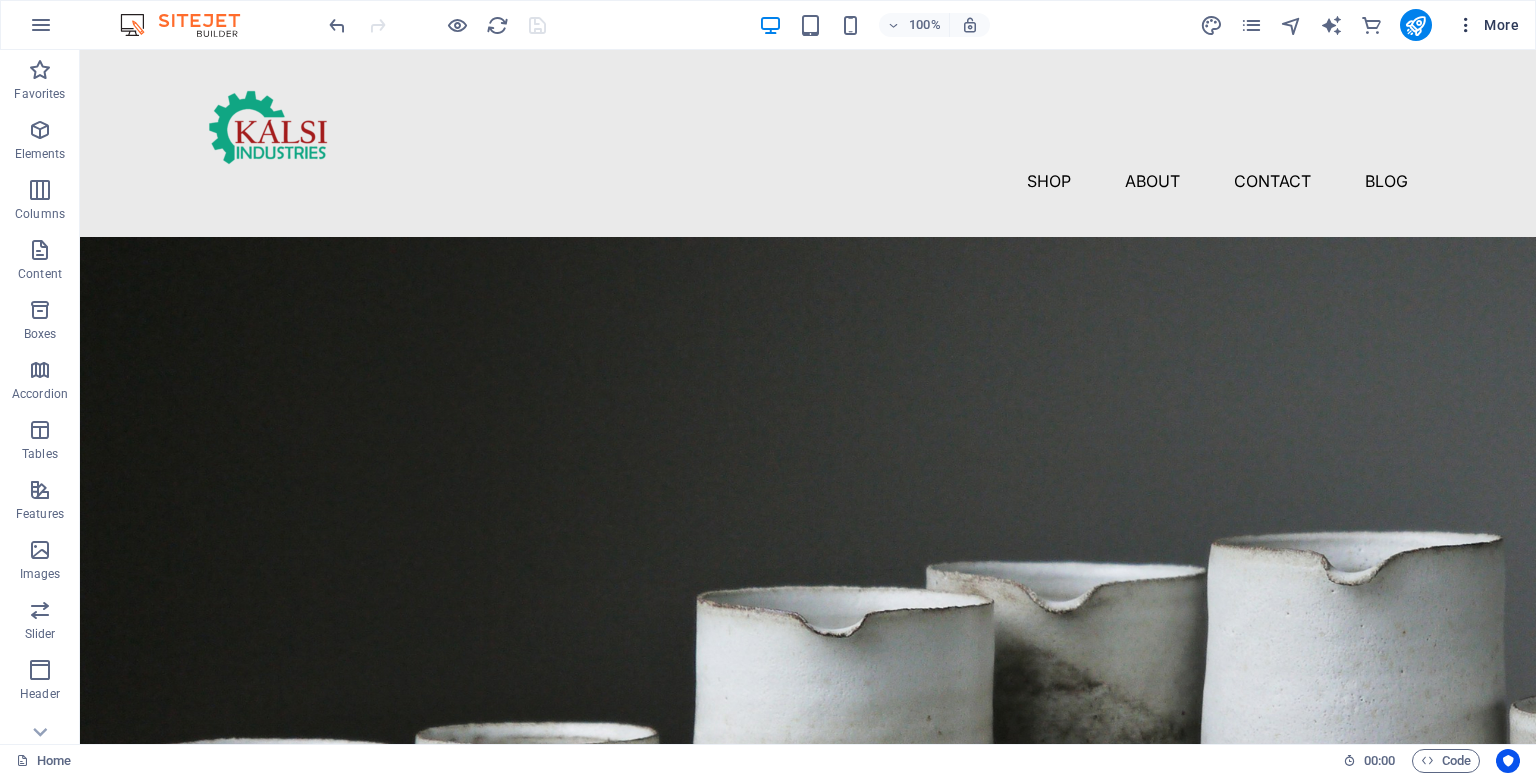 click at bounding box center [1466, 25] 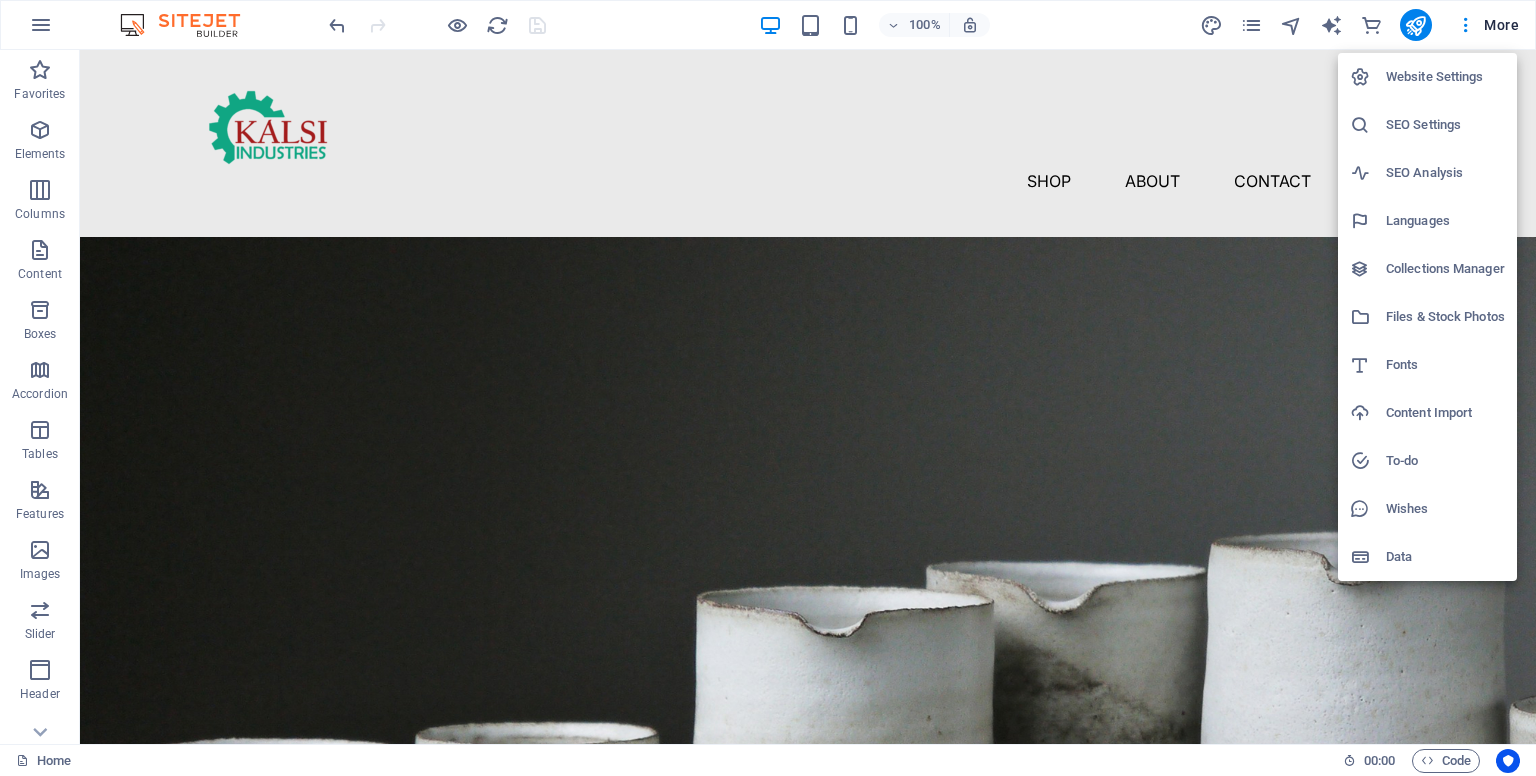 click at bounding box center (768, 388) 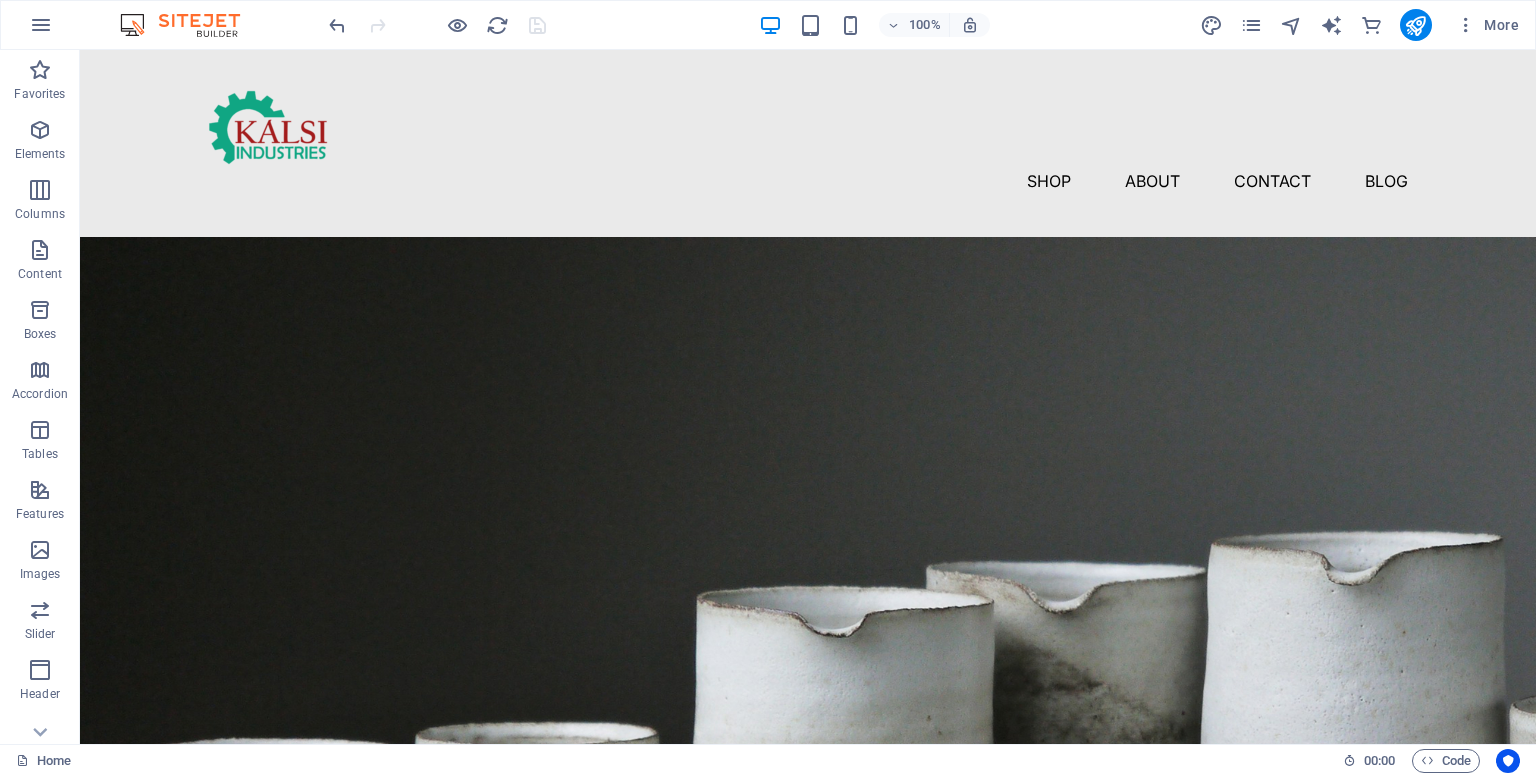 click on "More" at bounding box center (1487, 25) 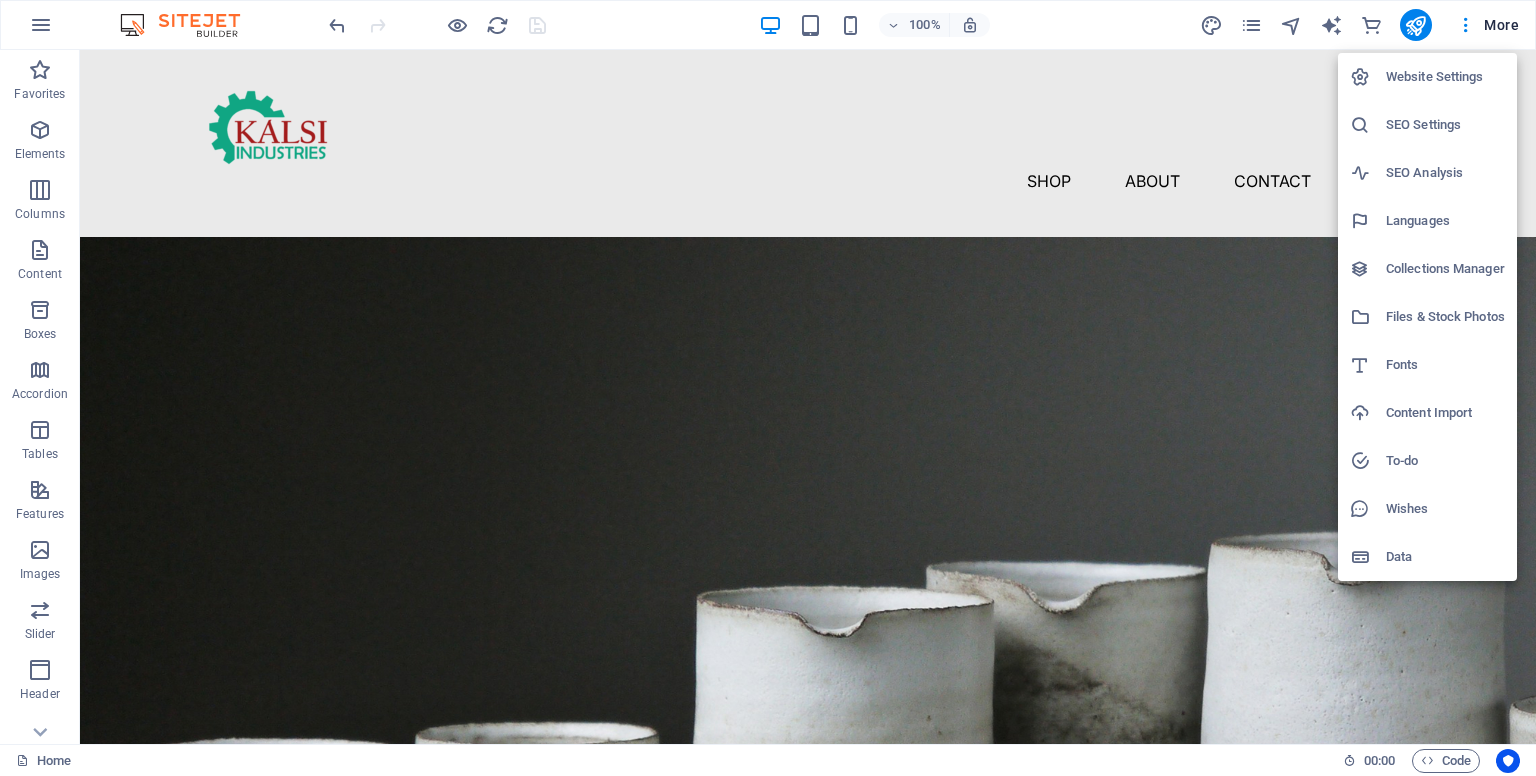 click at bounding box center (768, 388) 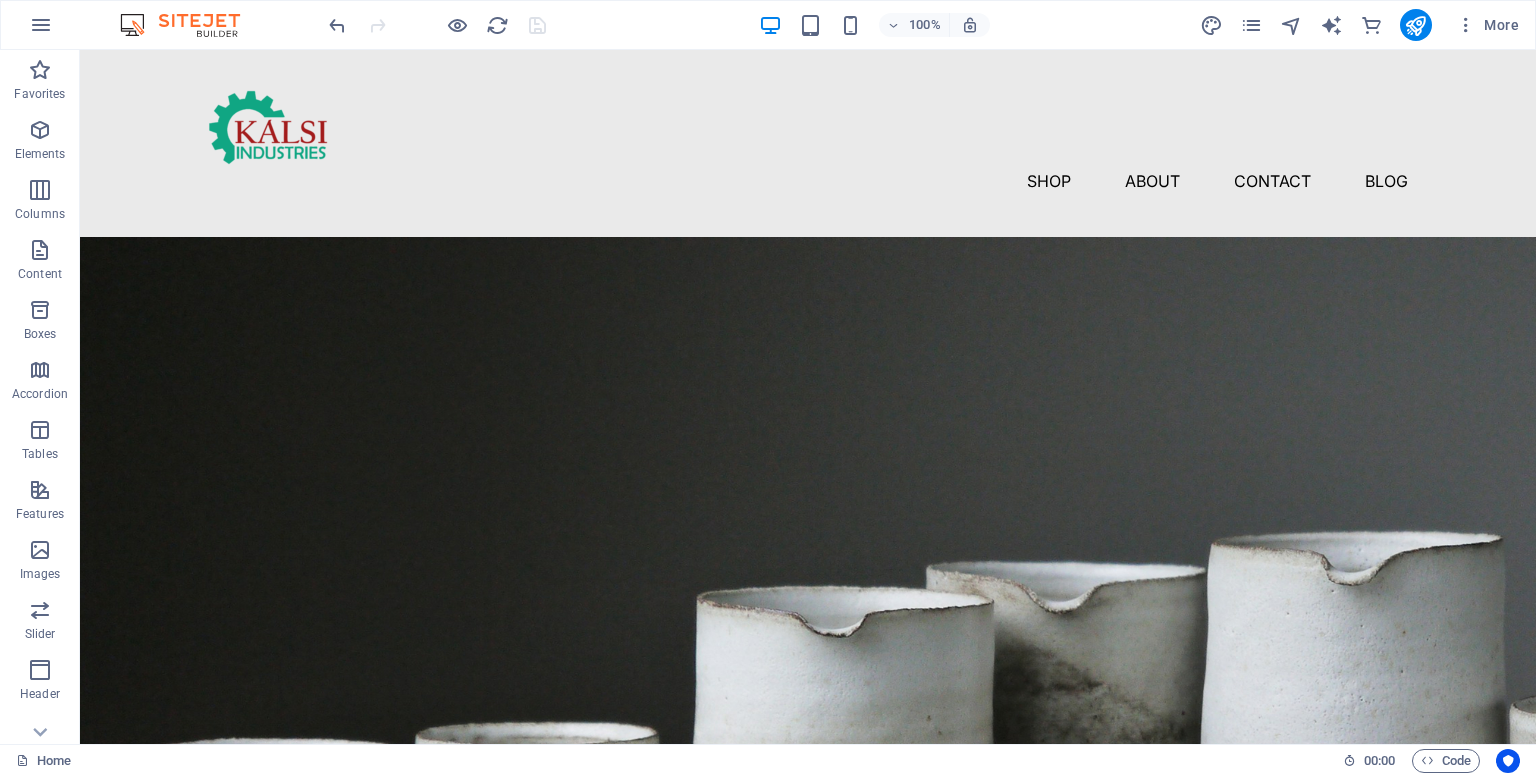 click at bounding box center [1466, 25] 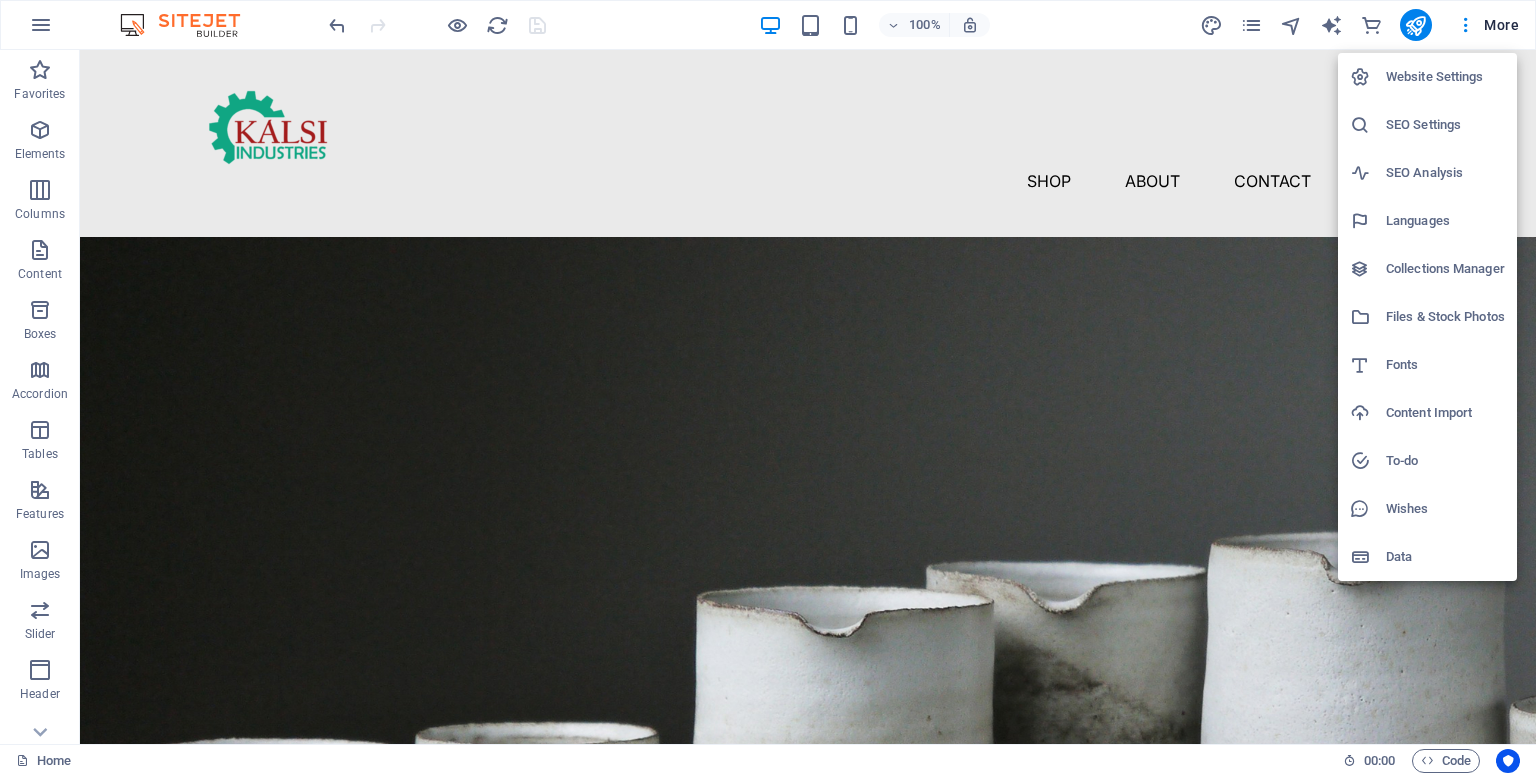 click on "Website Settings" at bounding box center [1445, 77] 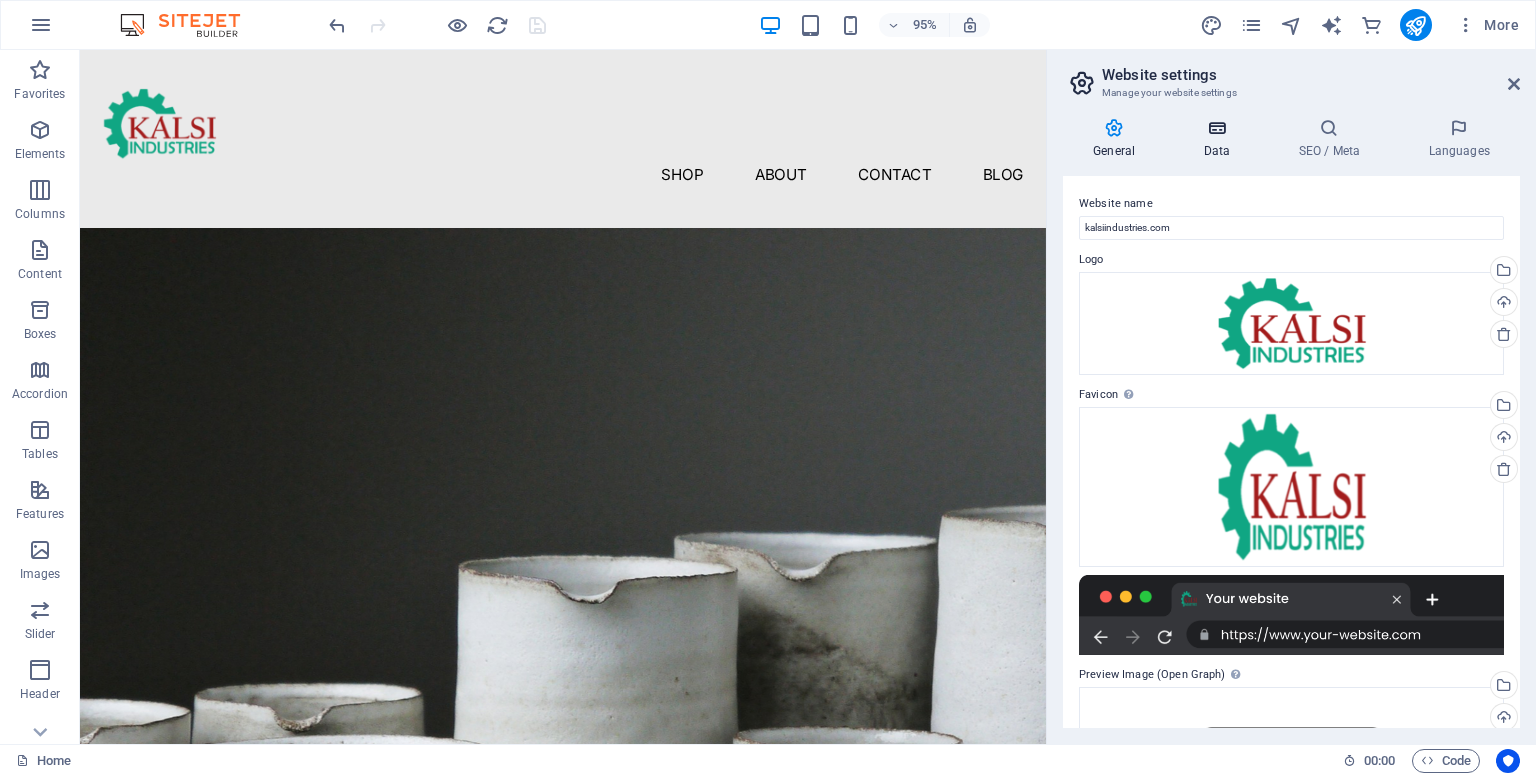 click at bounding box center (1216, 128) 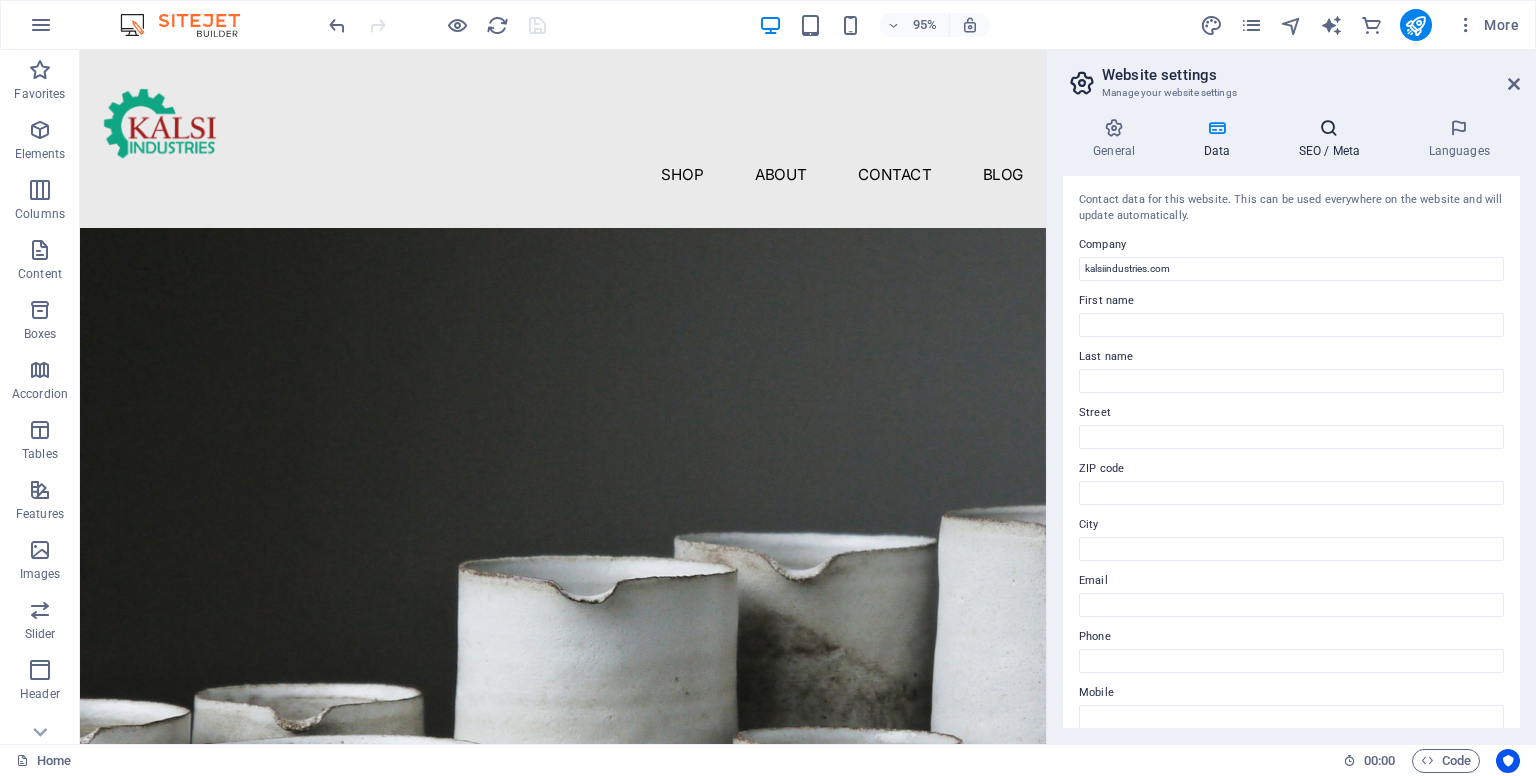 click on "SEO / Meta" at bounding box center [1333, 139] 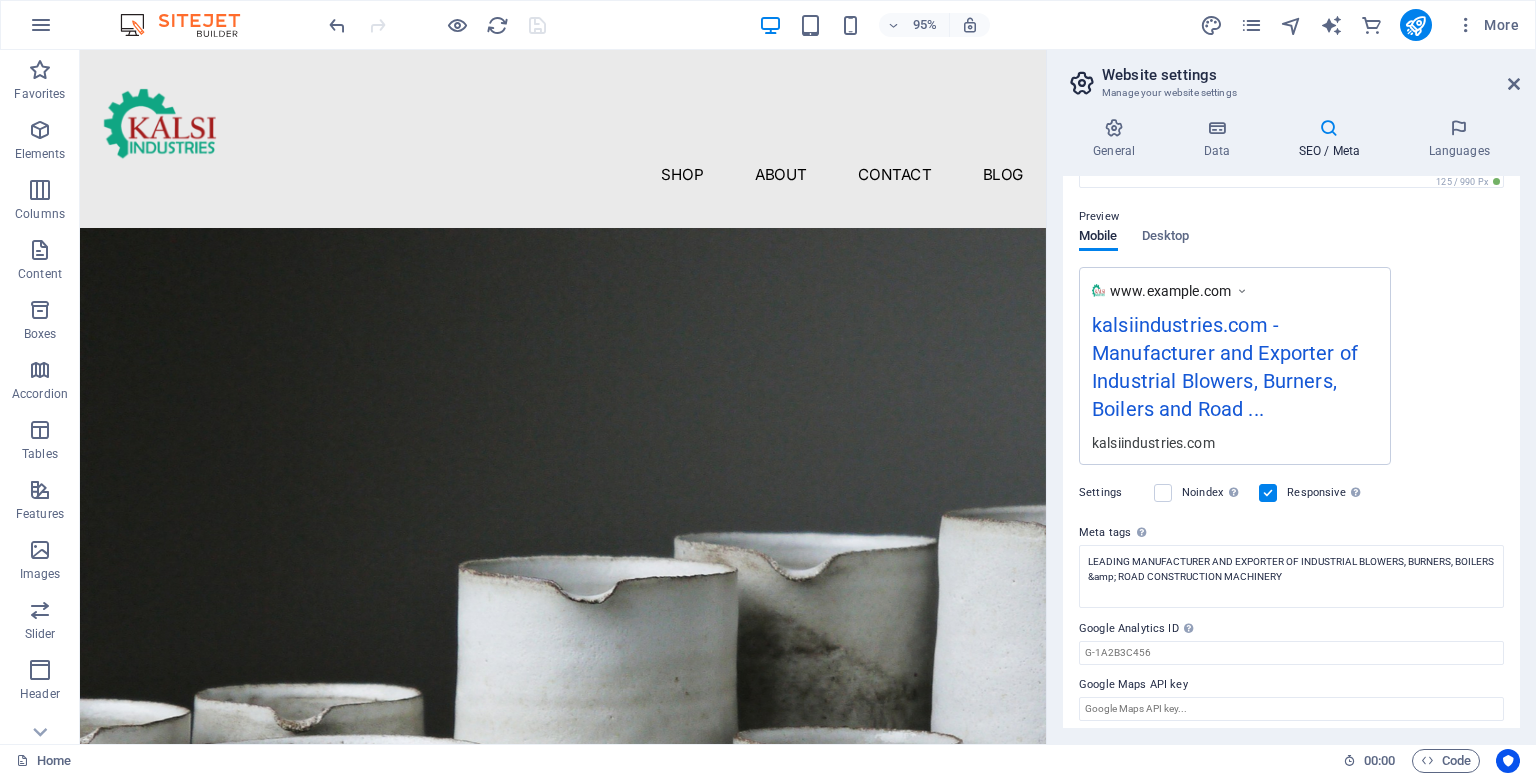 scroll, scrollTop: 266, scrollLeft: 0, axis: vertical 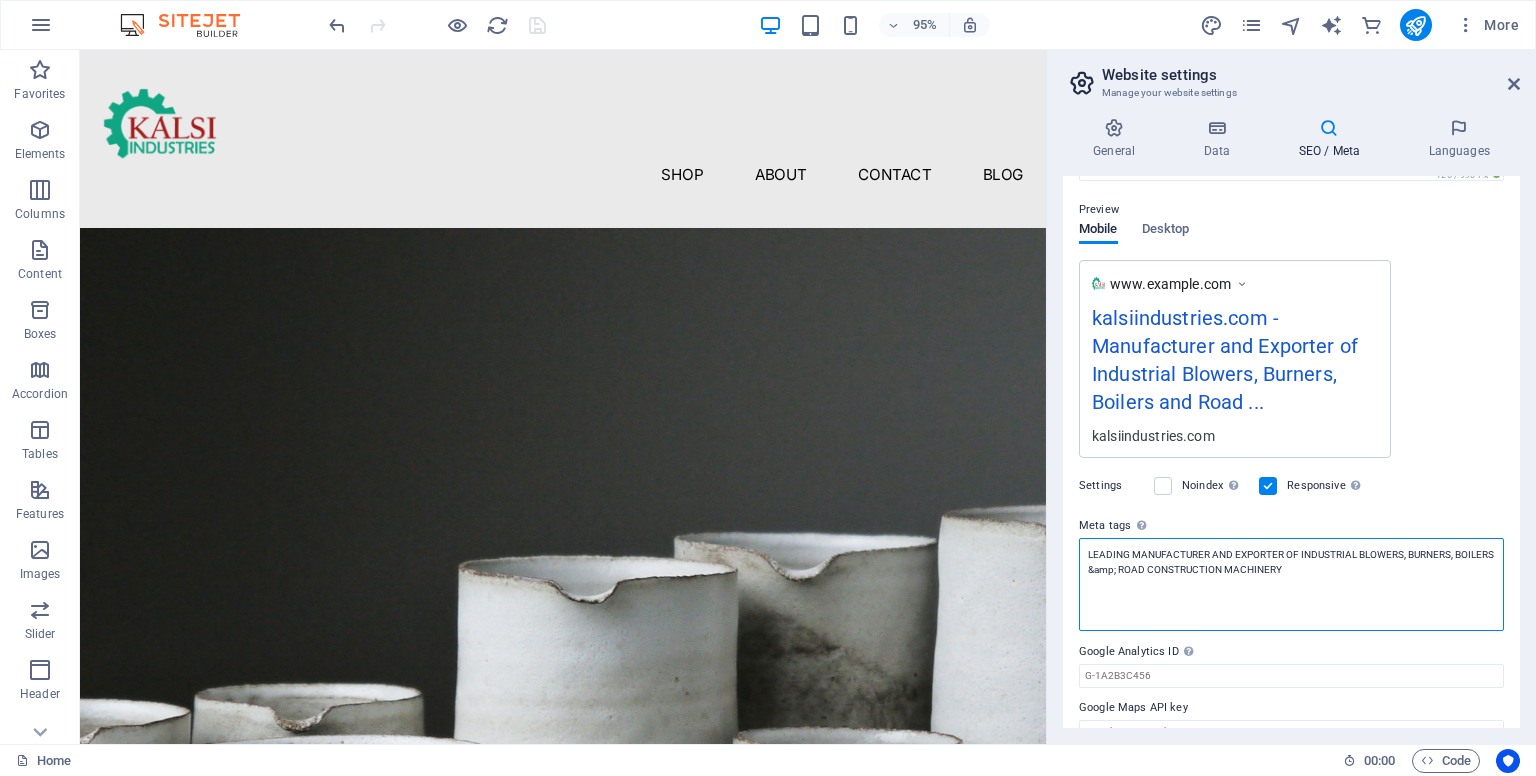 drag, startPoint x: 1326, startPoint y: 565, endPoint x: 1082, endPoint y: 532, distance: 246.22145 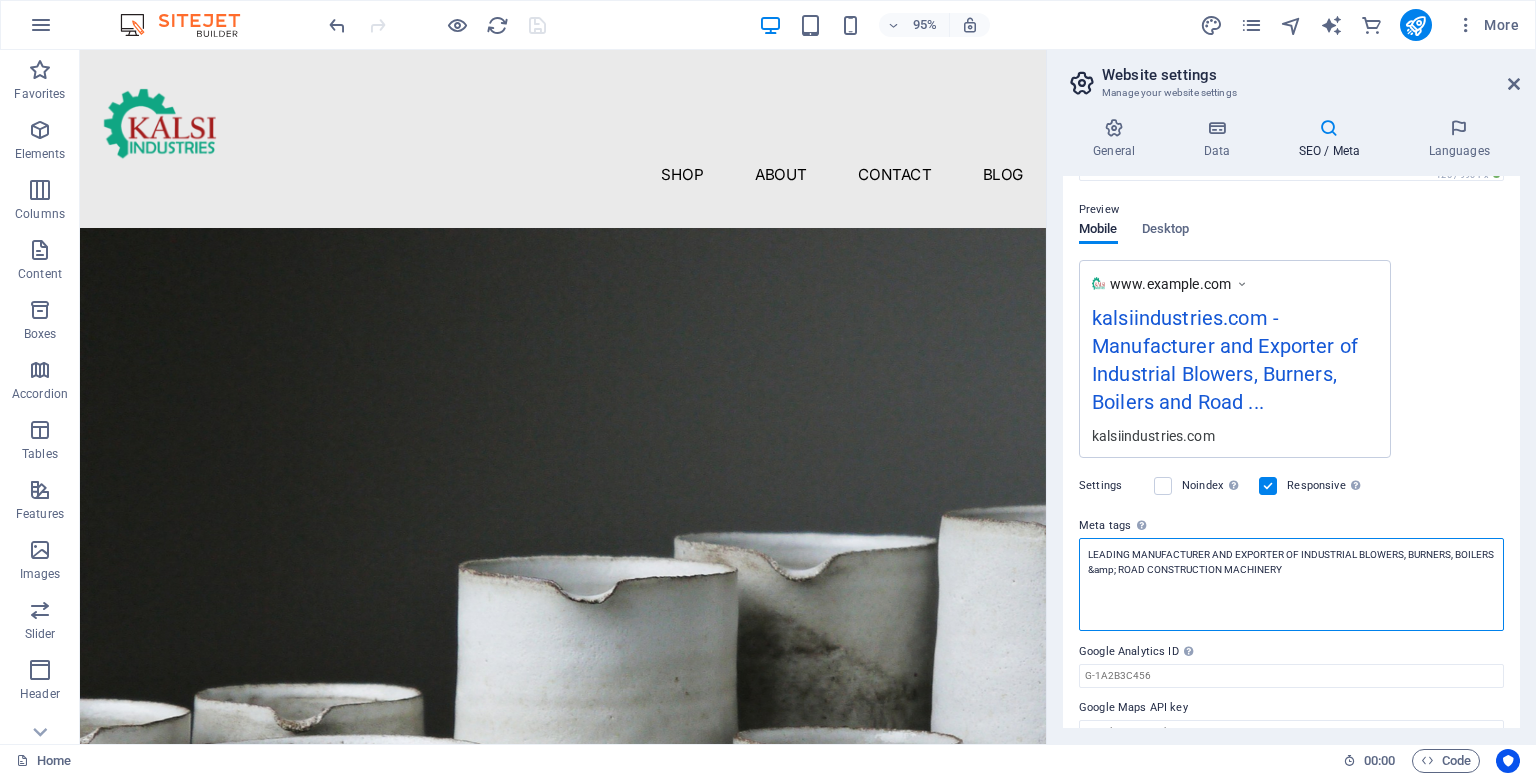 click on "Meta tags Enter HTML code here that will be placed inside the  tags of your website. Please note that your website may not function if you include code with errors. LEADING MANUFACTURER AND EXPORTER OF INDUSTRIAL BLOWERS, BURNERS, BOILERS &amp; ROAD CONSTRUCTION MACHINERY" at bounding box center (1291, 573) 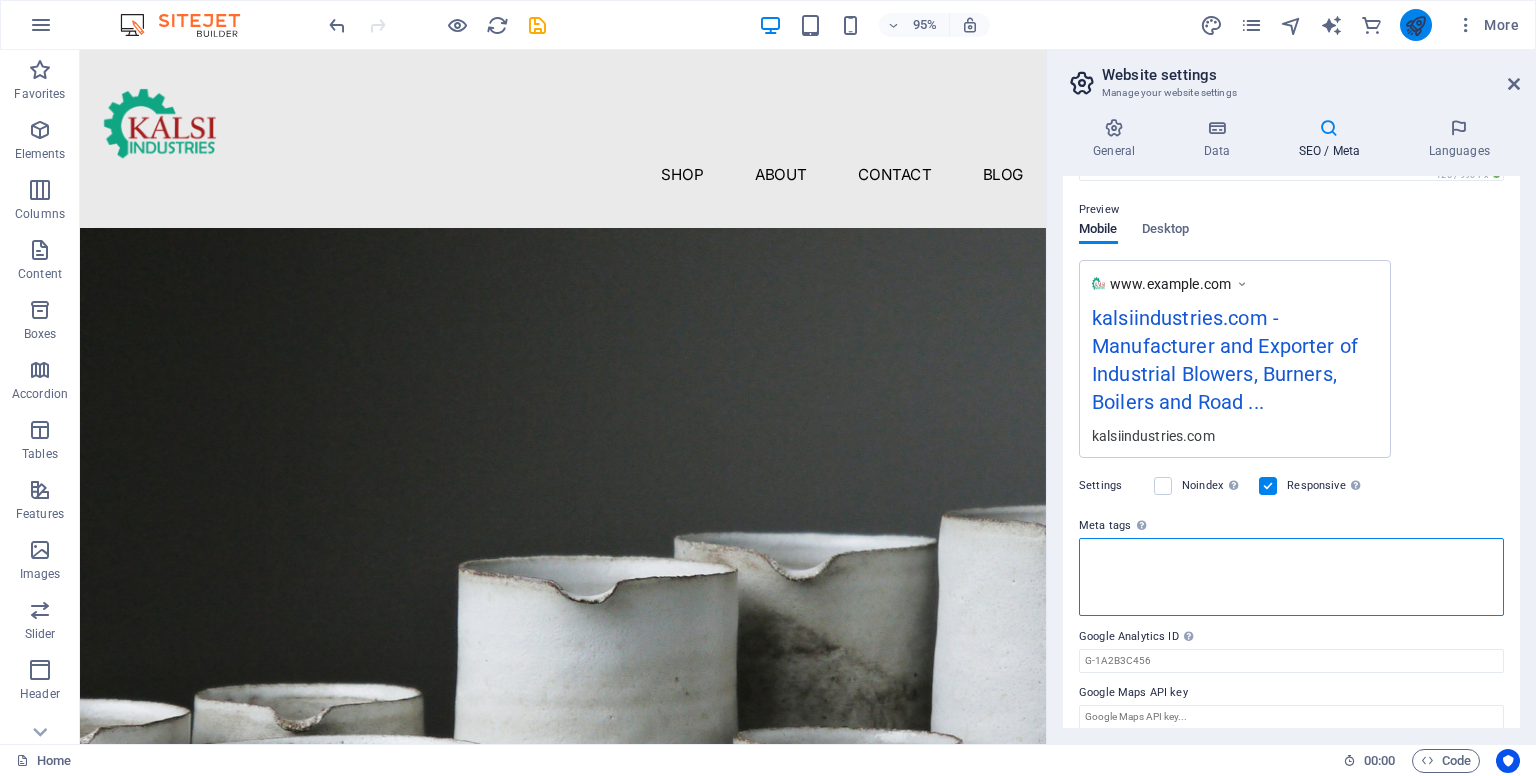type 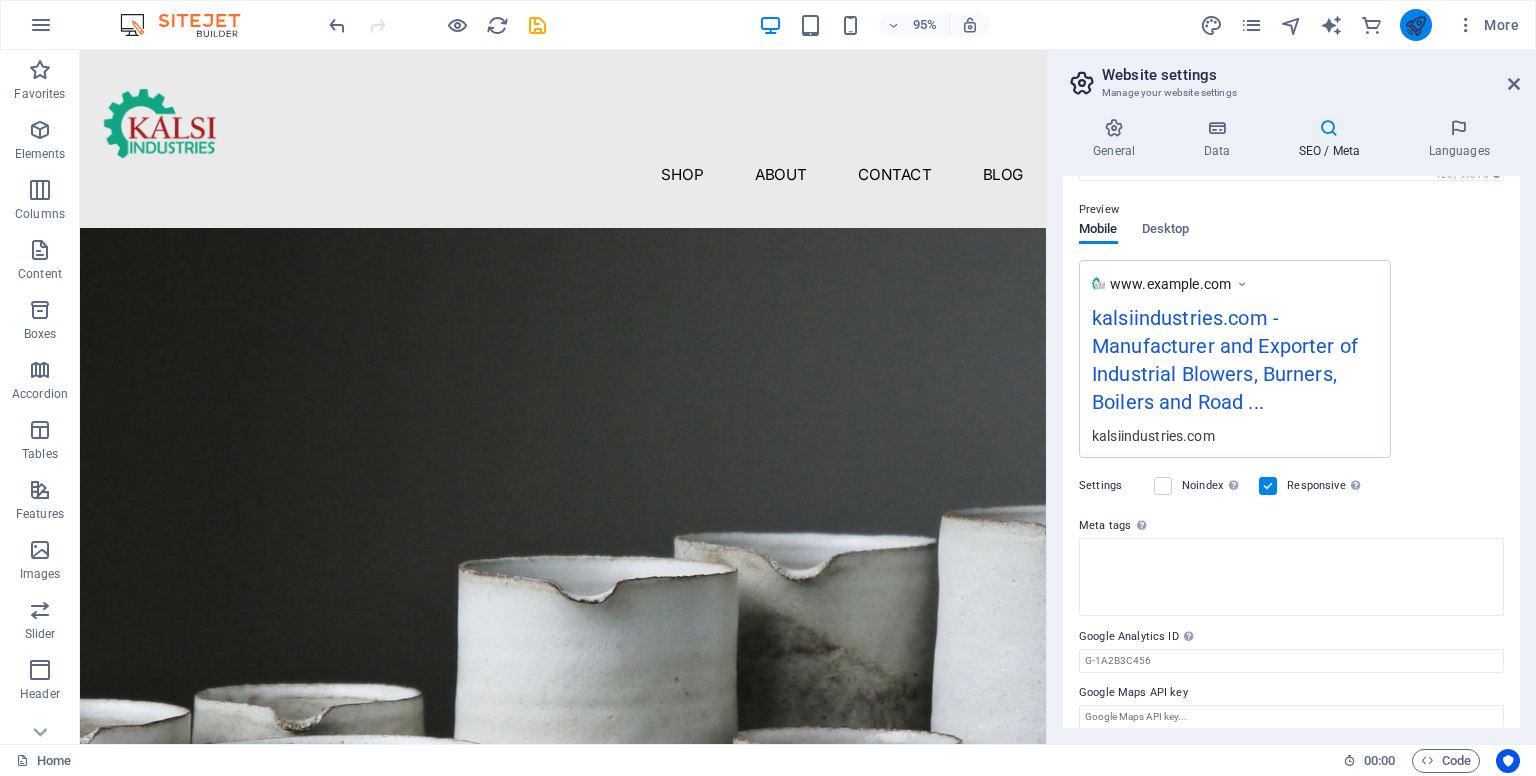 click at bounding box center (1416, 25) 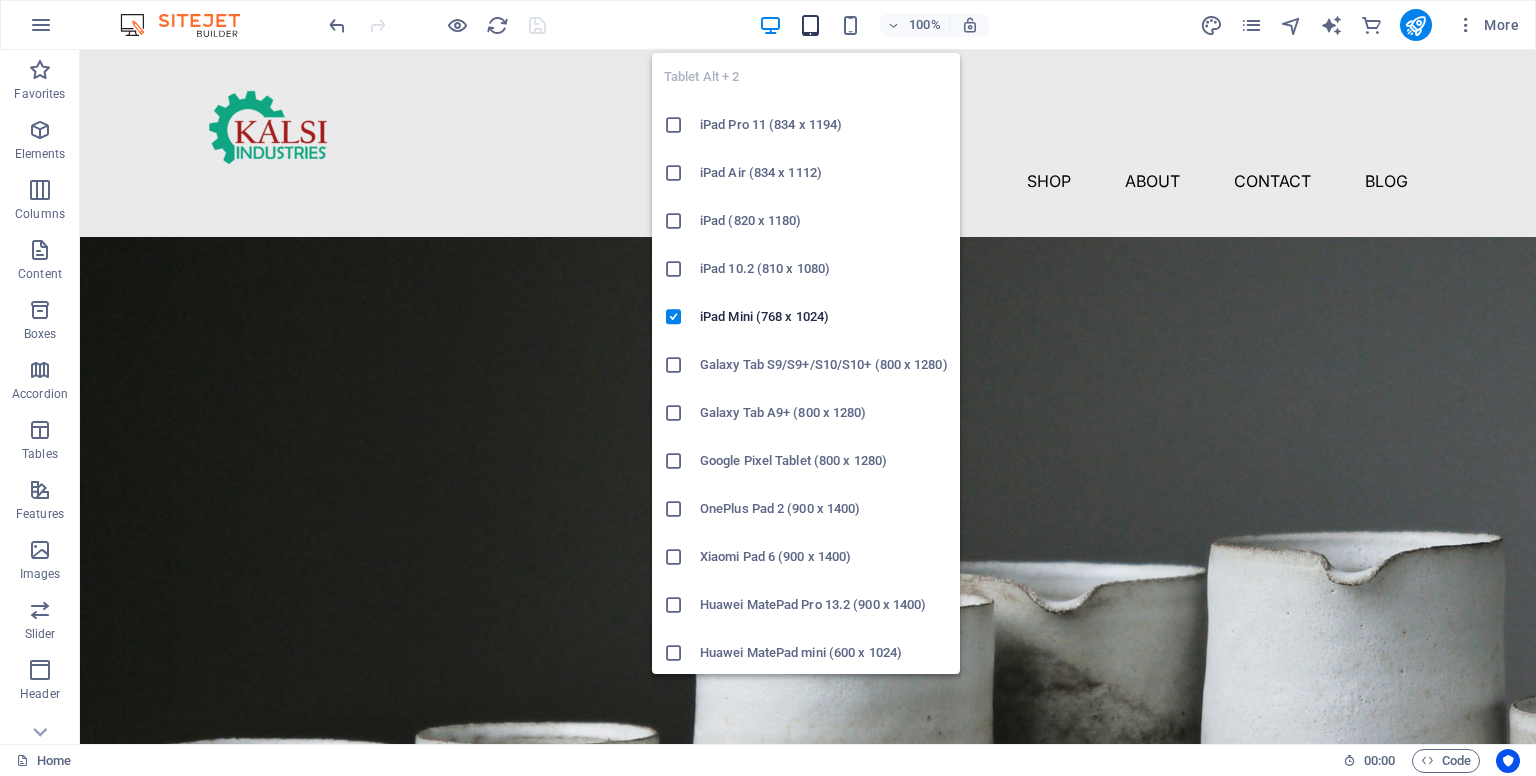click at bounding box center (810, 25) 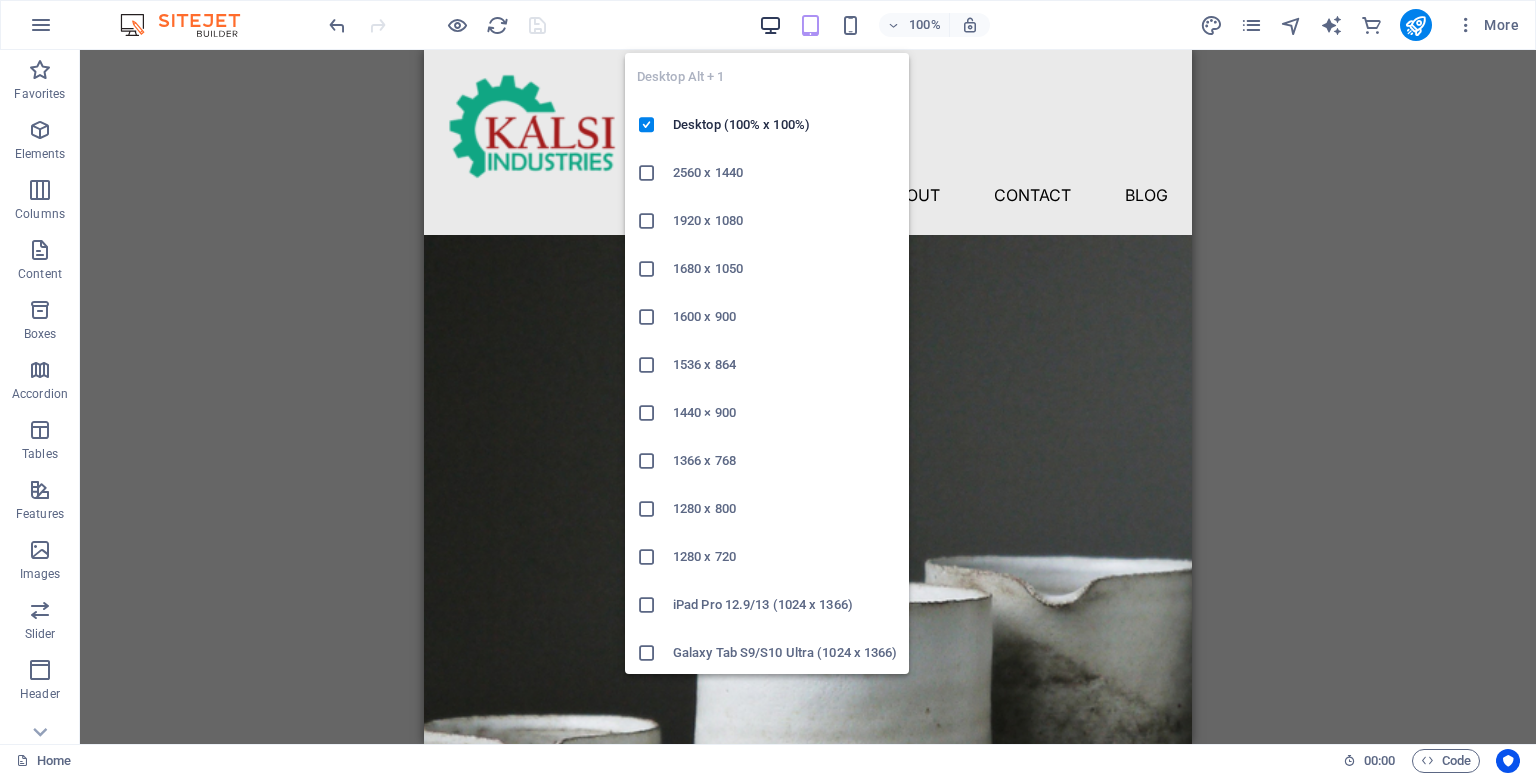 click at bounding box center [770, 25] 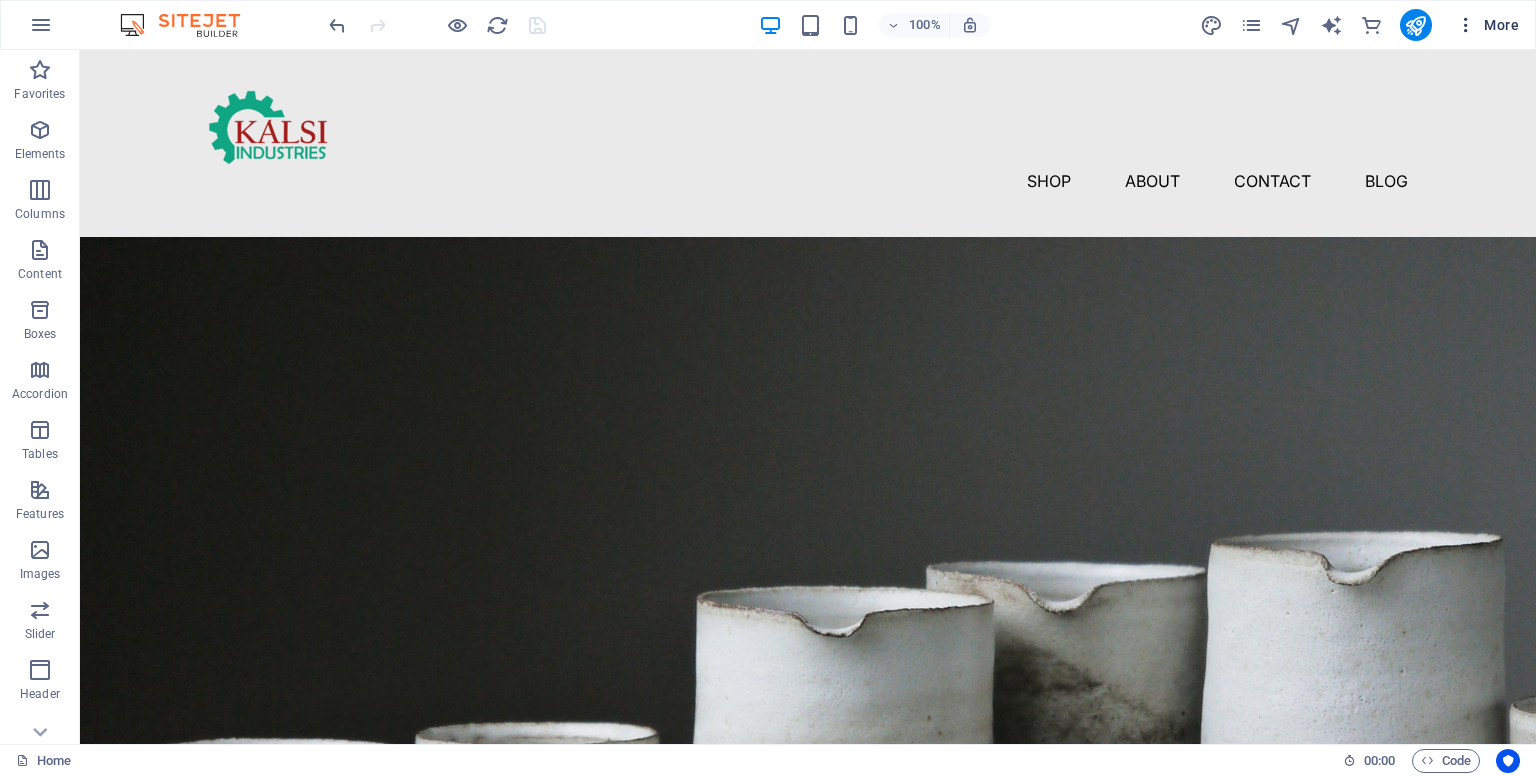 click at bounding box center (1466, 25) 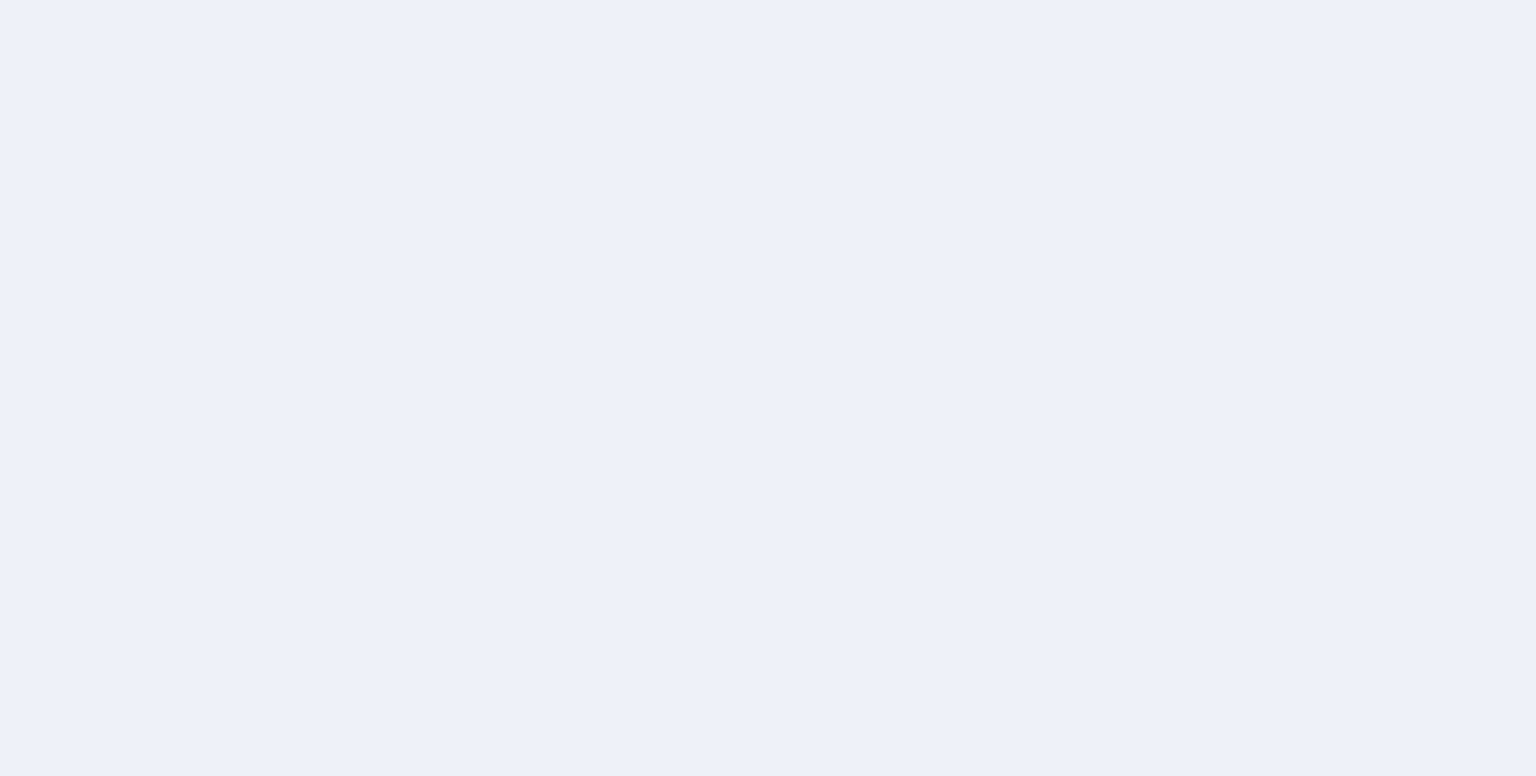 scroll, scrollTop: 0, scrollLeft: 0, axis: both 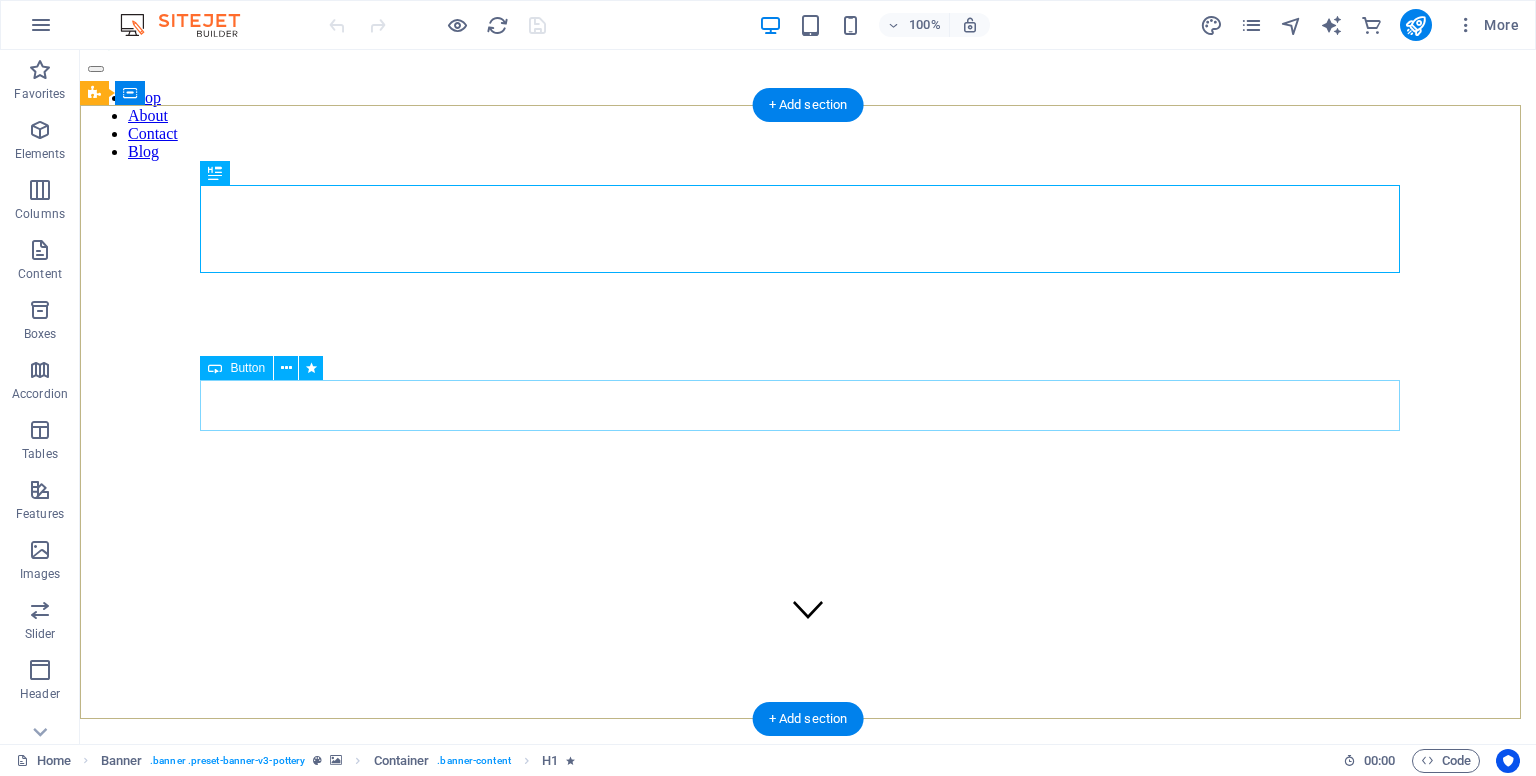 click on "Explore" at bounding box center [808, 986] 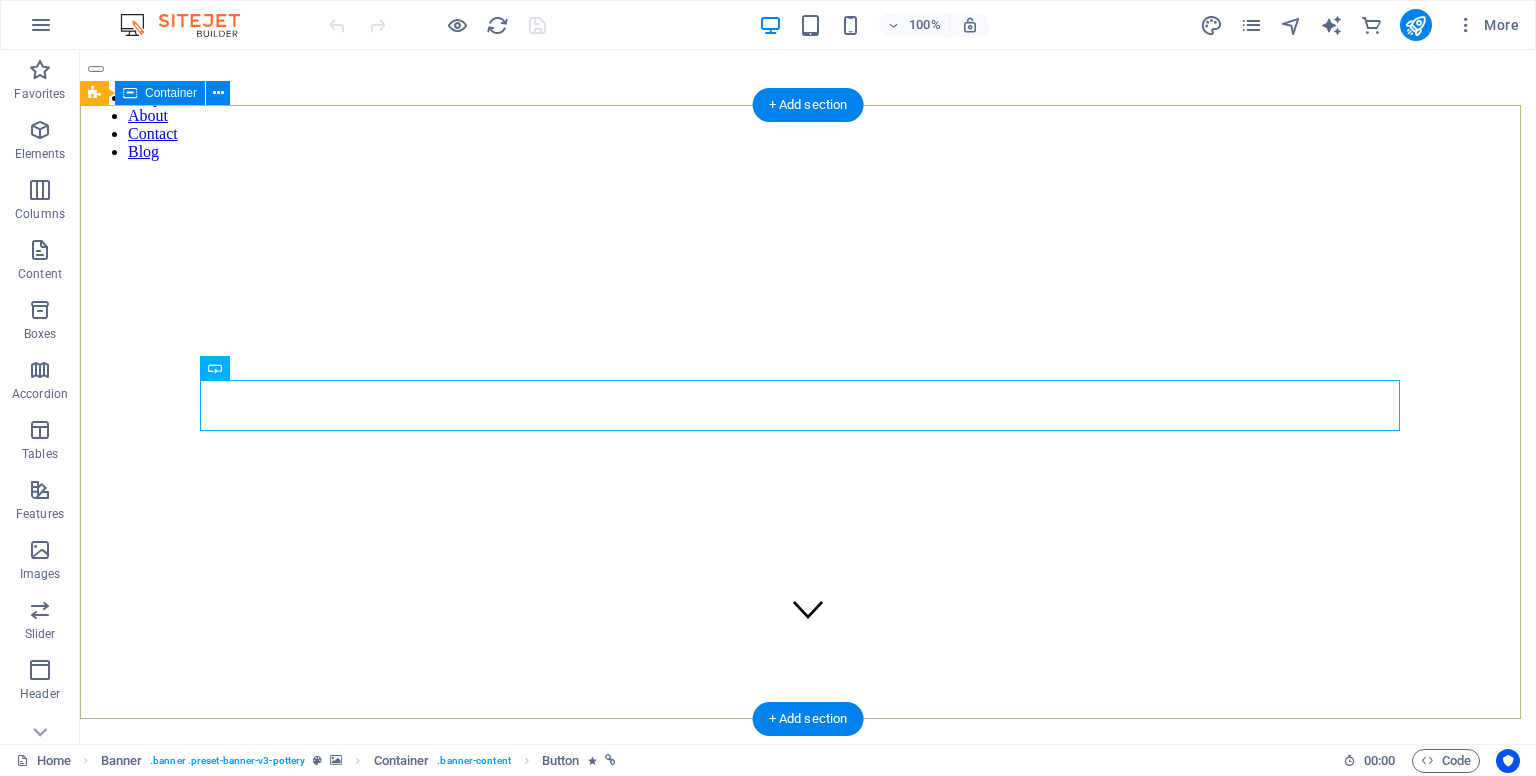click on "Pottery is our passion Lorem ipsum dolor sit amet, consectetur adipiscing elit, sed do eiusmod tempor incididunt ut labore et dolore magna aliqua. Explore" at bounding box center (808, 893) 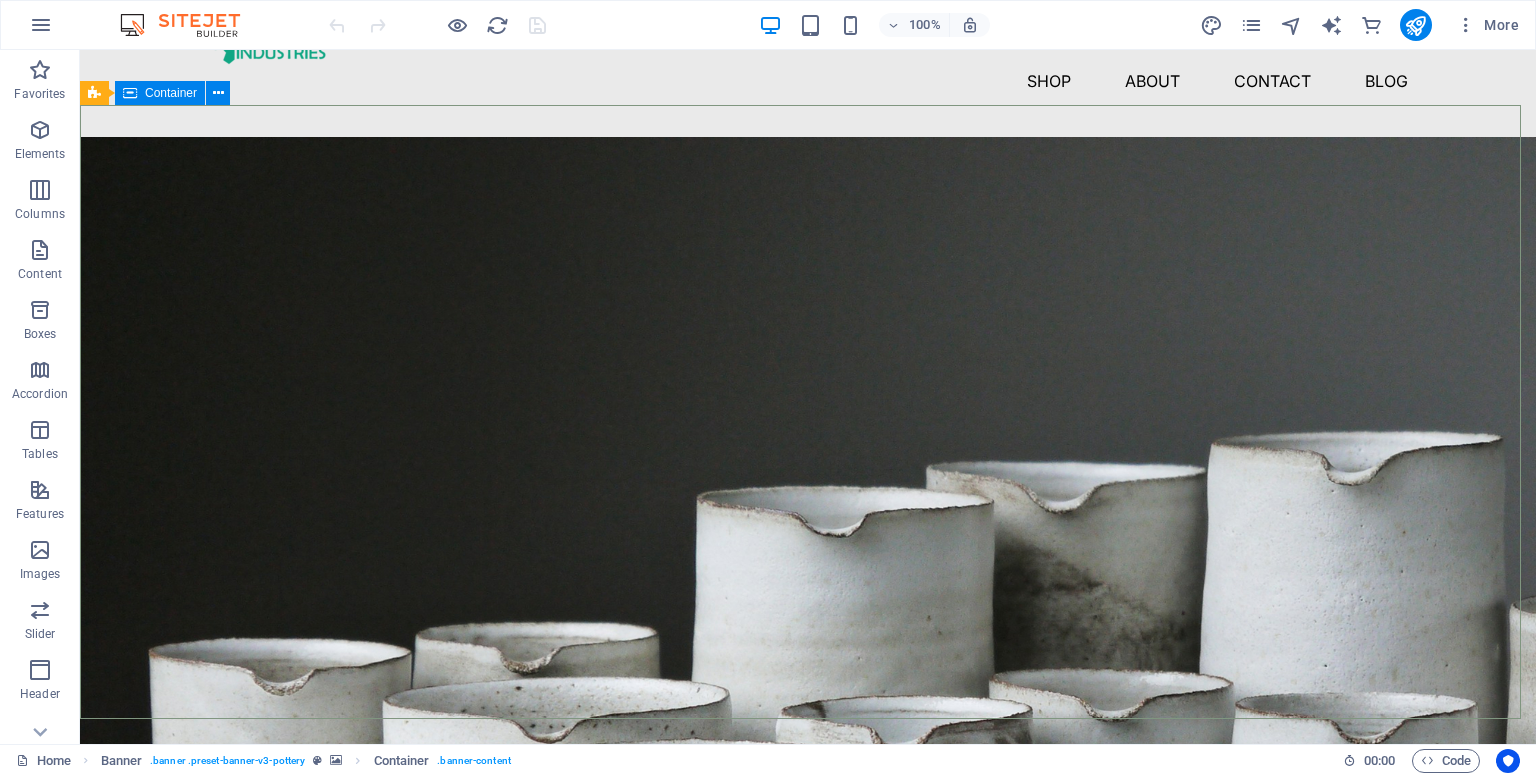 click on "Container" at bounding box center [171, 93] 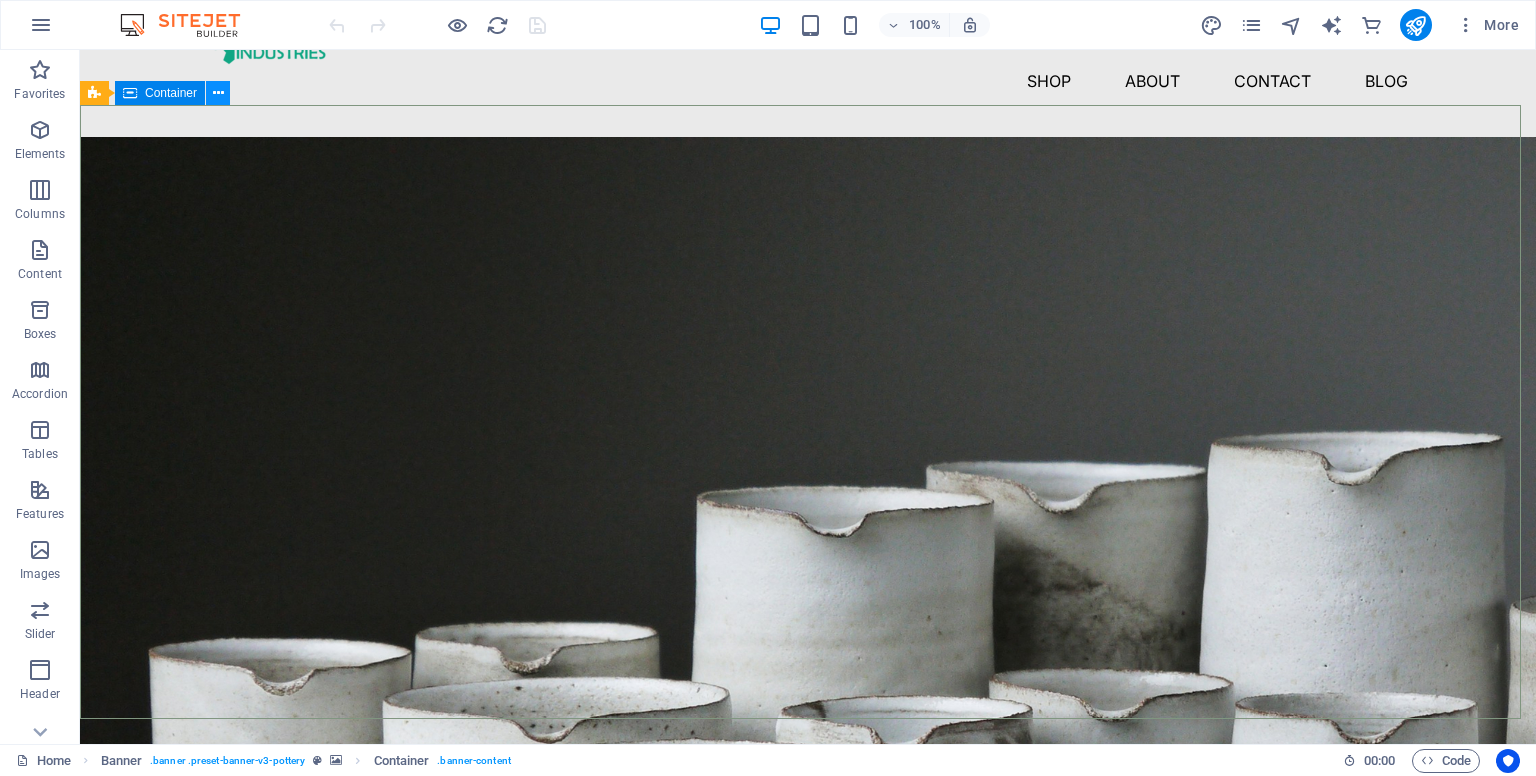 click at bounding box center (218, 93) 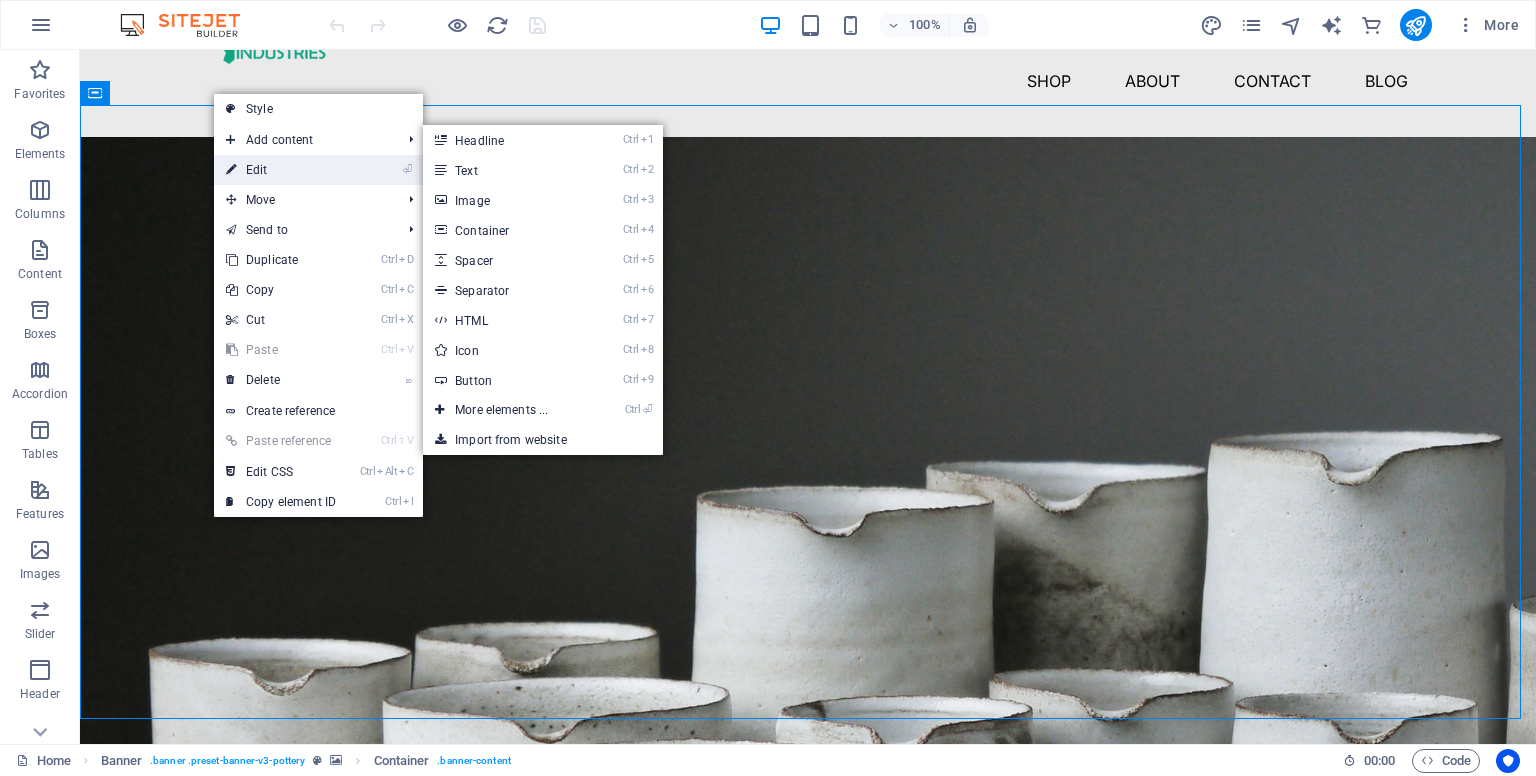 click on "⏎  Edit" at bounding box center (281, 170) 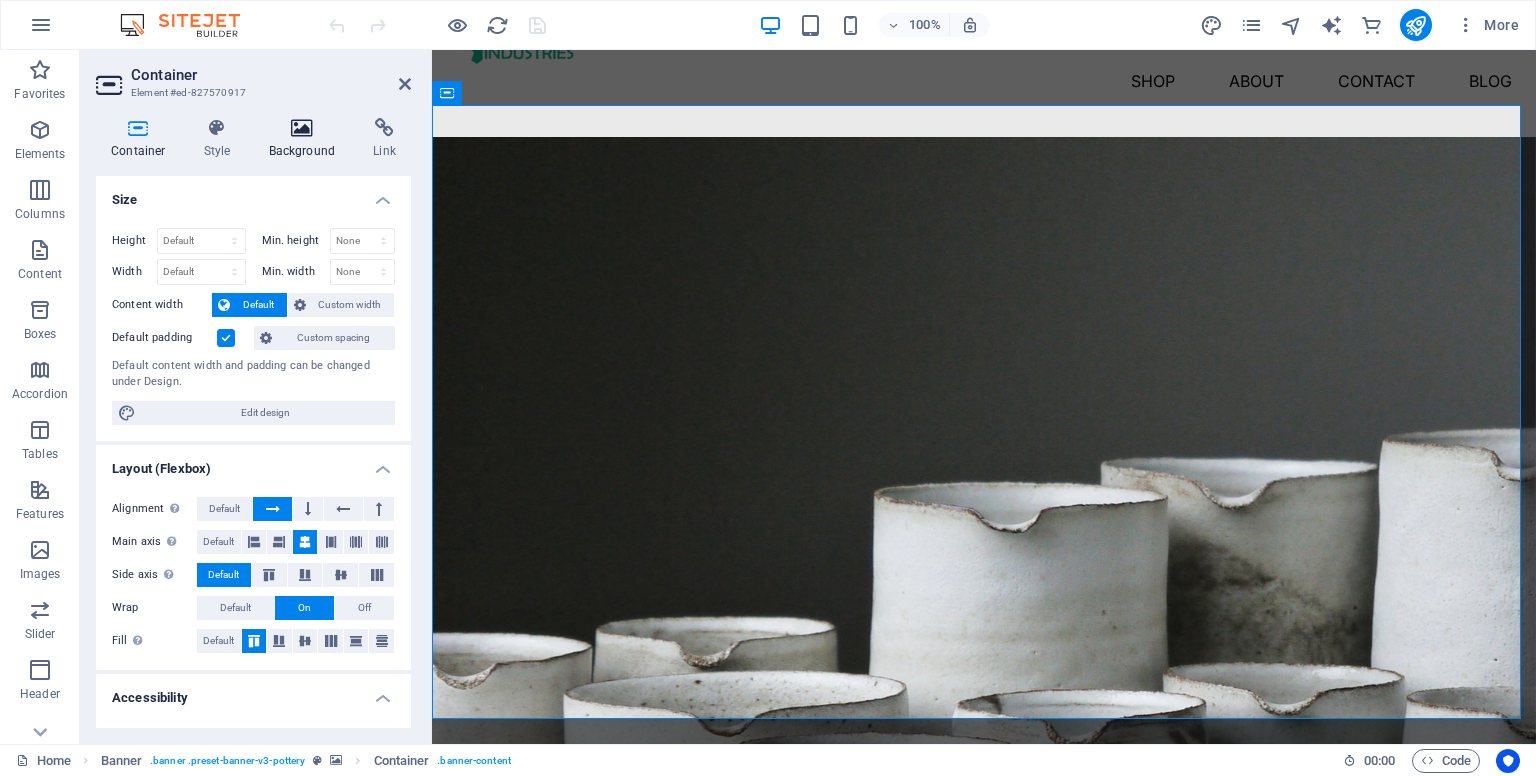 click at bounding box center [302, 128] 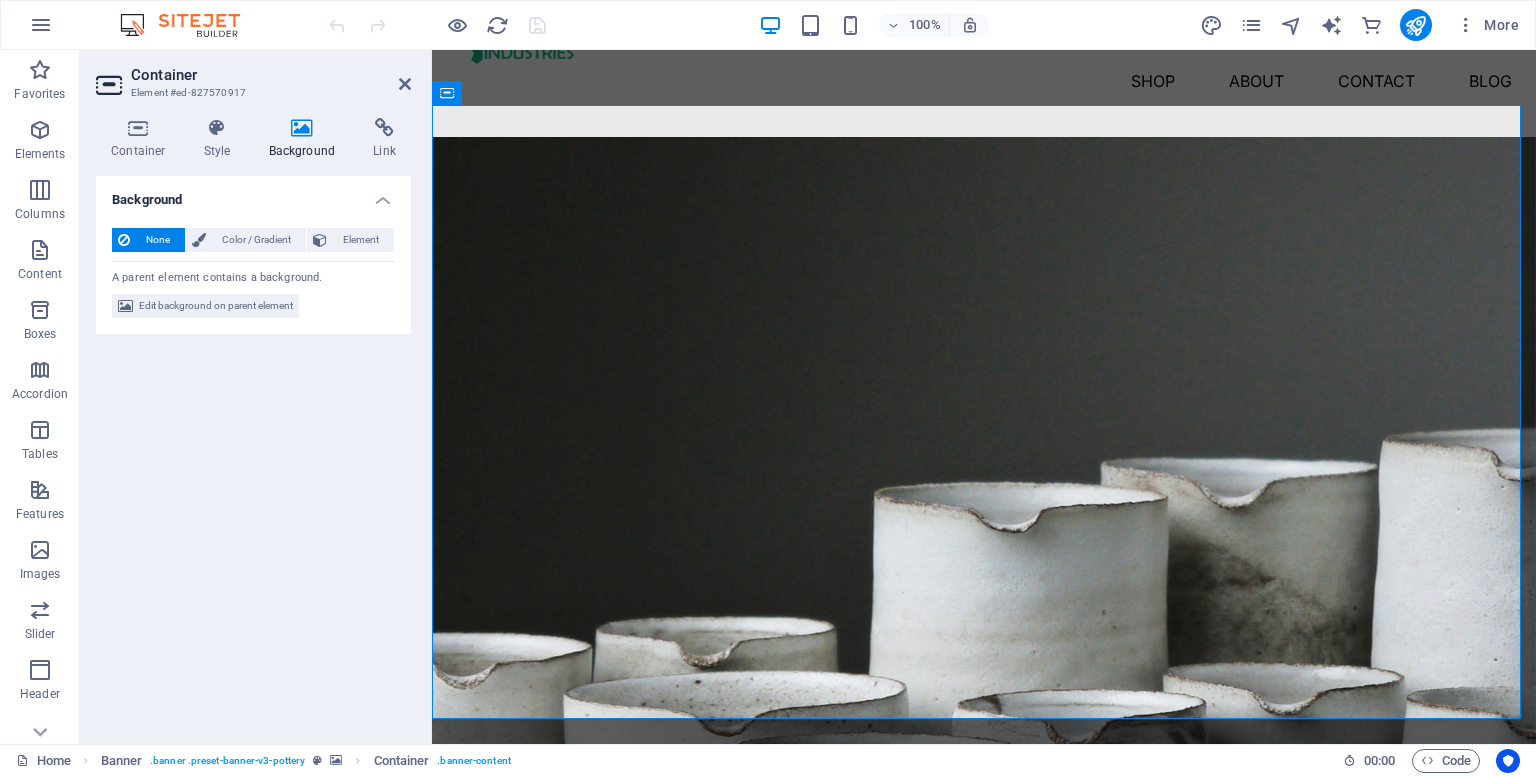click on "None" at bounding box center [157, 240] 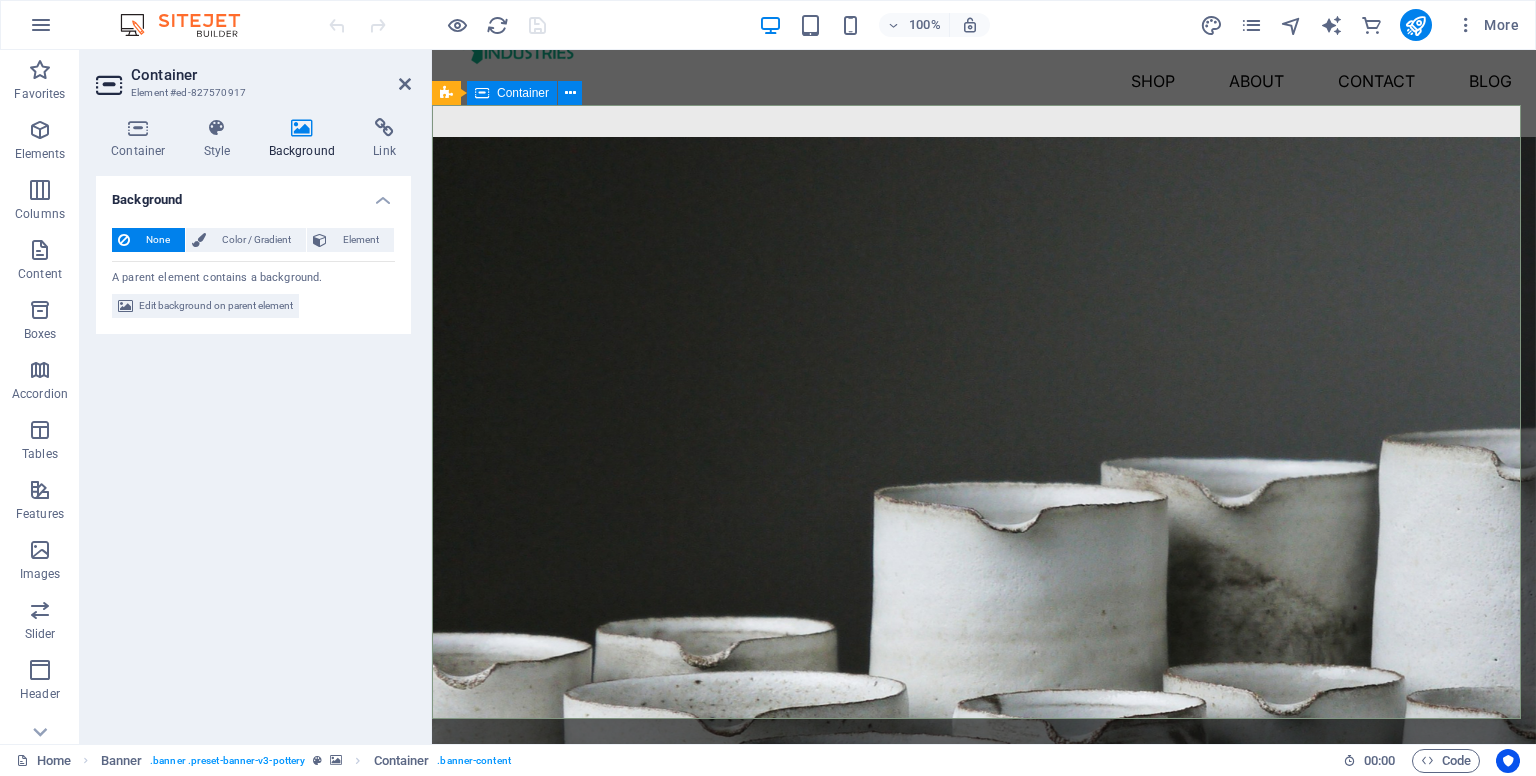 click on "Pottery is our passion Lorem ipsum dolor sit amet, consectetur adipiscing elit, sed do eiusmod tempor incididunt ut labore et dolore magna aliqua. Explore" at bounding box center (984, 942) 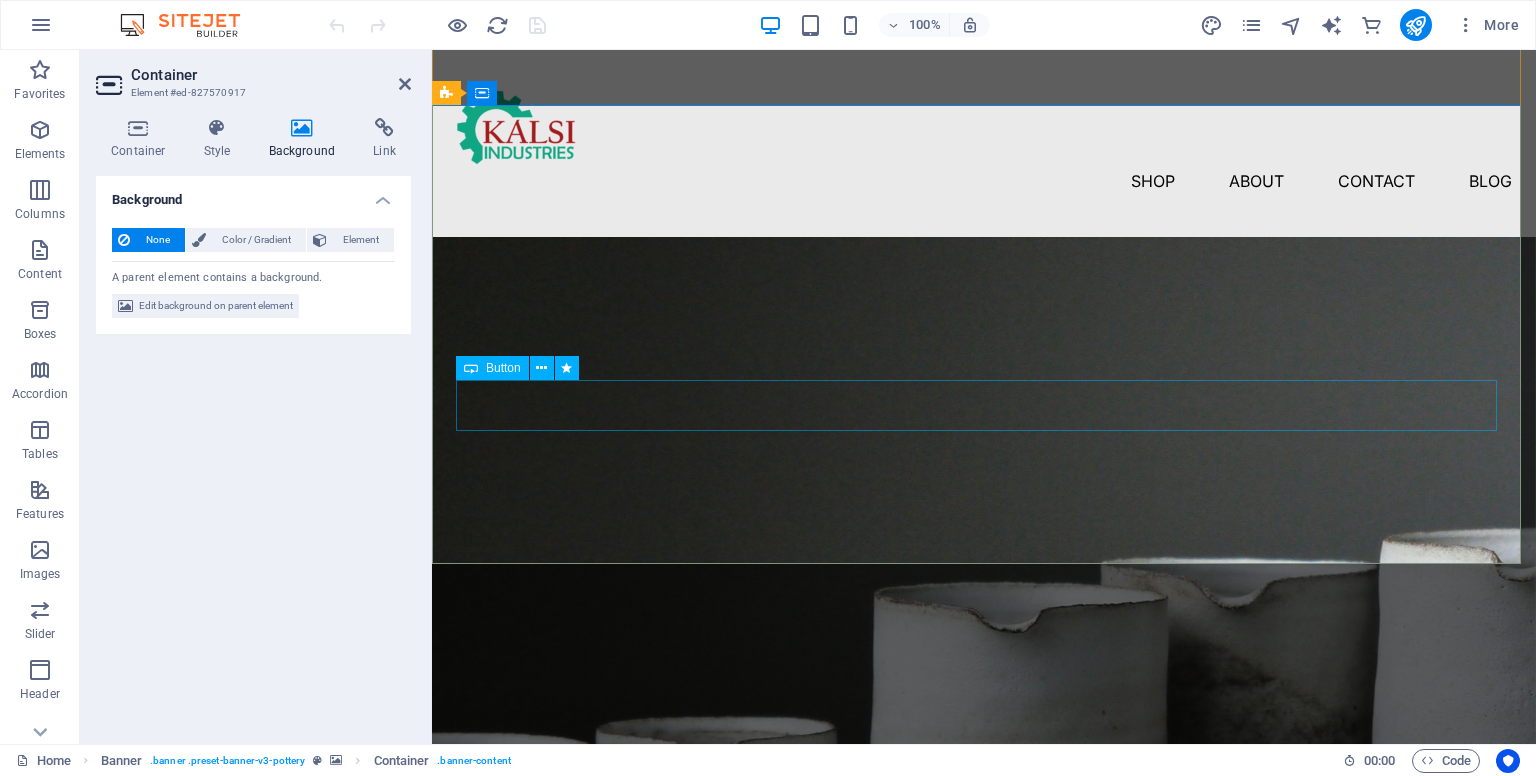 scroll, scrollTop: 0, scrollLeft: 0, axis: both 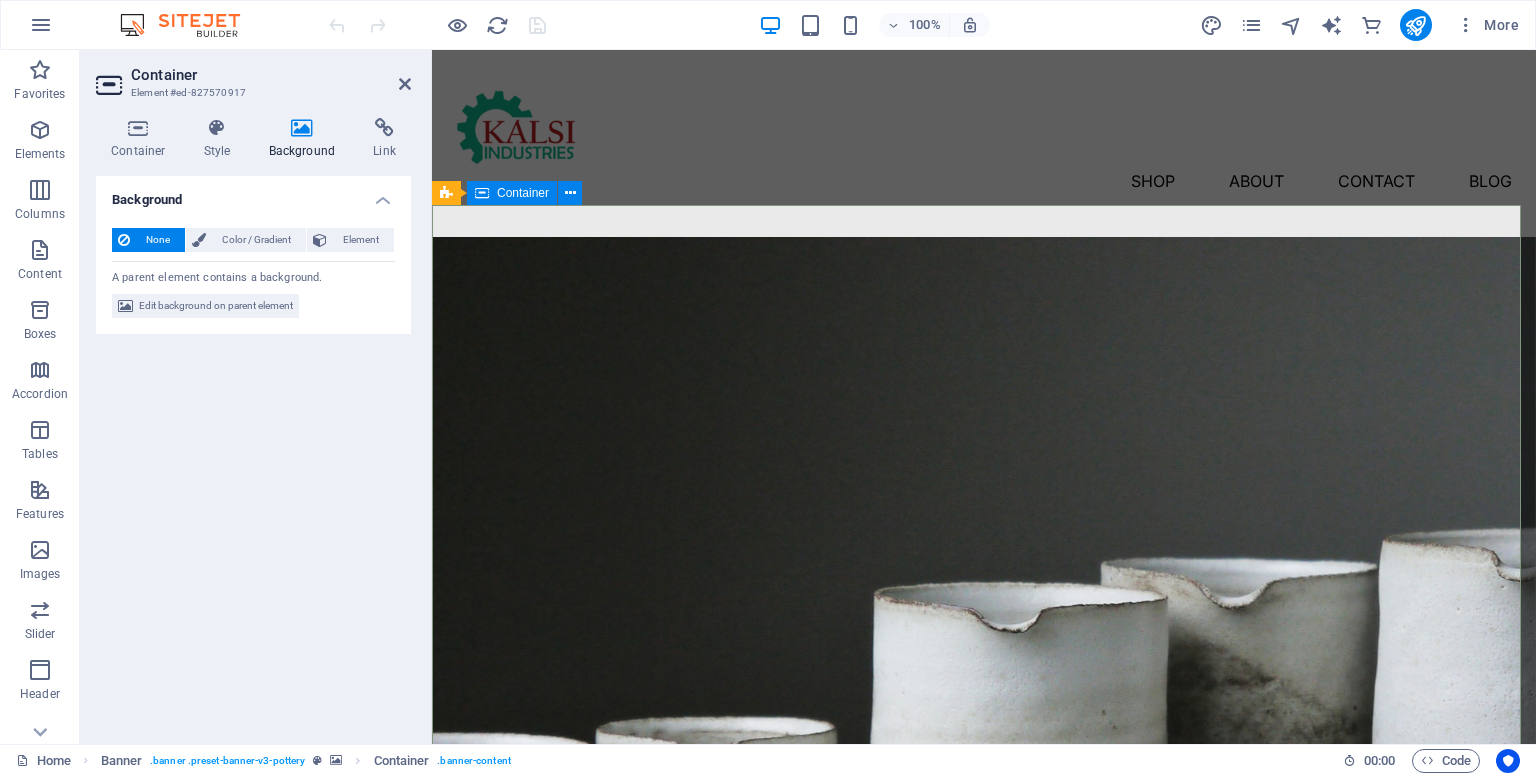 click on "Pottery is our passion Lorem ipsum dolor sit amet, consectetur adipiscing elit, sed do eiusmod tempor incididunt ut labore et dolore magna aliqua. Explore" at bounding box center (984, 1042) 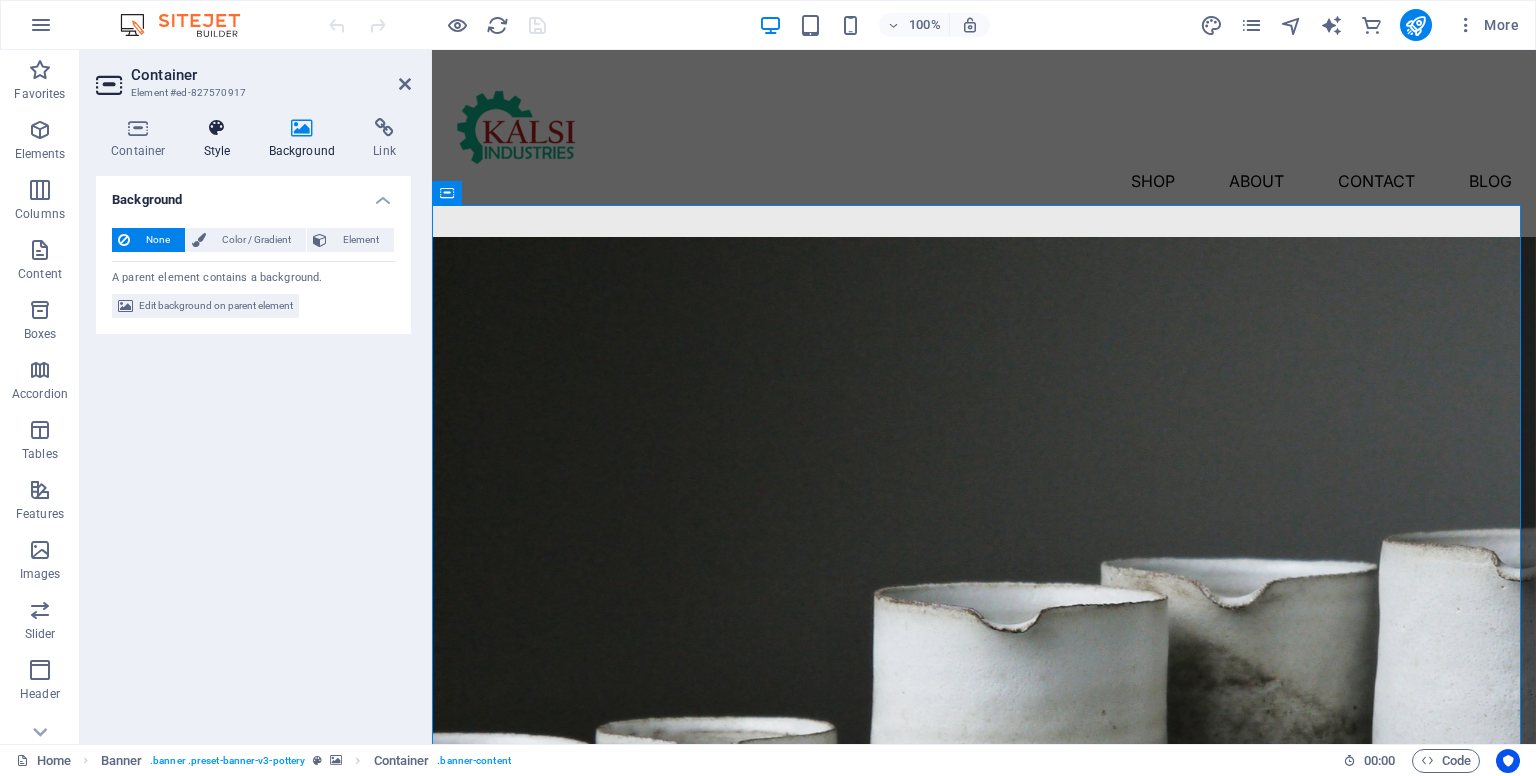click at bounding box center [217, 128] 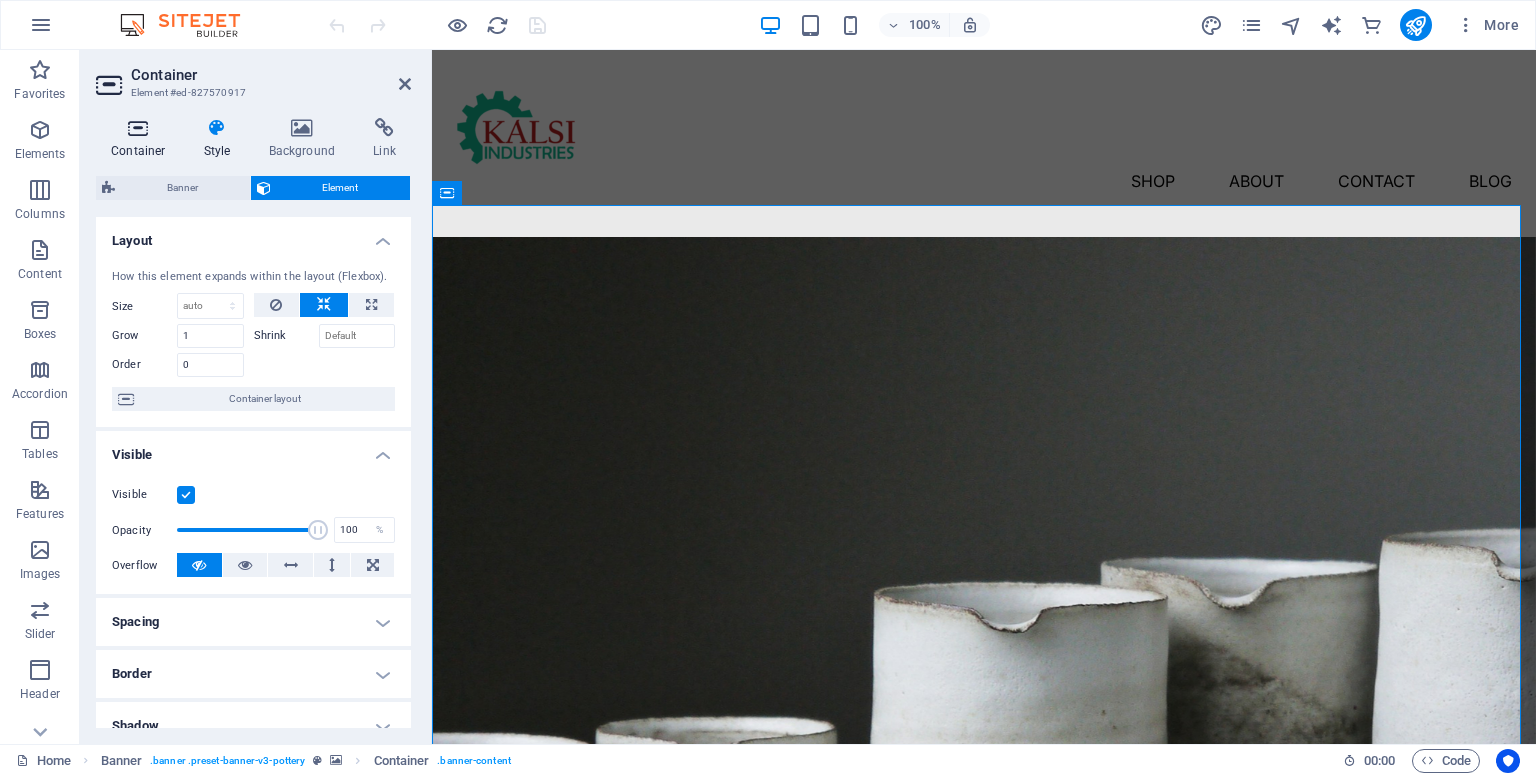 click at bounding box center [138, 128] 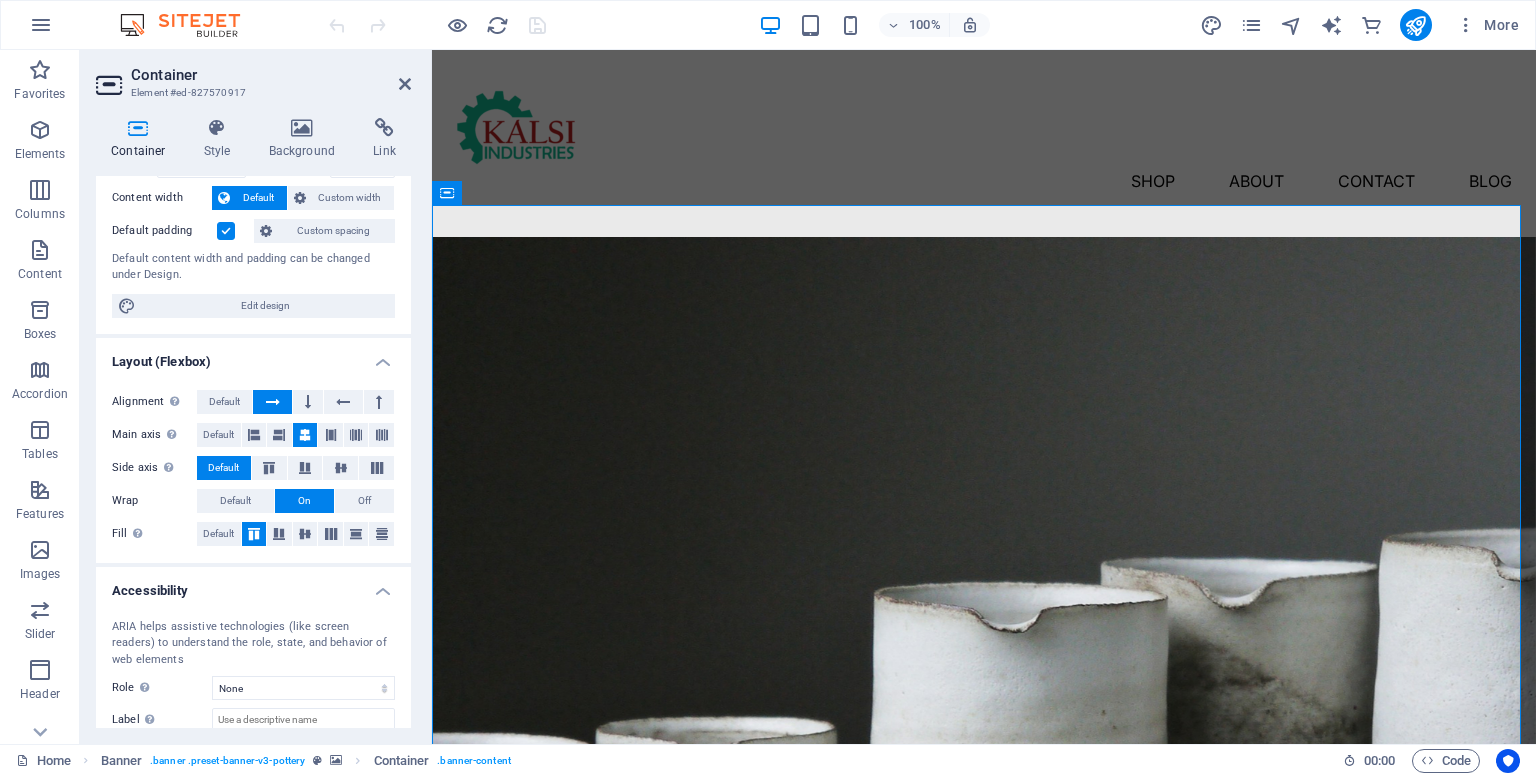 scroll, scrollTop: 0, scrollLeft: 0, axis: both 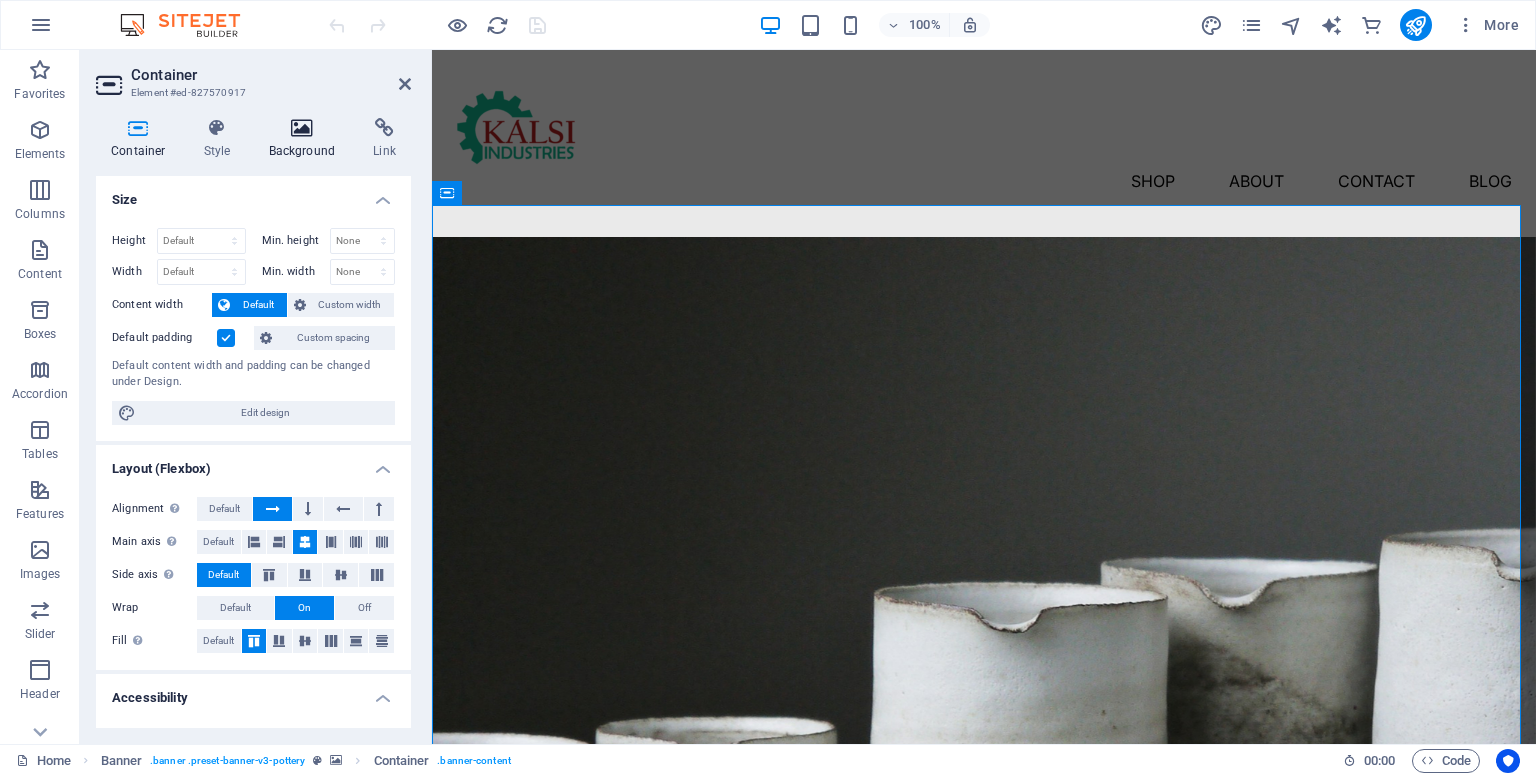 click on "Background" at bounding box center (306, 139) 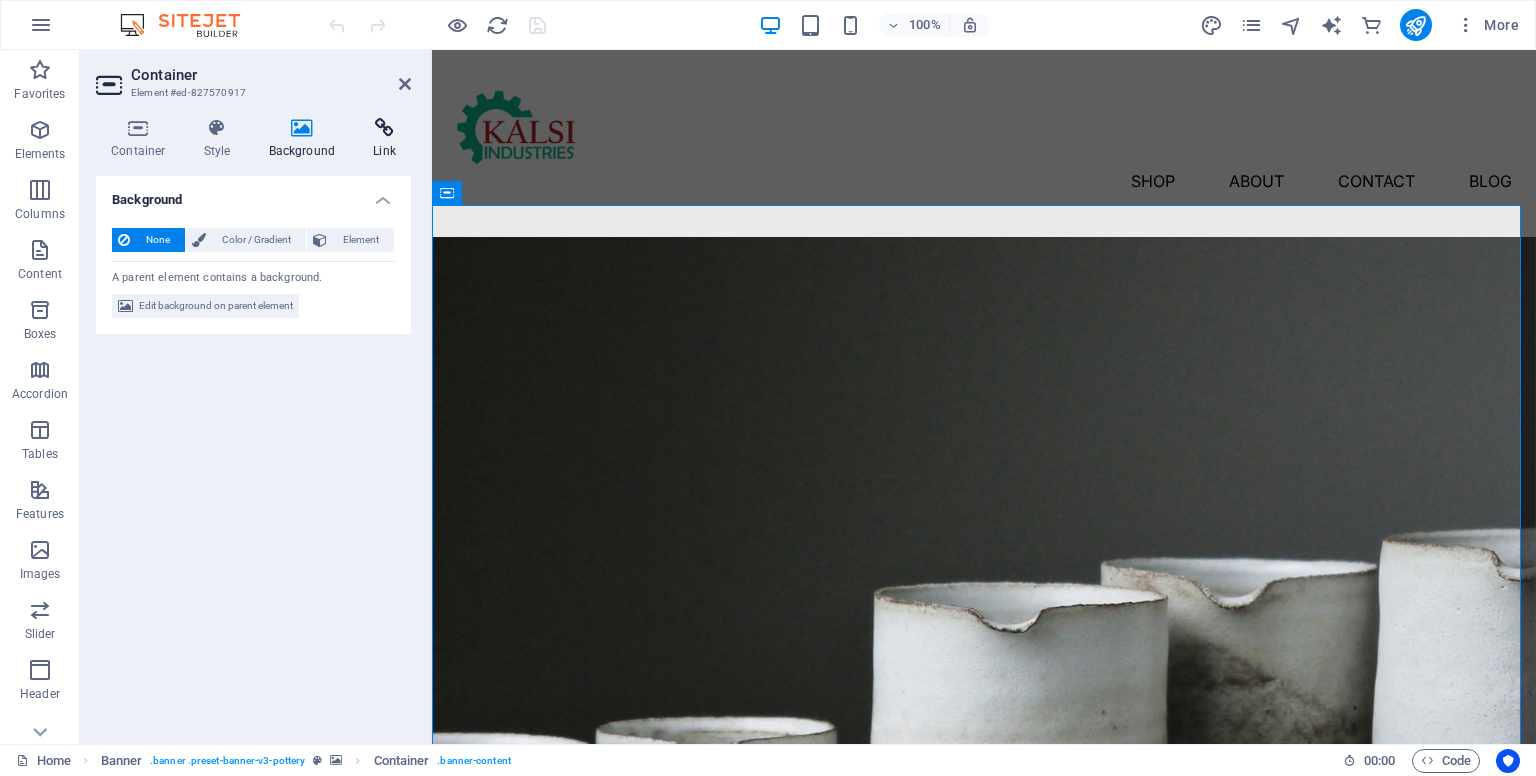 click at bounding box center [384, 128] 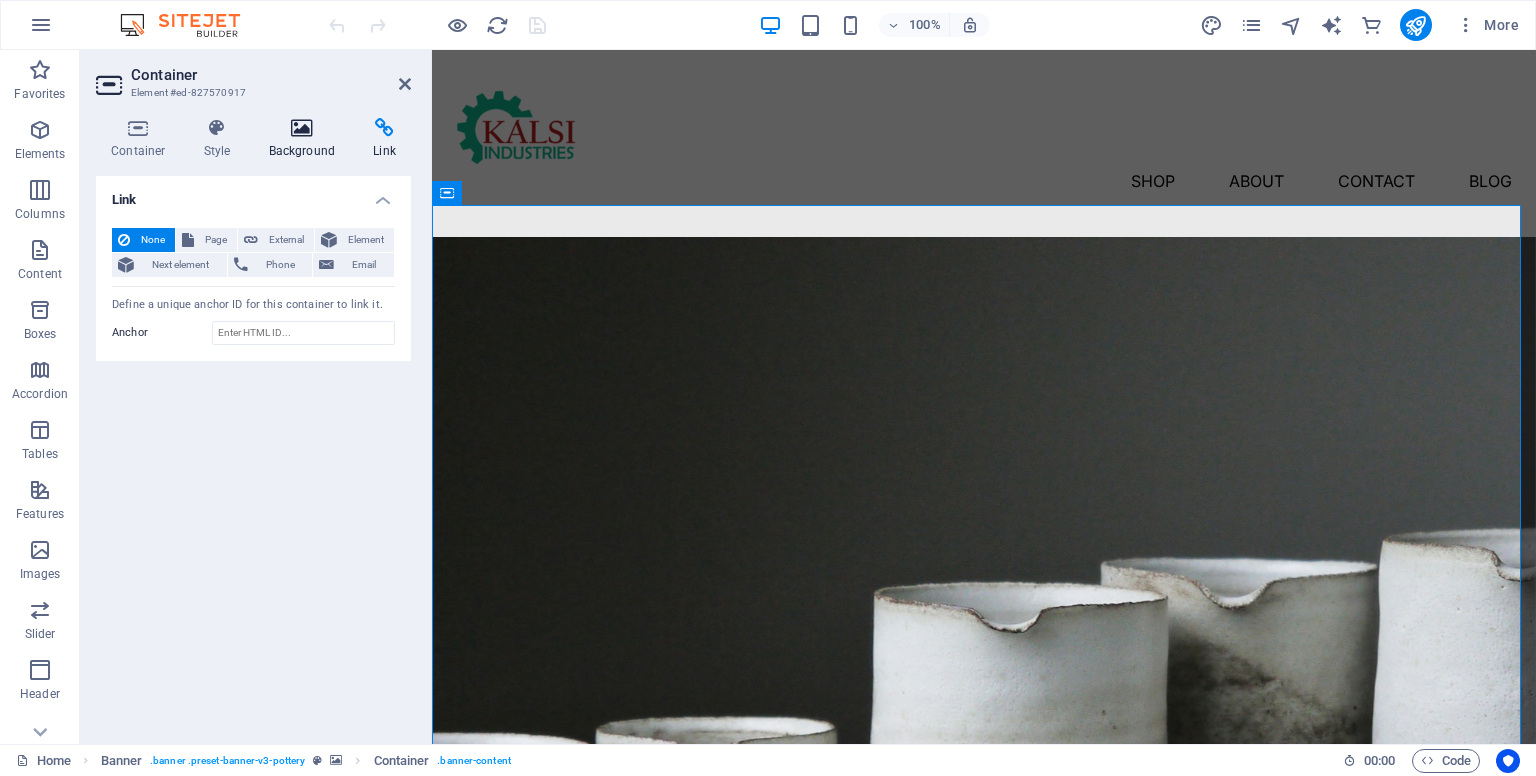 click at bounding box center (302, 128) 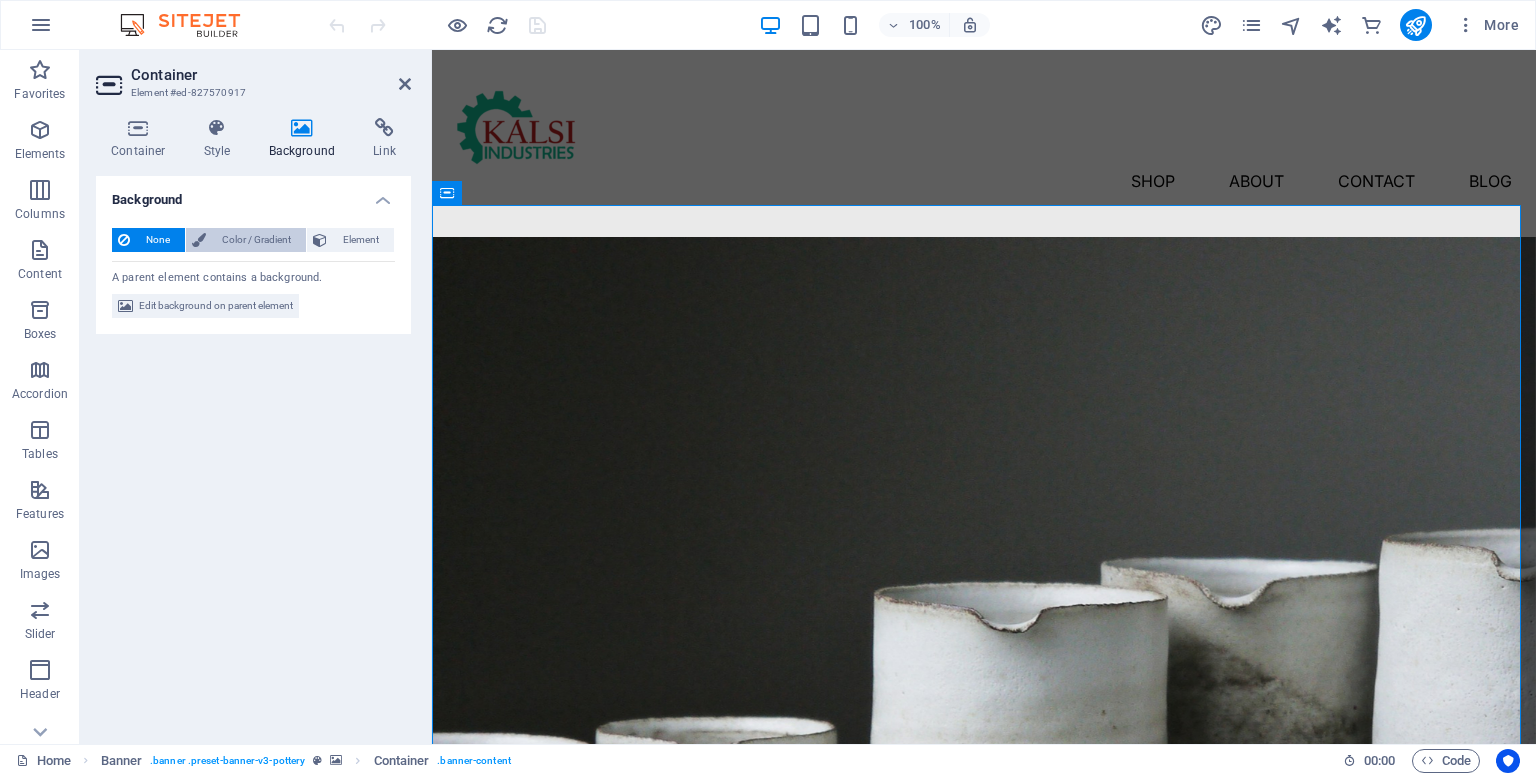 click on "Color / Gradient" at bounding box center [256, 240] 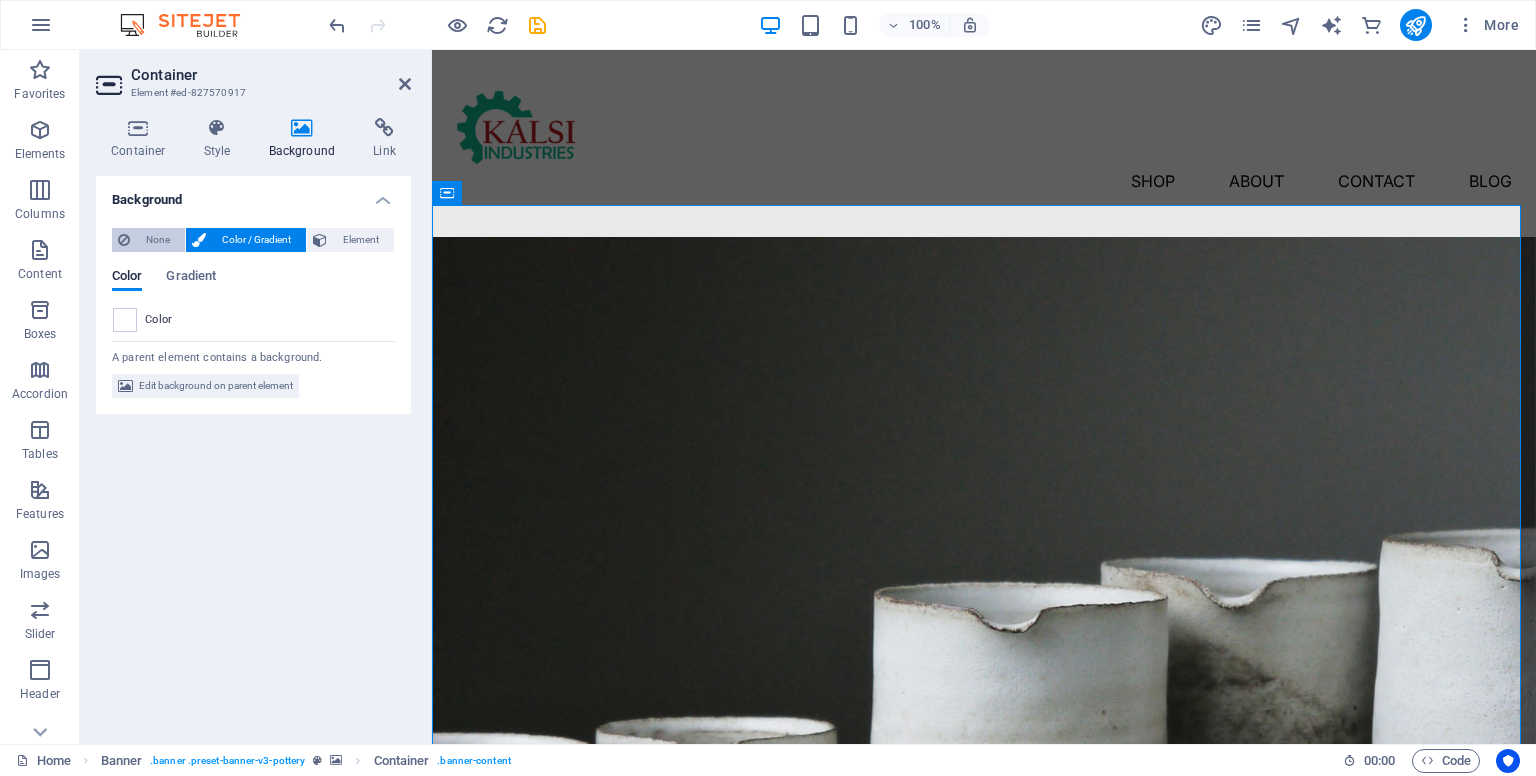 click on "None" at bounding box center [157, 240] 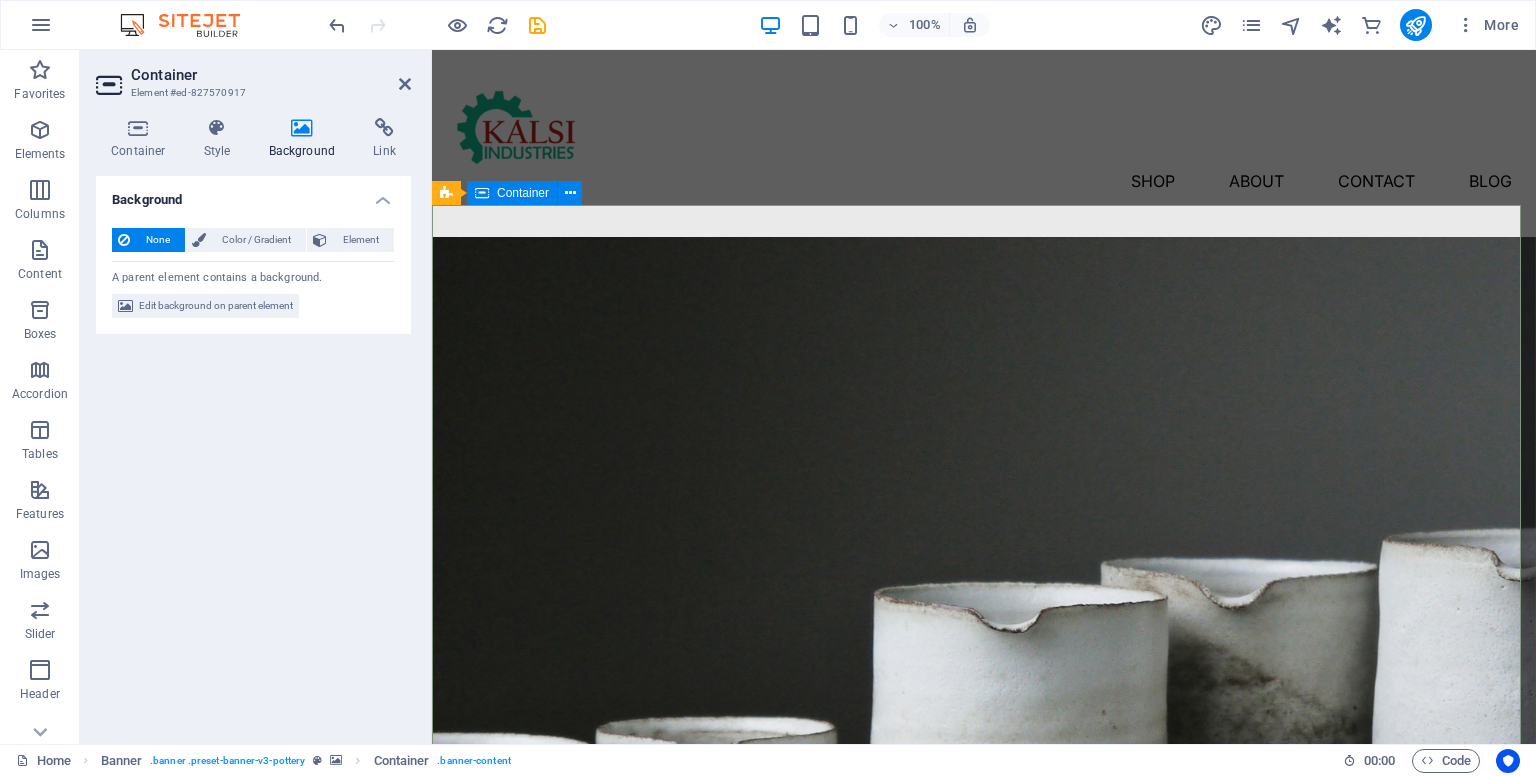 click on "Pottery is our passion Lorem ipsum dolor sit amet, consectetur adipiscing elit, sed do eiusmod tempor incididunt ut labore et dolore magna aliqua. Explore" at bounding box center (984, 1042) 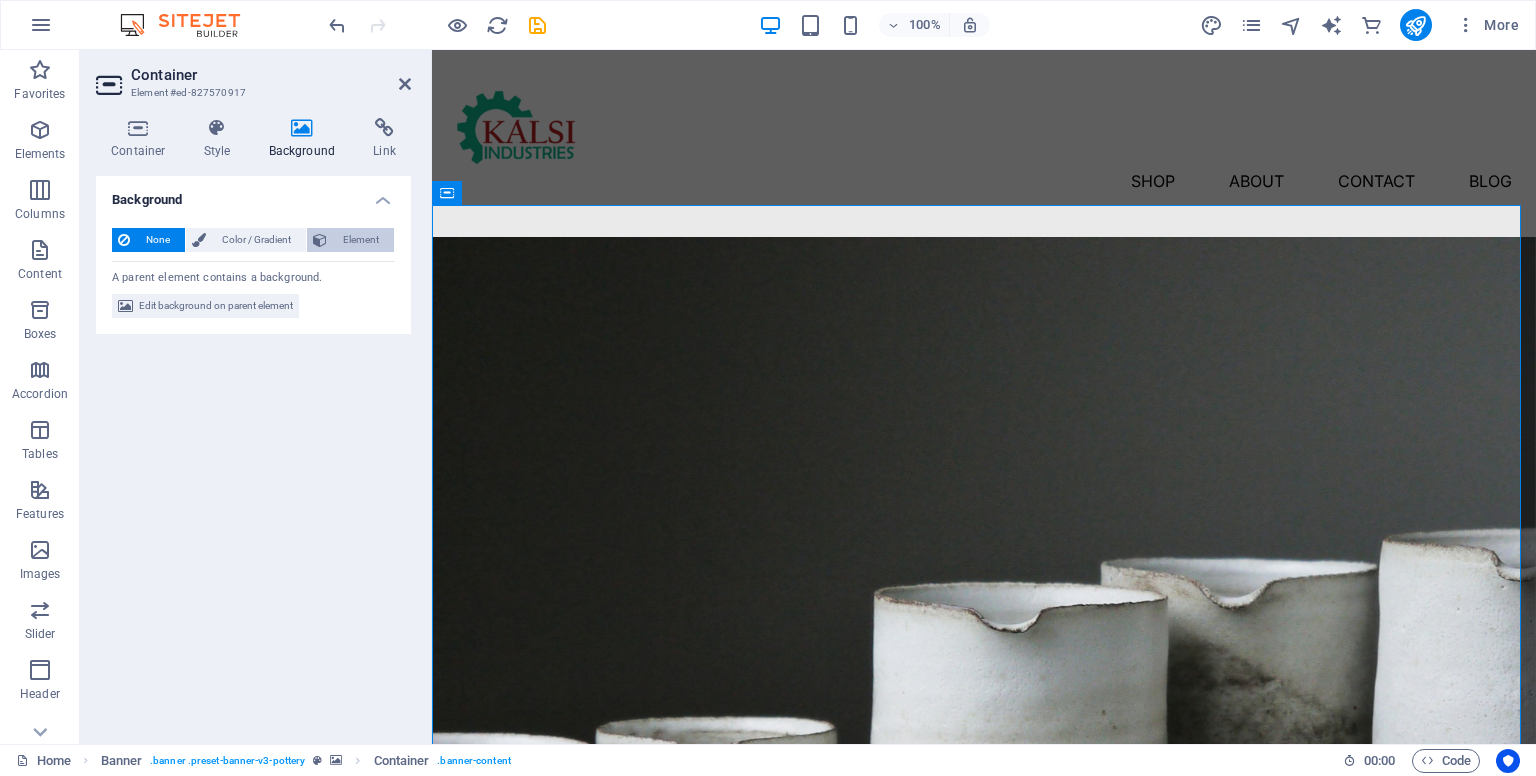 click on "Element" at bounding box center [360, 240] 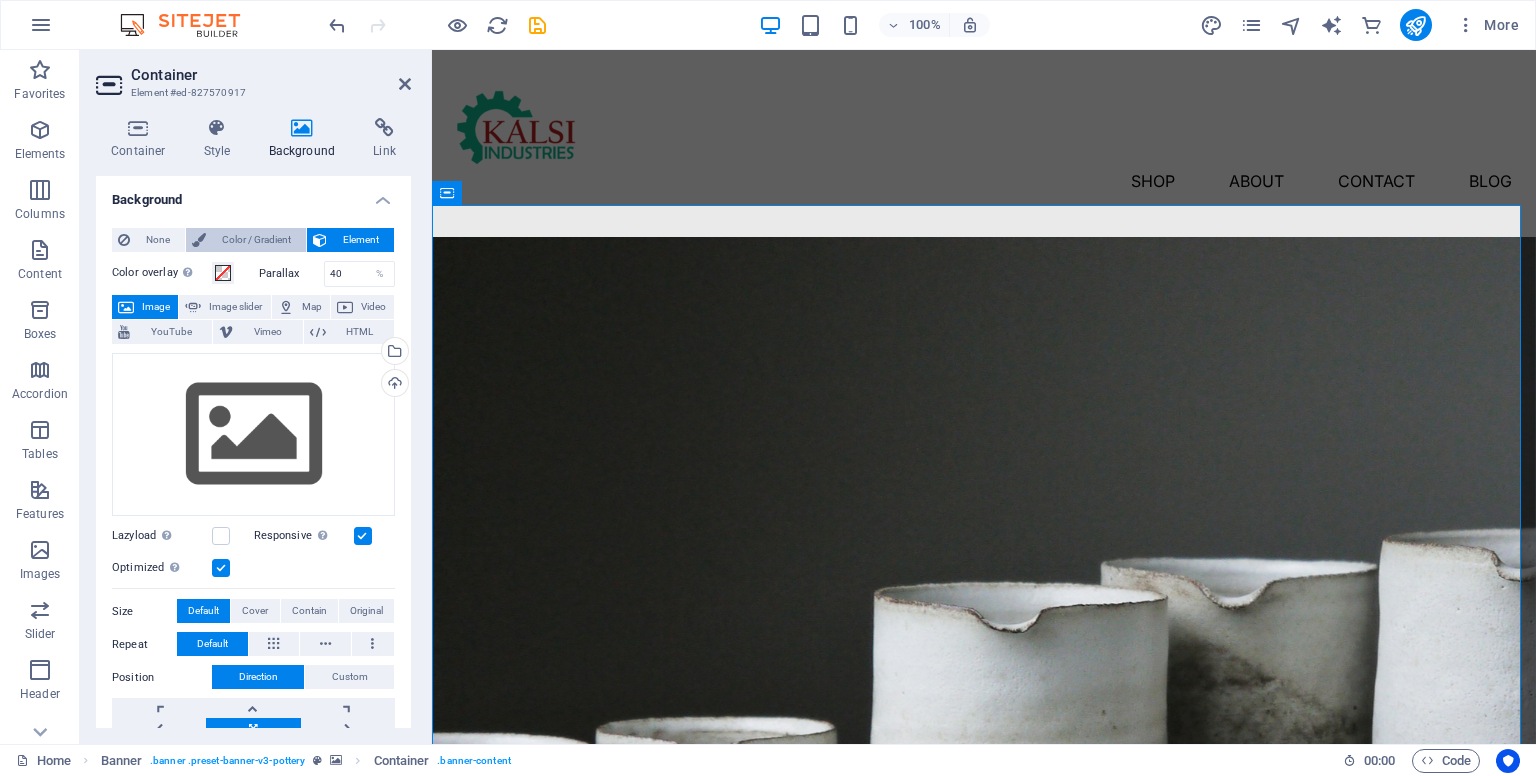 click on "Color / Gradient" at bounding box center (256, 240) 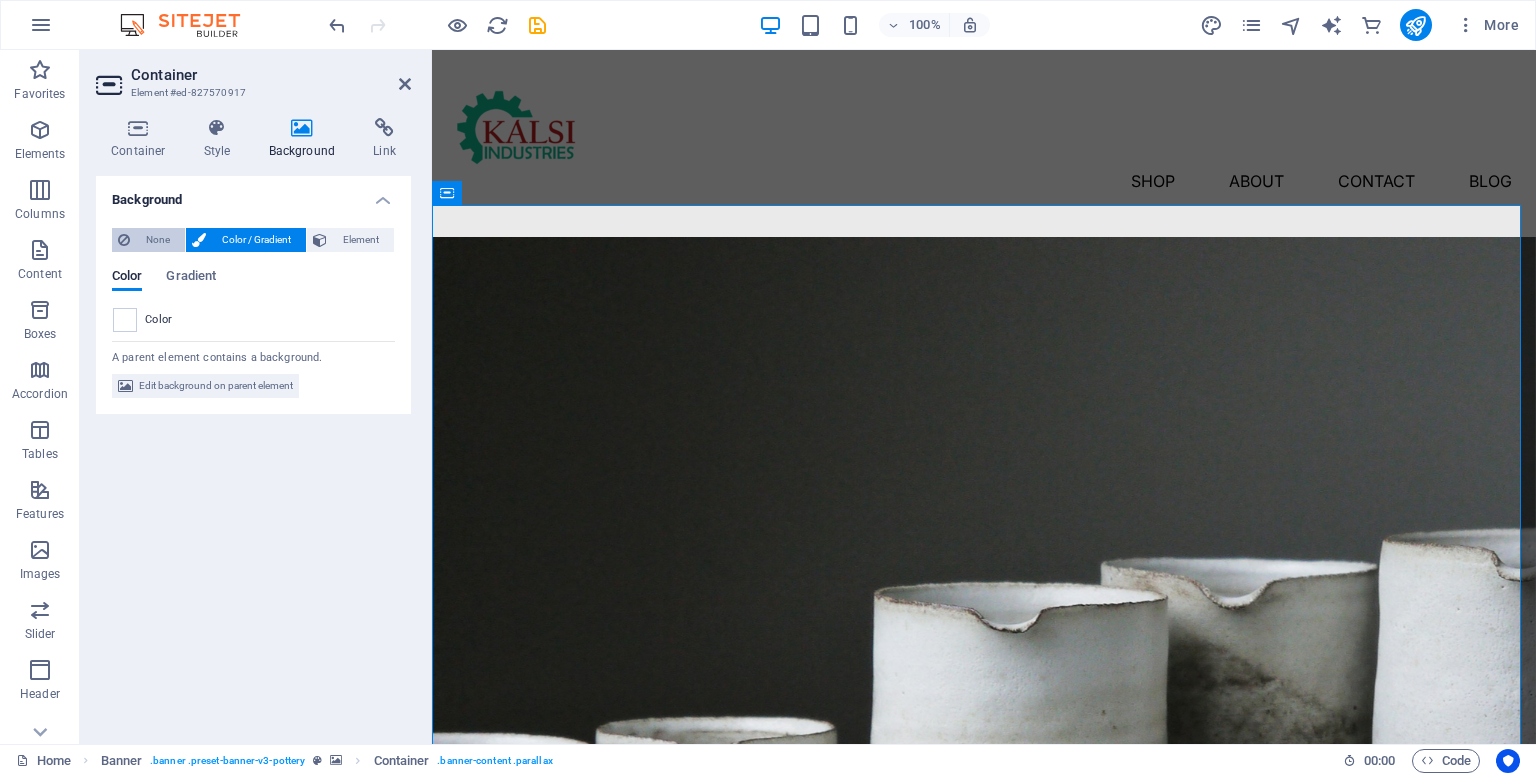 click on "None" at bounding box center [157, 240] 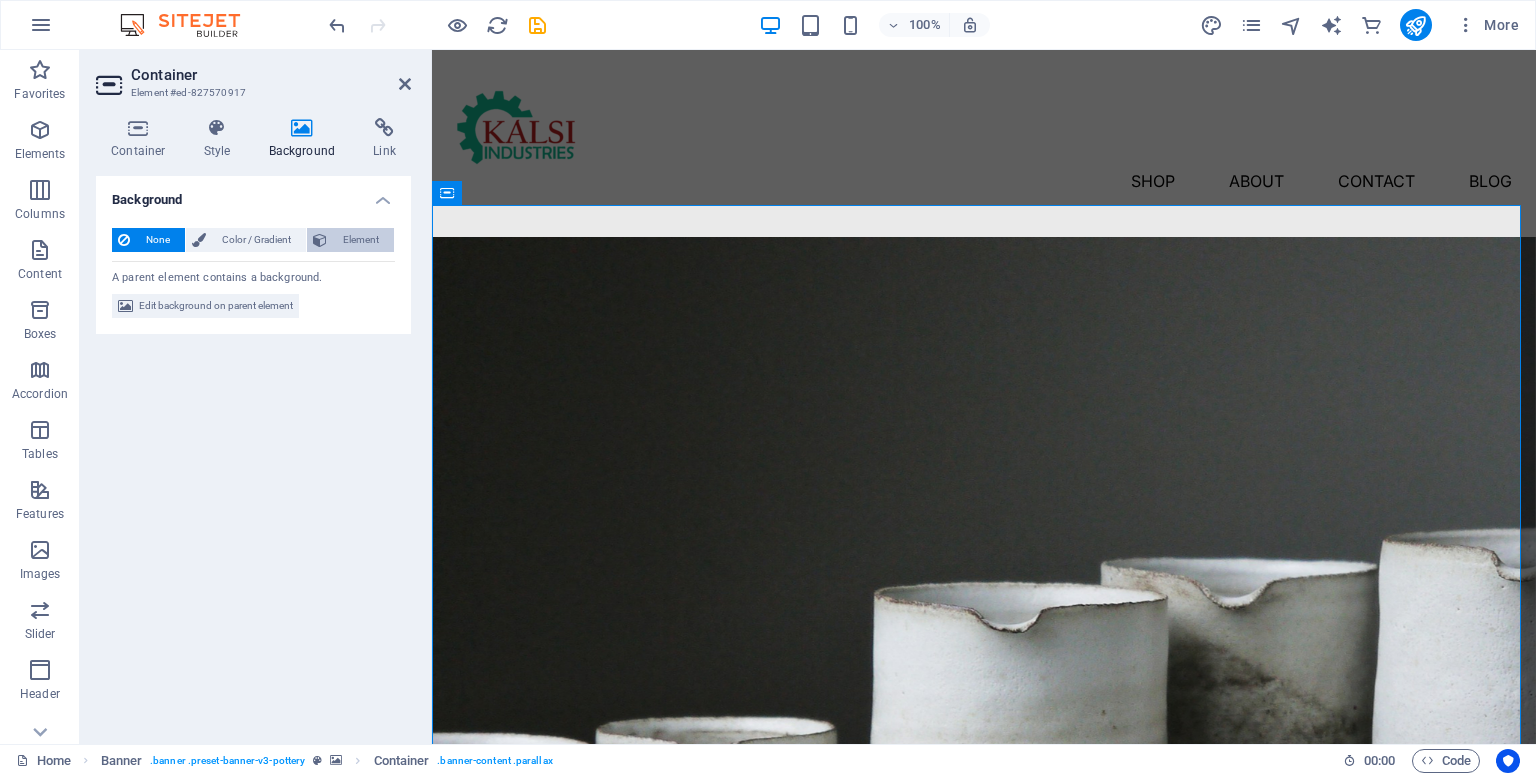 click on "Element" at bounding box center [360, 240] 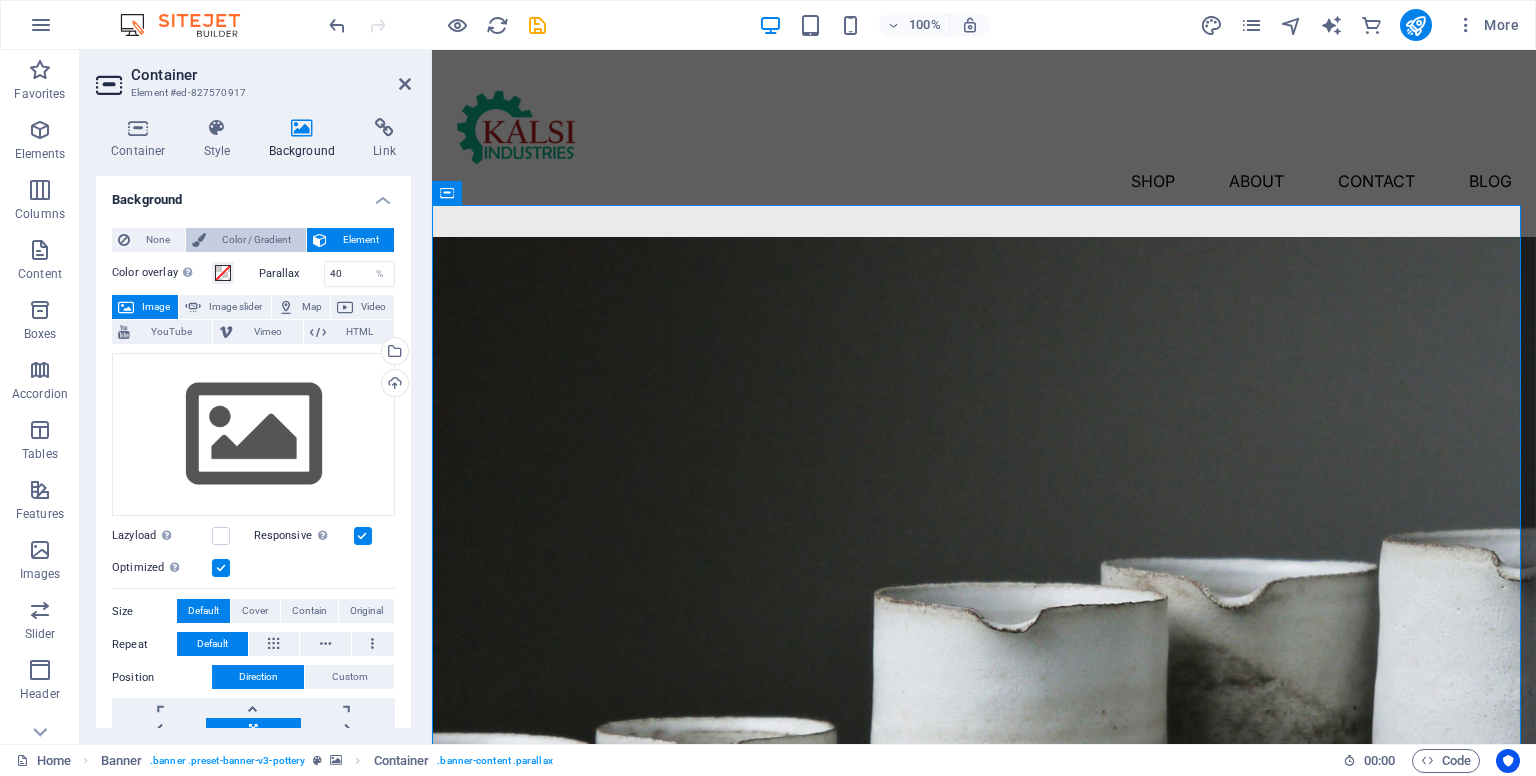 click on "Color / Gradient" at bounding box center [256, 240] 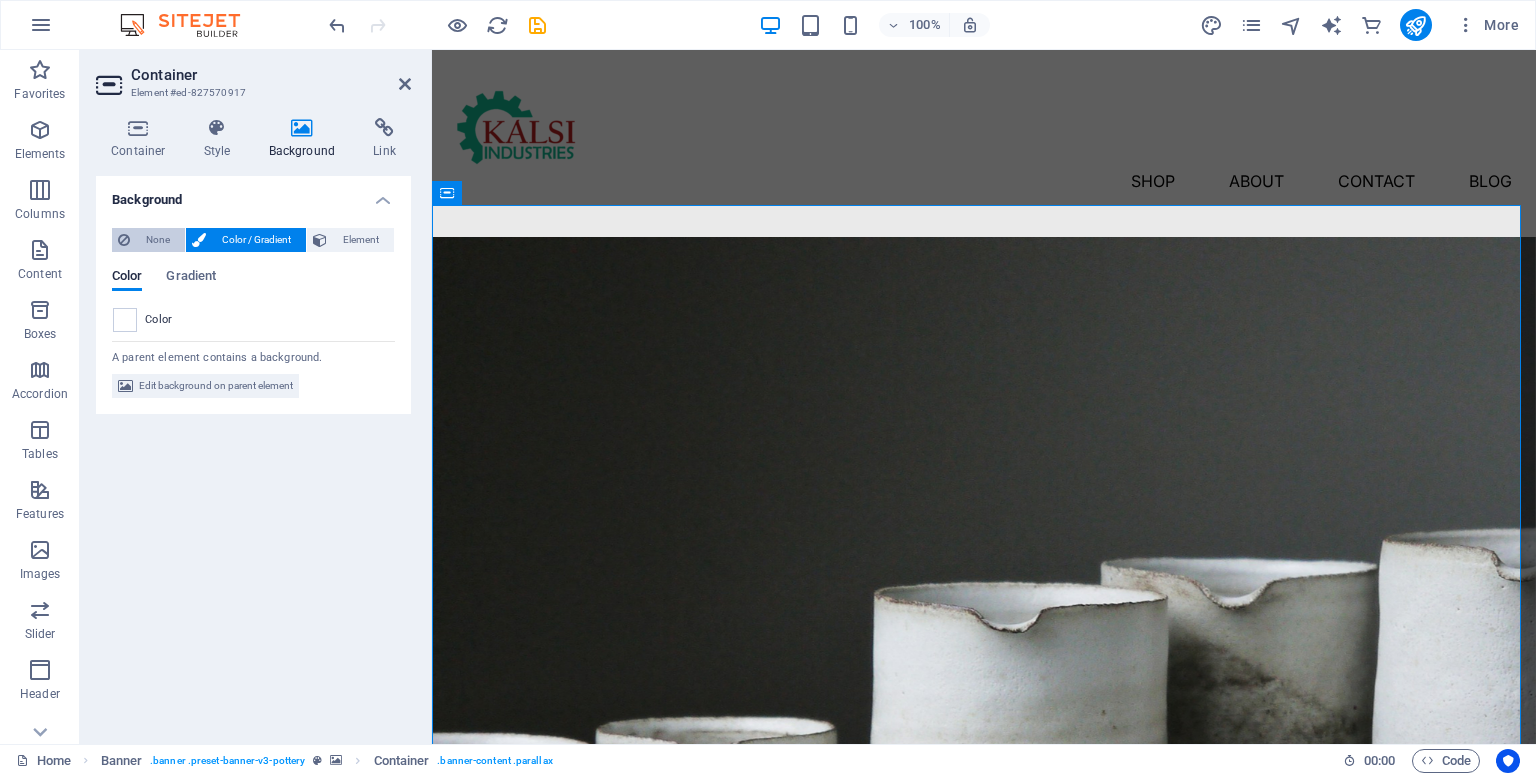 click on "None" at bounding box center (157, 240) 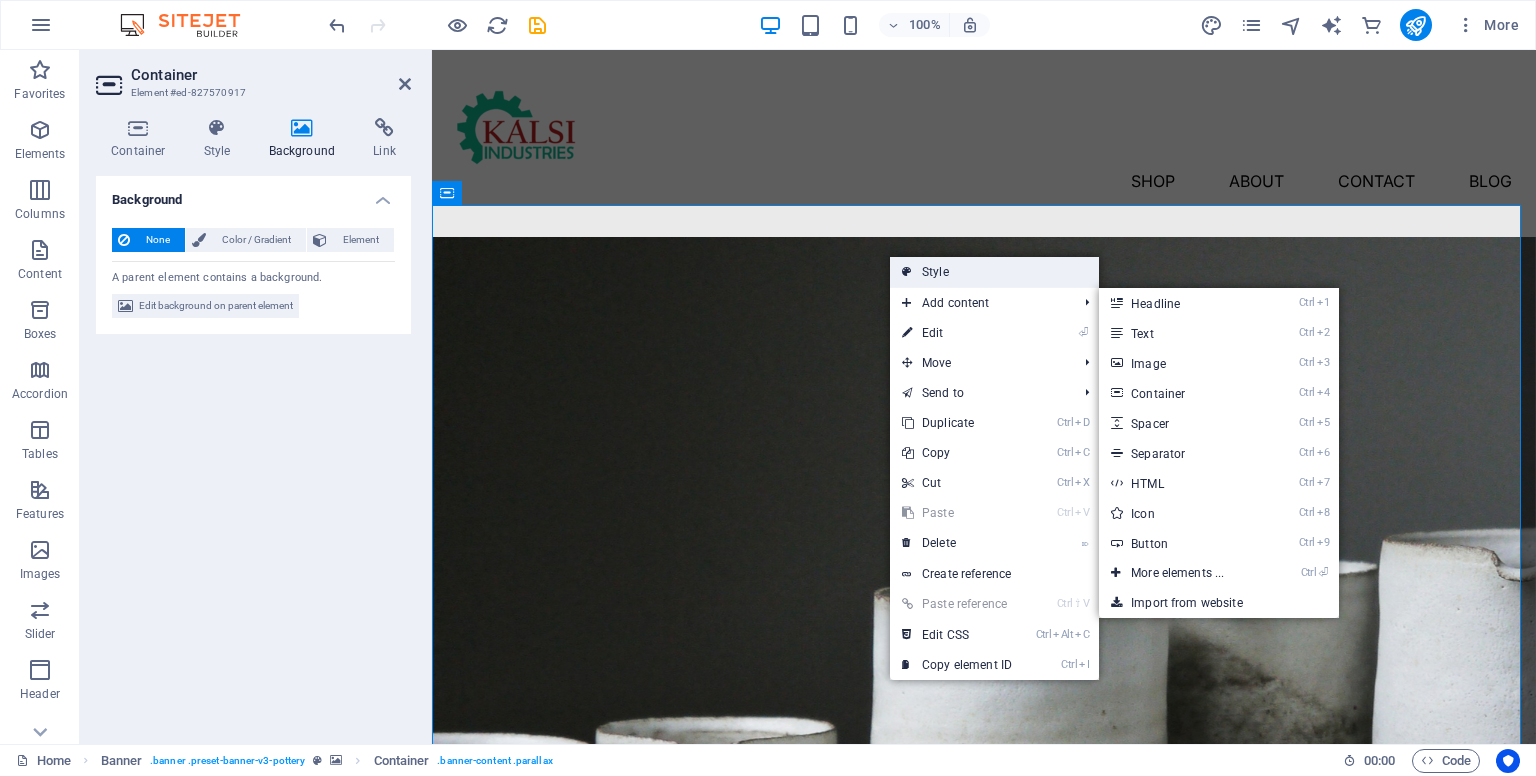 click on "Style" at bounding box center (994, 272) 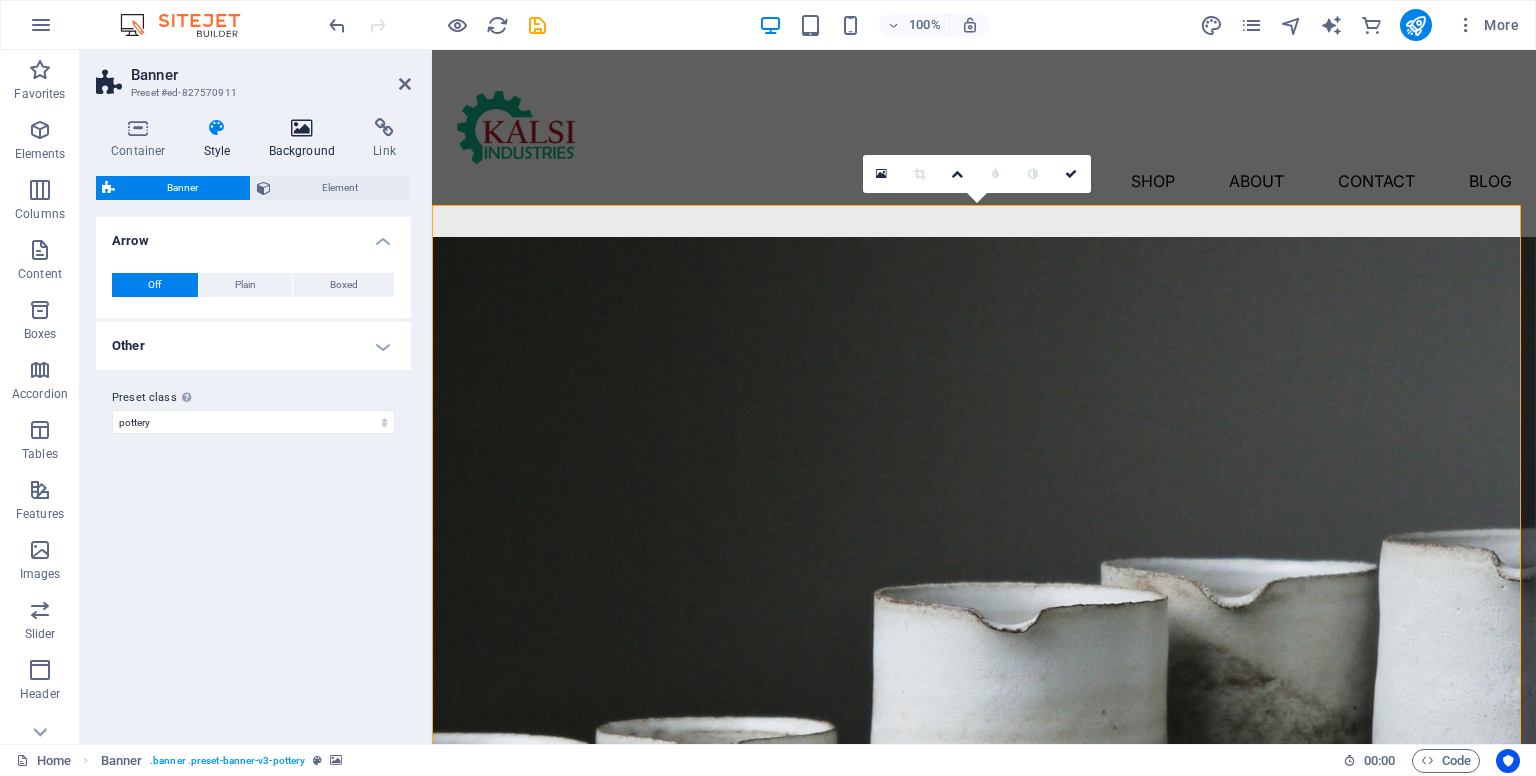 click on "Background" at bounding box center [306, 139] 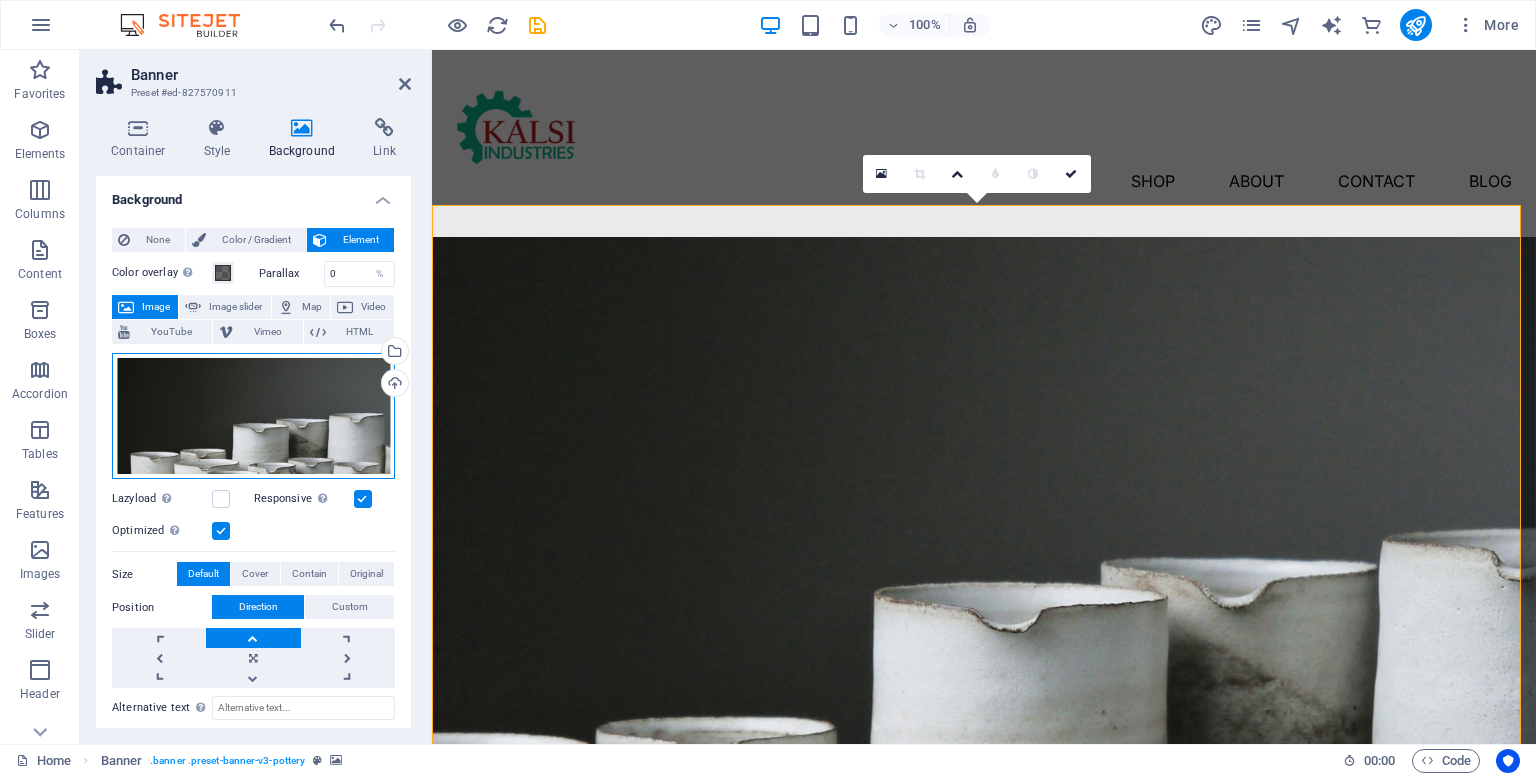 click on "Drag files here, click to choose files or select files from Files or our free stock photos & videos" at bounding box center [253, 416] 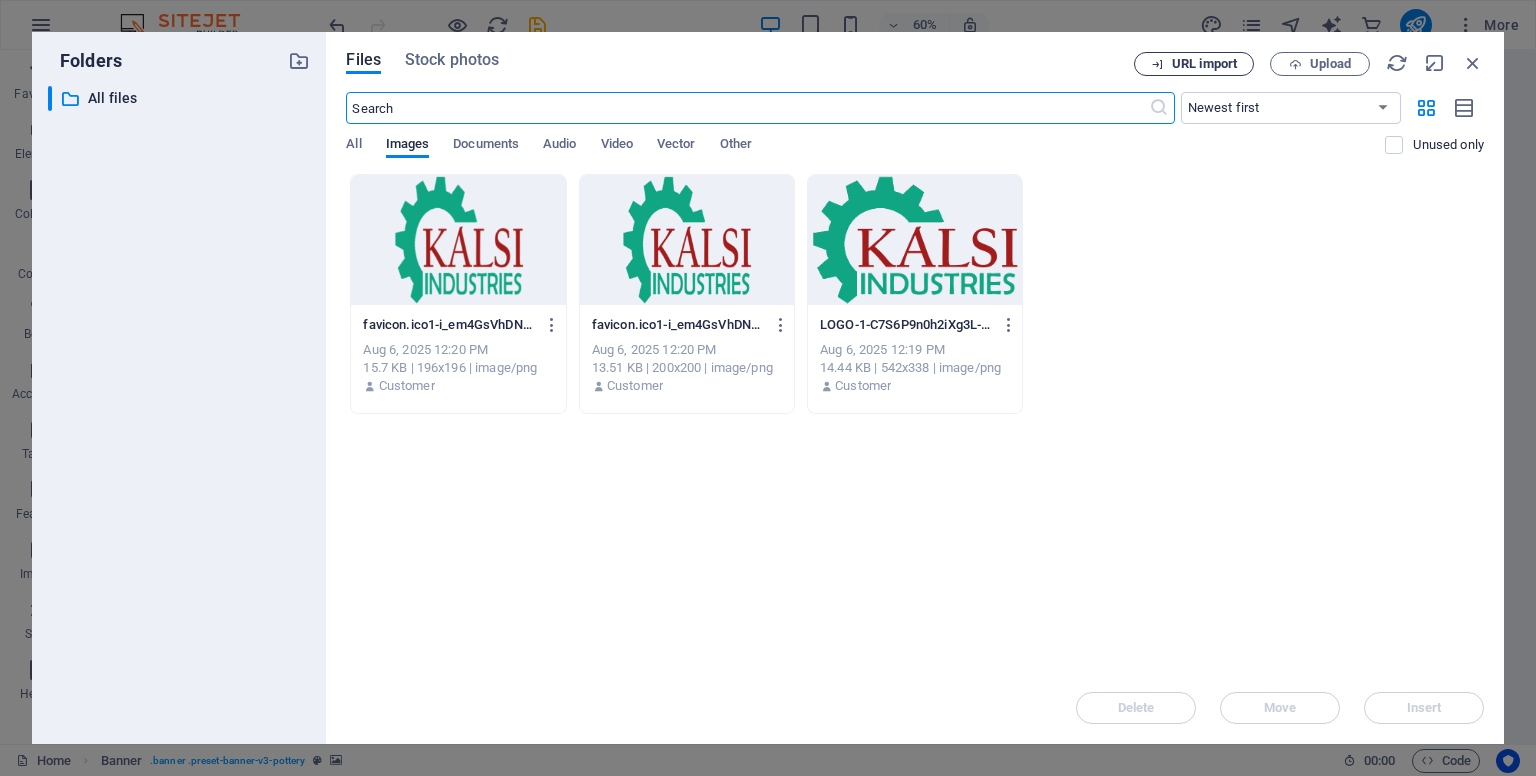 click on "URL import" at bounding box center [1204, 64] 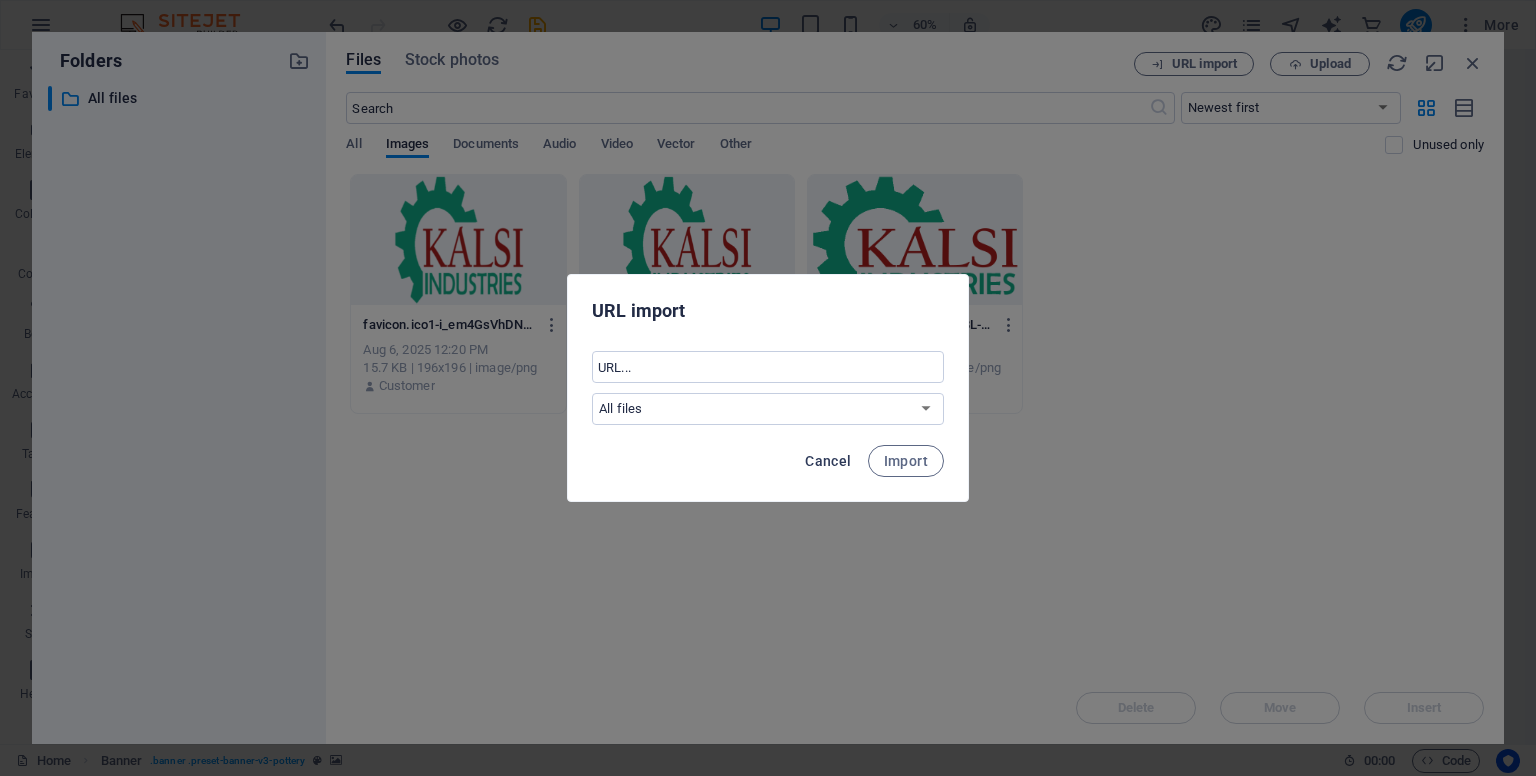 click on "Cancel" at bounding box center (828, 461) 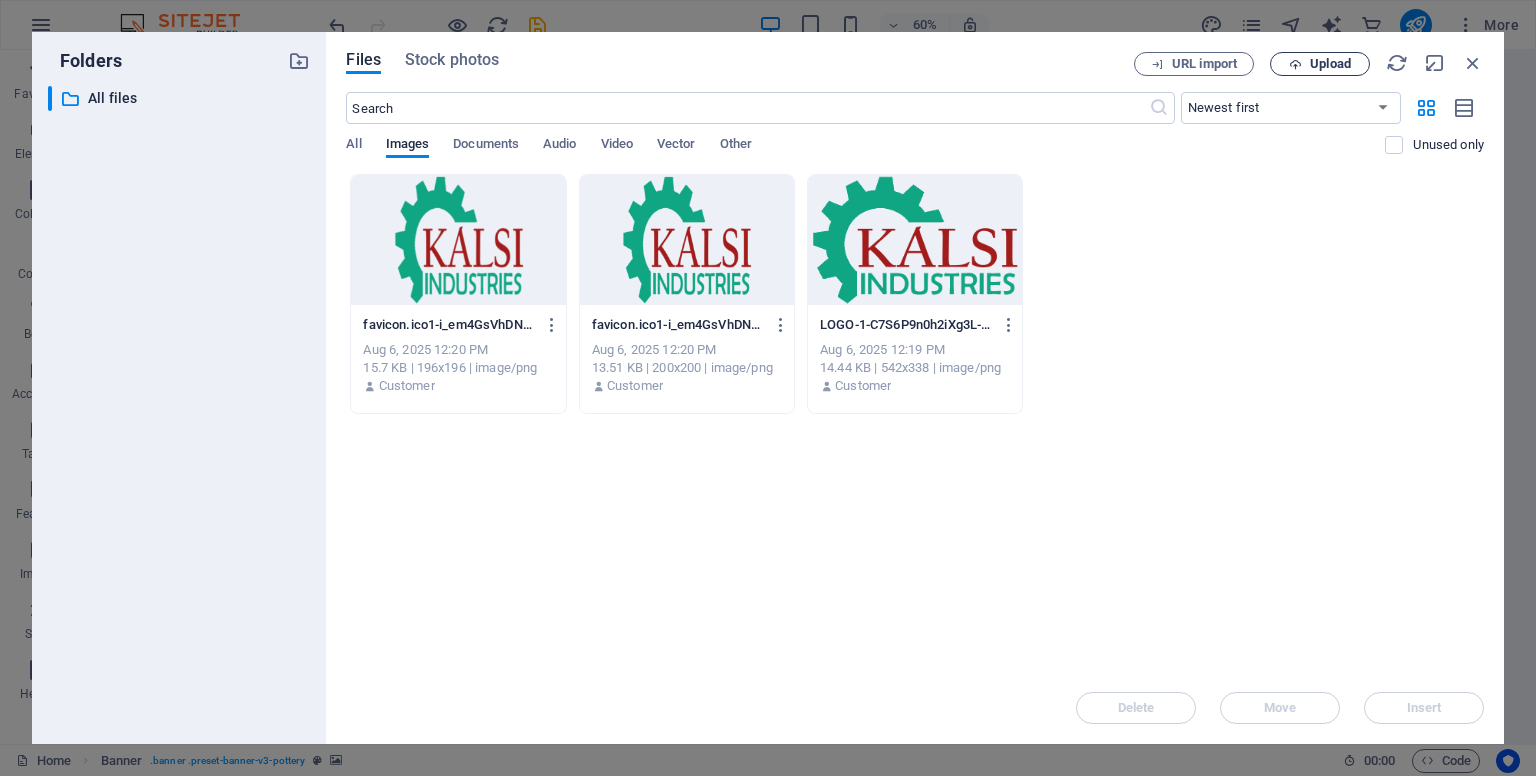 click on "Upload" at bounding box center [1330, 64] 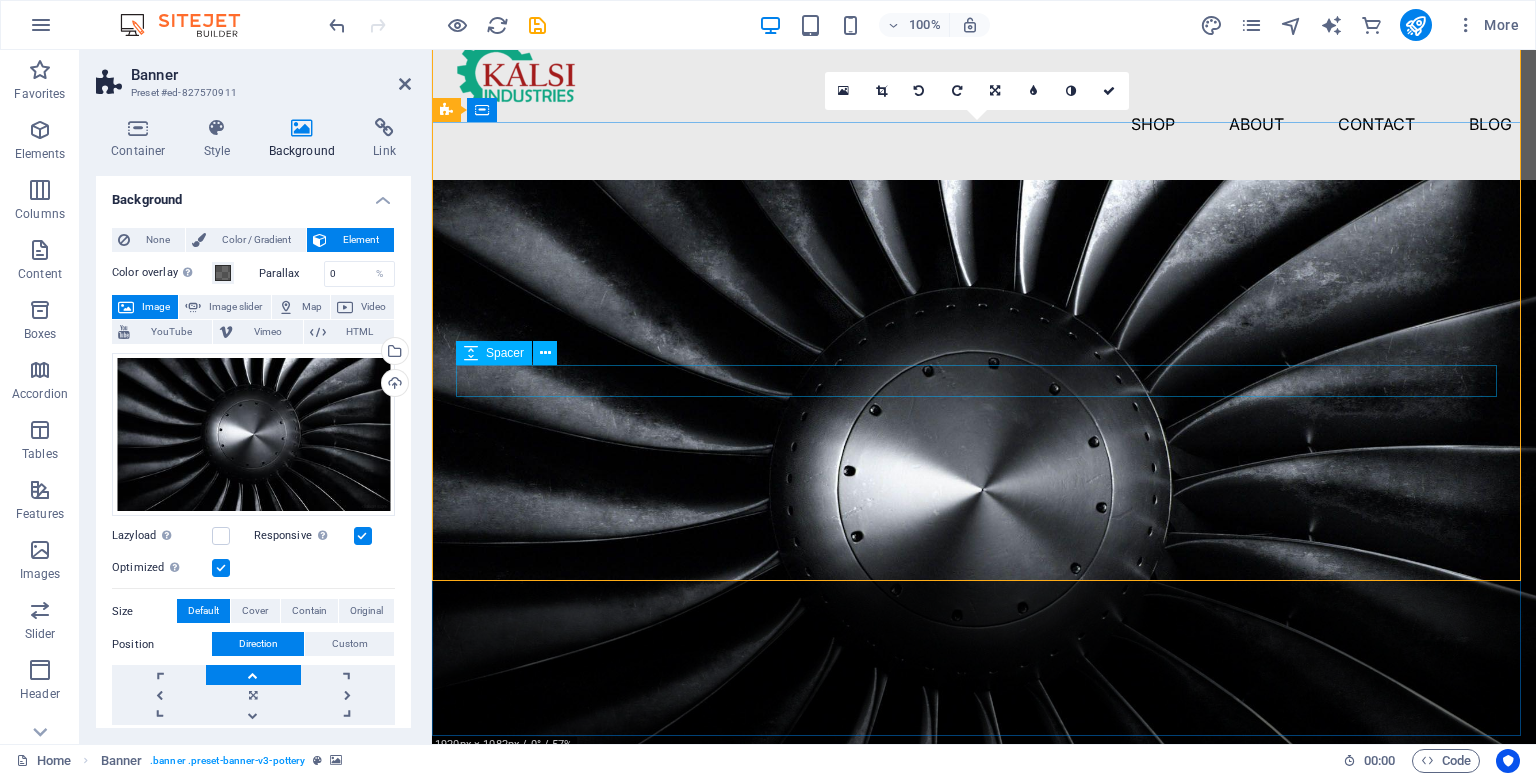 scroll, scrollTop: 0, scrollLeft: 0, axis: both 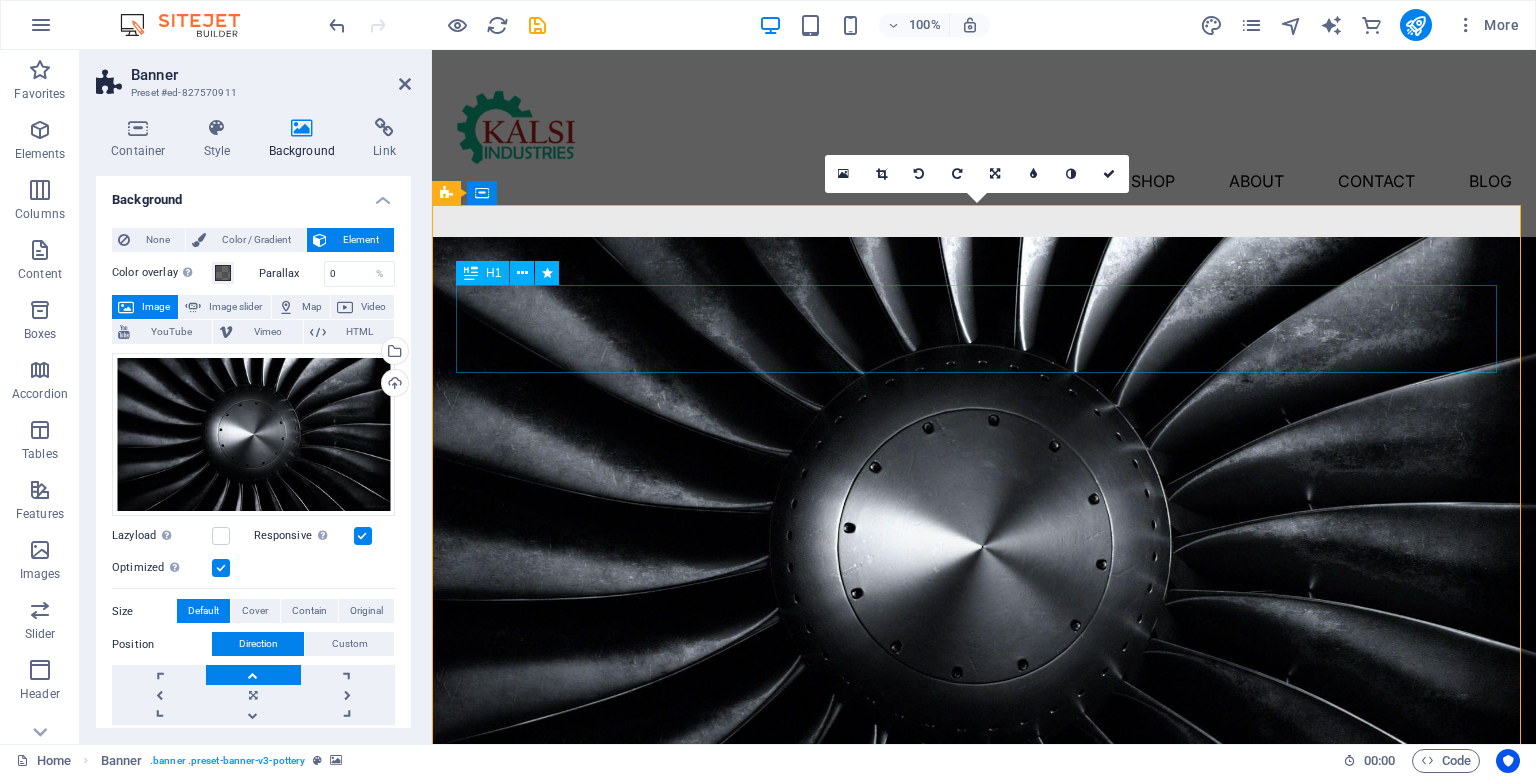click on "Pottery is our passion" at bounding box center (984, 975) 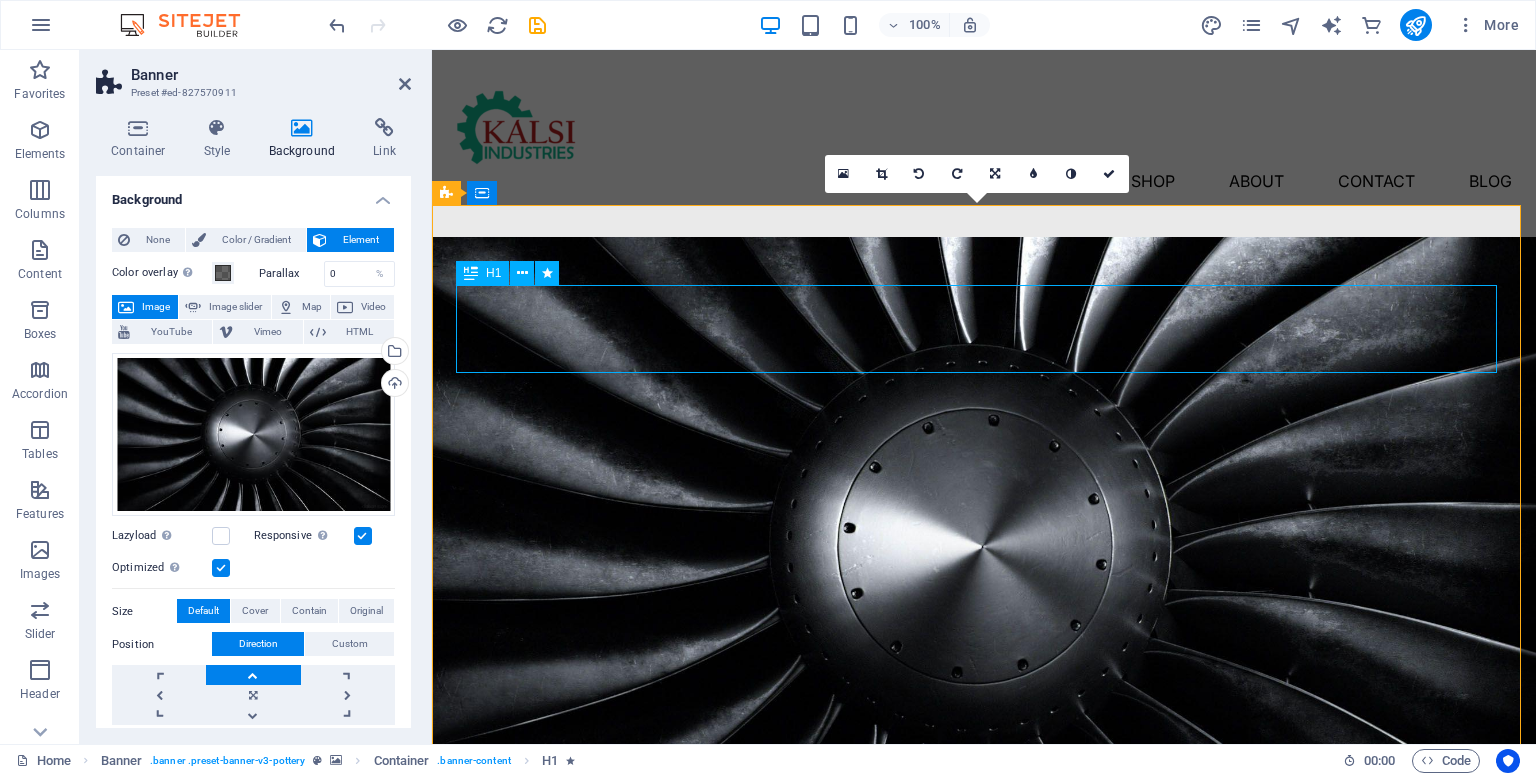 click on "Pottery is our passion" at bounding box center (984, 975) 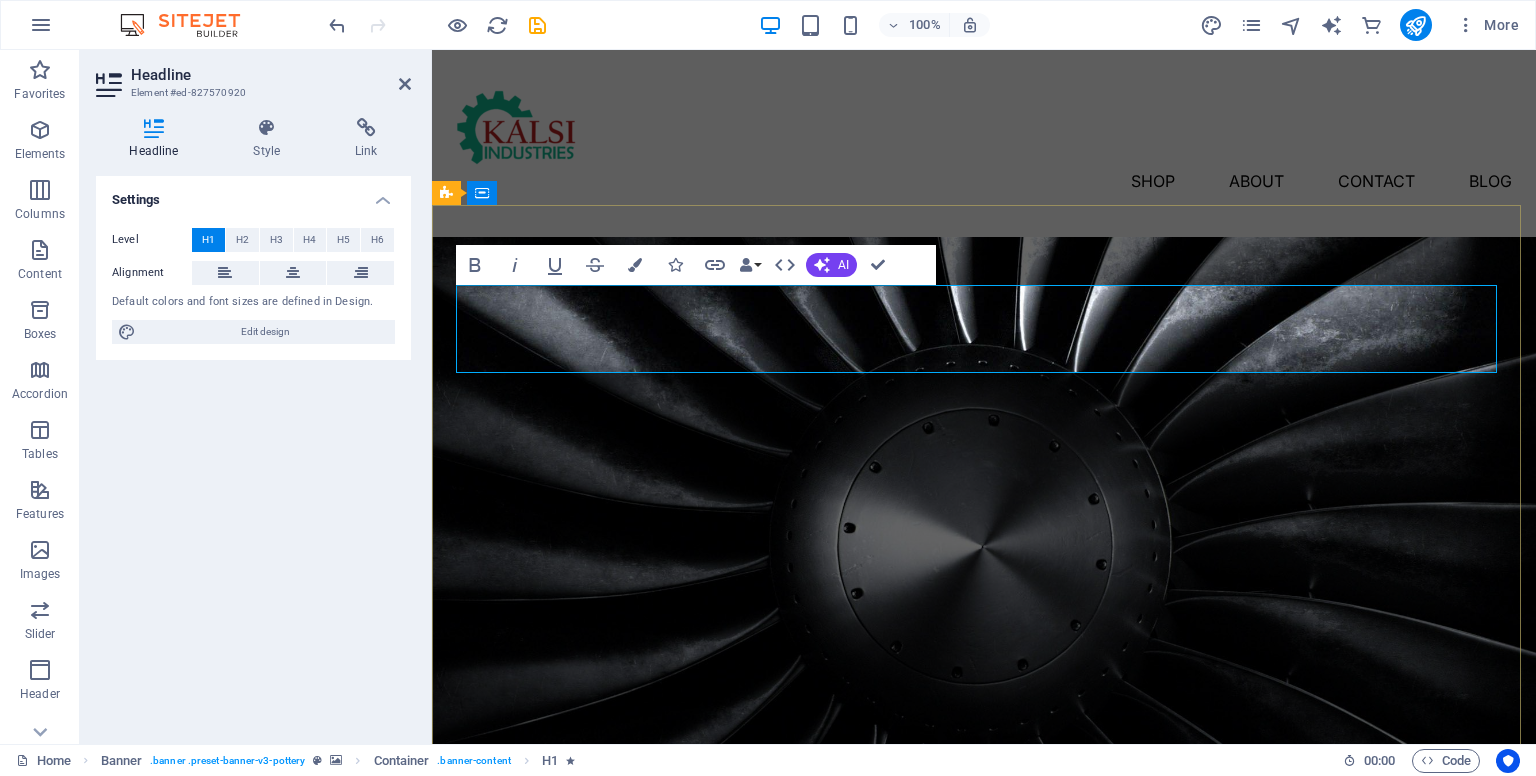 click on "​" at bounding box center (984, 975) 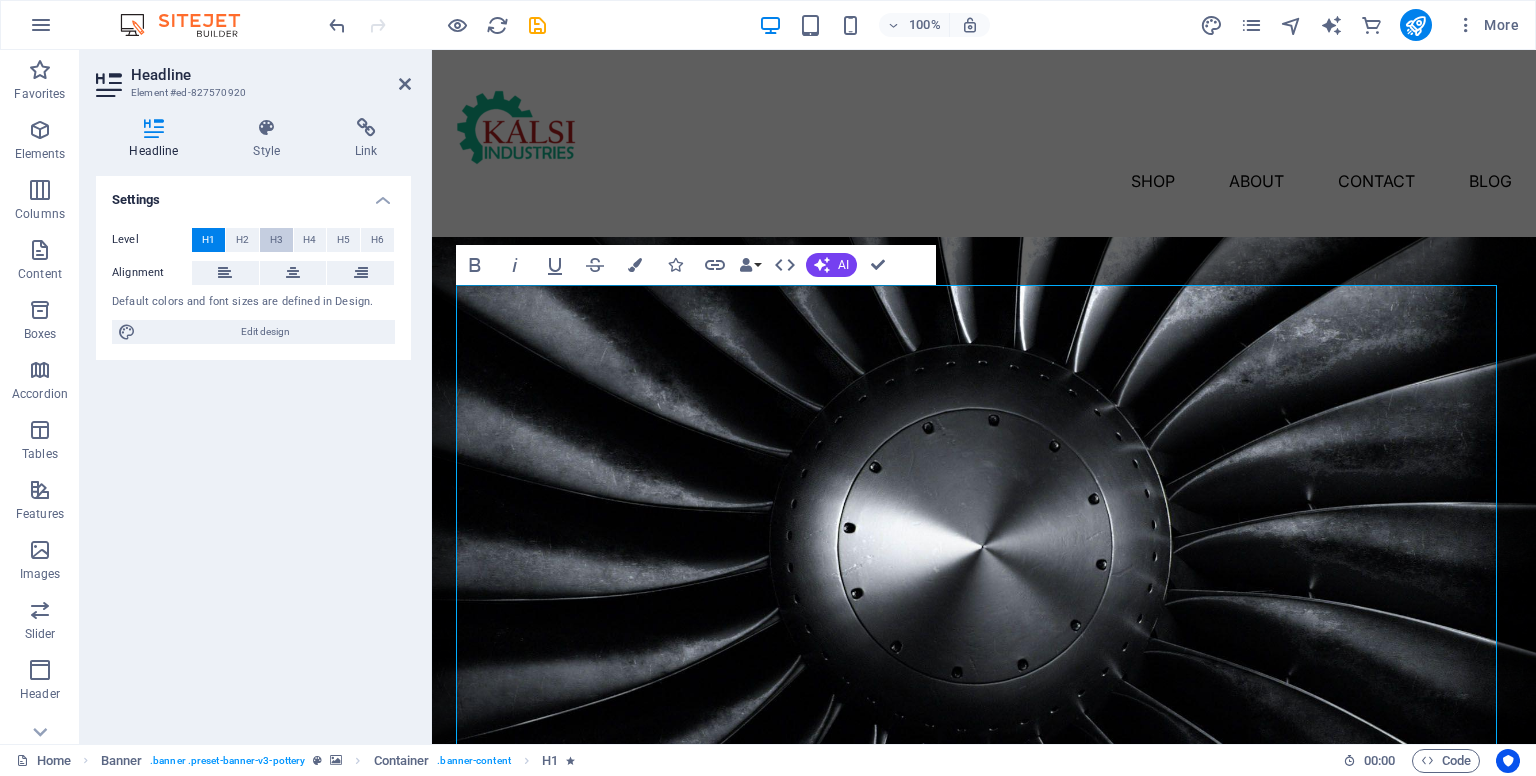 click on "H3" at bounding box center (276, 240) 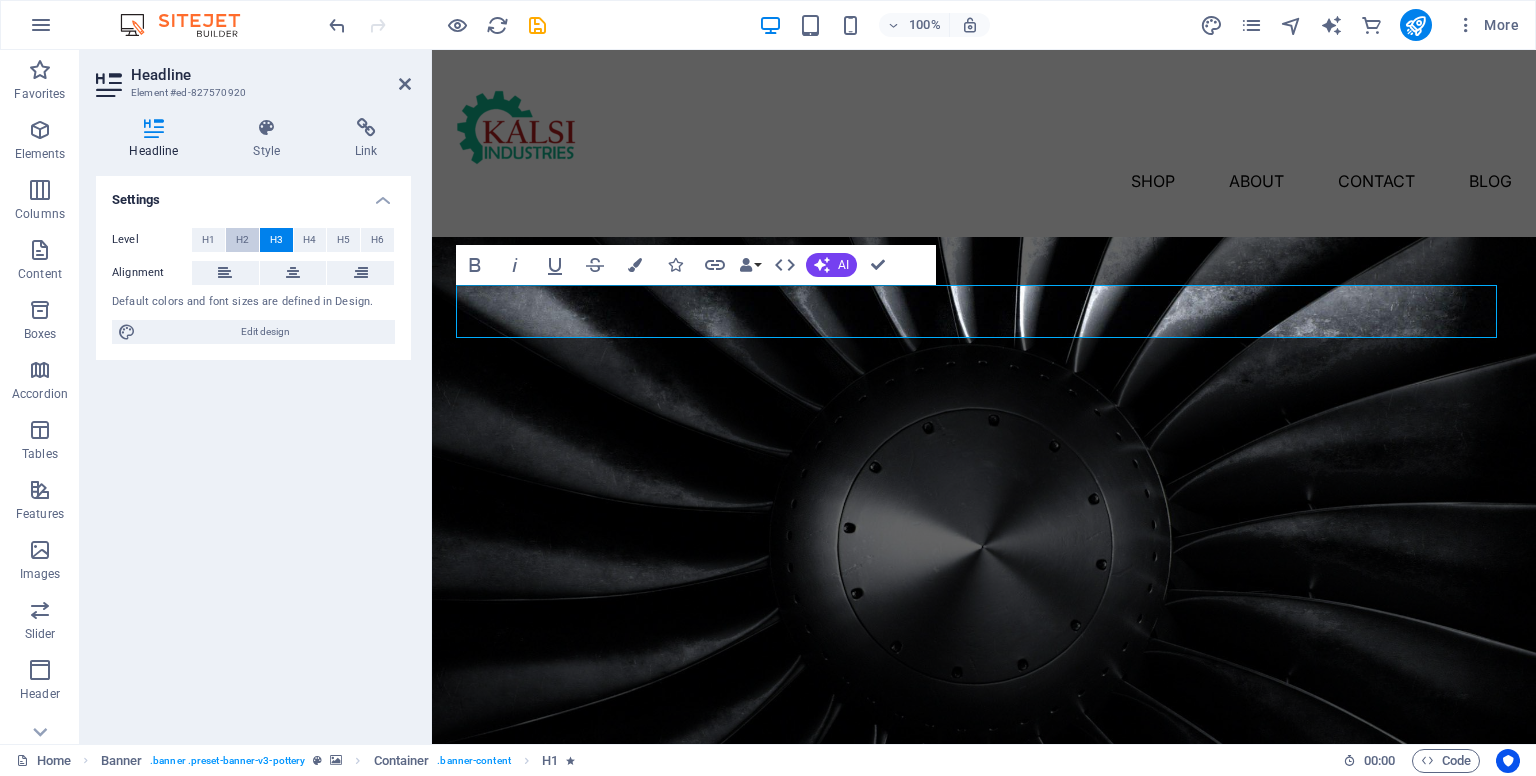 click on "H2" at bounding box center [242, 240] 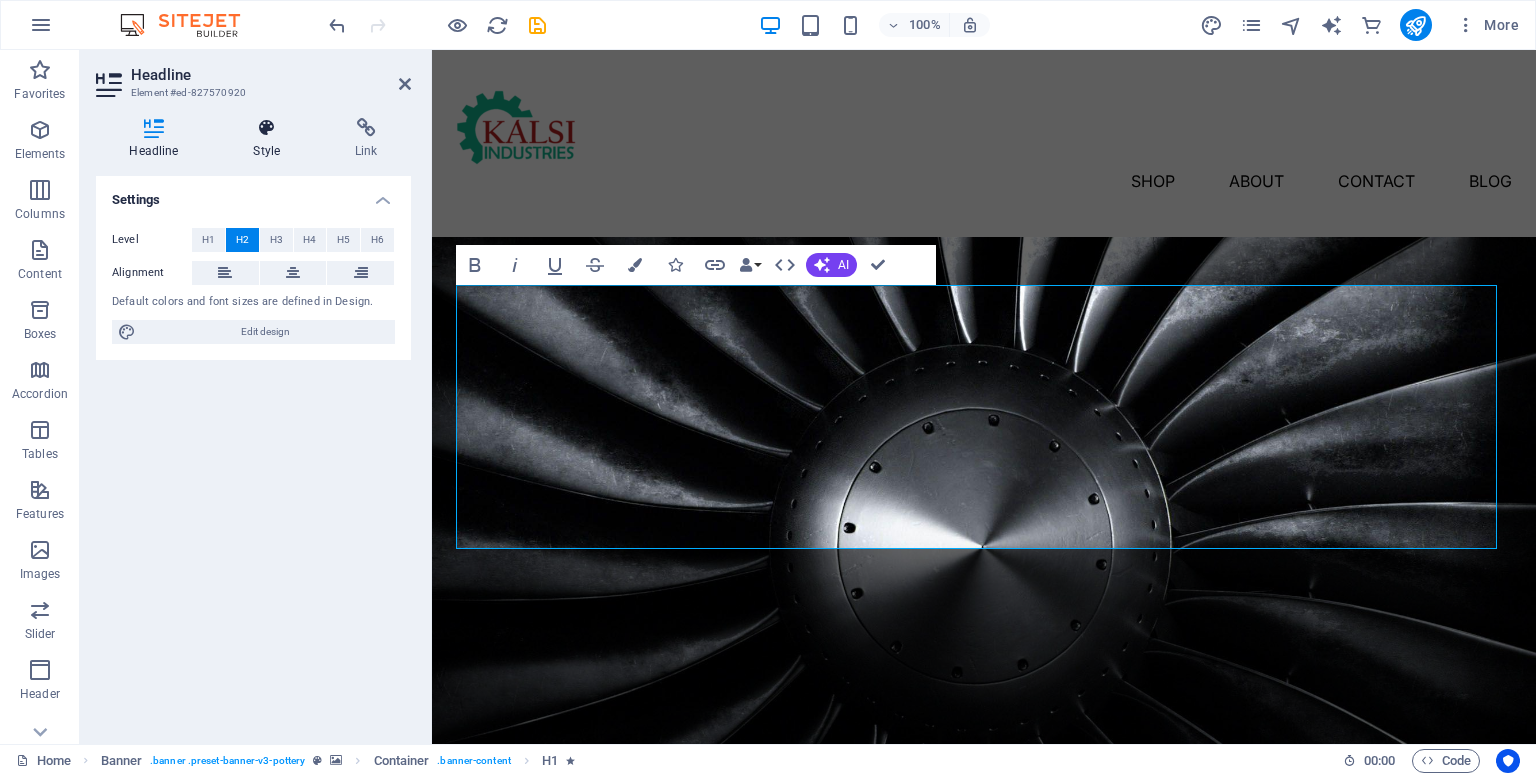 click at bounding box center [267, 128] 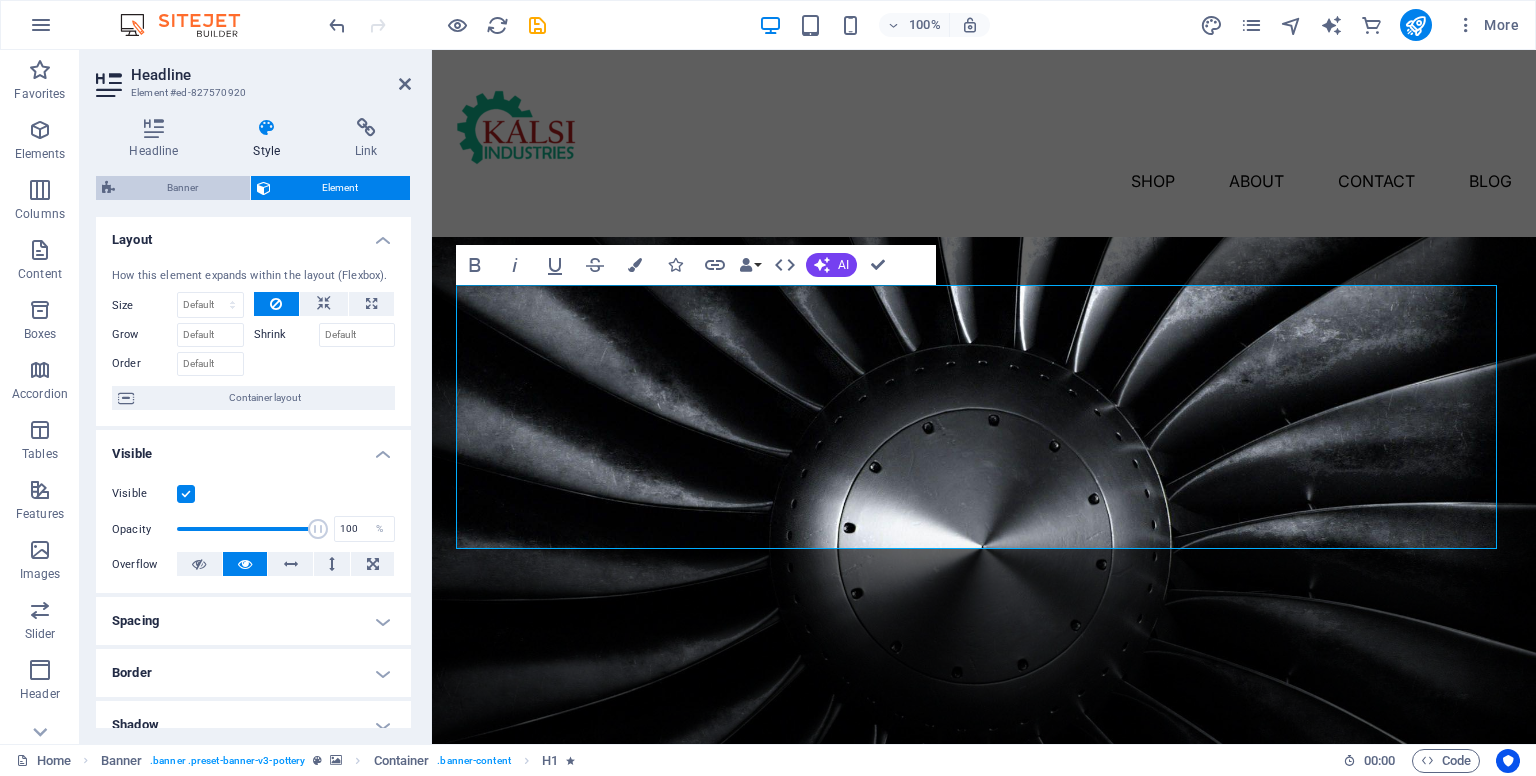 scroll, scrollTop: 0, scrollLeft: 0, axis: both 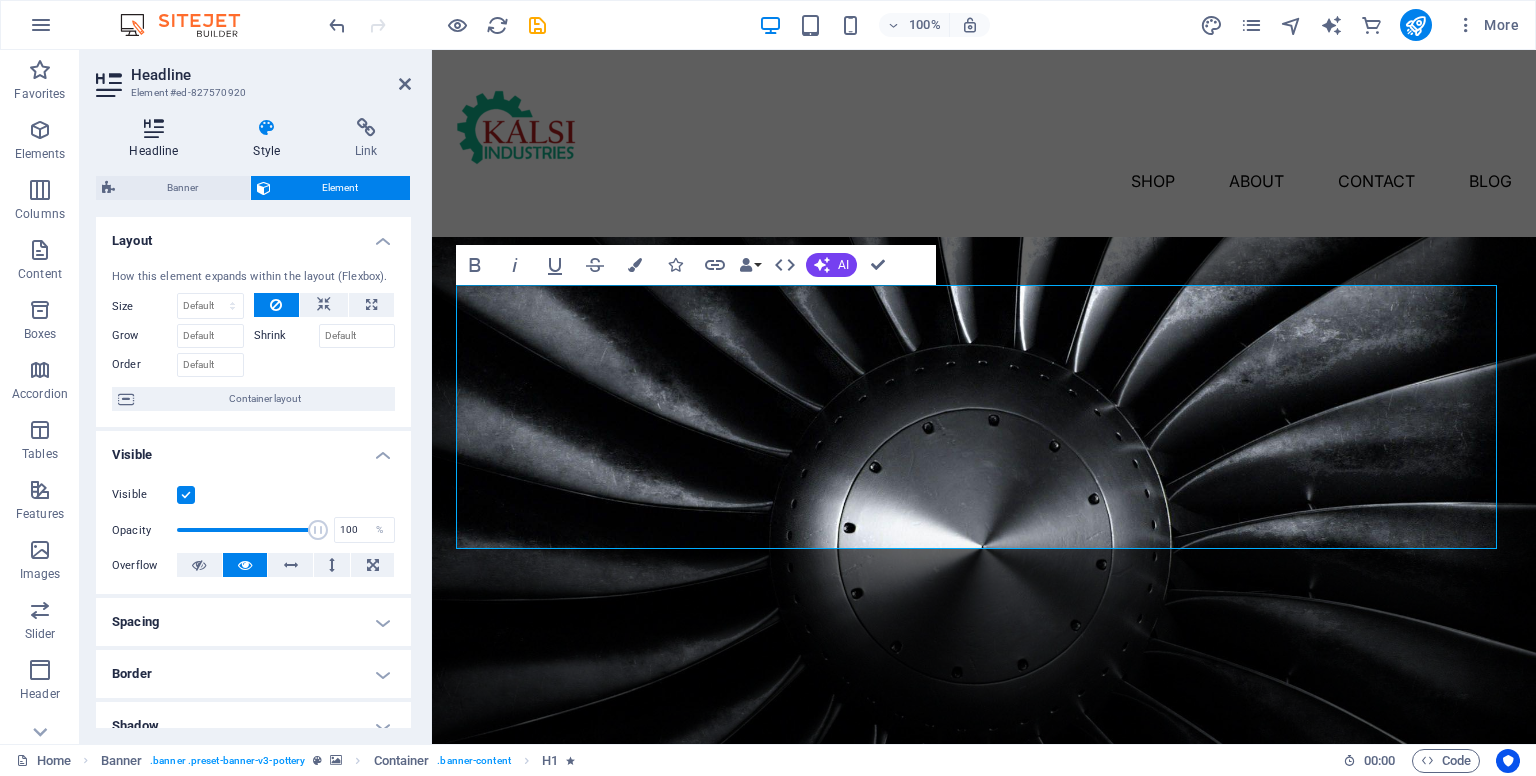 click at bounding box center (154, 128) 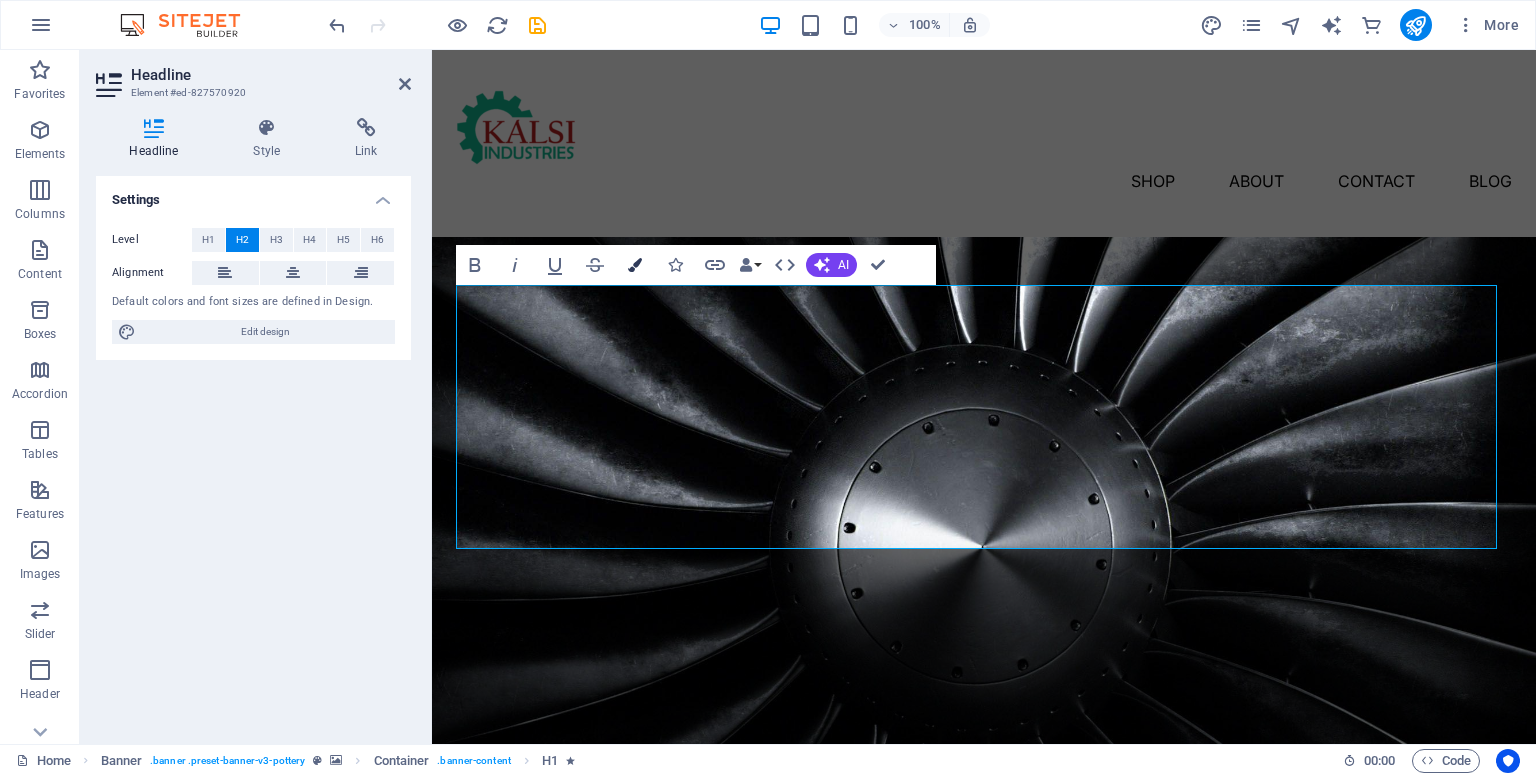 click at bounding box center (635, 265) 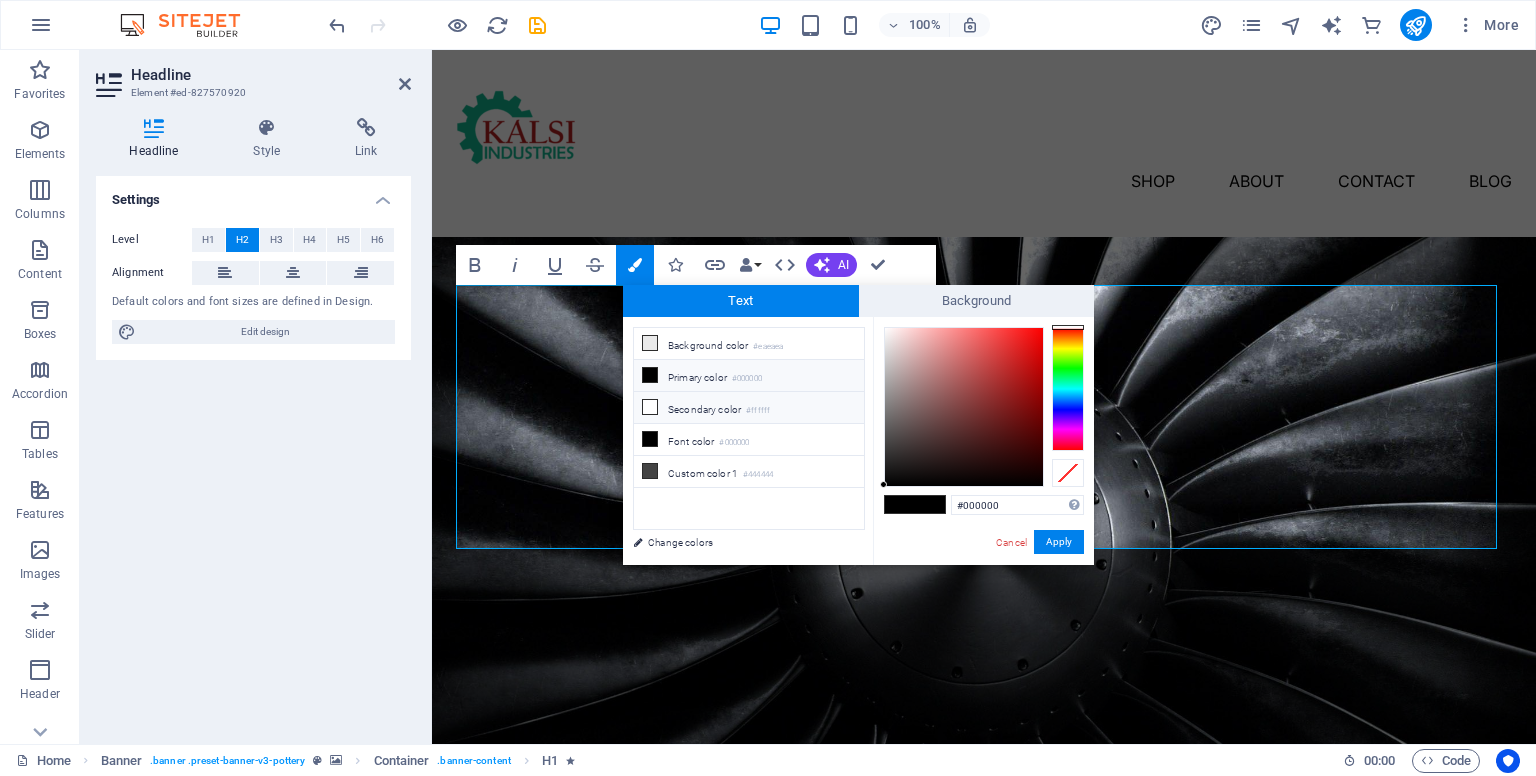 click at bounding box center (650, 407) 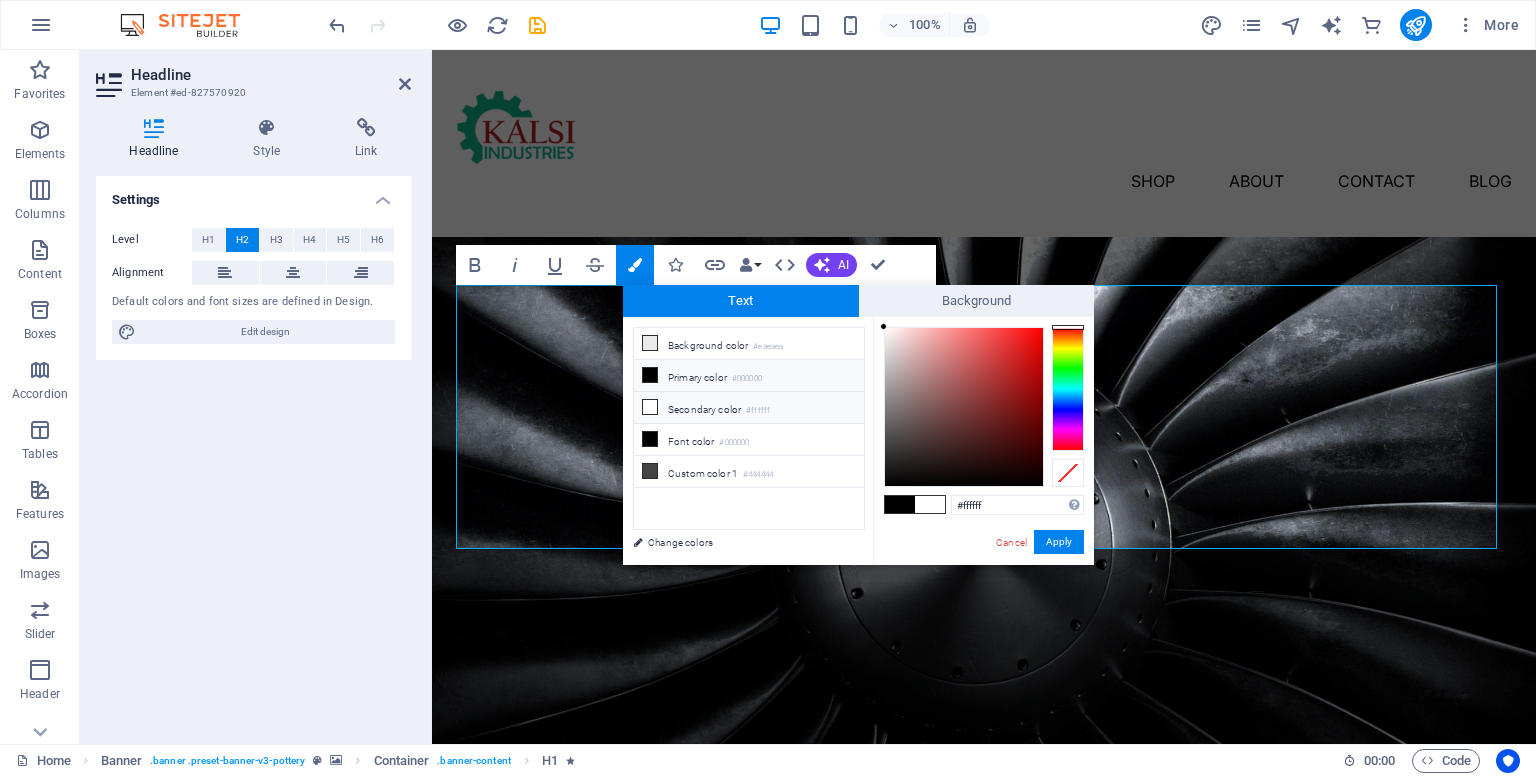 click at bounding box center [650, 375] 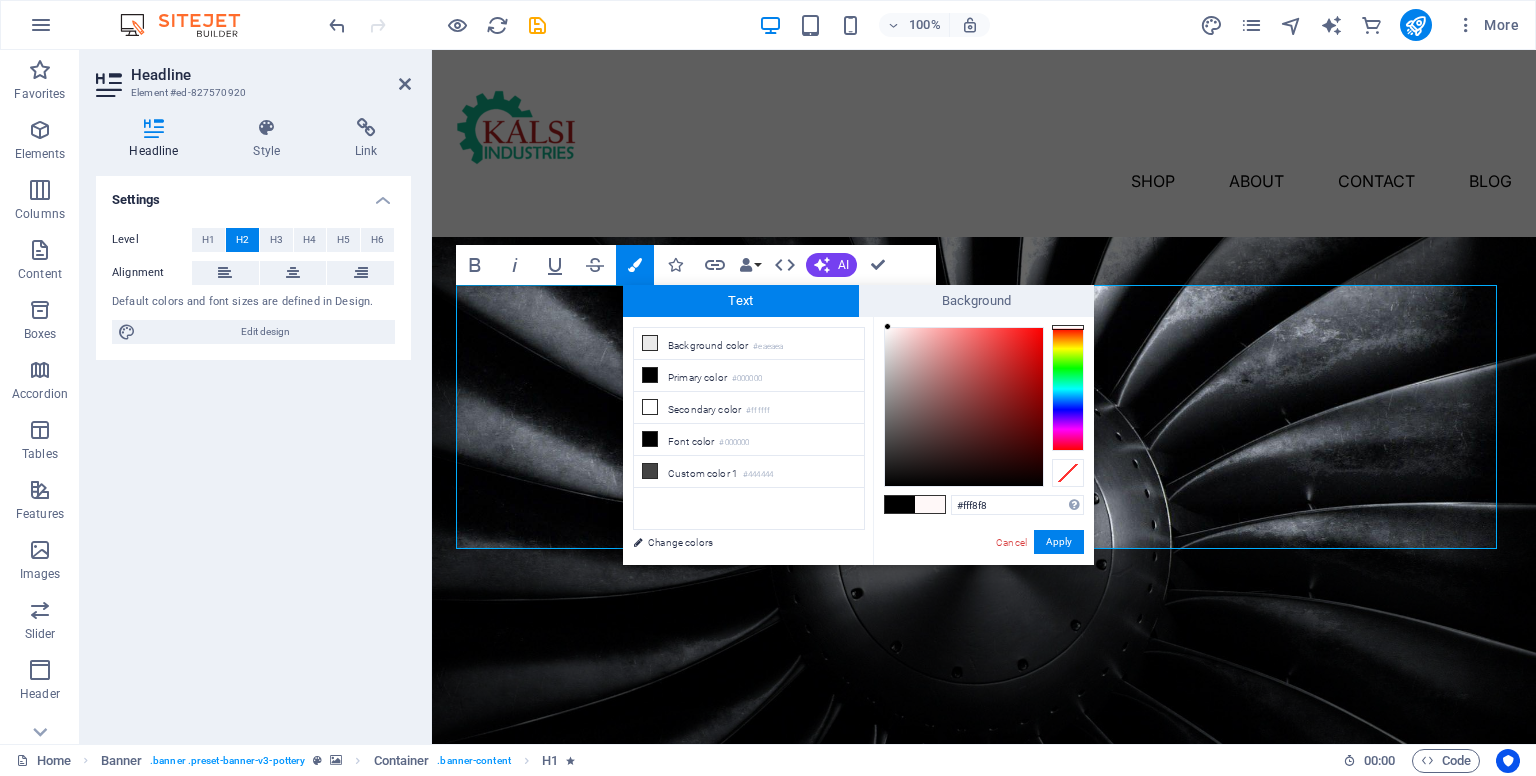 drag, startPoint x: 884, startPoint y: 481, endPoint x: 888, endPoint y: 326, distance: 155.0516 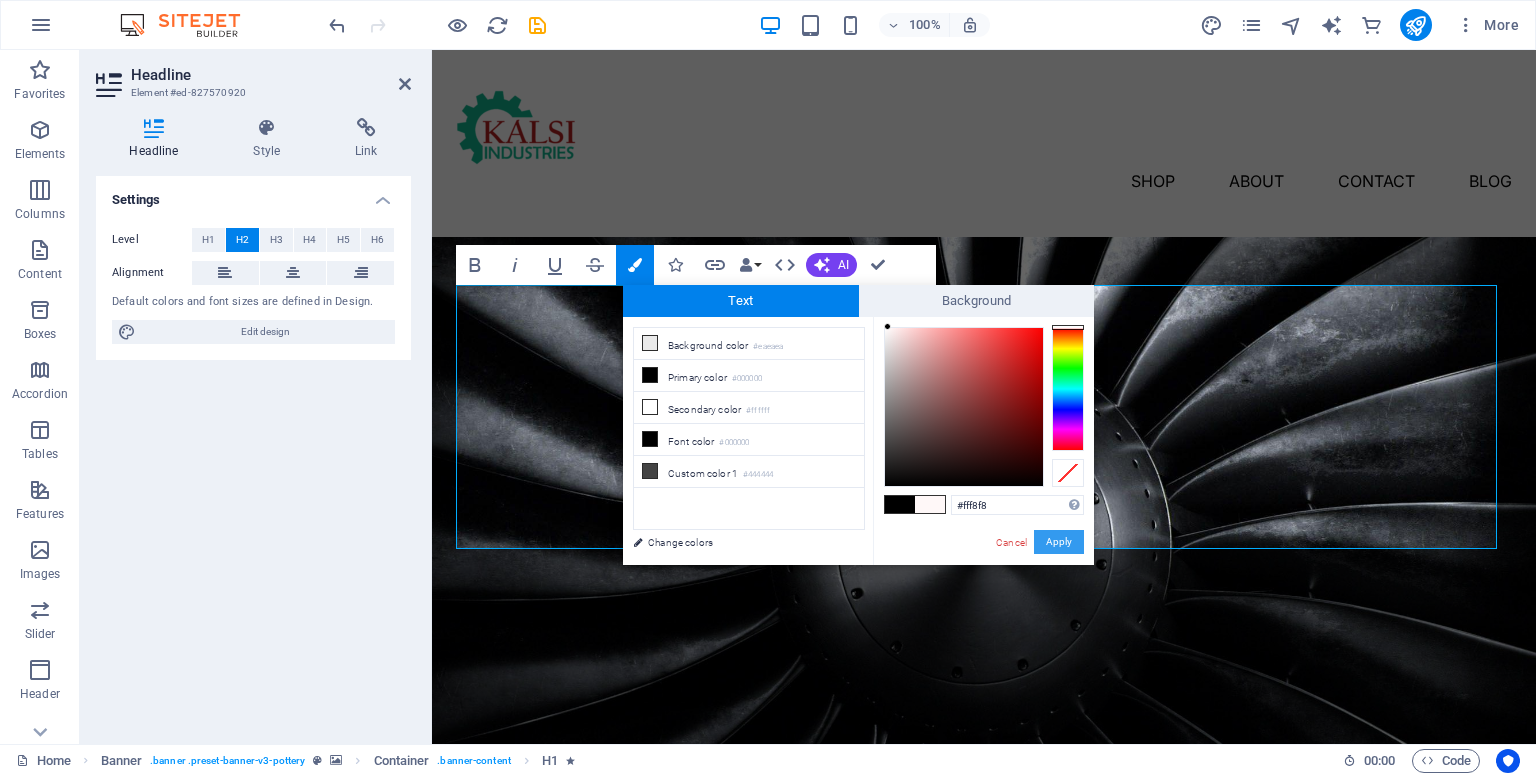click on "Apply" at bounding box center [1059, 542] 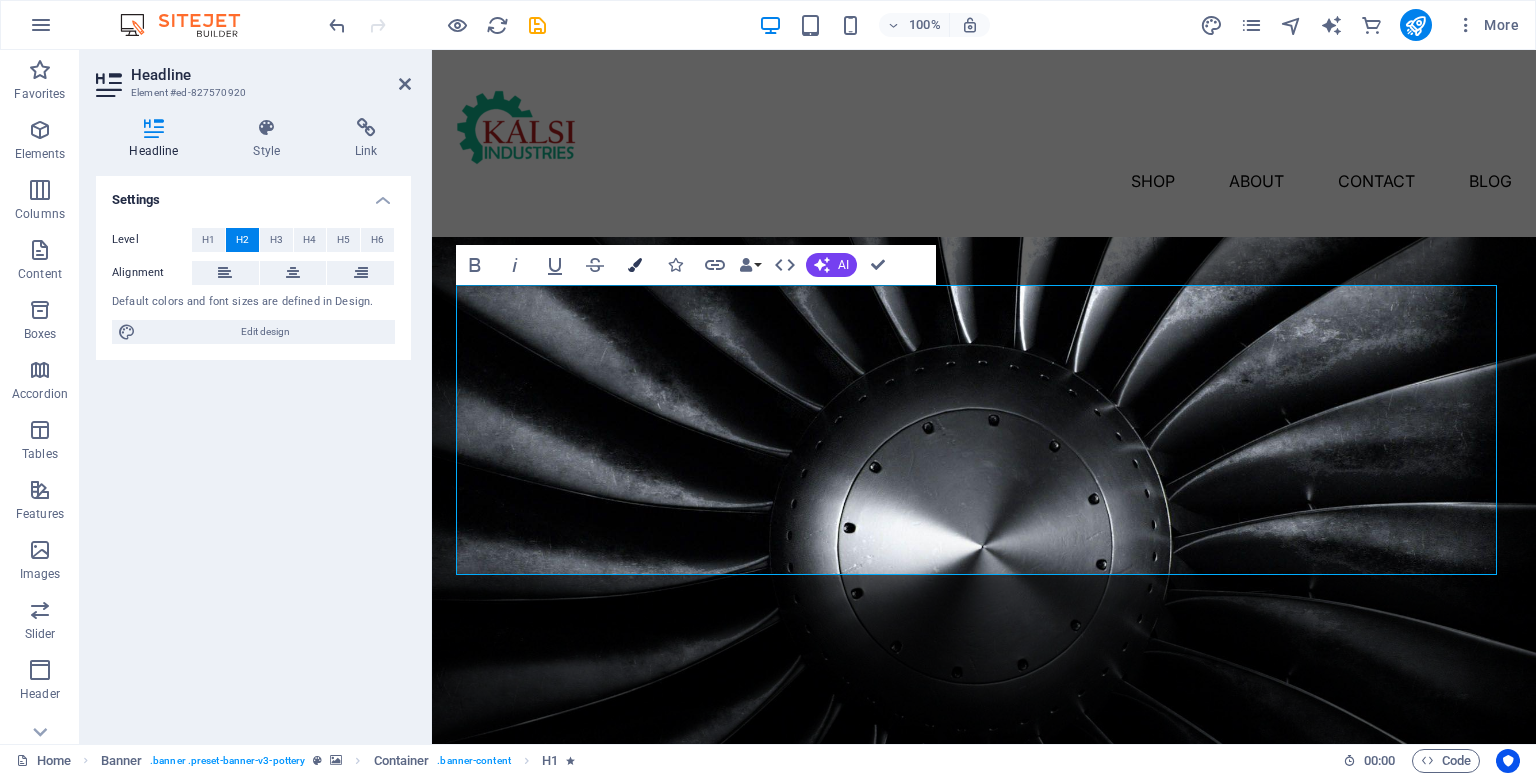 click at bounding box center [635, 265] 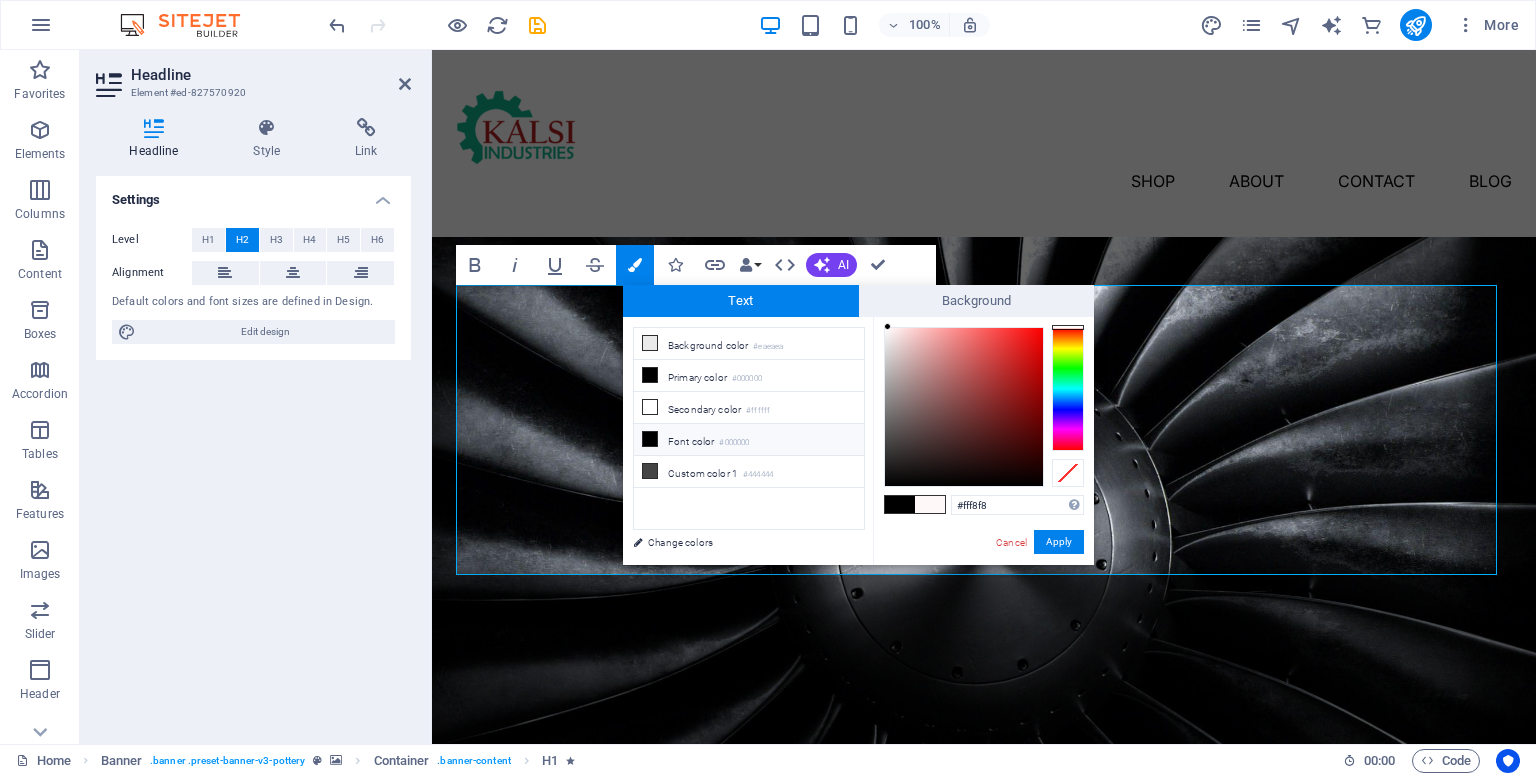 click on "Font color
#000000" at bounding box center (749, 440) 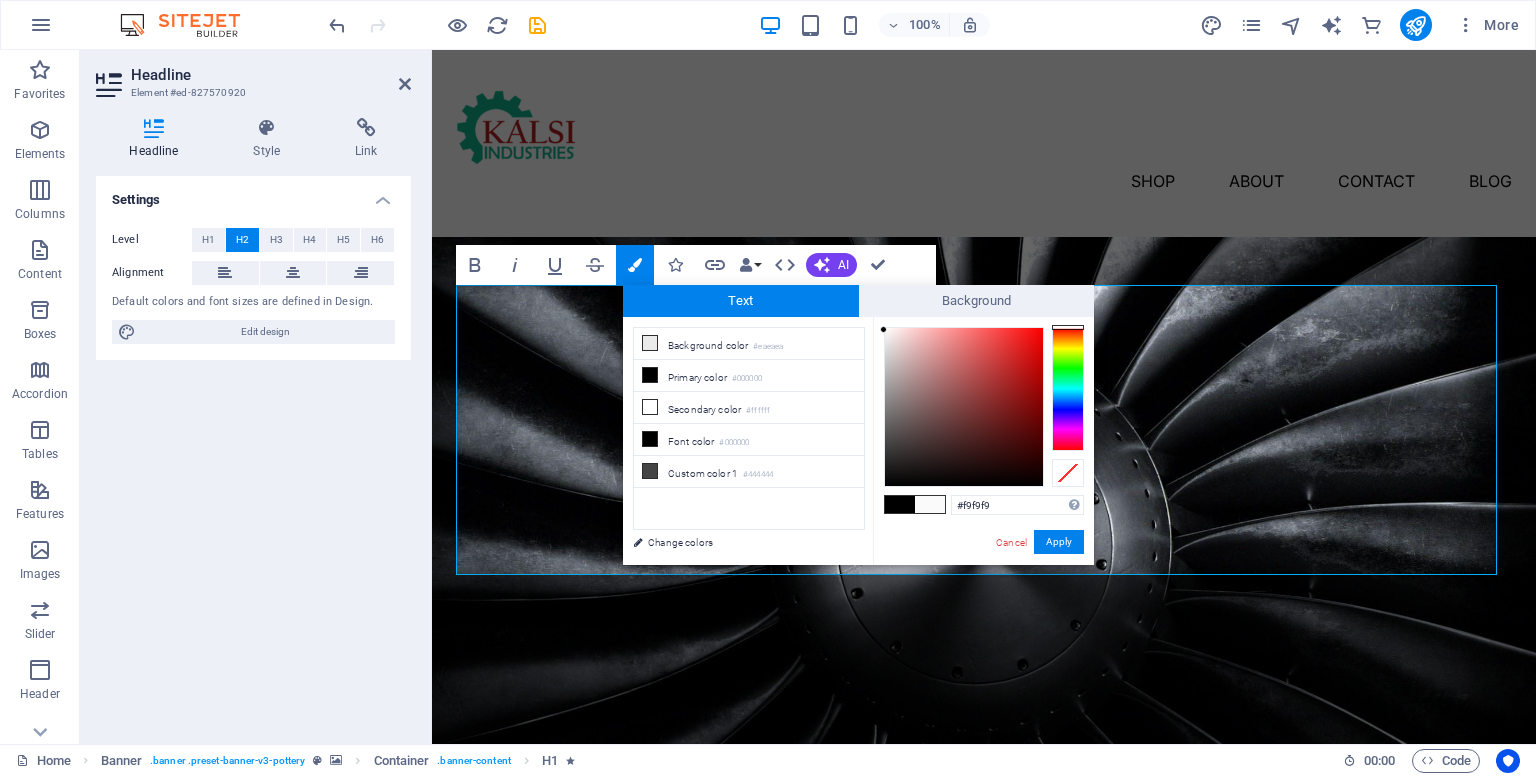 drag, startPoint x: 881, startPoint y: 481, endPoint x: 1063, endPoint y: 453, distance: 184.14125 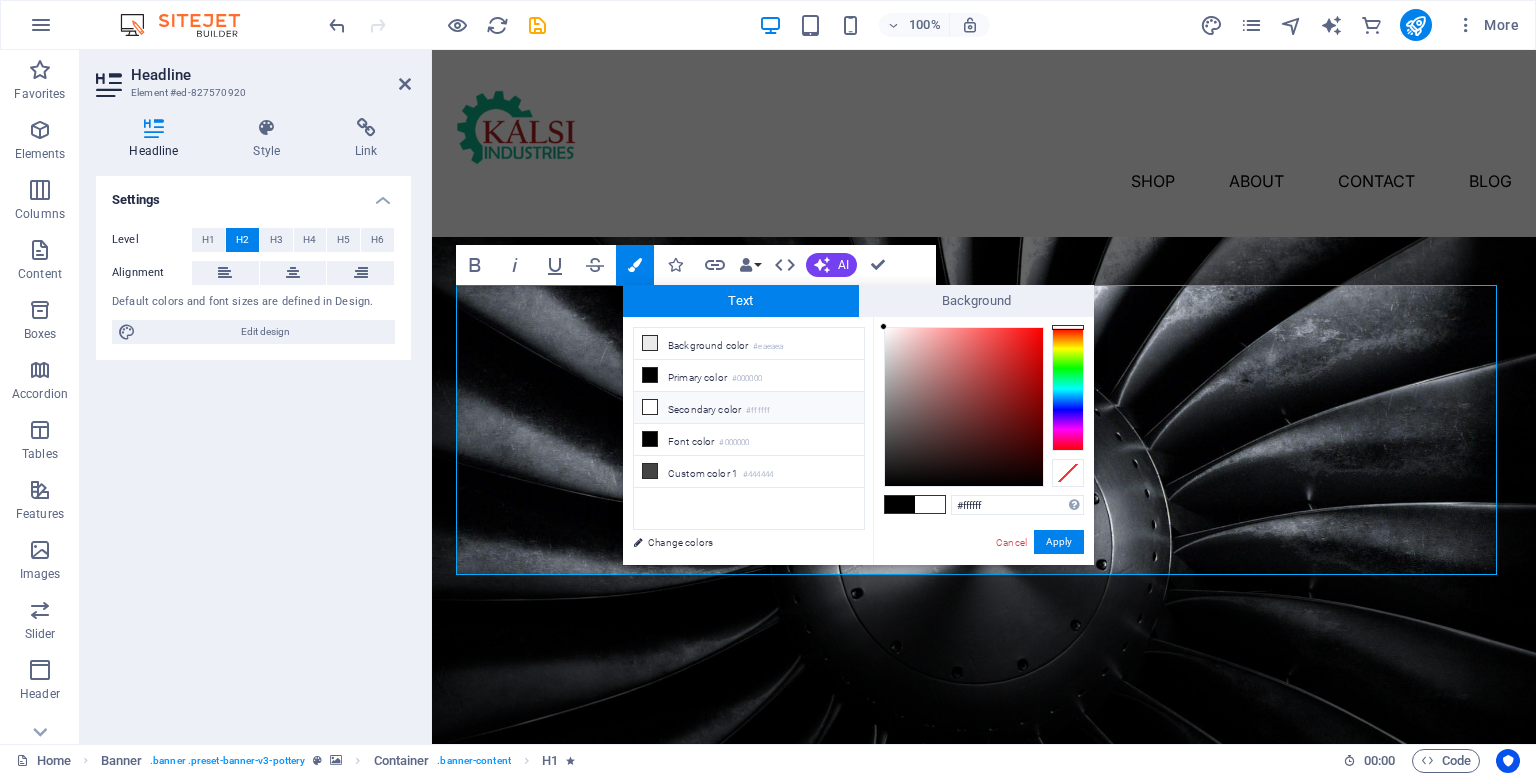 click on "#ffffff Supported formats #0852ed rgb(8, 82, 237) rgba(8, 82, 237, 90%) hsv(221,97,93) hsl(221, 93%, 48%) Cancel Apply" at bounding box center (983, 586) 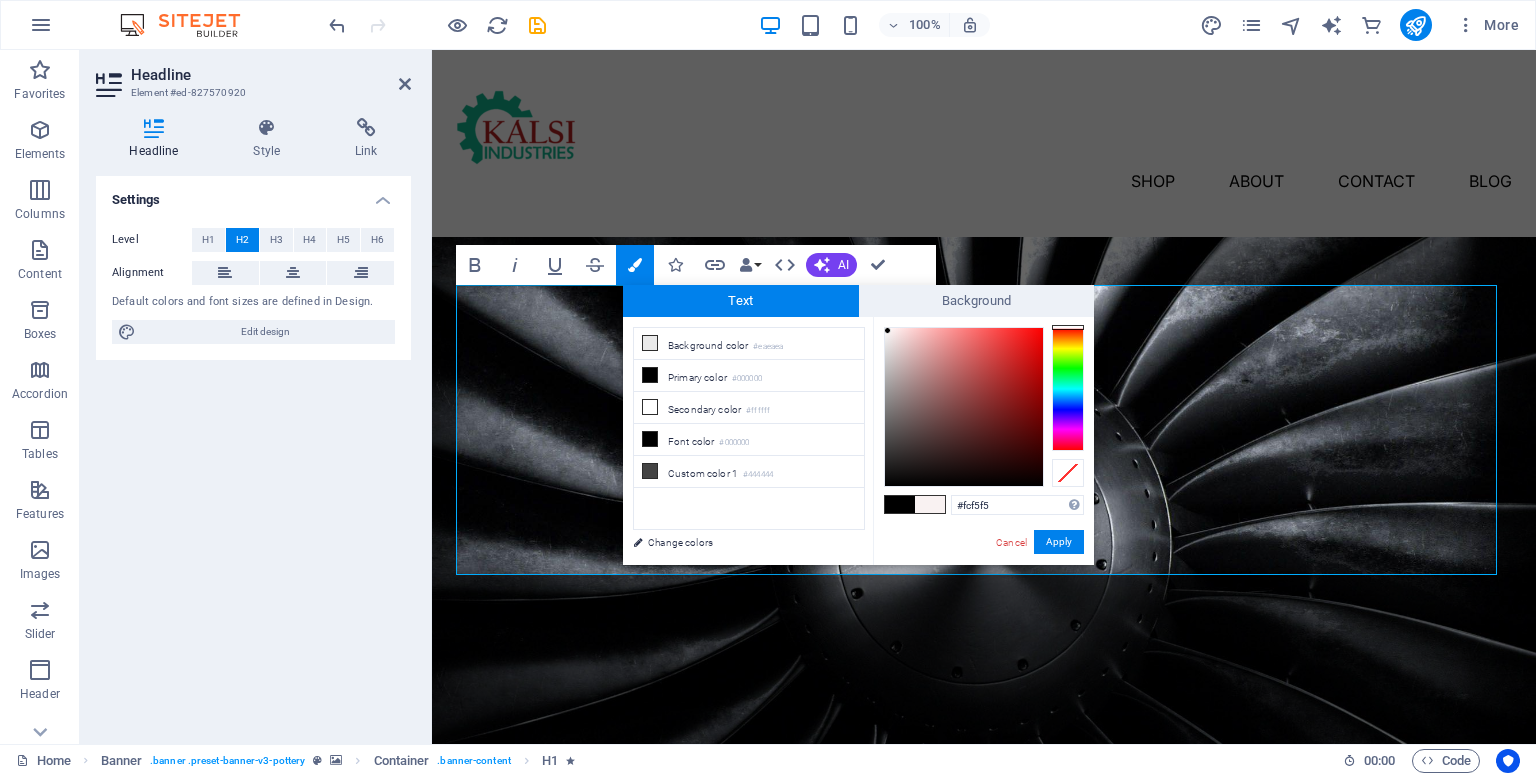 click at bounding box center [887, 330] 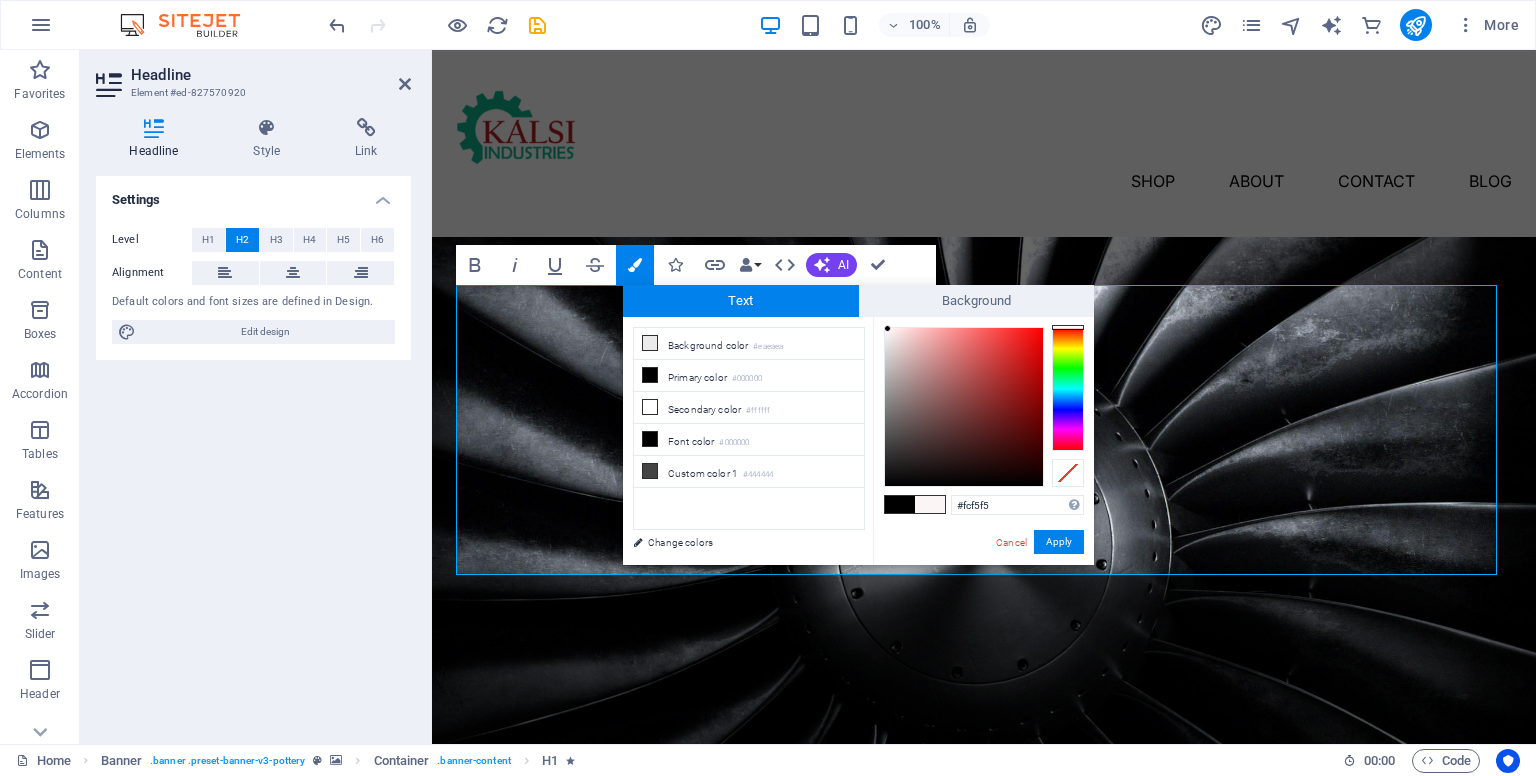 click at bounding box center [887, 328] 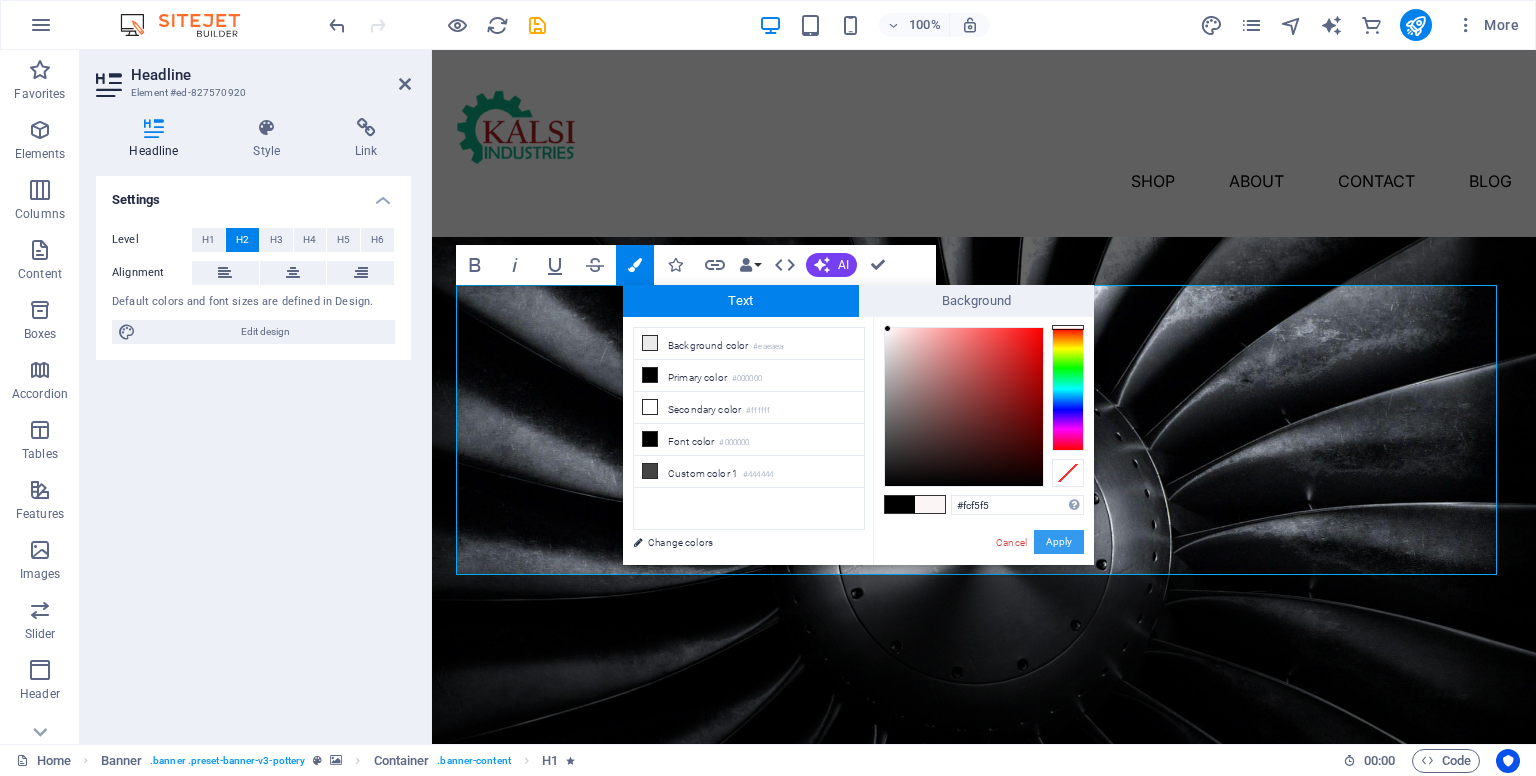 click on "Apply" at bounding box center (1059, 542) 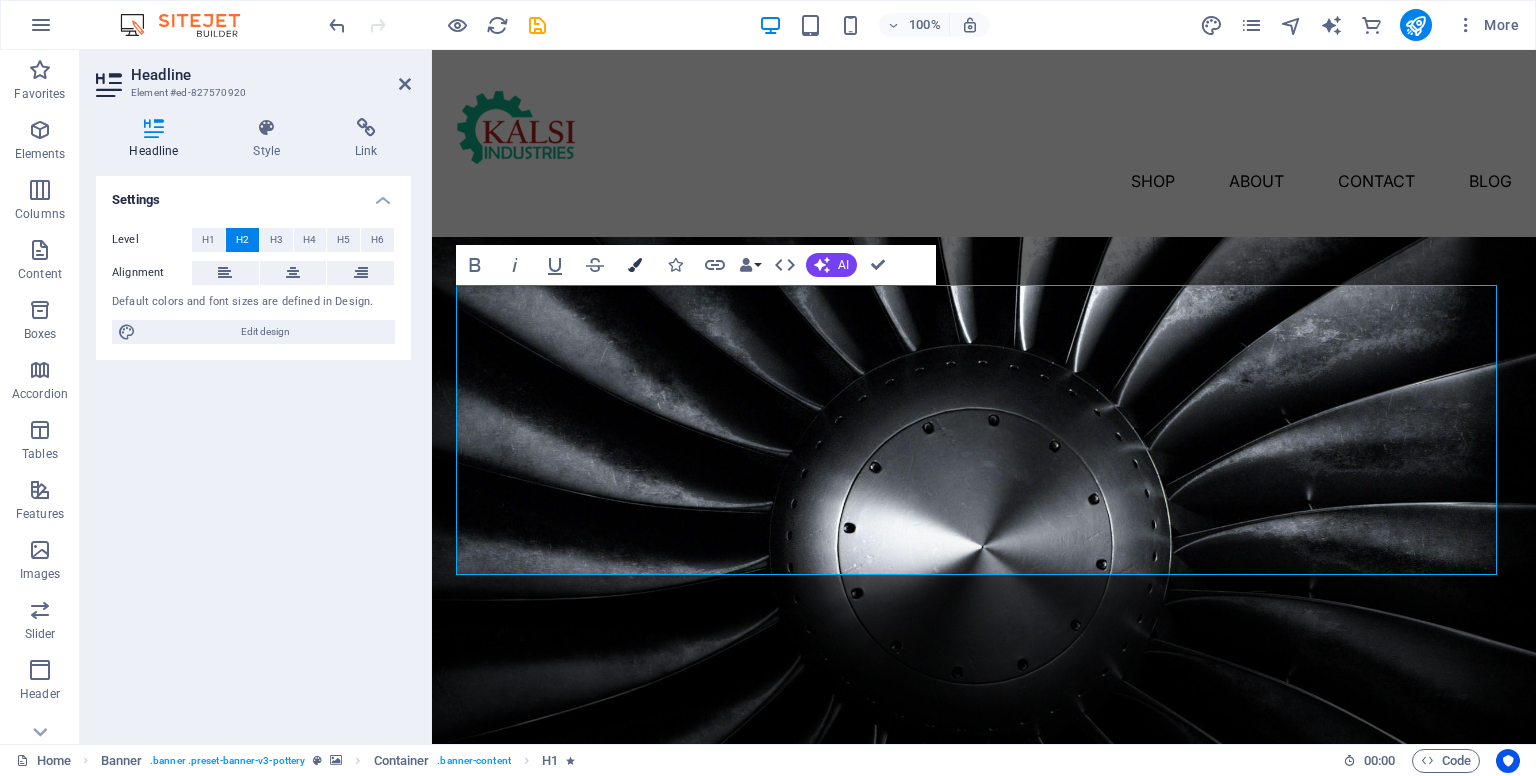 click at bounding box center [635, 265] 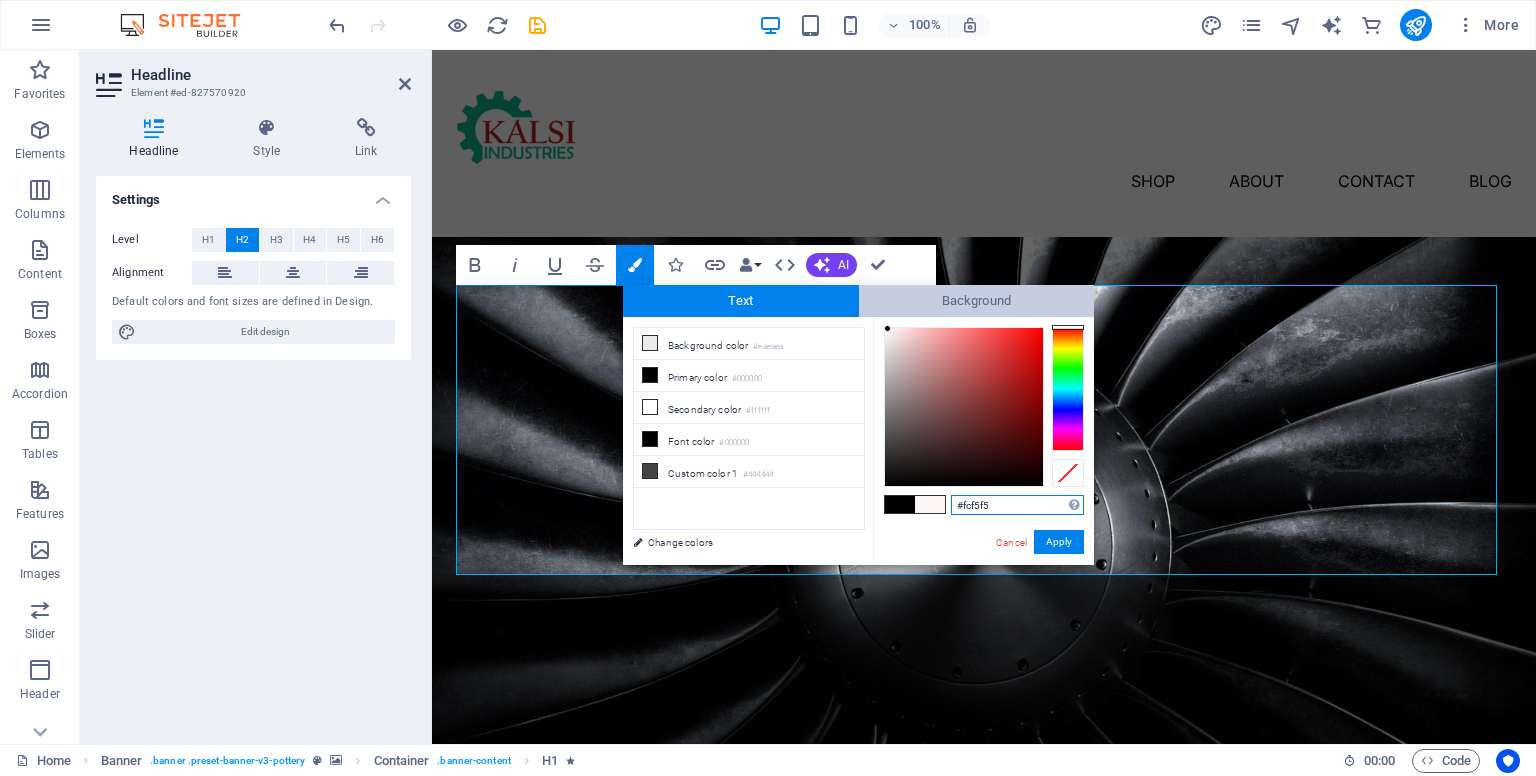 click on "Background" at bounding box center (977, 301) 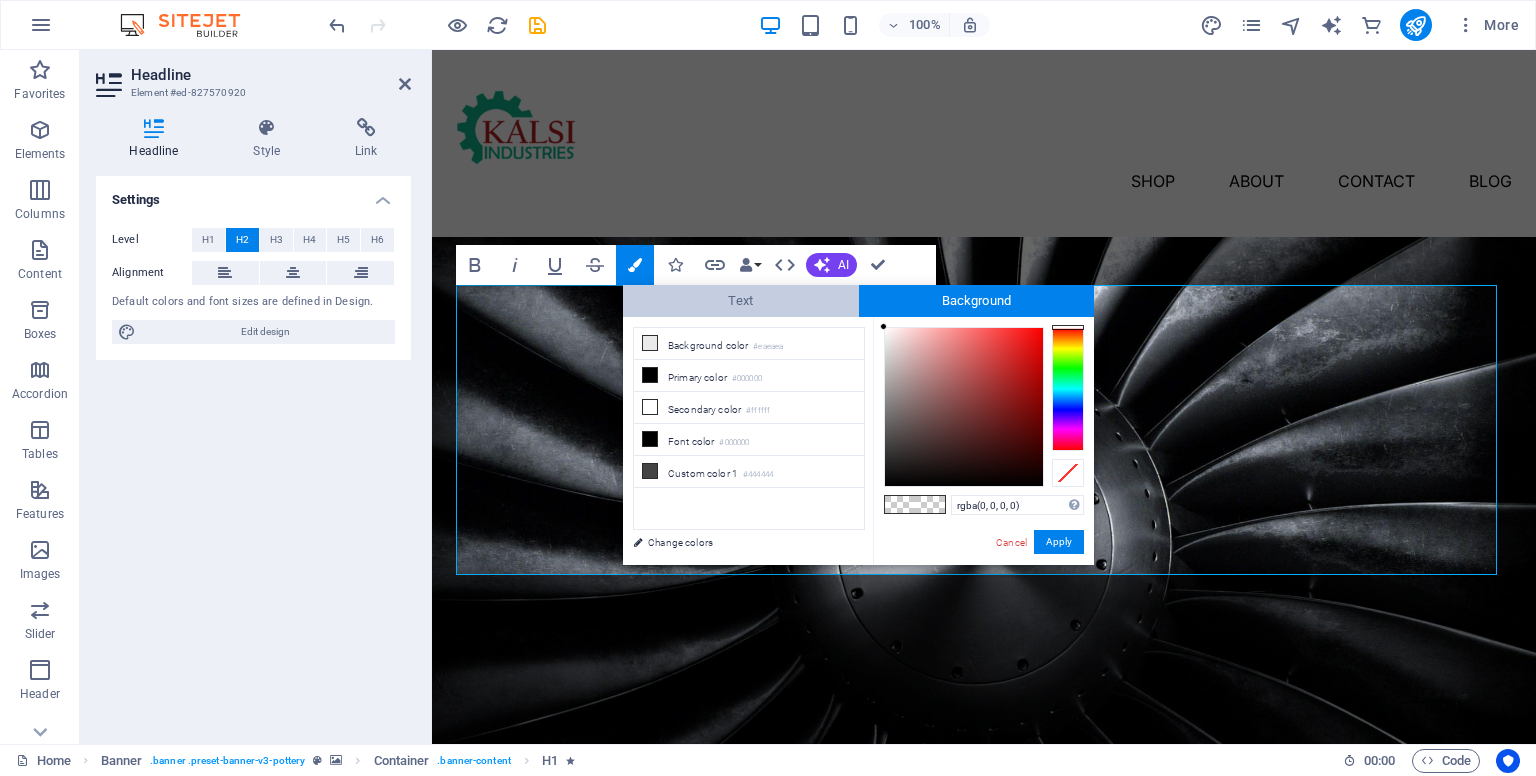 click on "Text" at bounding box center [741, 301] 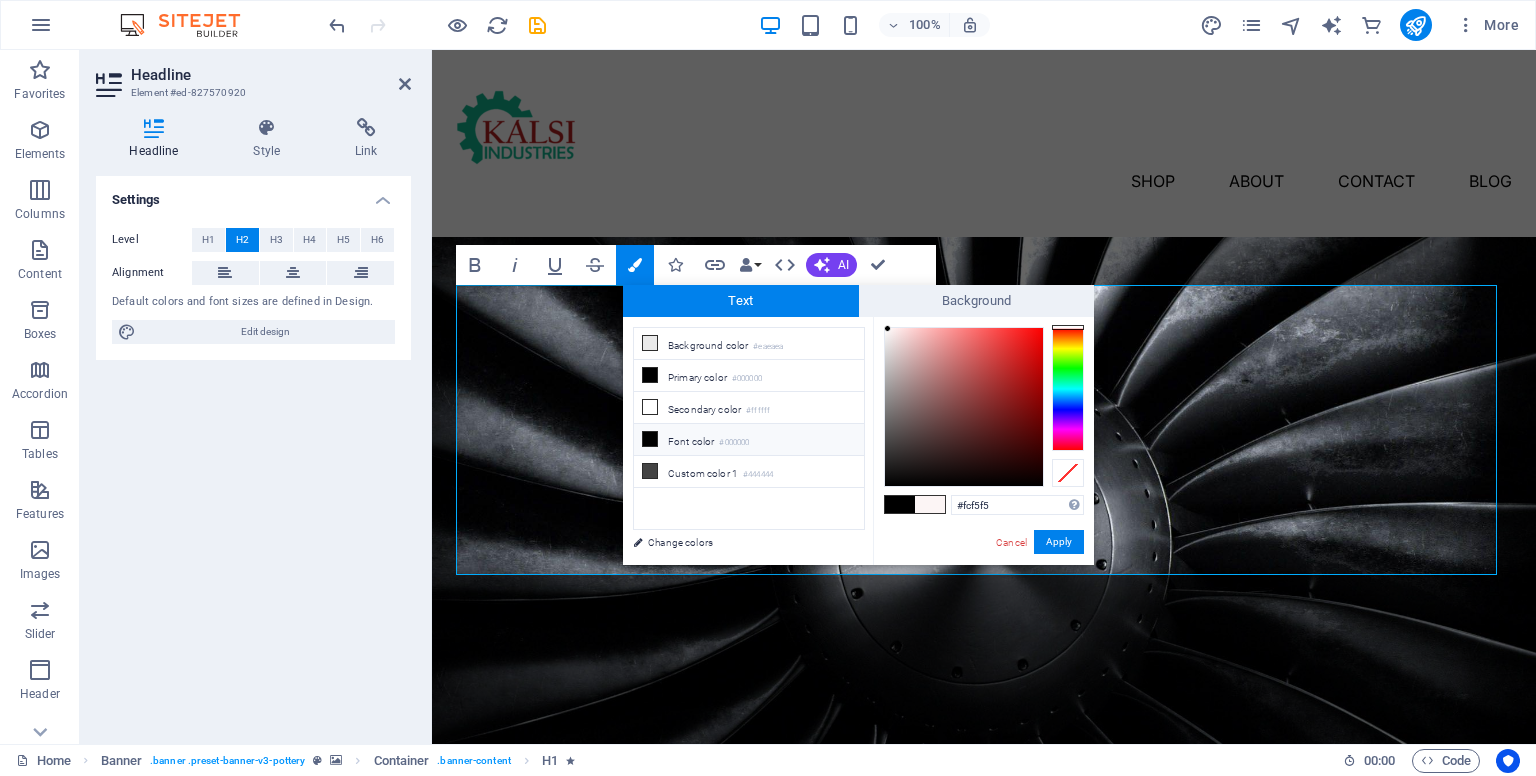 click at bounding box center [650, 439] 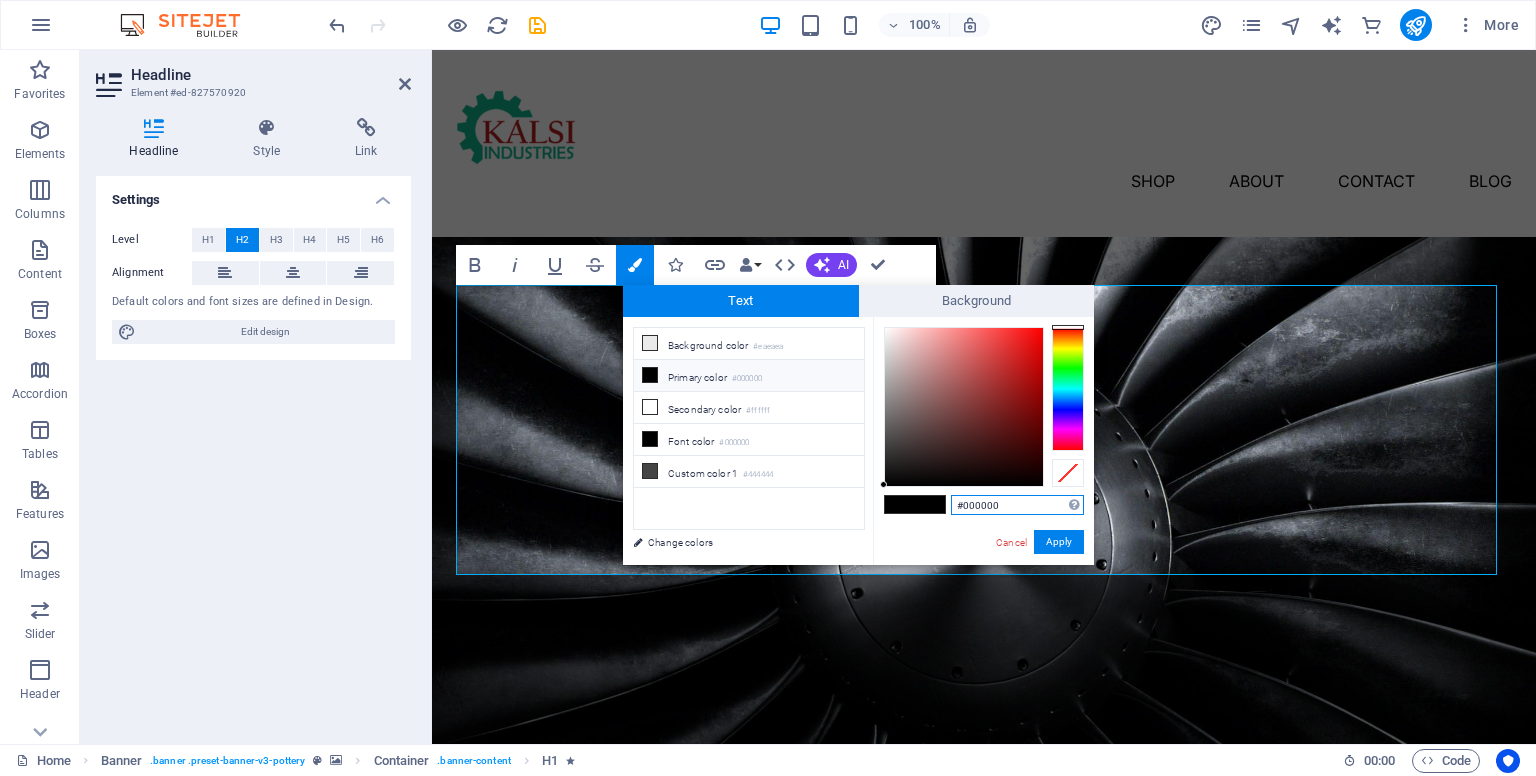 drag, startPoint x: 1015, startPoint y: 505, endPoint x: 964, endPoint y: 513, distance: 51.62364 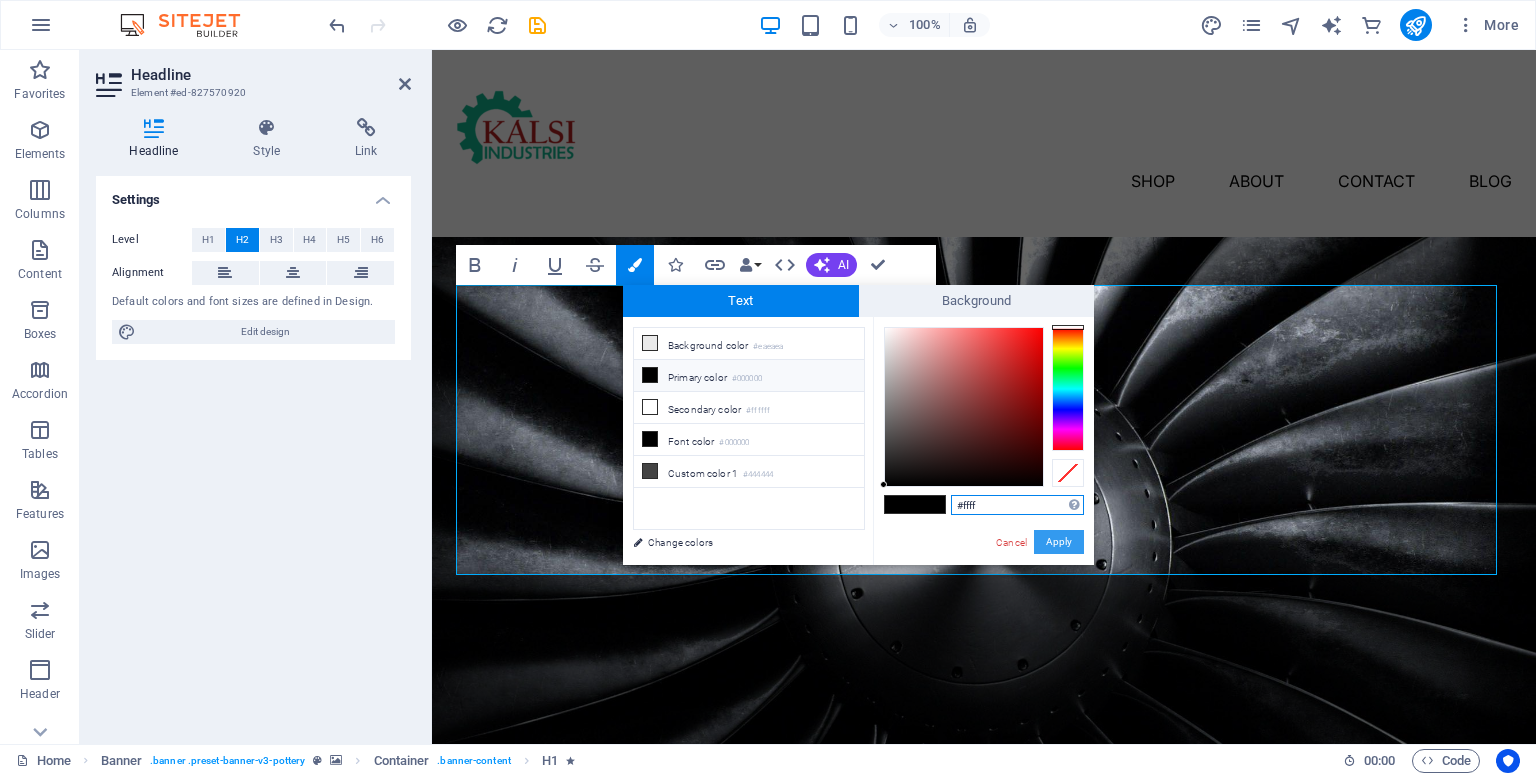 type on "#fffff" 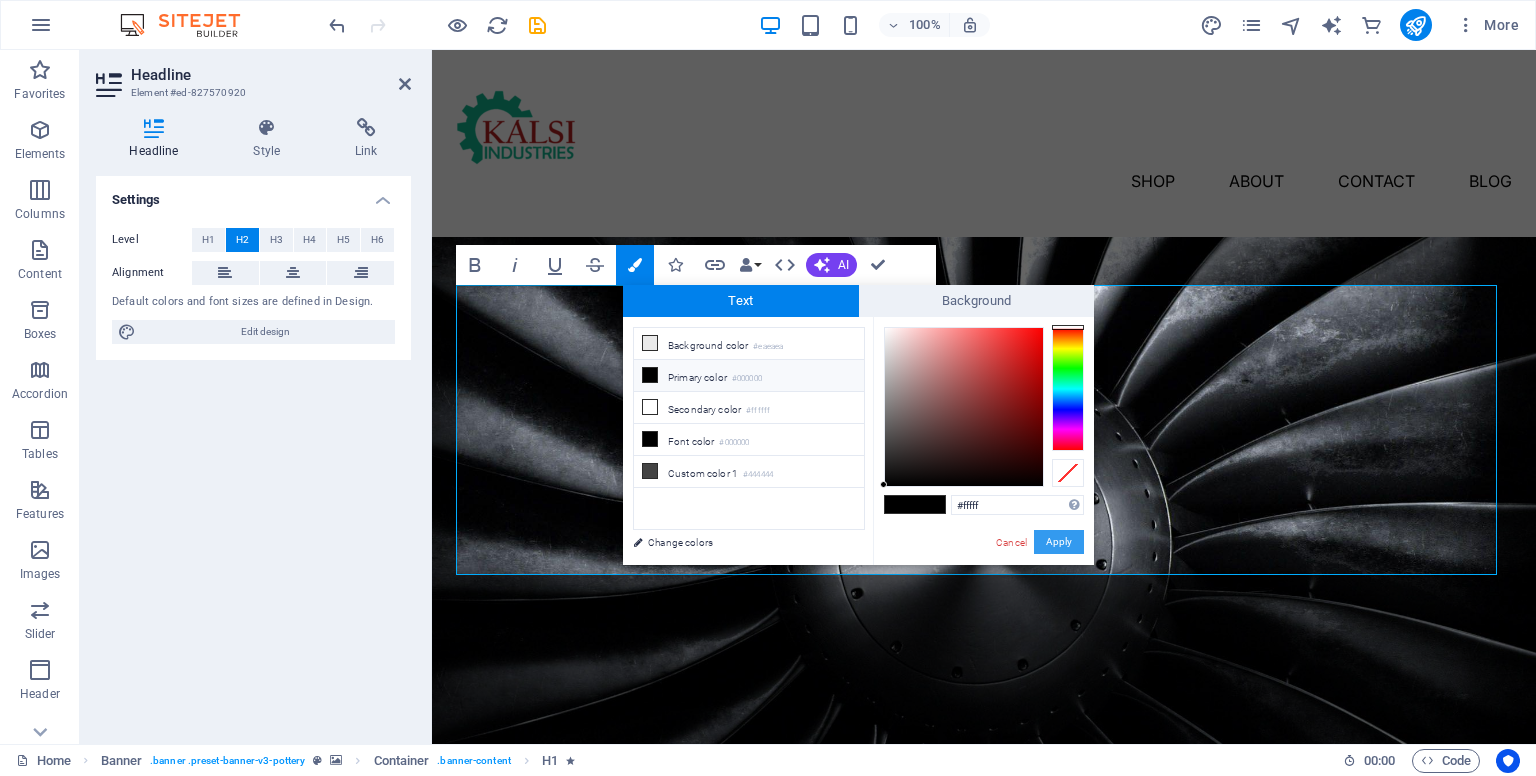 click on "Apply" at bounding box center [1059, 542] 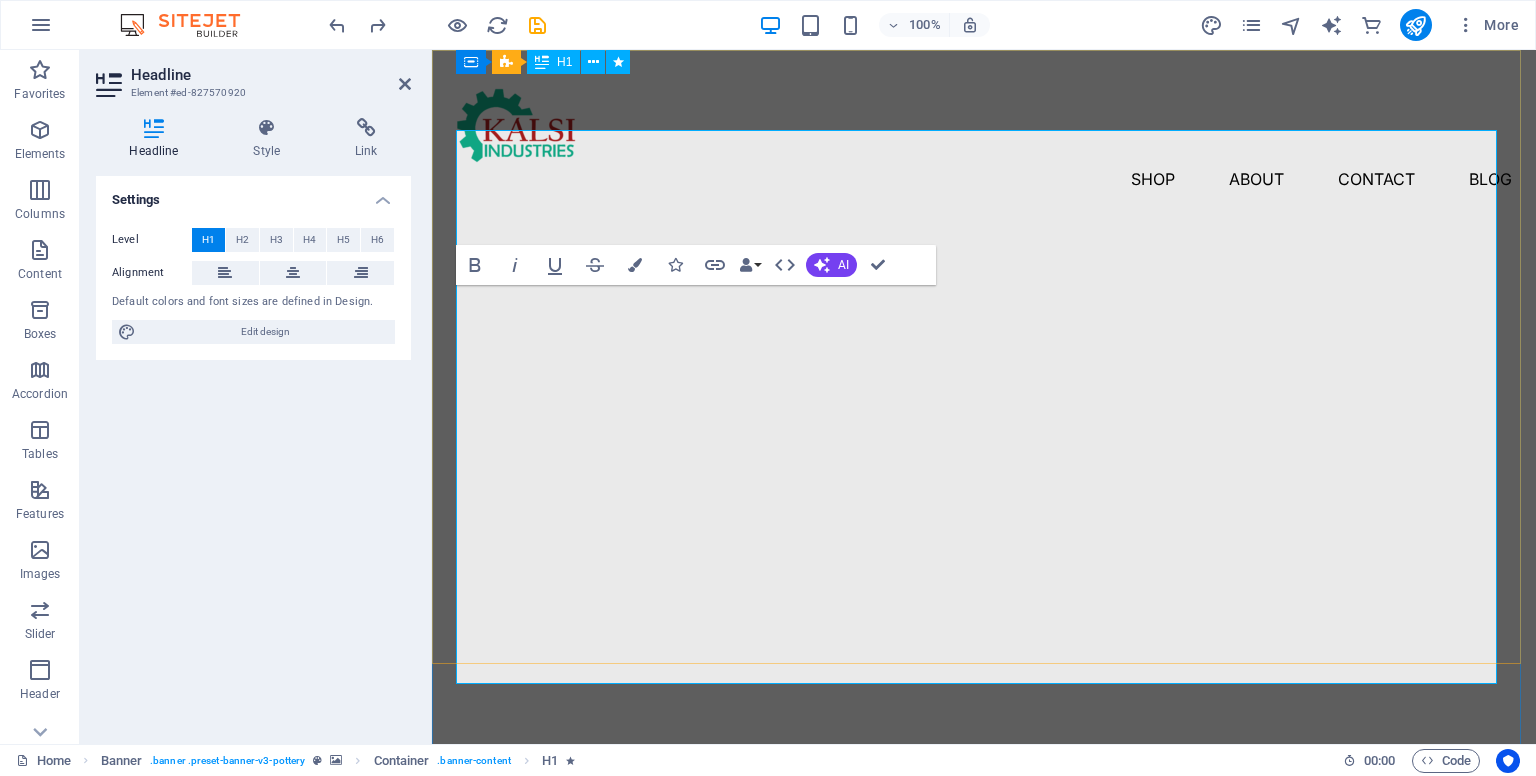 scroll, scrollTop: 0, scrollLeft: 0, axis: both 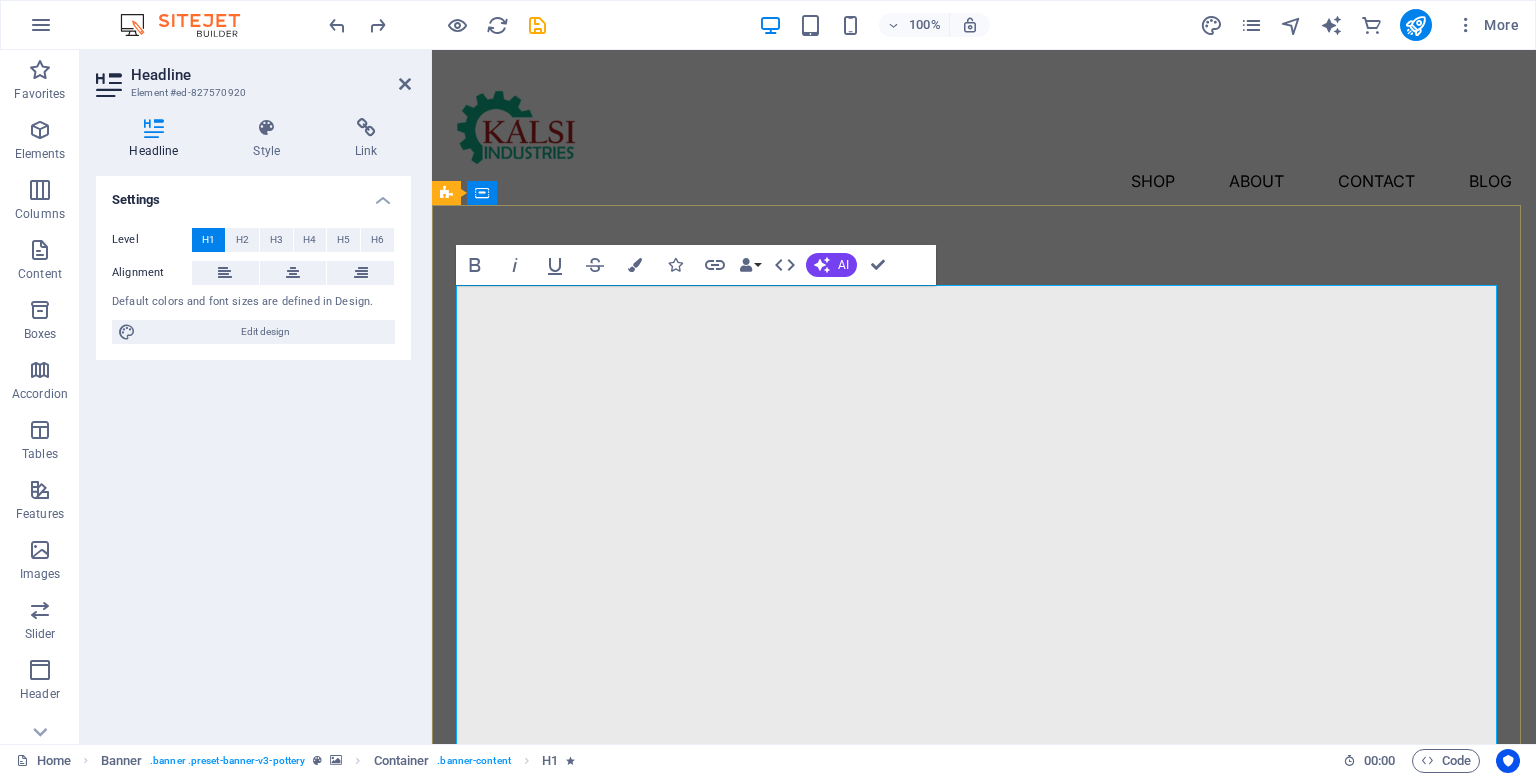 click on "LEADING MANUFACTURER AND EXPORTER OF INDUSTRIAL BLOWERS, BURNERS, BOILERS & ROAD CONSTRUCTION MACHINERY" at bounding box center [984, 1221] 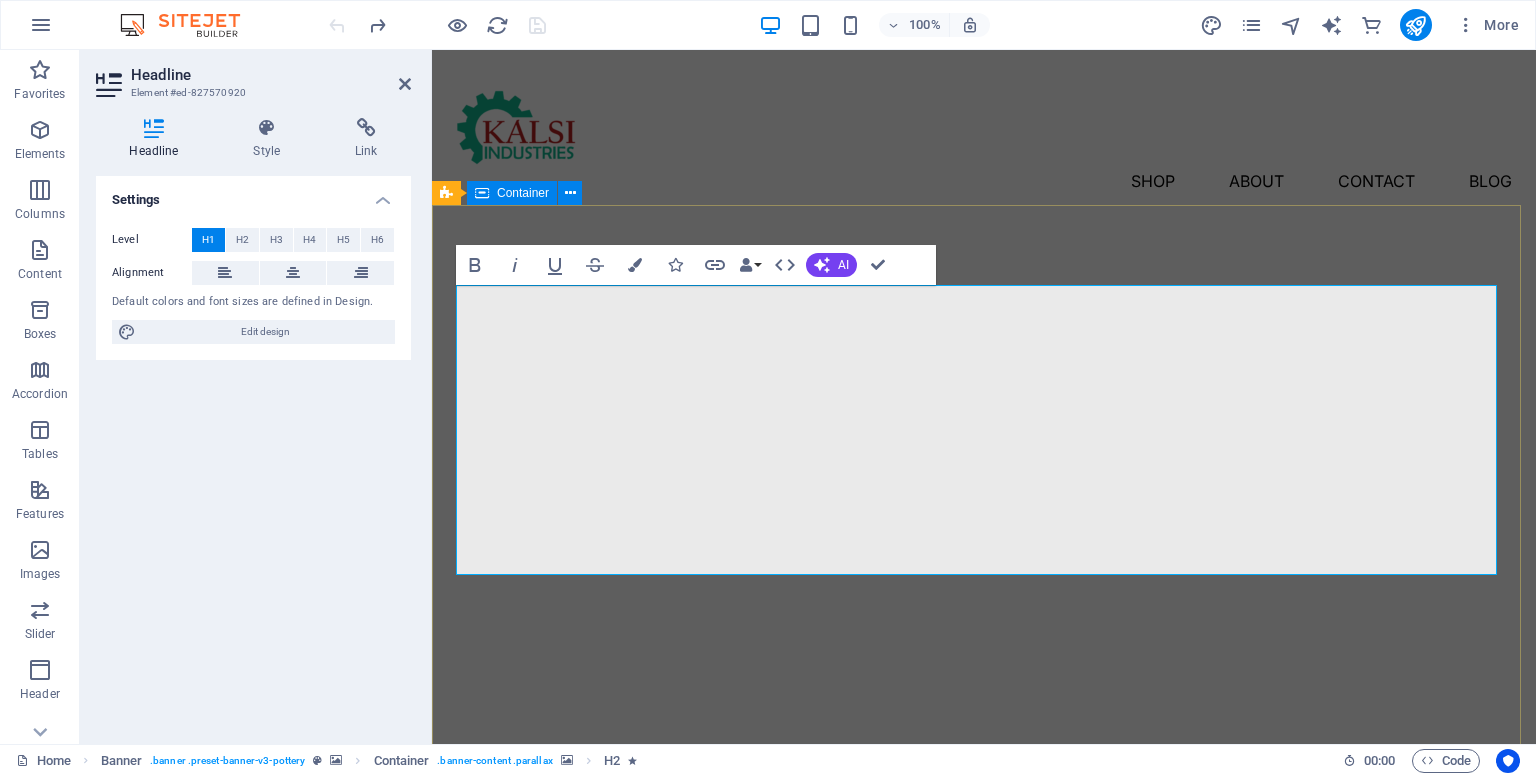 click on "​​ ​ LEADING MANUFACTURER AND EXPORTER OF INDUSTRIAL BLOWERS, BURNERS, BOILERS & ROAD CONSTRUCTION MACHINERY Lorem ipsum dolor sit amet, consectetur adipiscing elit, sed do eiusmod tempor incididunt ut labore et dolore magna aliqua. Explore" at bounding box center [984, 1142] 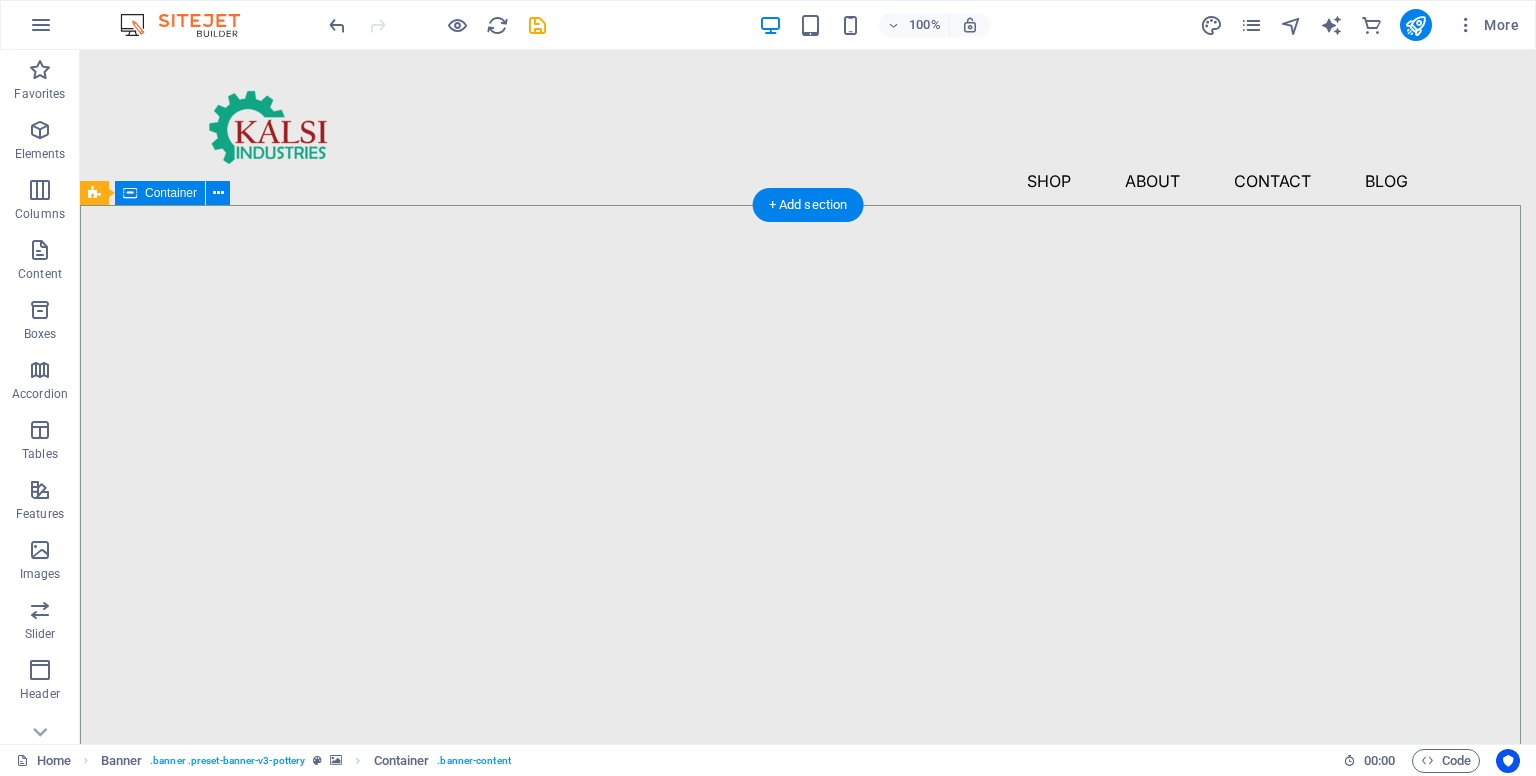click on "​​ LEADING MANUFACTURER AND EXPORTER OF INDUSTRIAL BLOWERS, BURNERS, BOILERS & ROAD CONSTRUCTION MACHINERY Lorem ipsum dolor sit amet, consectetur adipiscing elit, sed do eiusmod tempor incididunt ut labore et dolore magna aliqua. Explore" at bounding box center (808, 1142) 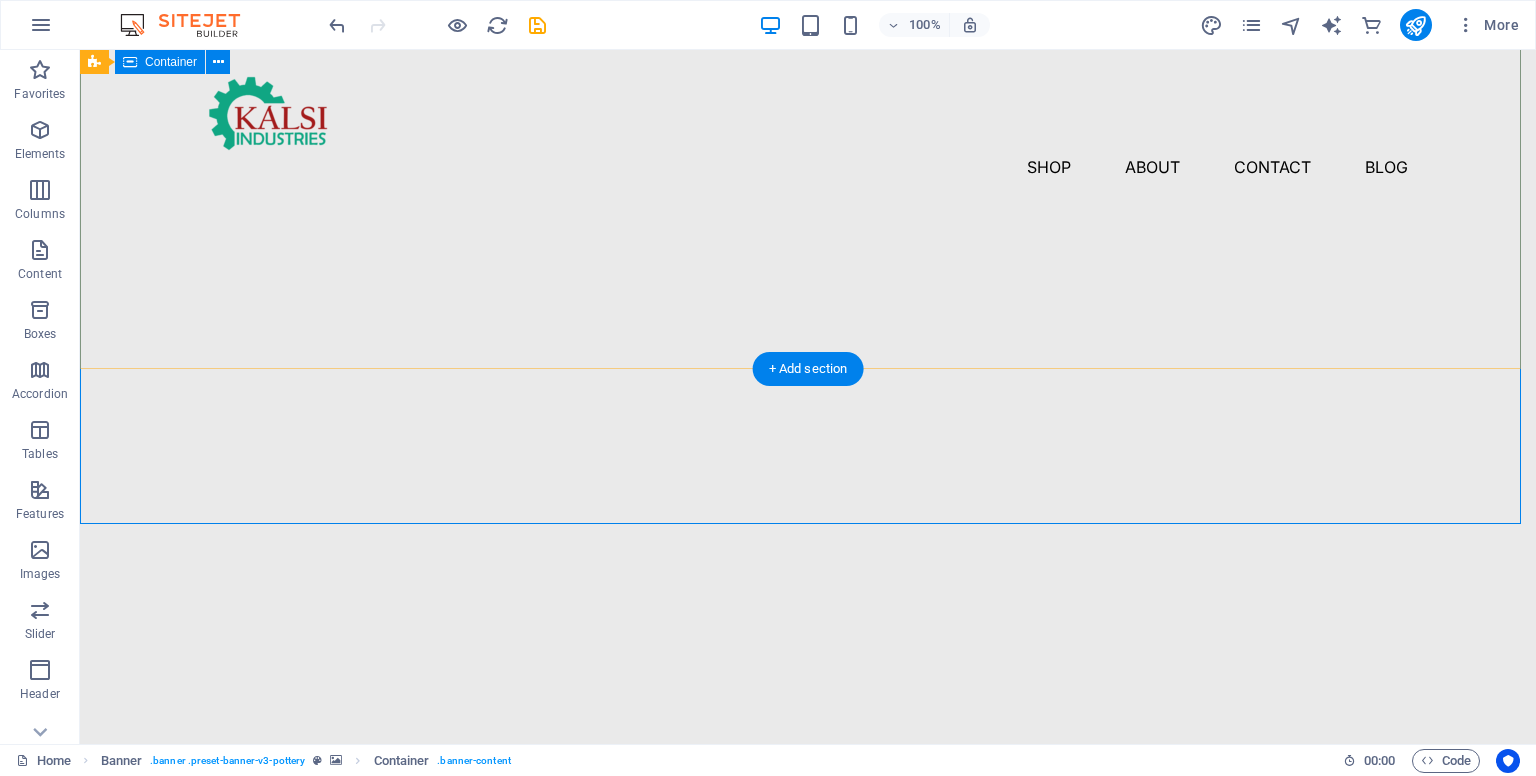 scroll, scrollTop: 0, scrollLeft: 0, axis: both 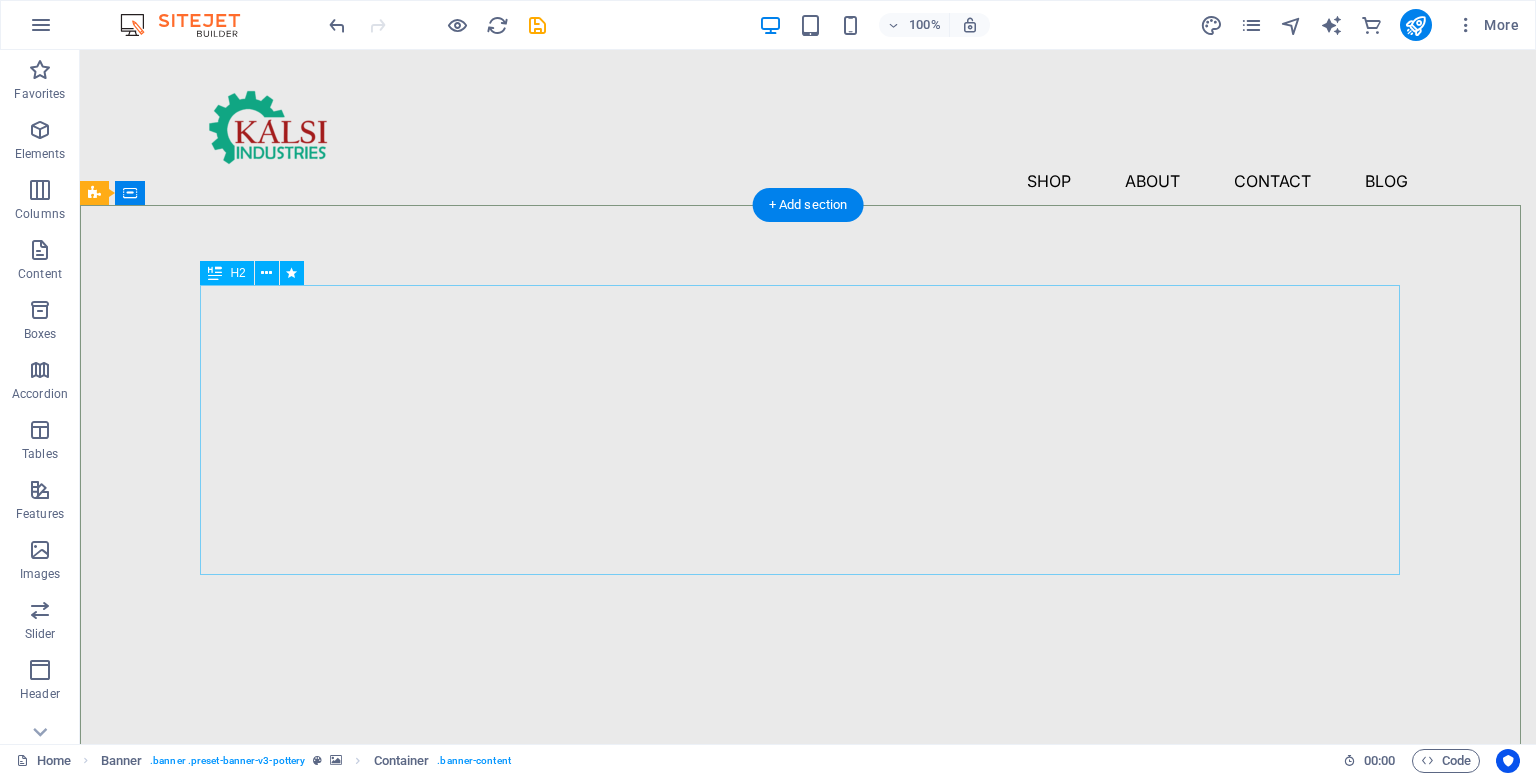 click on "​​ LEADING MANUFACTURER AND EXPORTER OF INDUSTRIAL BLOWERS, BURNERS, BOILERS & ROAD CONSTRUCTION MACHINERY" at bounding box center [808, 1076] 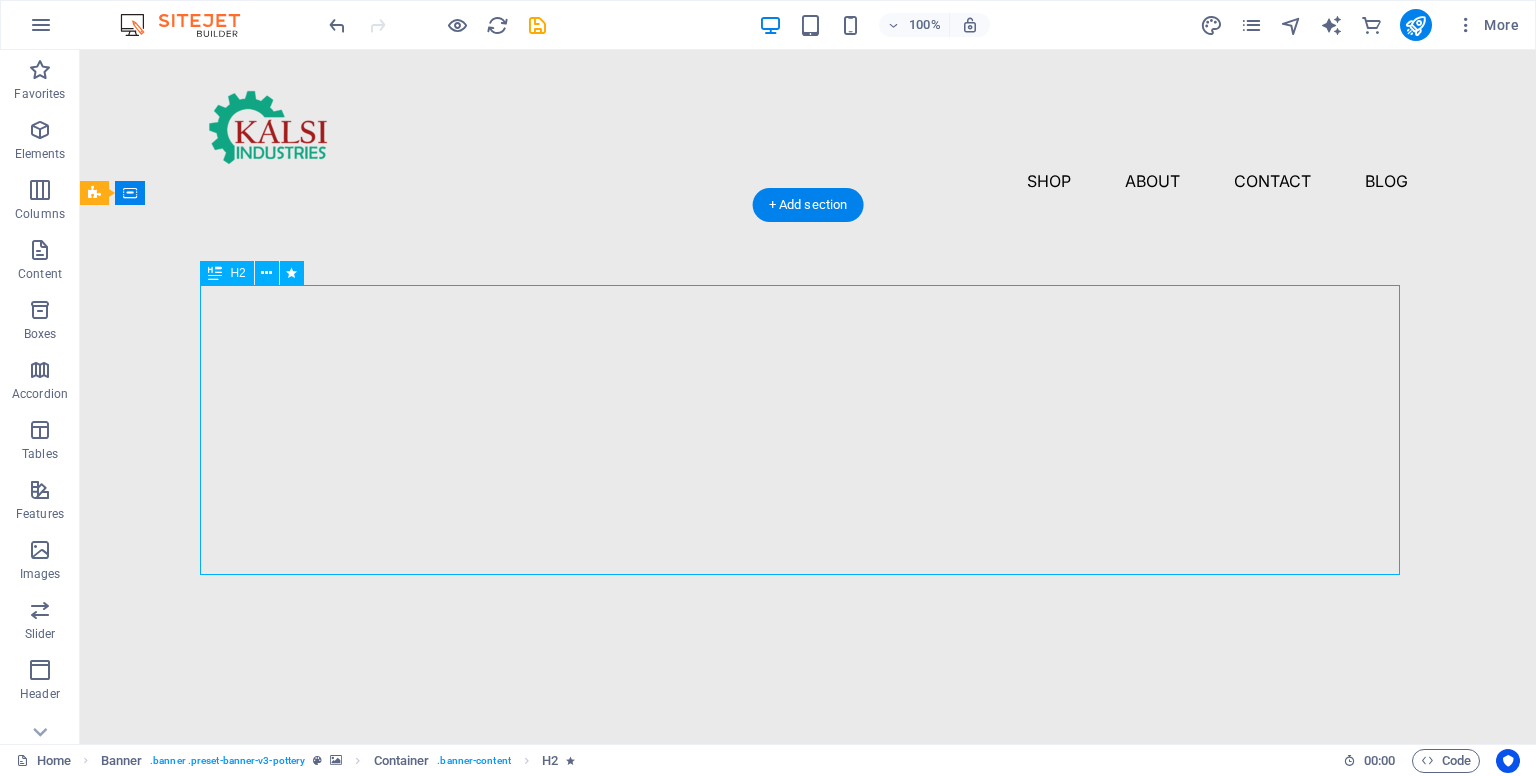 click on "​​ LEADING MANUFACTURER AND EXPORTER OF INDUSTRIAL BLOWERS, BURNERS, BOILERS & ROAD CONSTRUCTION MACHINERY" at bounding box center (808, 1076) 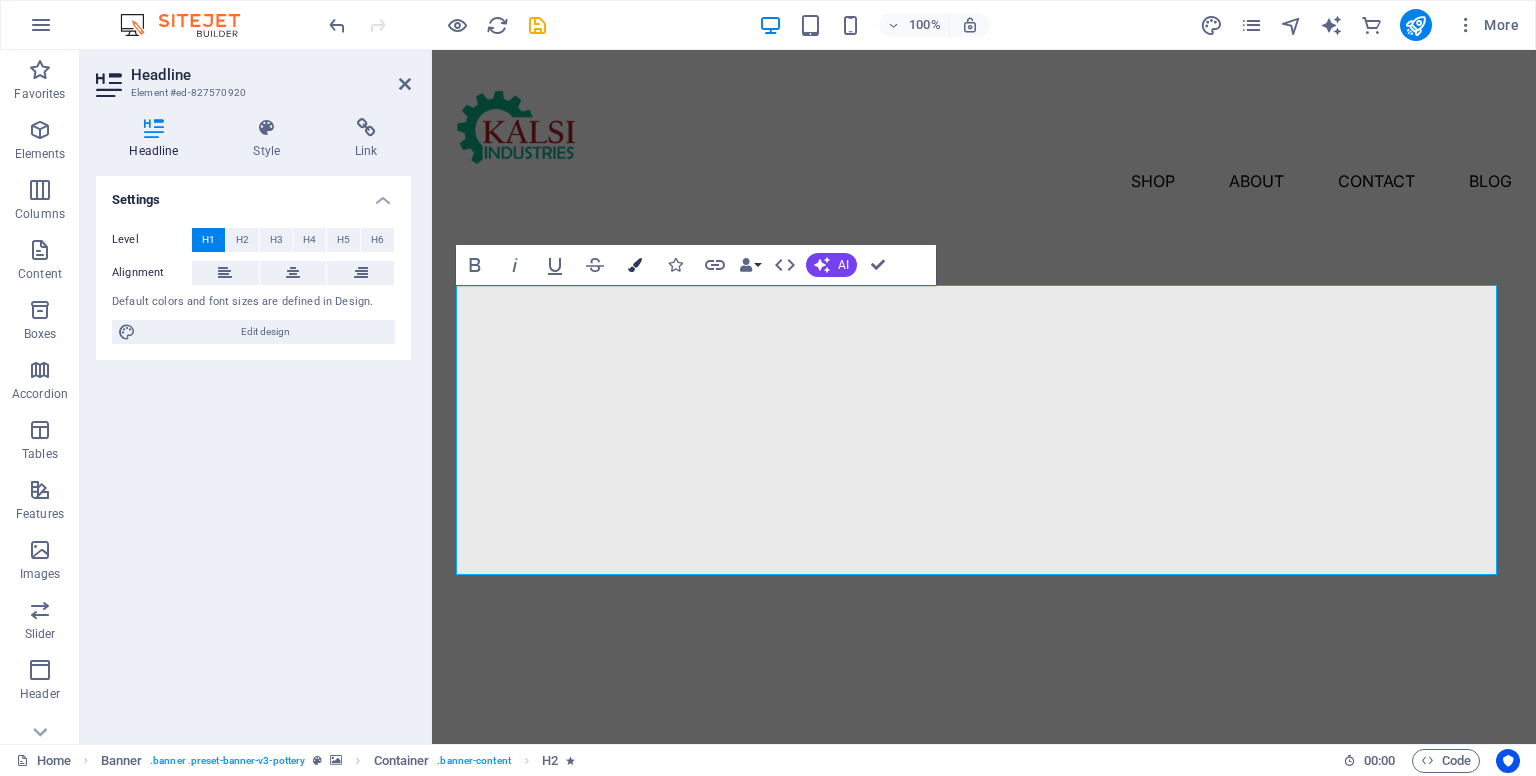 click on "Colors" at bounding box center (635, 265) 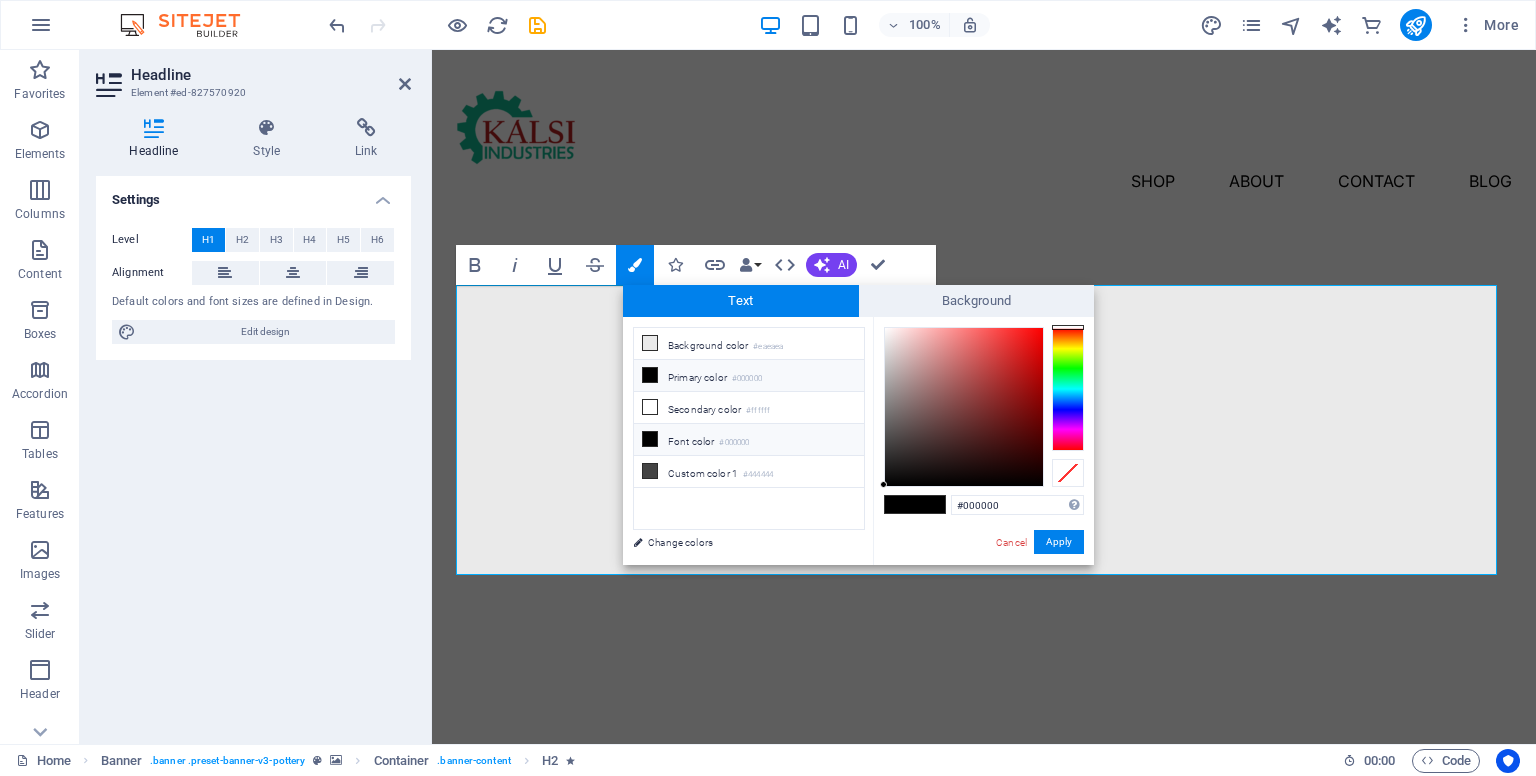 click at bounding box center [650, 439] 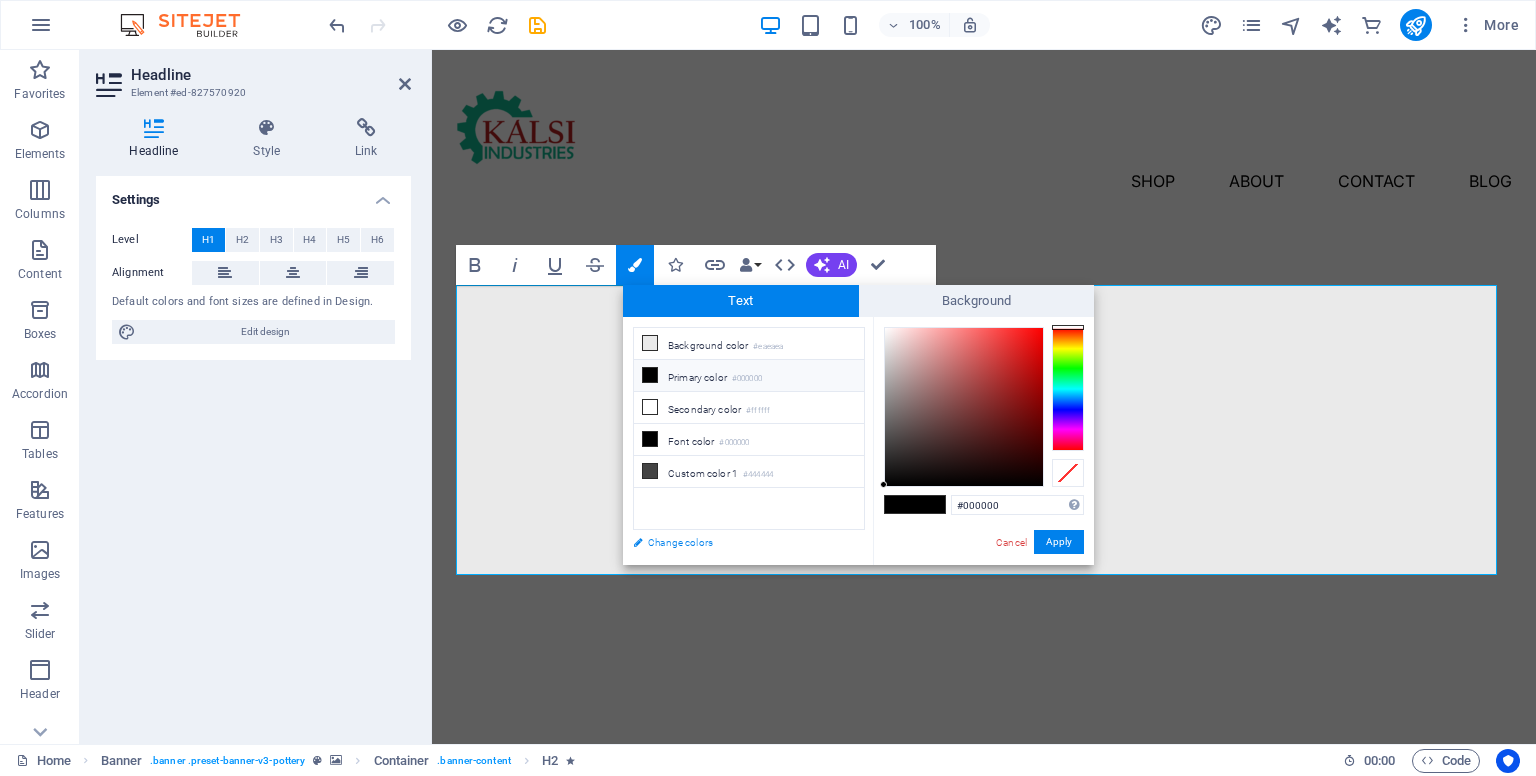 click on "Change colors" at bounding box center (739, 542) 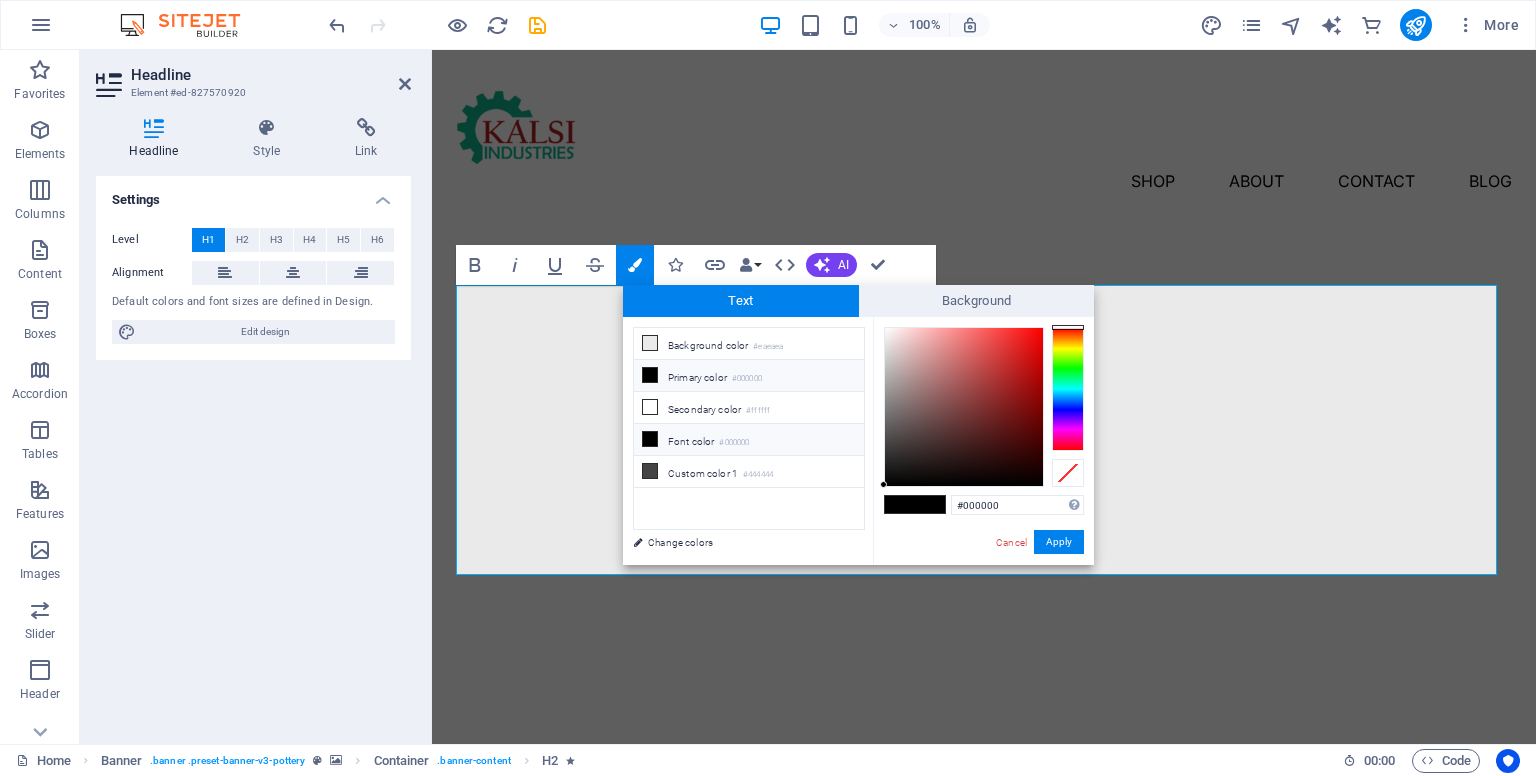 select on "px" 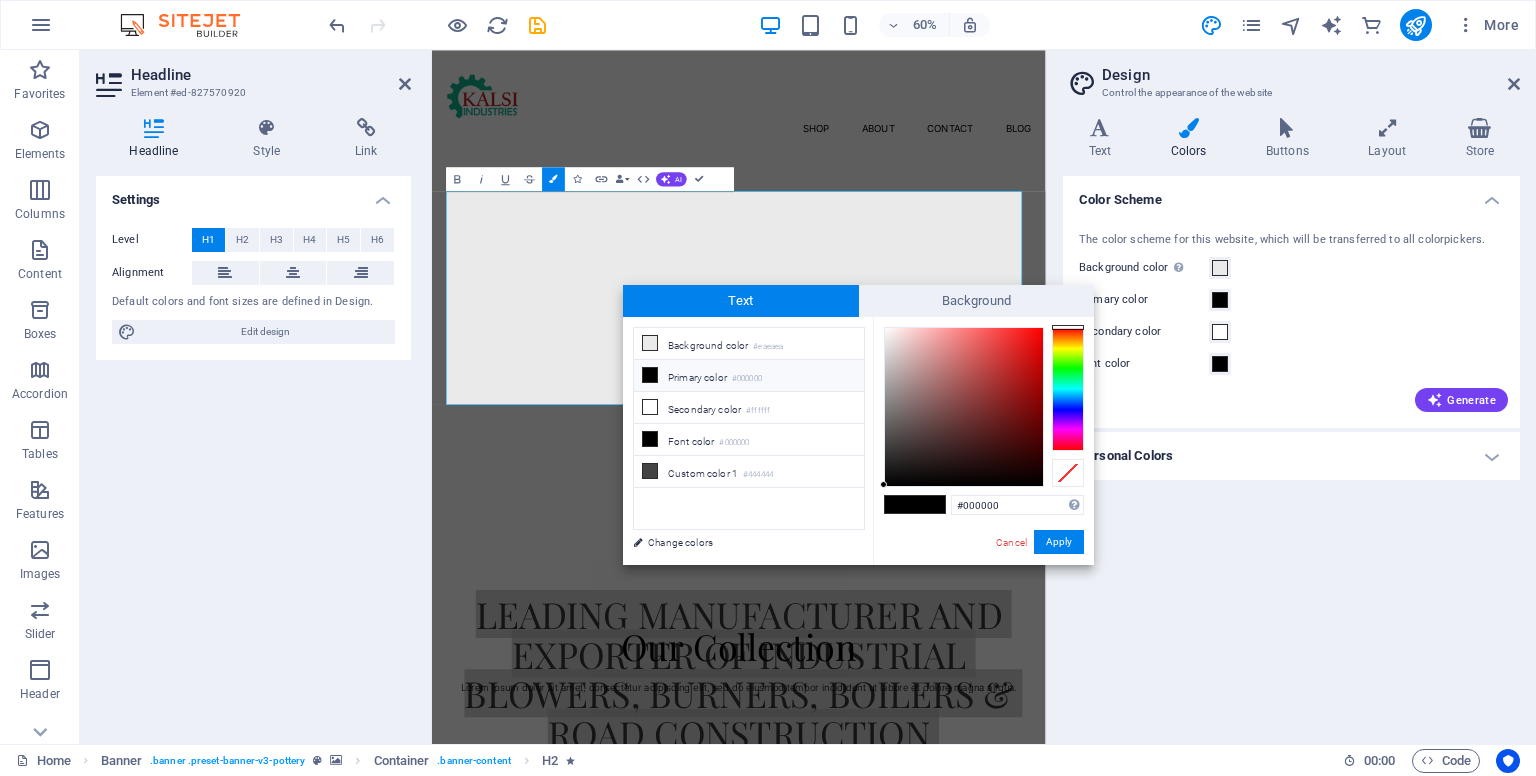 click on "Apply" at bounding box center (1059, 542) 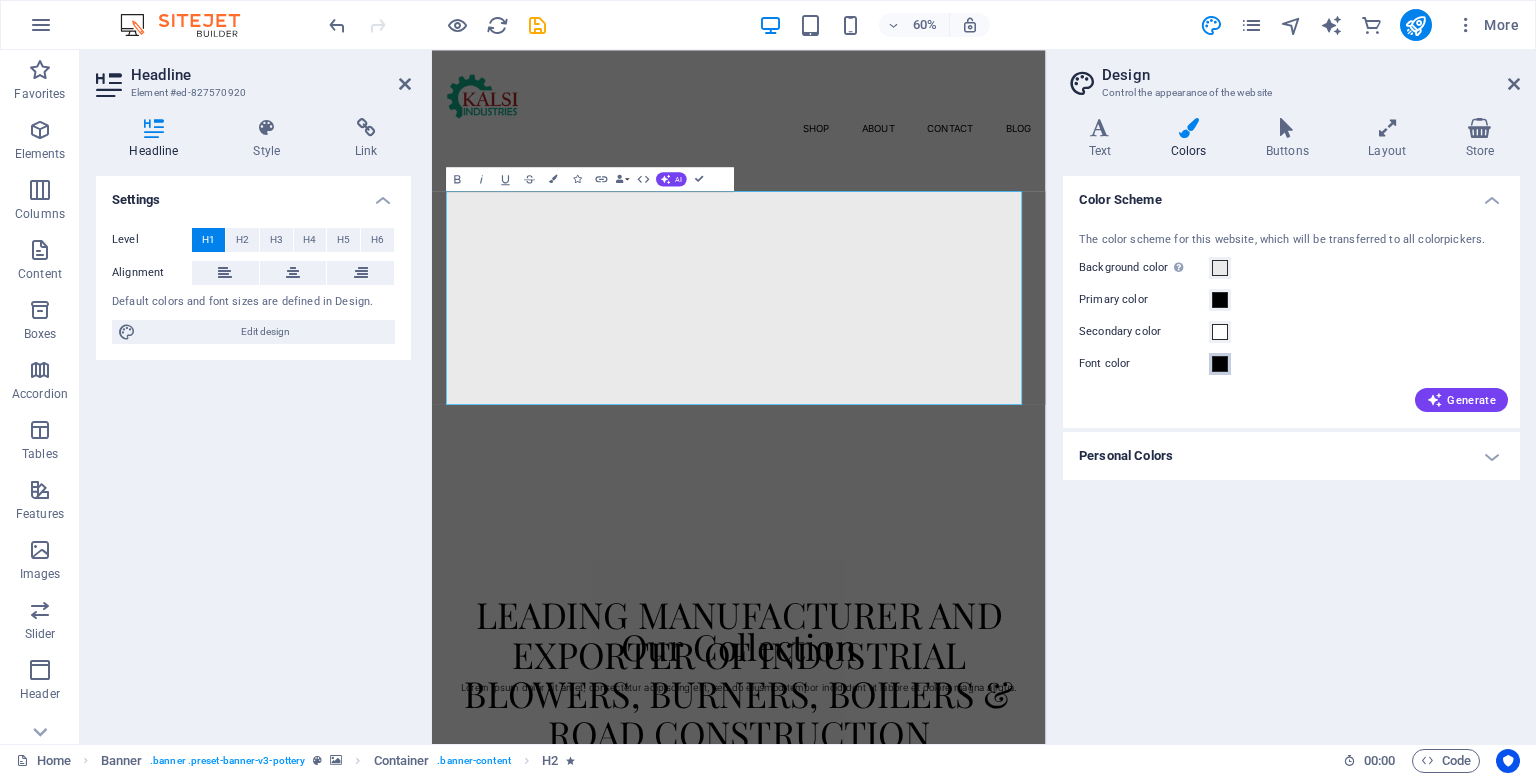 click at bounding box center (1220, 364) 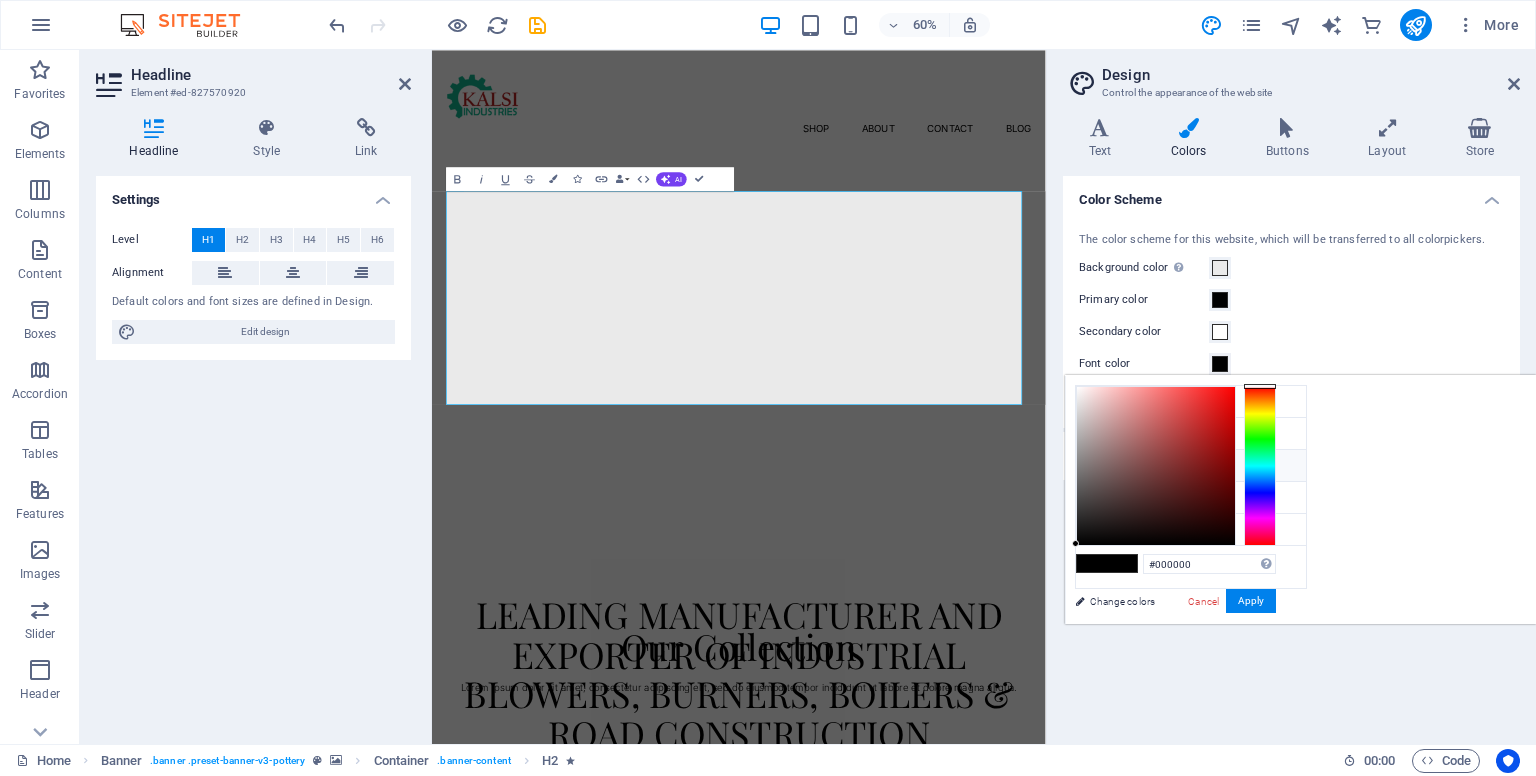 click at bounding box center (1092, 465) 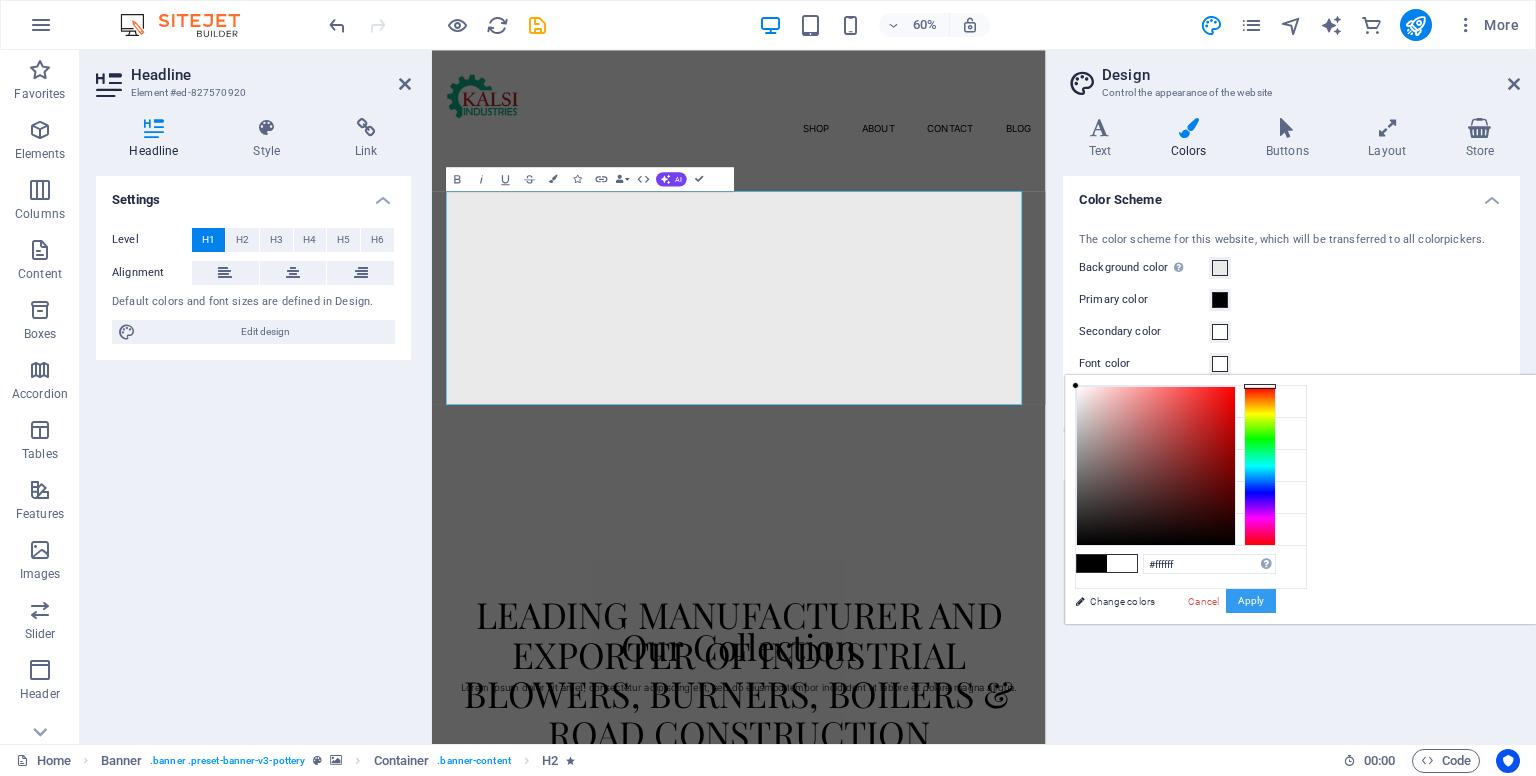 click on "Apply" at bounding box center (1251, 601) 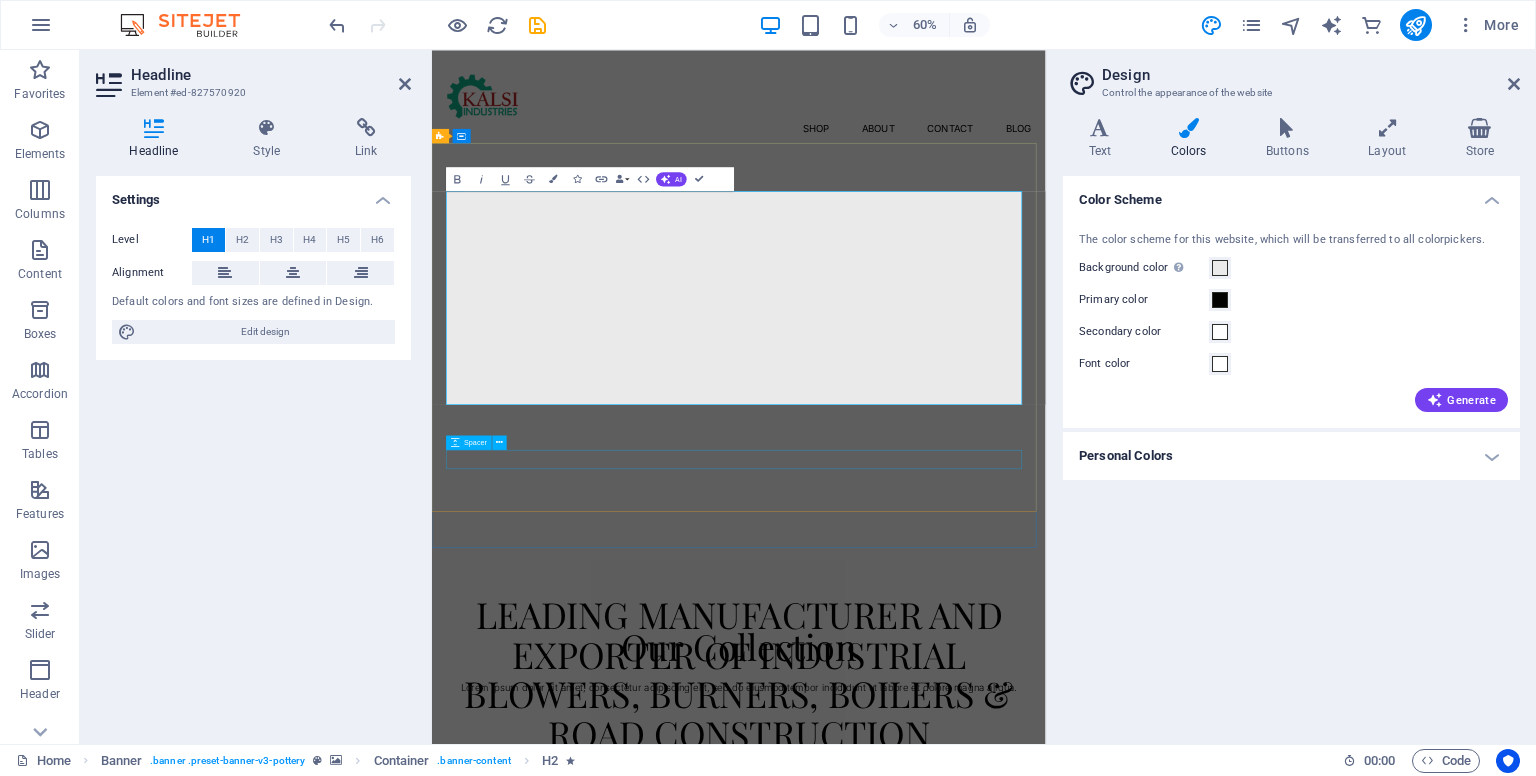 click at bounding box center (943, 1352) 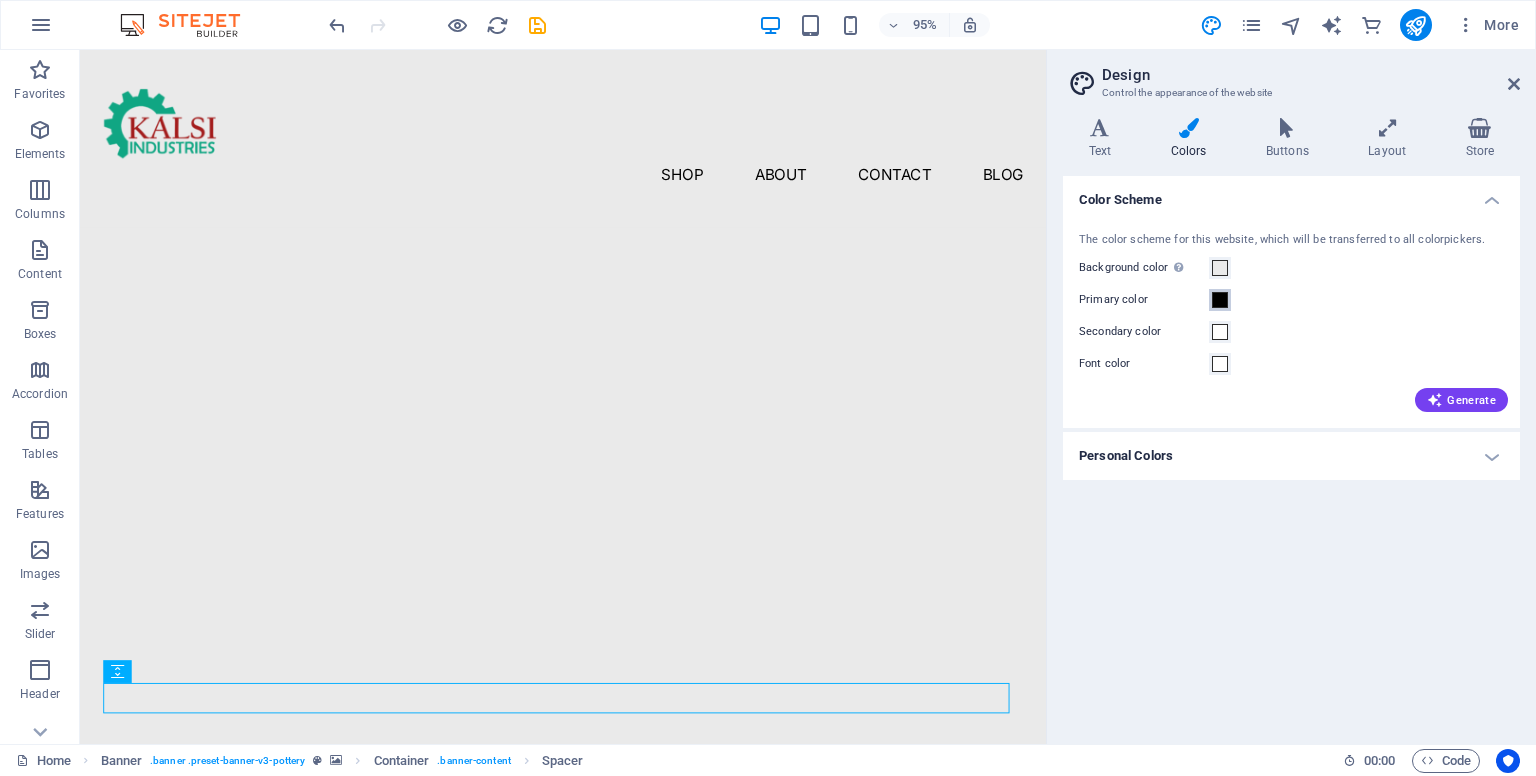click at bounding box center [1220, 300] 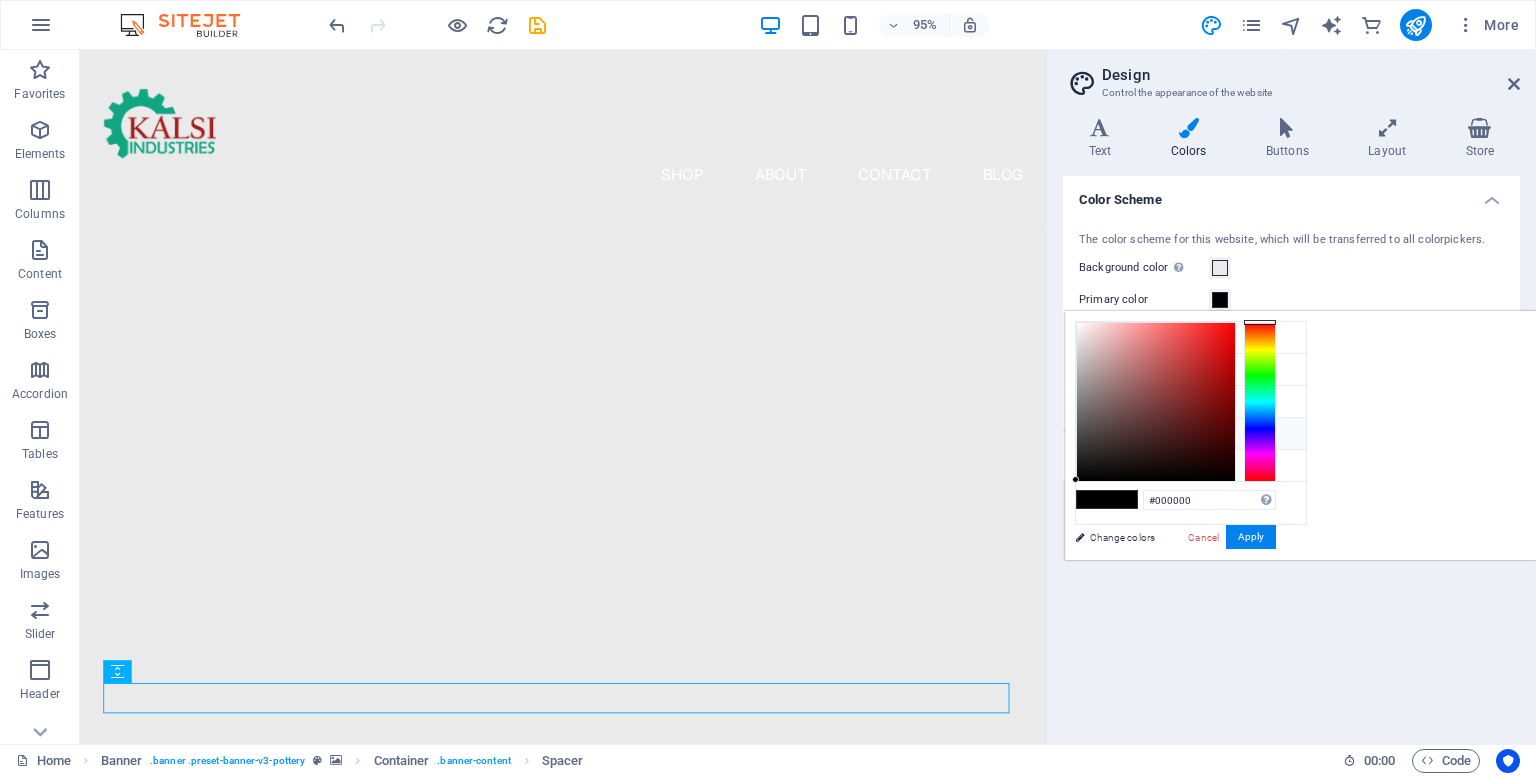 click at bounding box center [1092, 433] 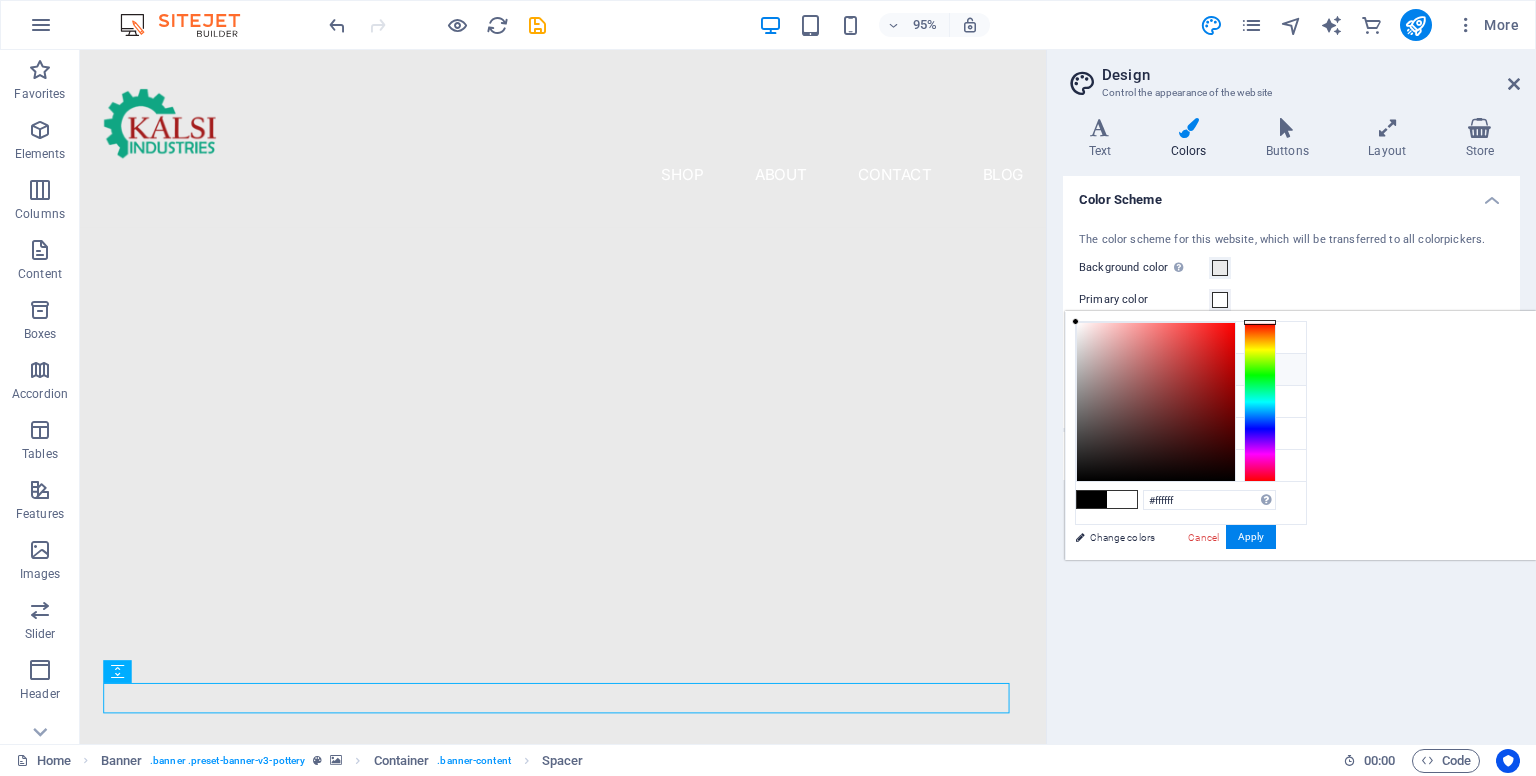 click on "Primary color
#ffffff" at bounding box center (1191, 370) 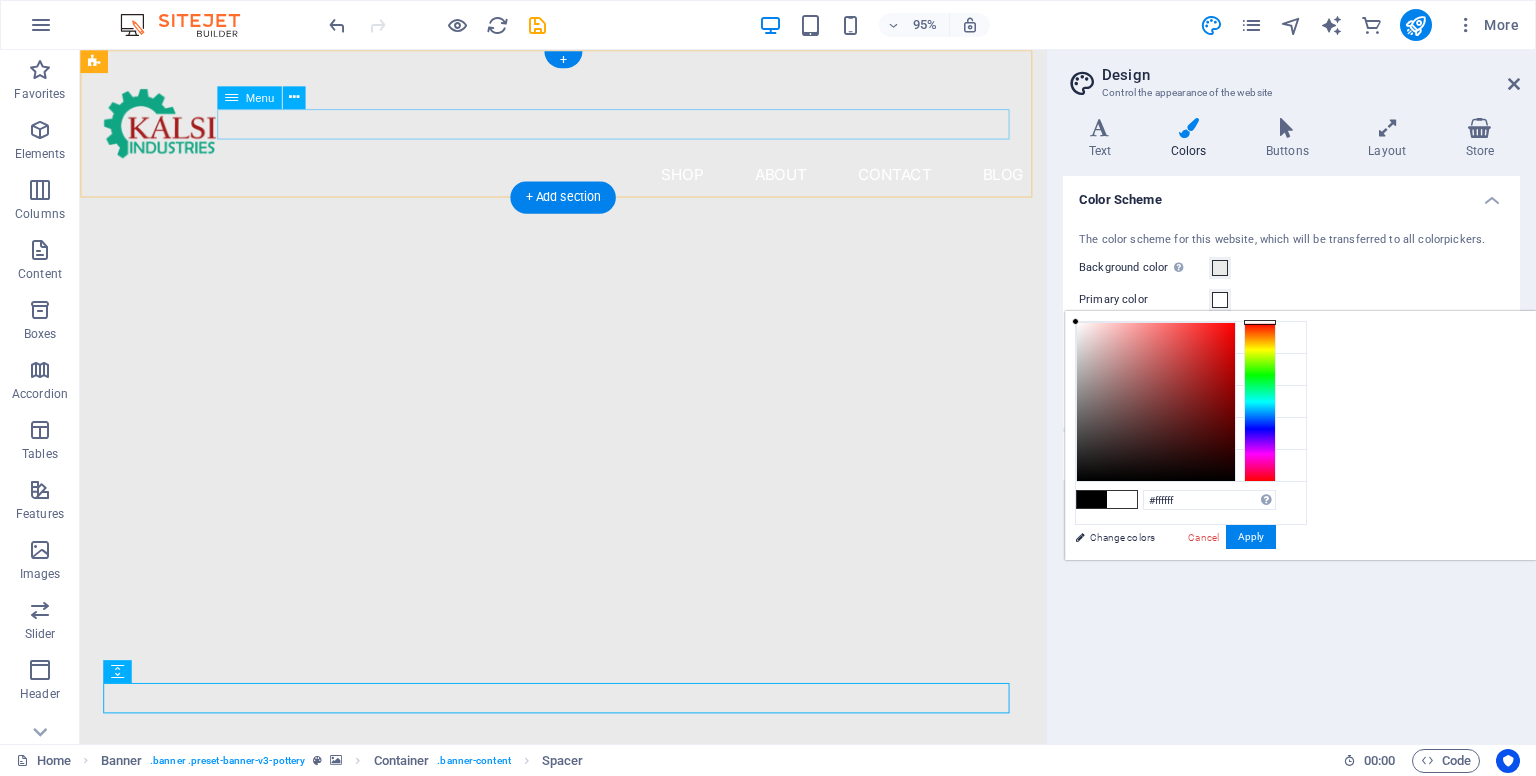 click on "Shop About Contact Blog" at bounding box center [588, 181] 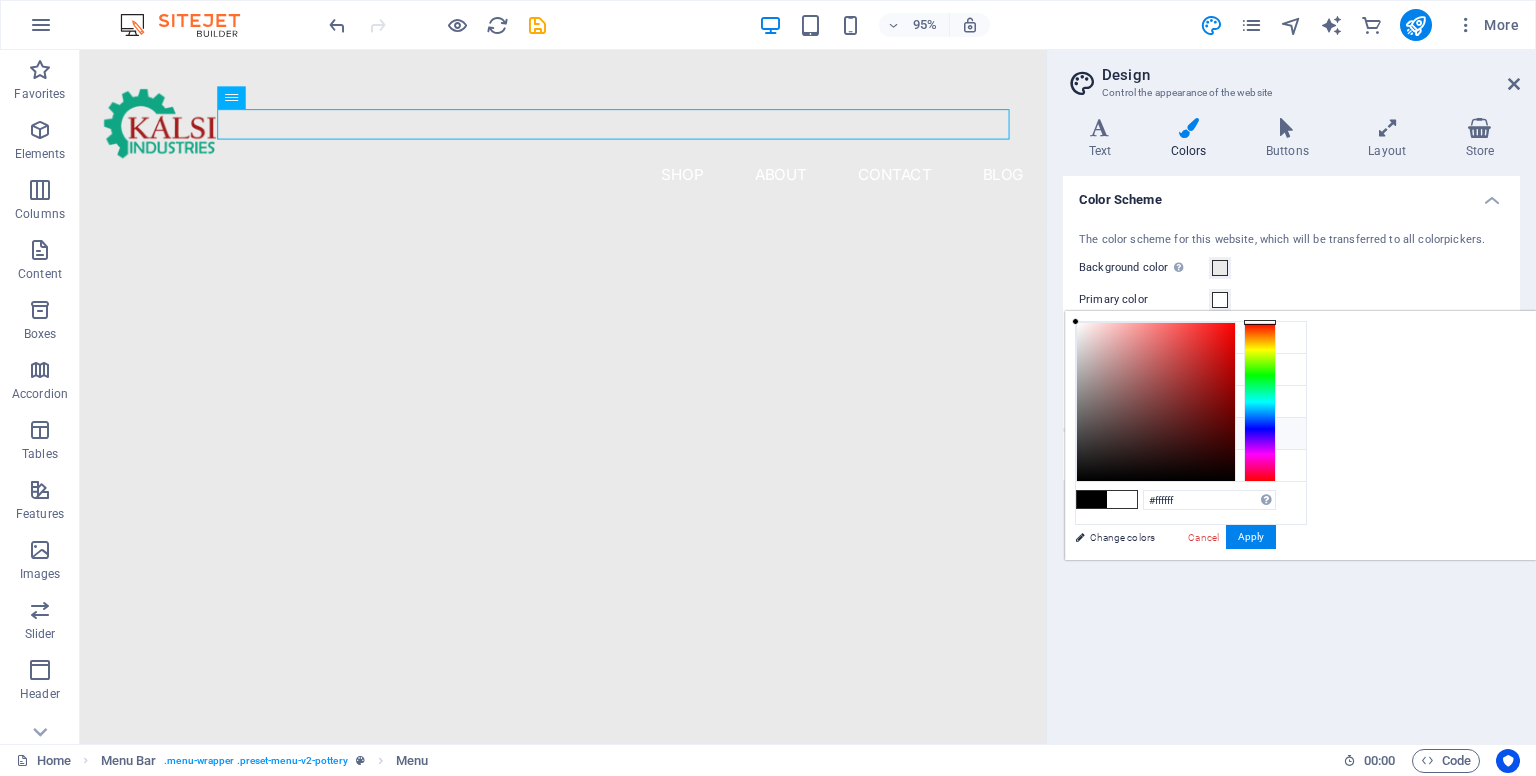 click at bounding box center [1092, 433] 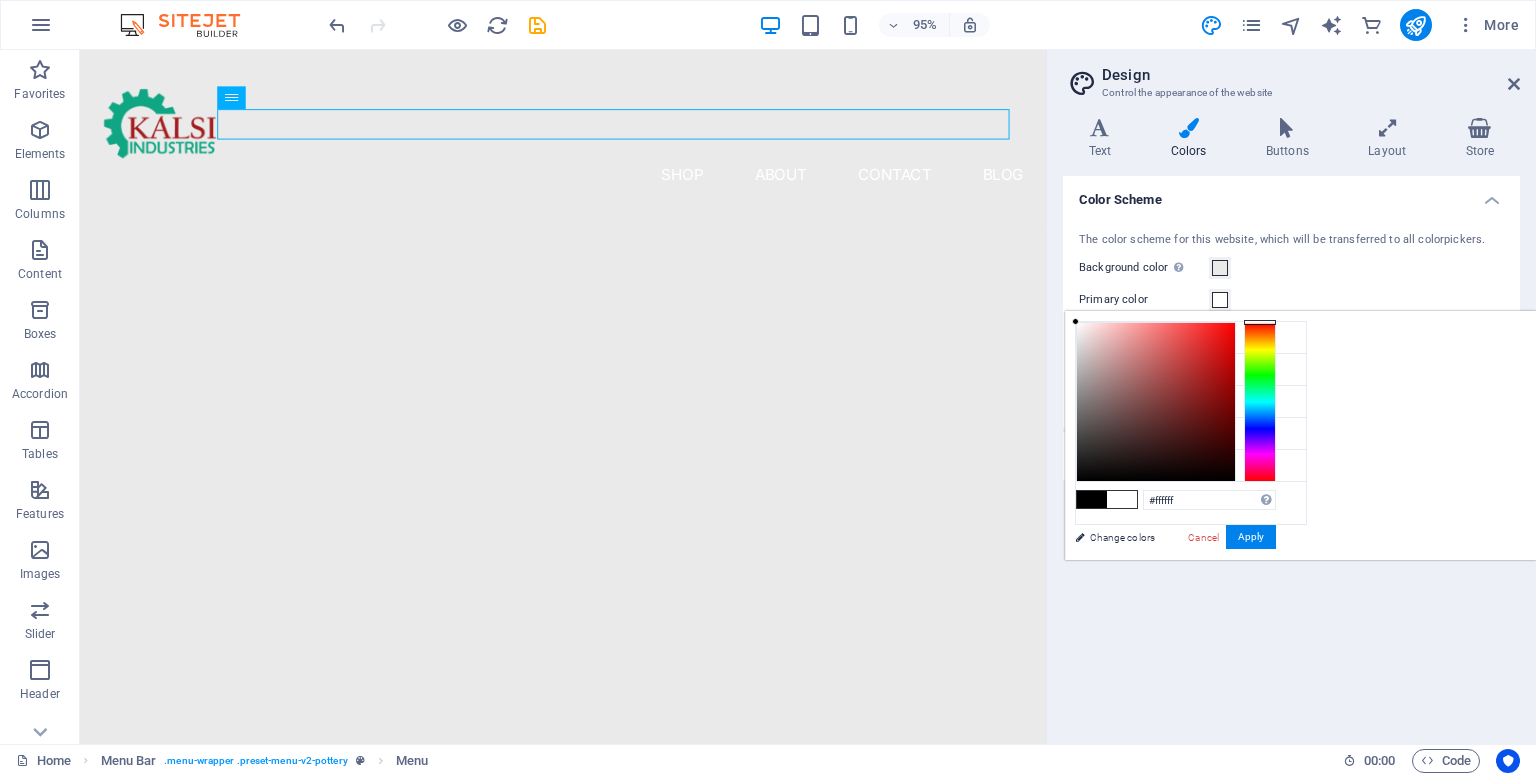 click at bounding box center (1092, 499) 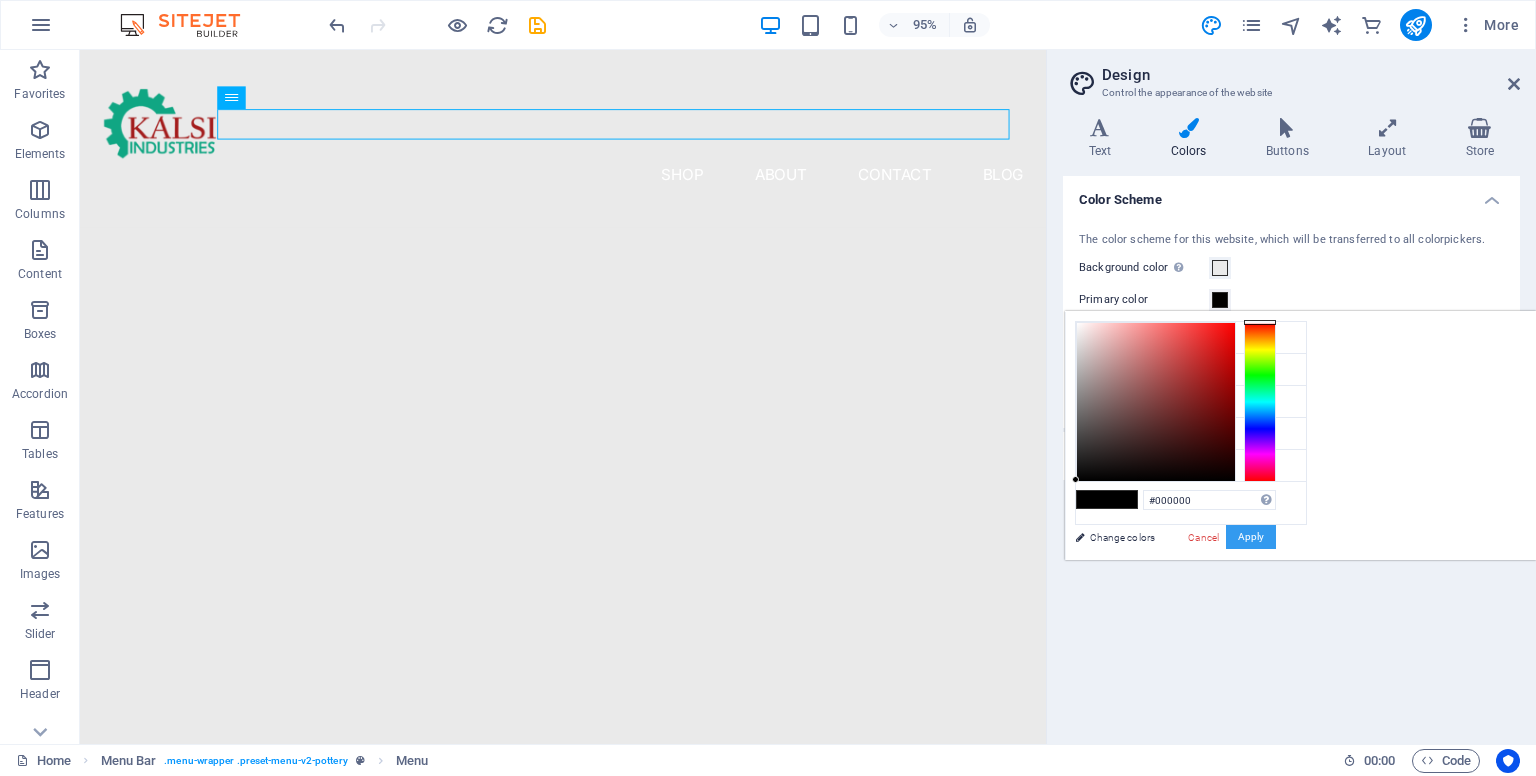 click on "Apply" at bounding box center [1251, 537] 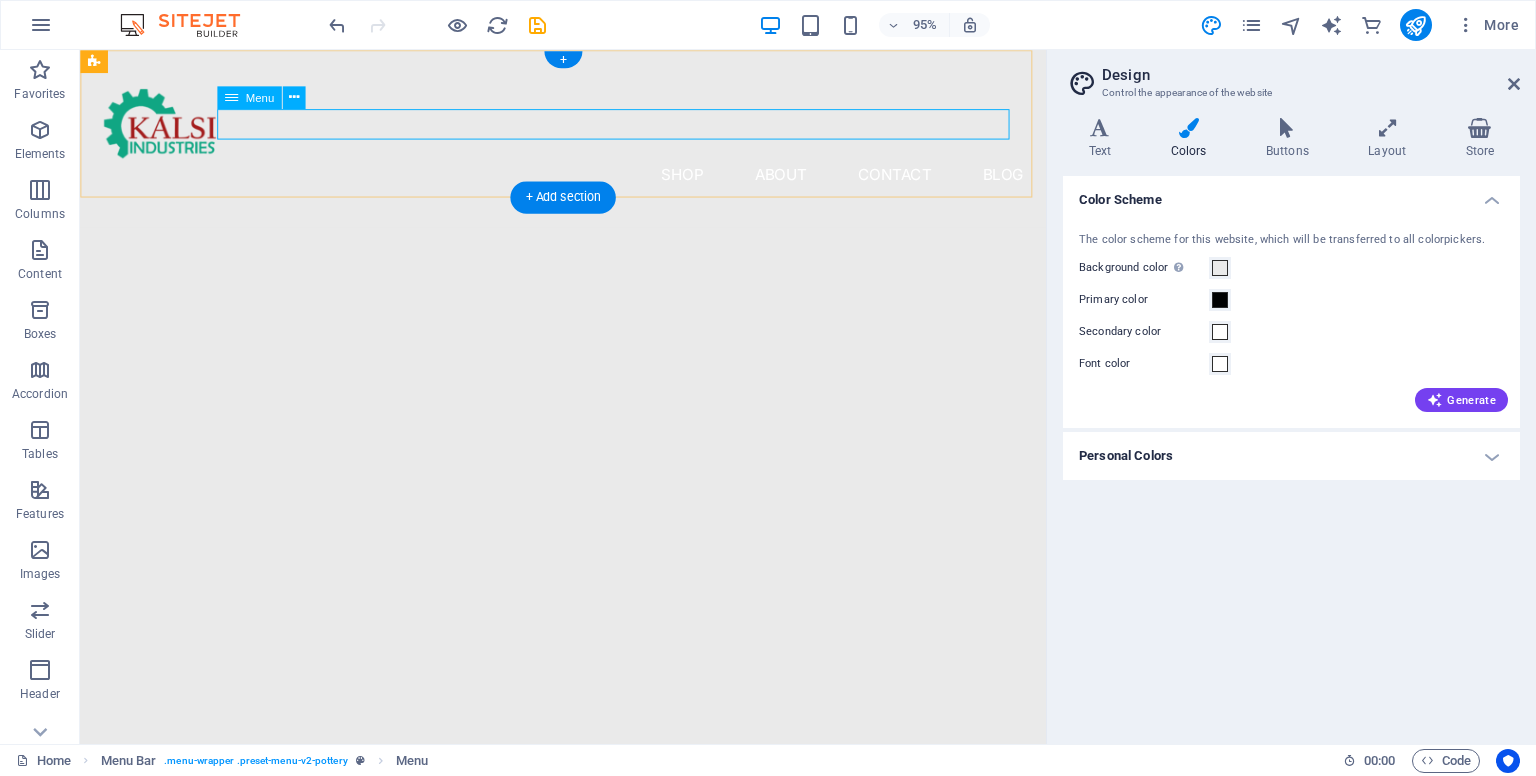 click on "Shop About Contact Blog" at bounding box center [588, 181] 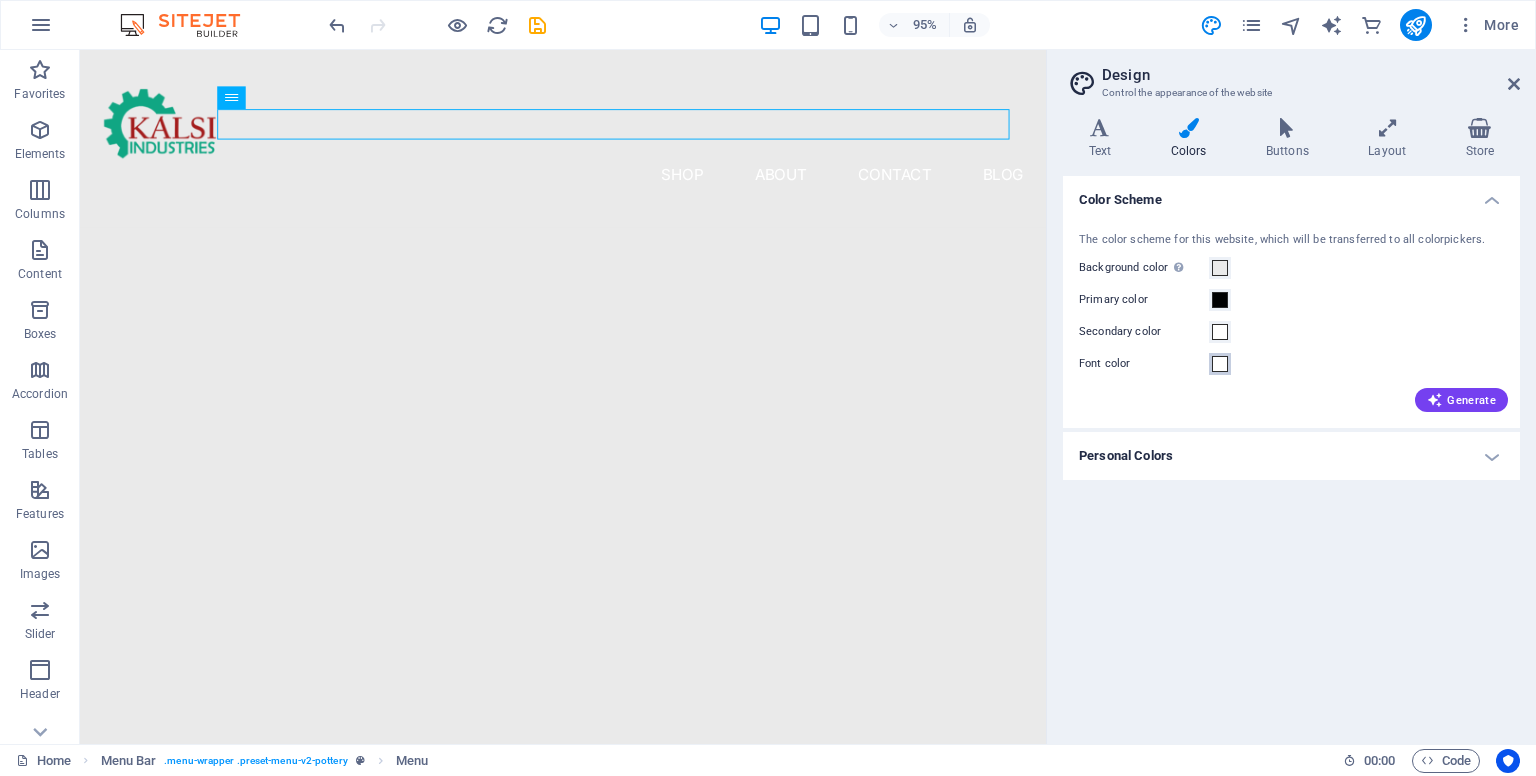 click at bounding box center [1220, 364] 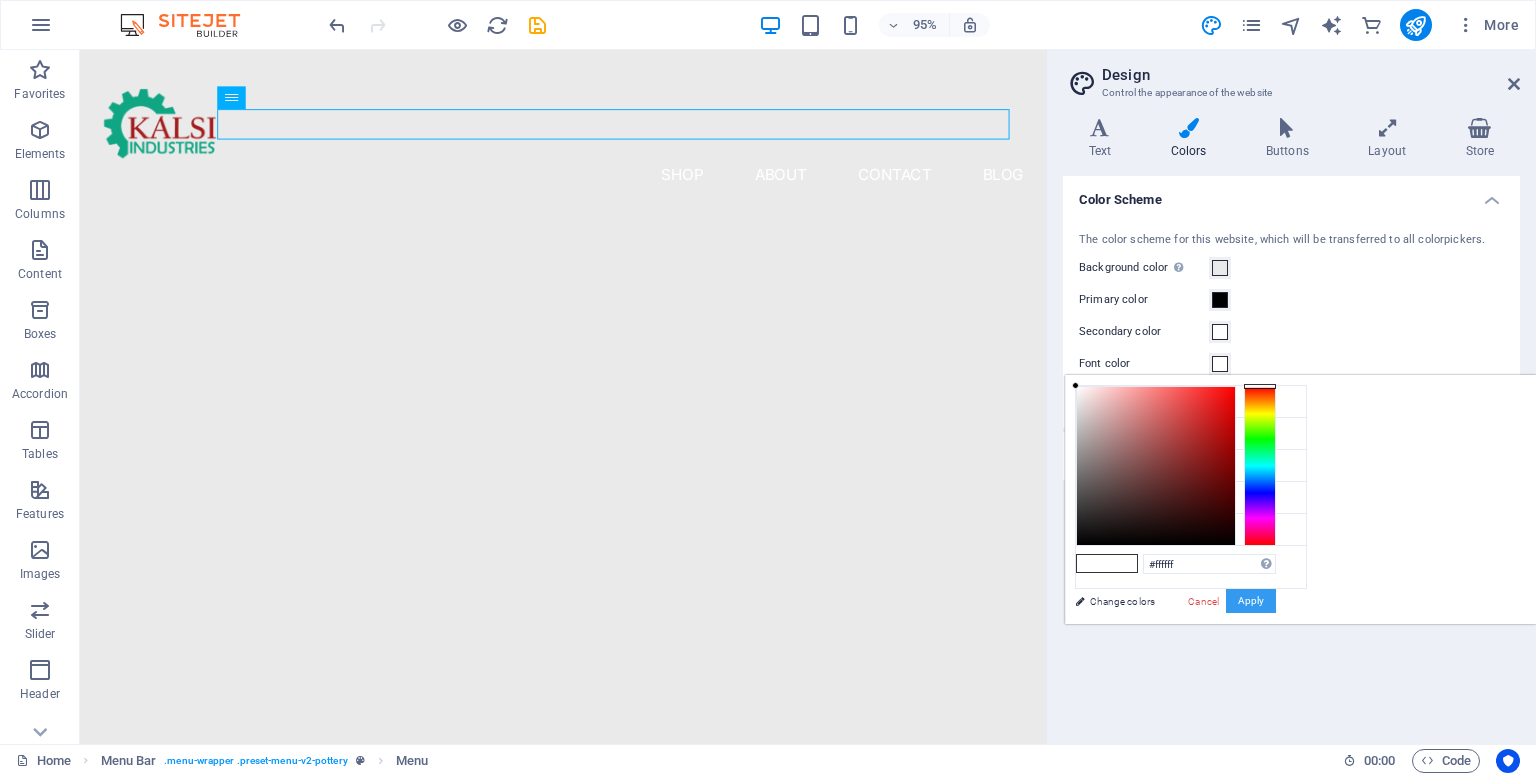 click on "Apply" at bounding box center (1251, 601) 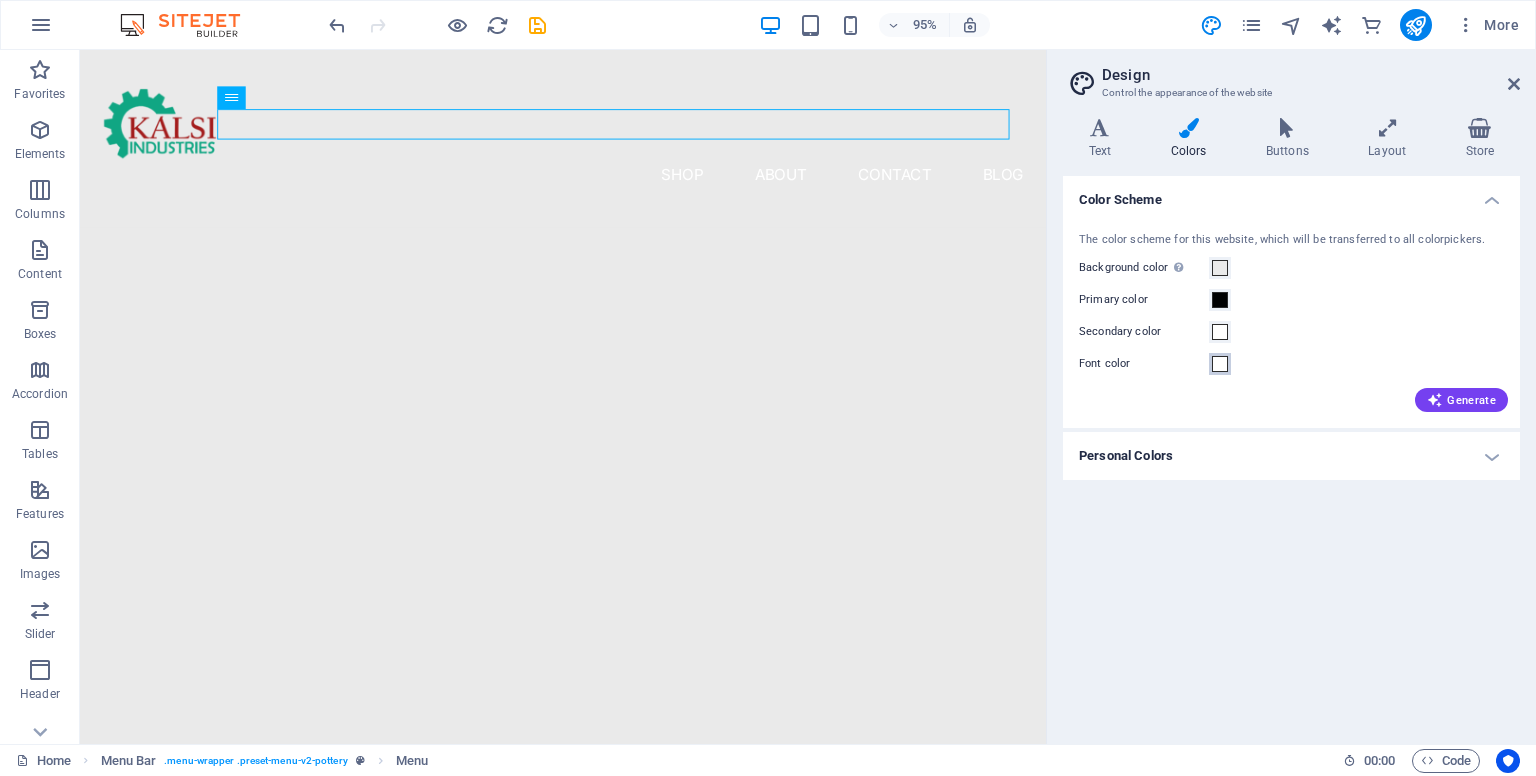 click at bounding box center (1220, 364) 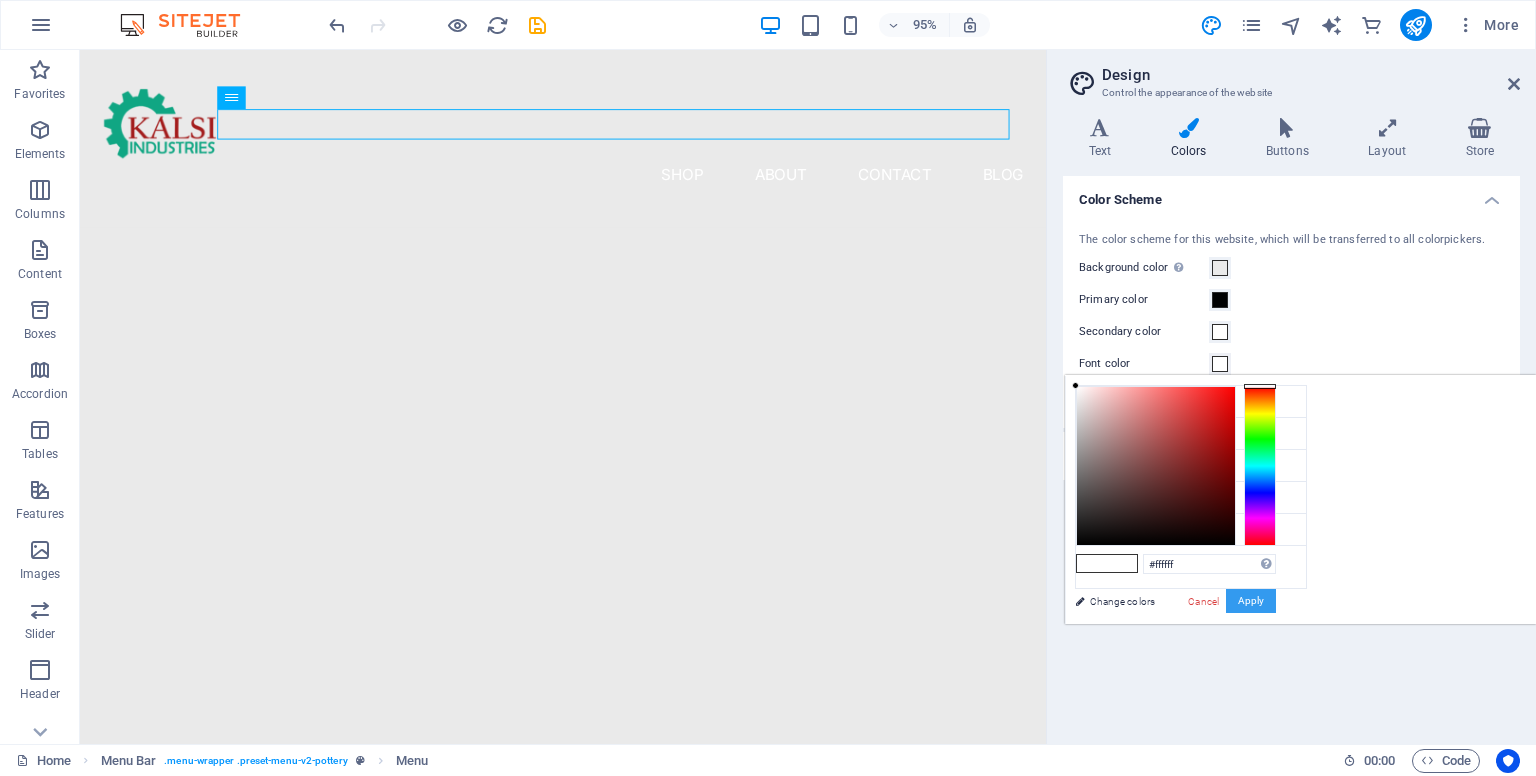 drag, startPoint x: 1247, startPoint y: 600, endPoint x: 1232, endPoint y: 569, distance: 34.43835 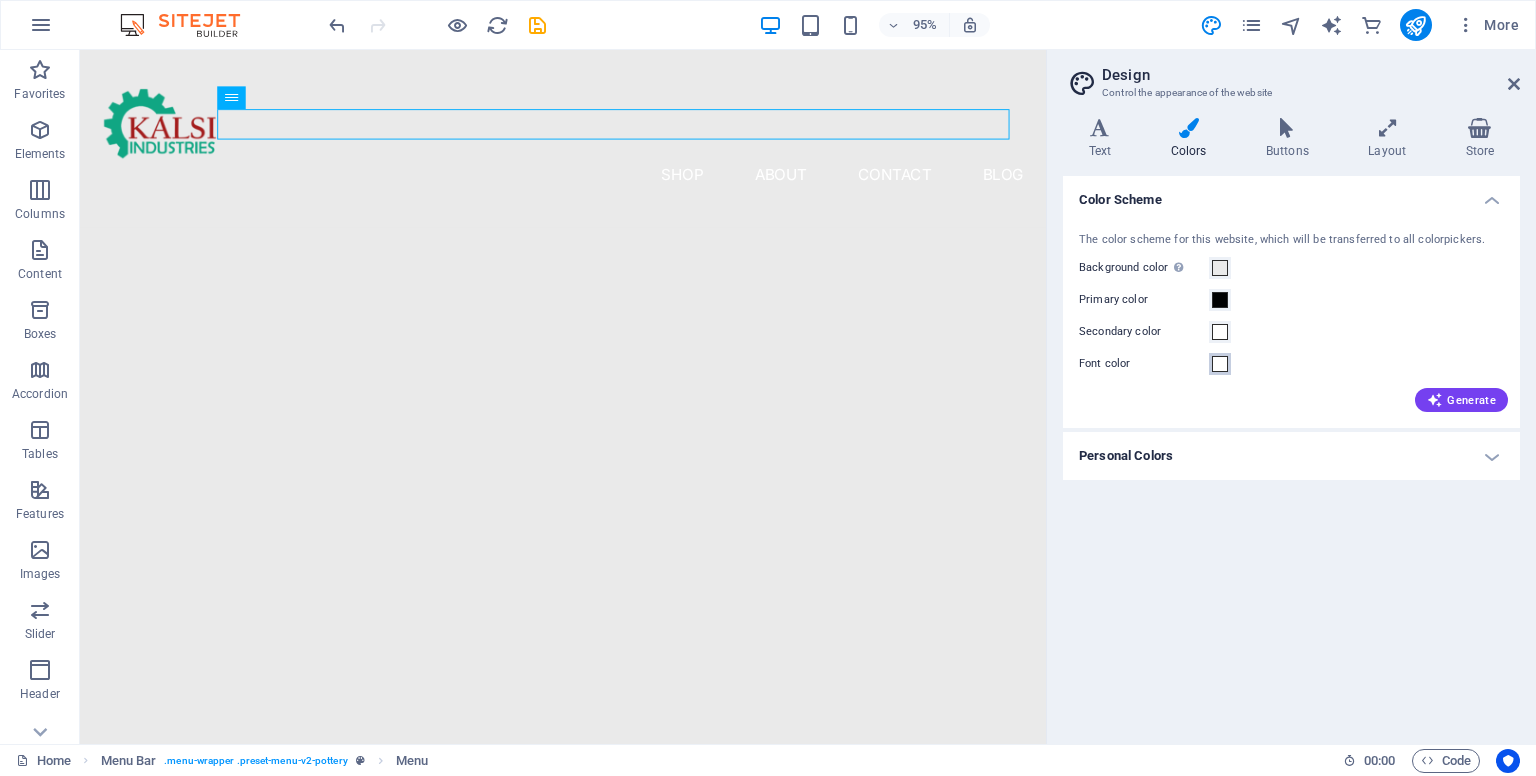 click at bounding box center (1220, 364) 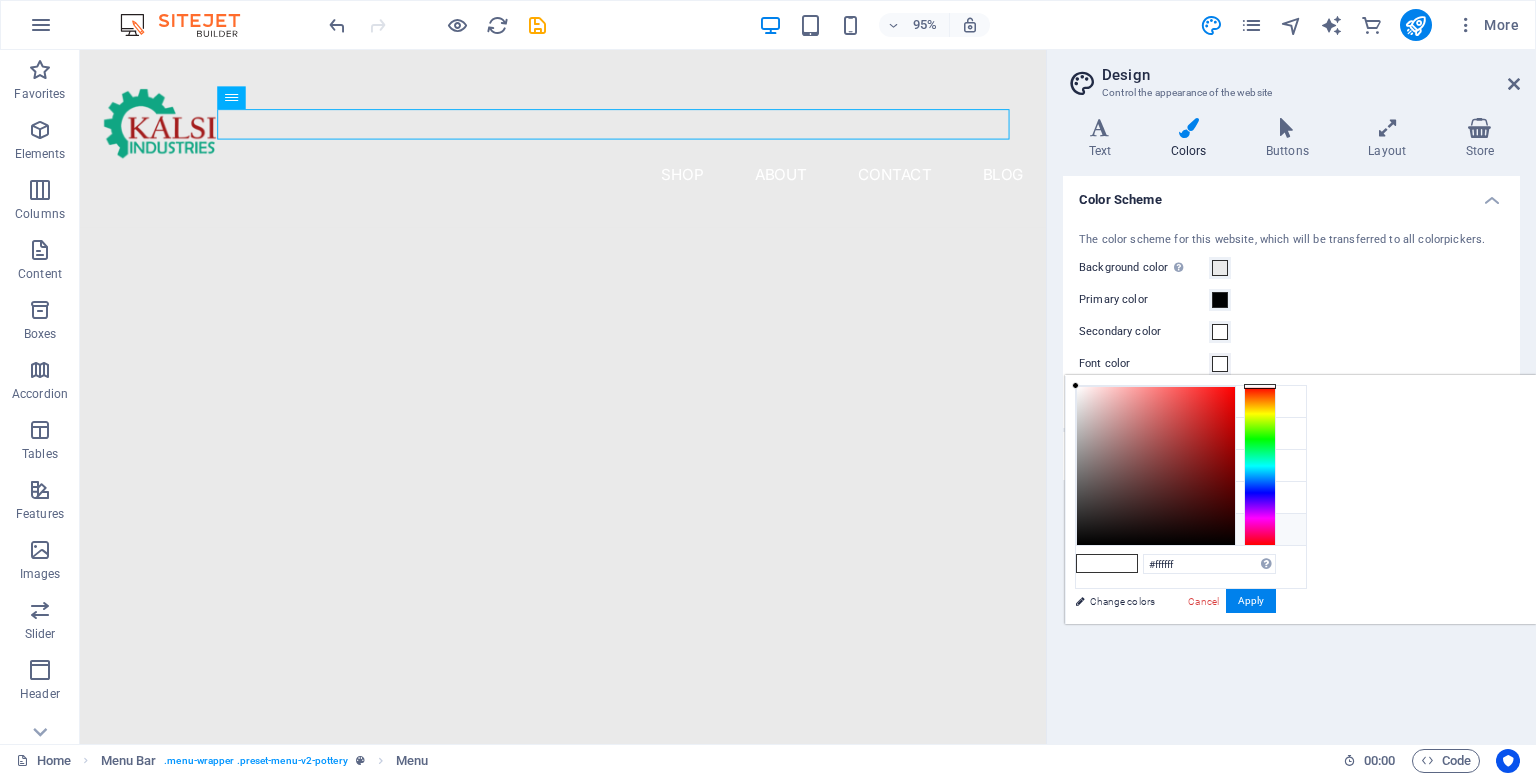click at bounding box center [1092, 529] 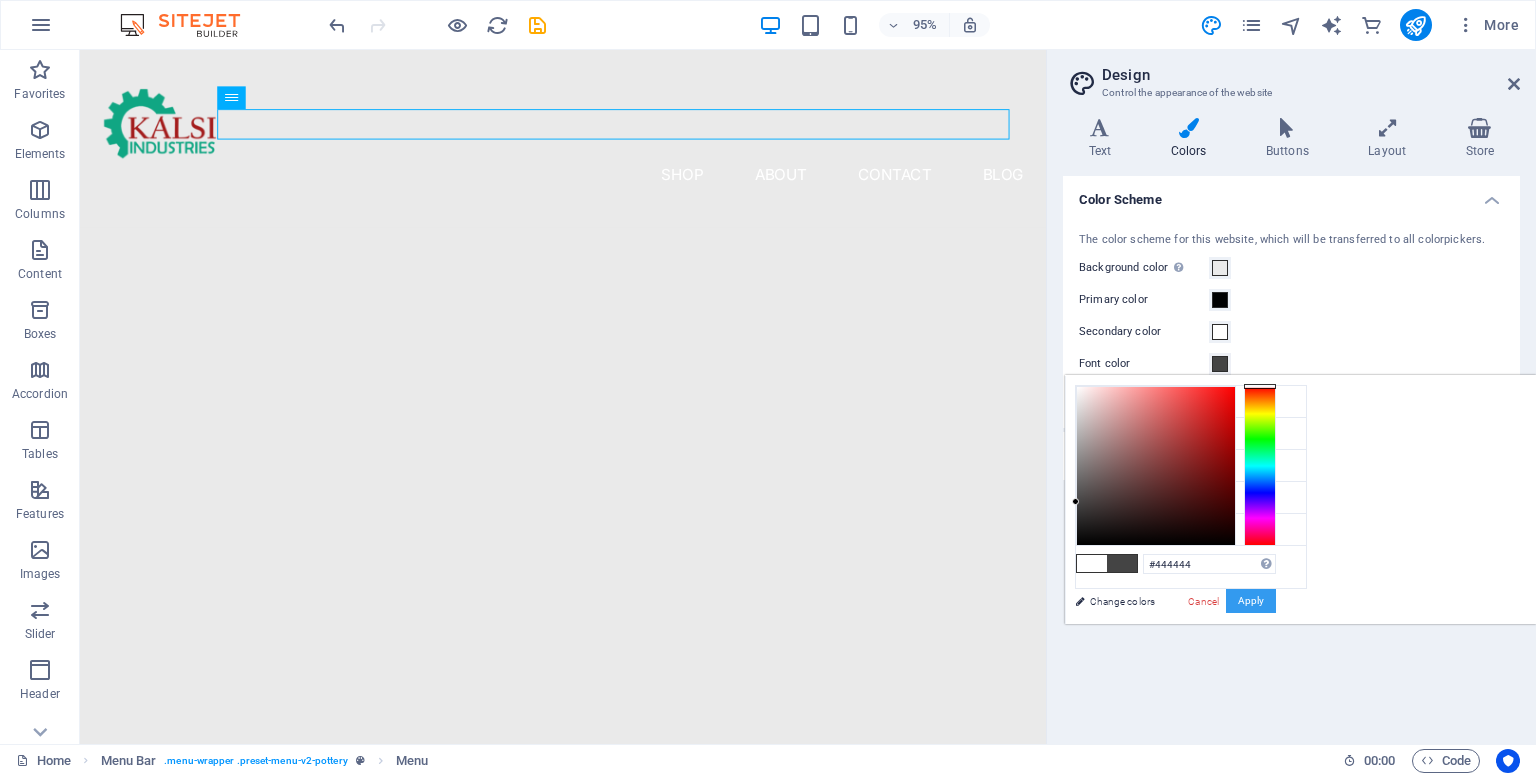 click on "Apply" at bounding box center [1251, 601] 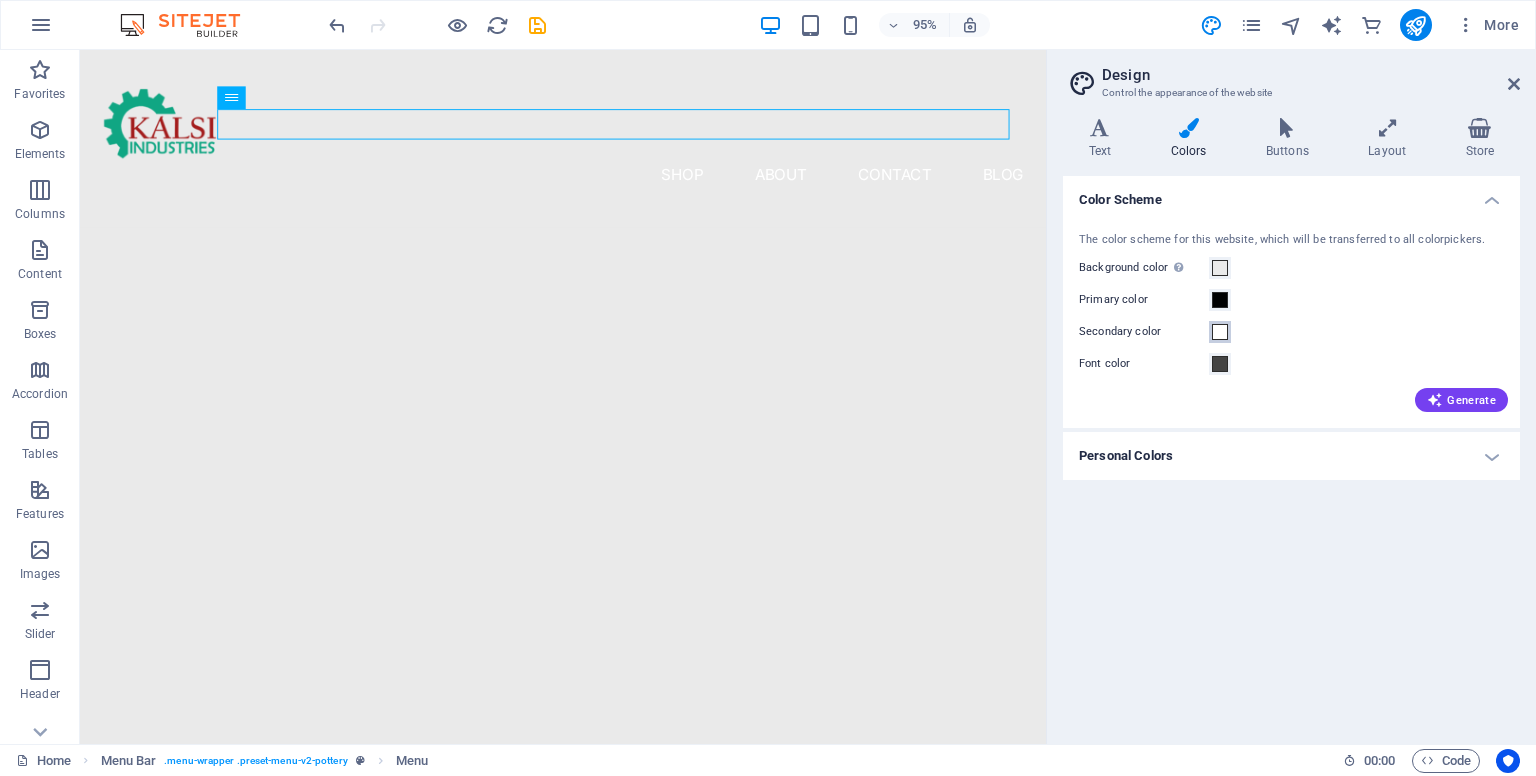 click at bounding box center [1220, 332] 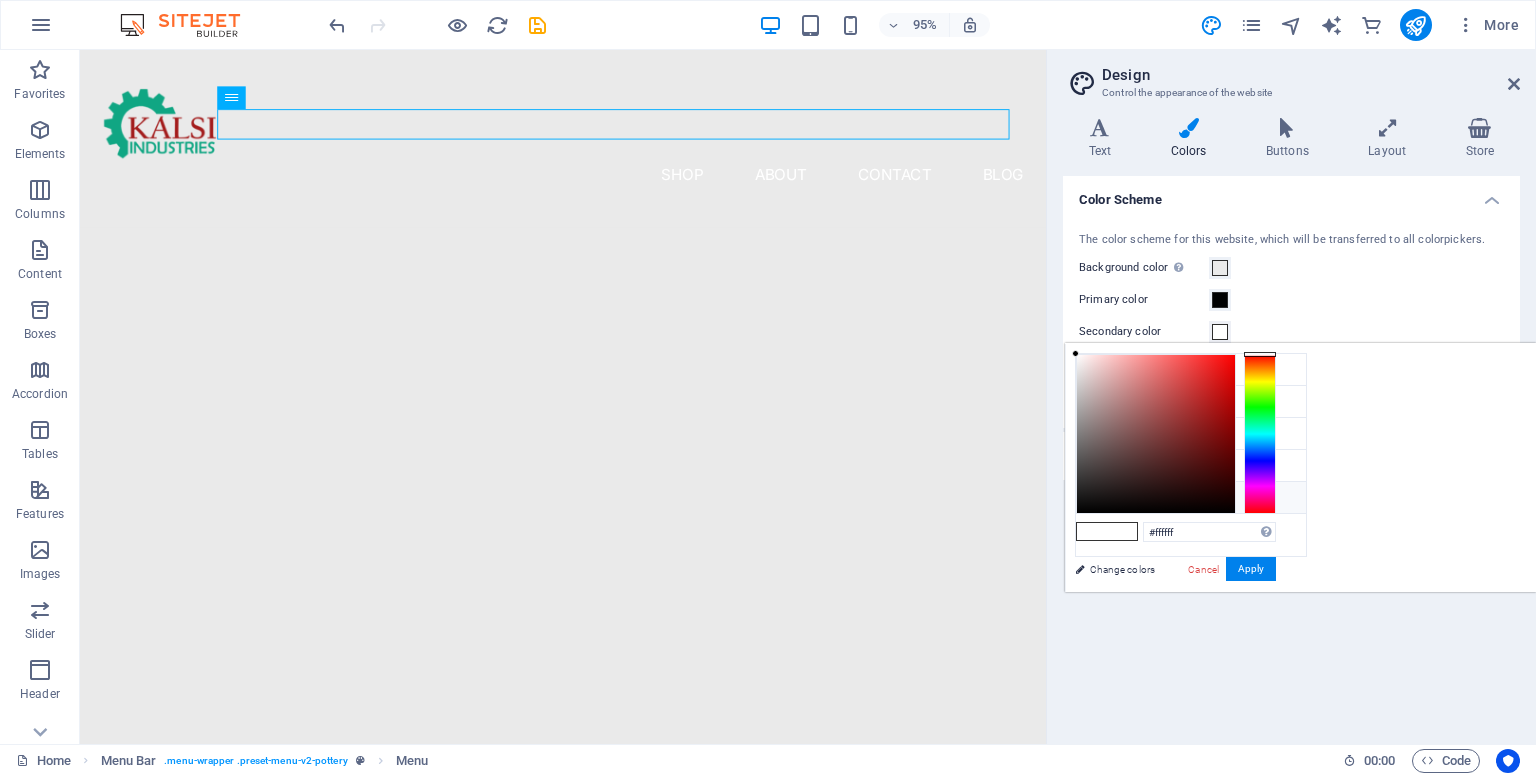 drag, startPoint x: 1096, startPoint y: 493, endPoint x: 1129, endPoint y: 494, distance: 33.01515 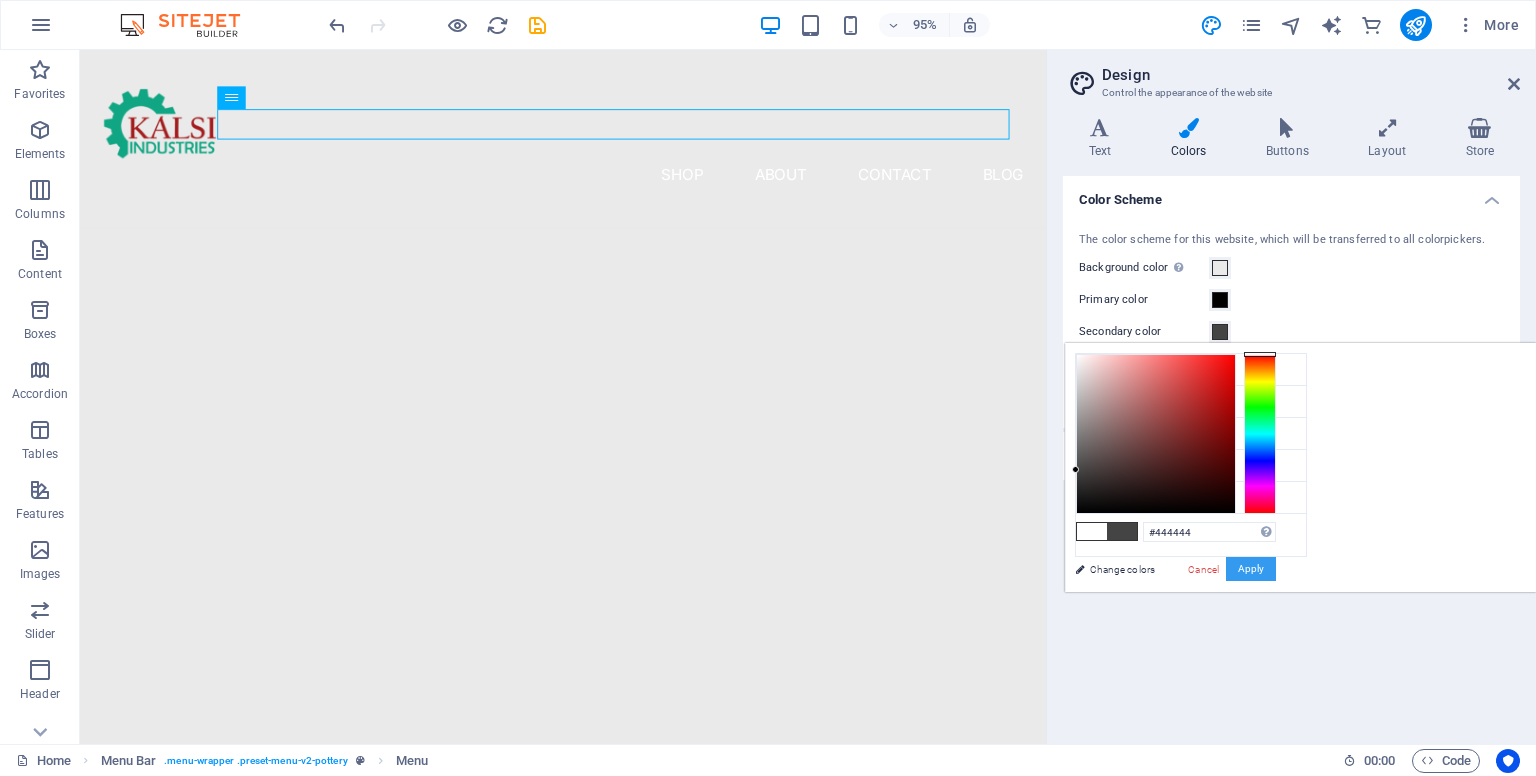 click on "Apply" at bounding box center (1251, 569) 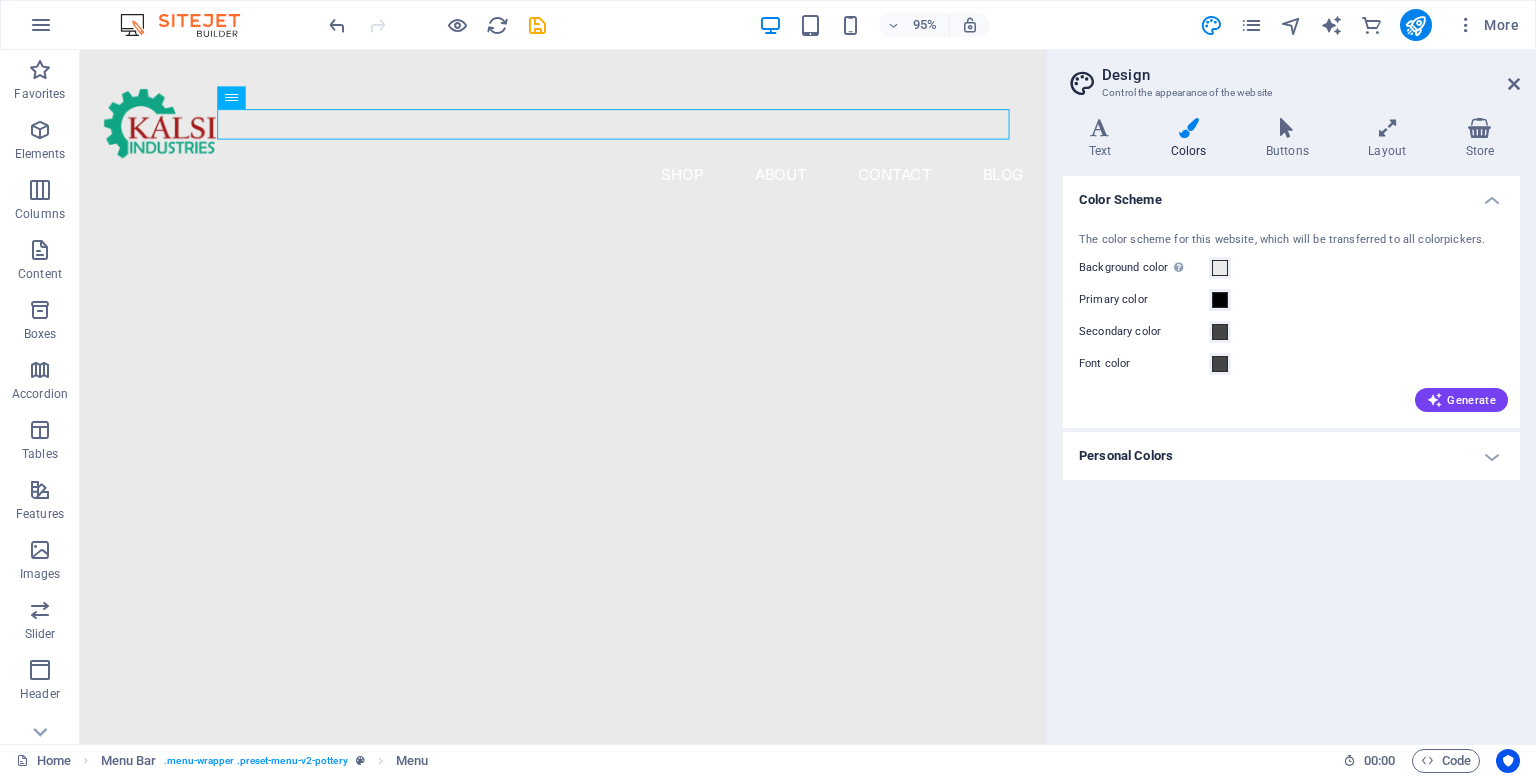 click on "Color Scheme The color scheme for this website, which will be transferred to all colorpickers. Background color Only visible if it is not covered by other backgrounds. Primary color Secondary color Font color Generate Personal Colors Custom color 1 Custom color 2 Custom color 3 Custom color 4 Custom color 5" at bounding box center [1291, 452] 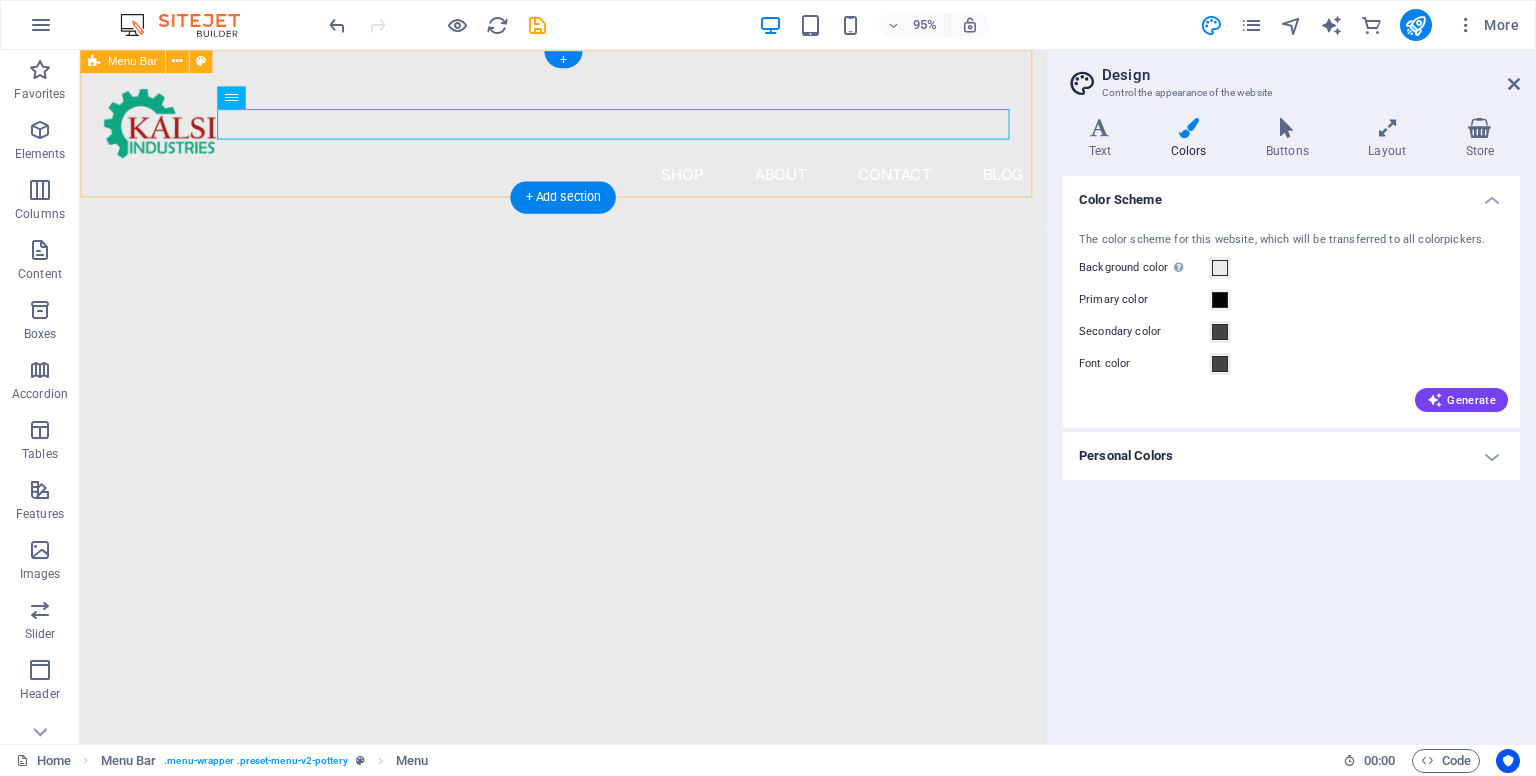 click on "Shop About Contact Blog" at bounding box center [588, 143] 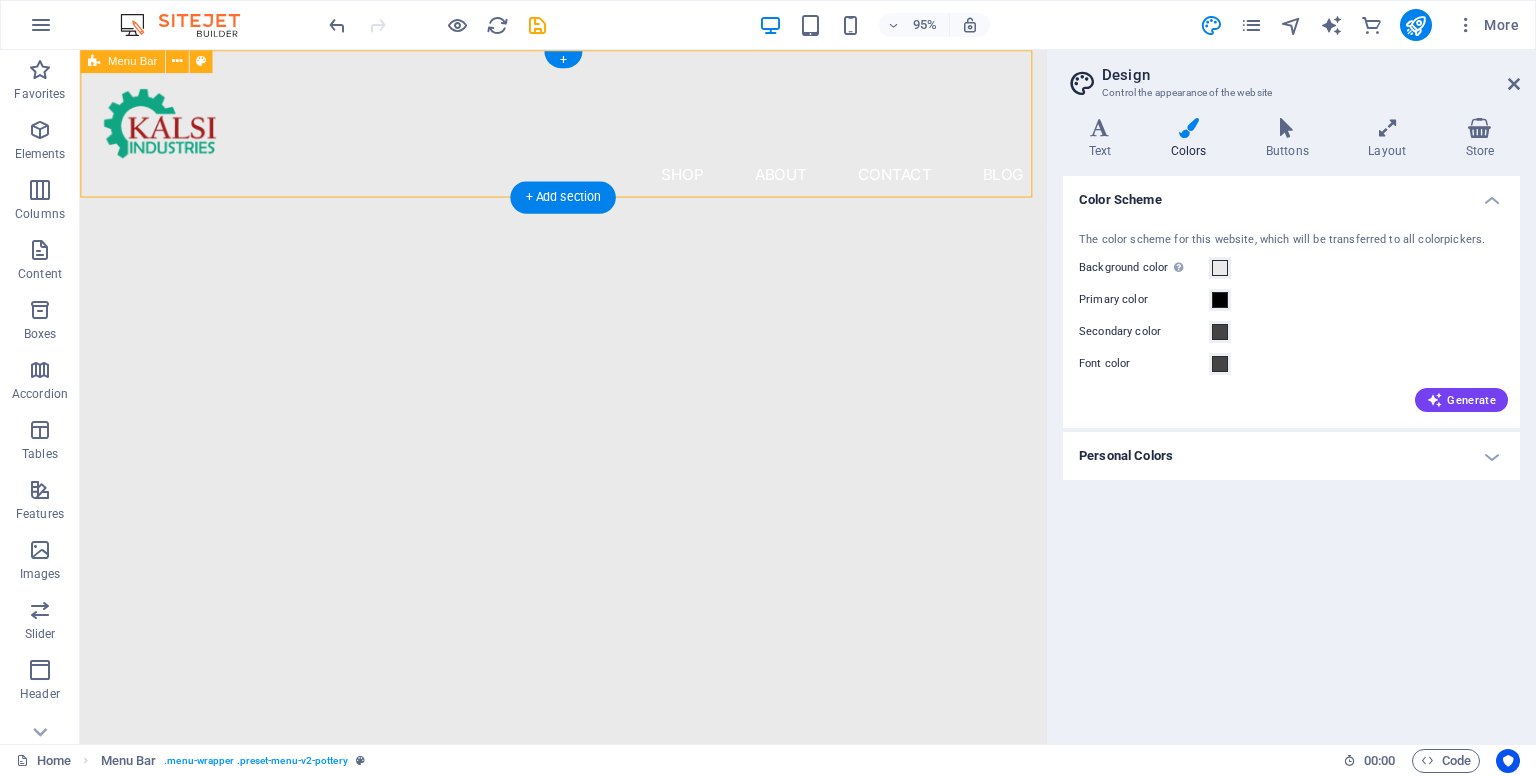 click on "Shop About Contact Blog" at bounding box center [588, 143] 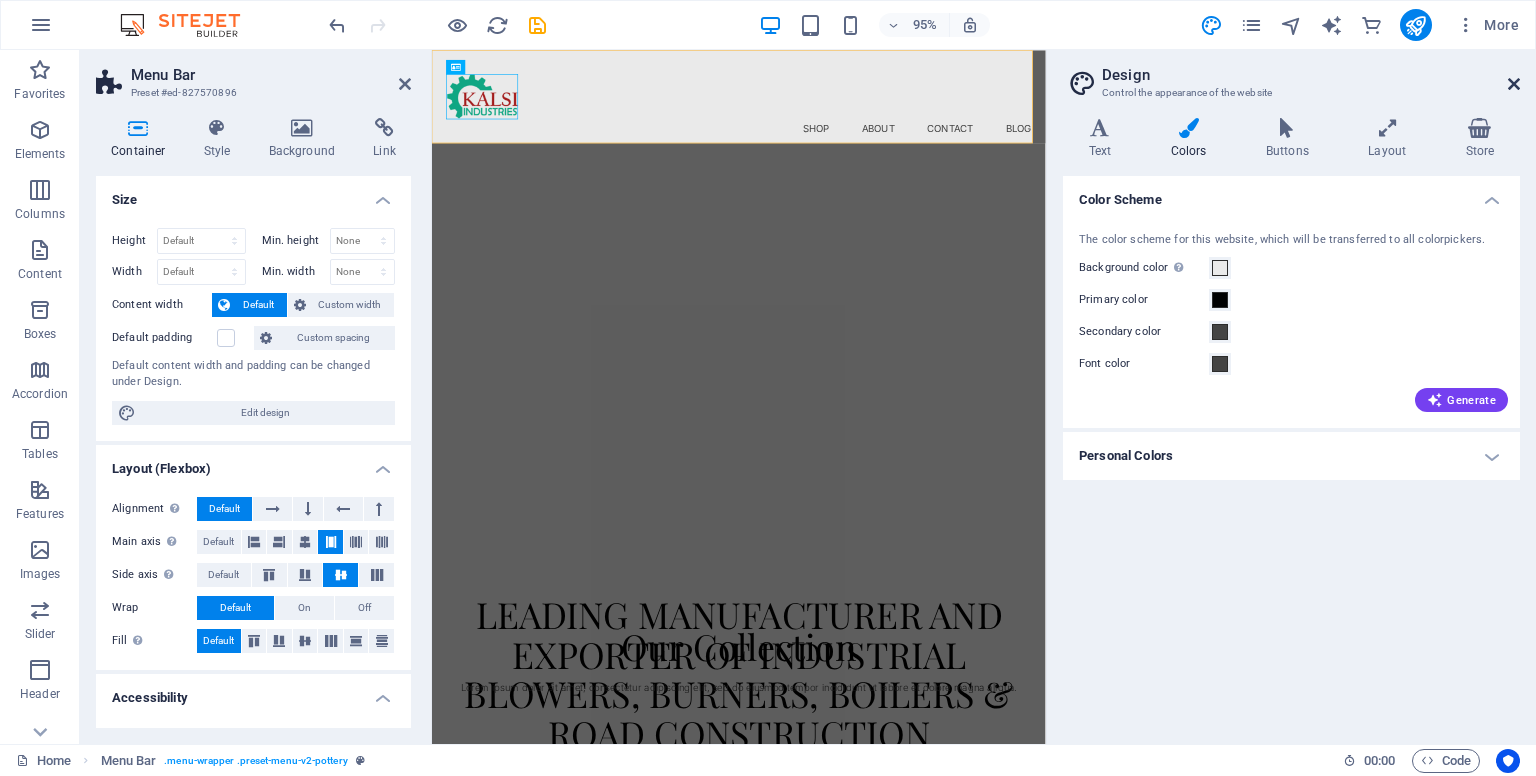 click at bounding box center [1514, 84] 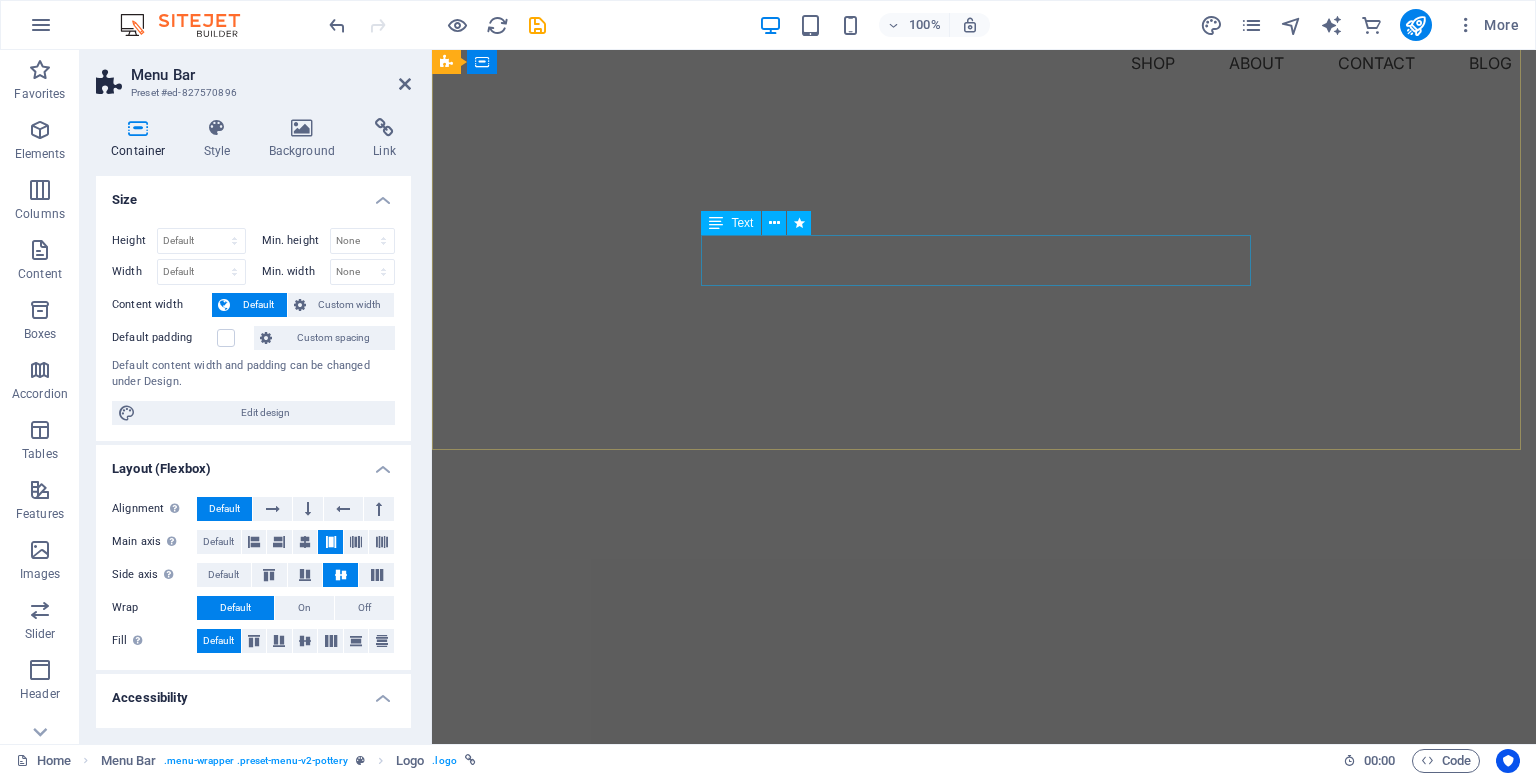 scroll, scrollTop: 300, scrollLeft: 0, axis: vertical 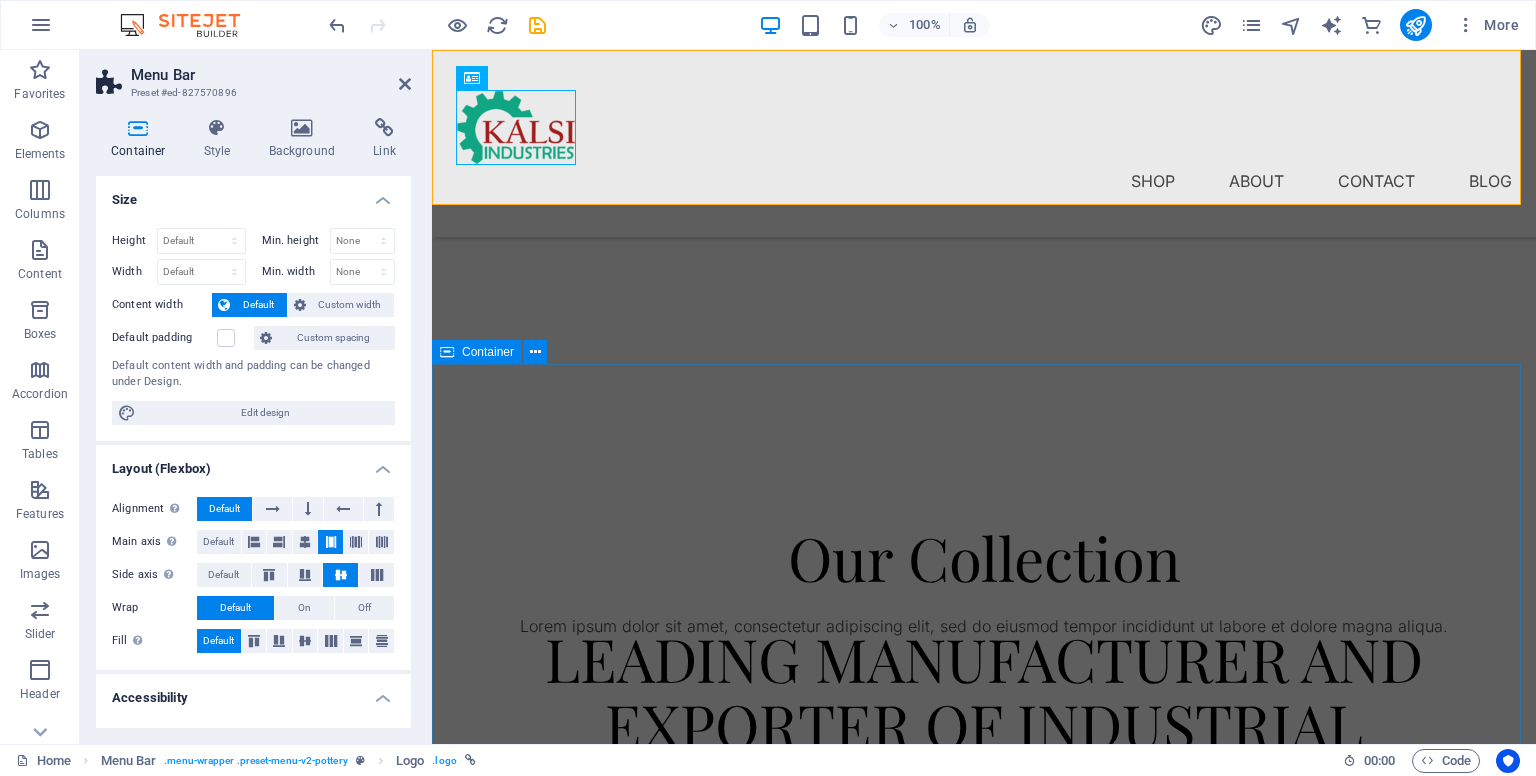 drag, startPoint x: 1201, startPoint y: 369, endPoint x: 1241, endPoint y: 438, distance: 79.755875 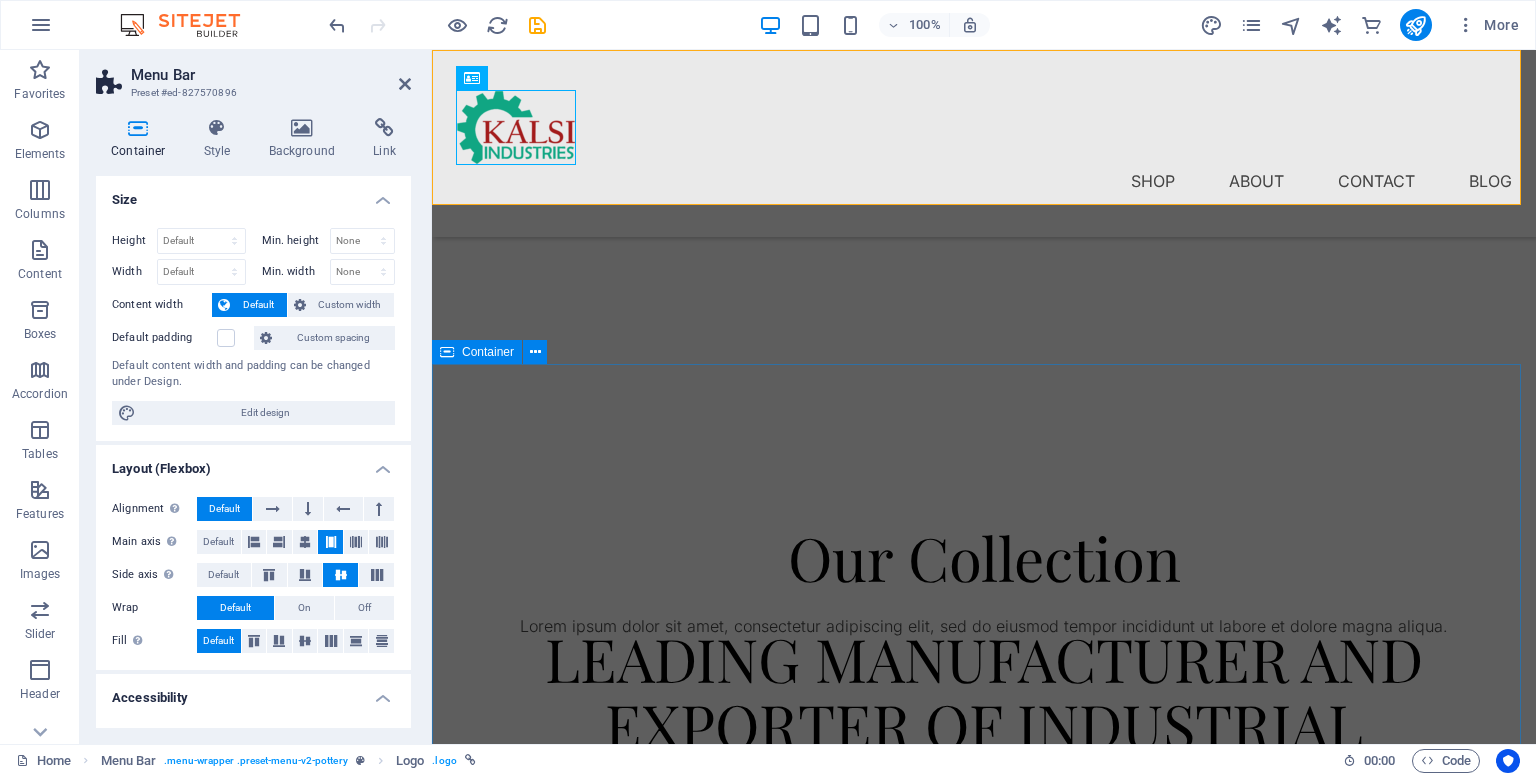 click on "Our Collection Lorem ipsum dolor sit amet, consectetur adipiscing elit, sed do eiusmod tempor incididunt ut labore et dolore magna aliqua." at bounding box center [984, 762] 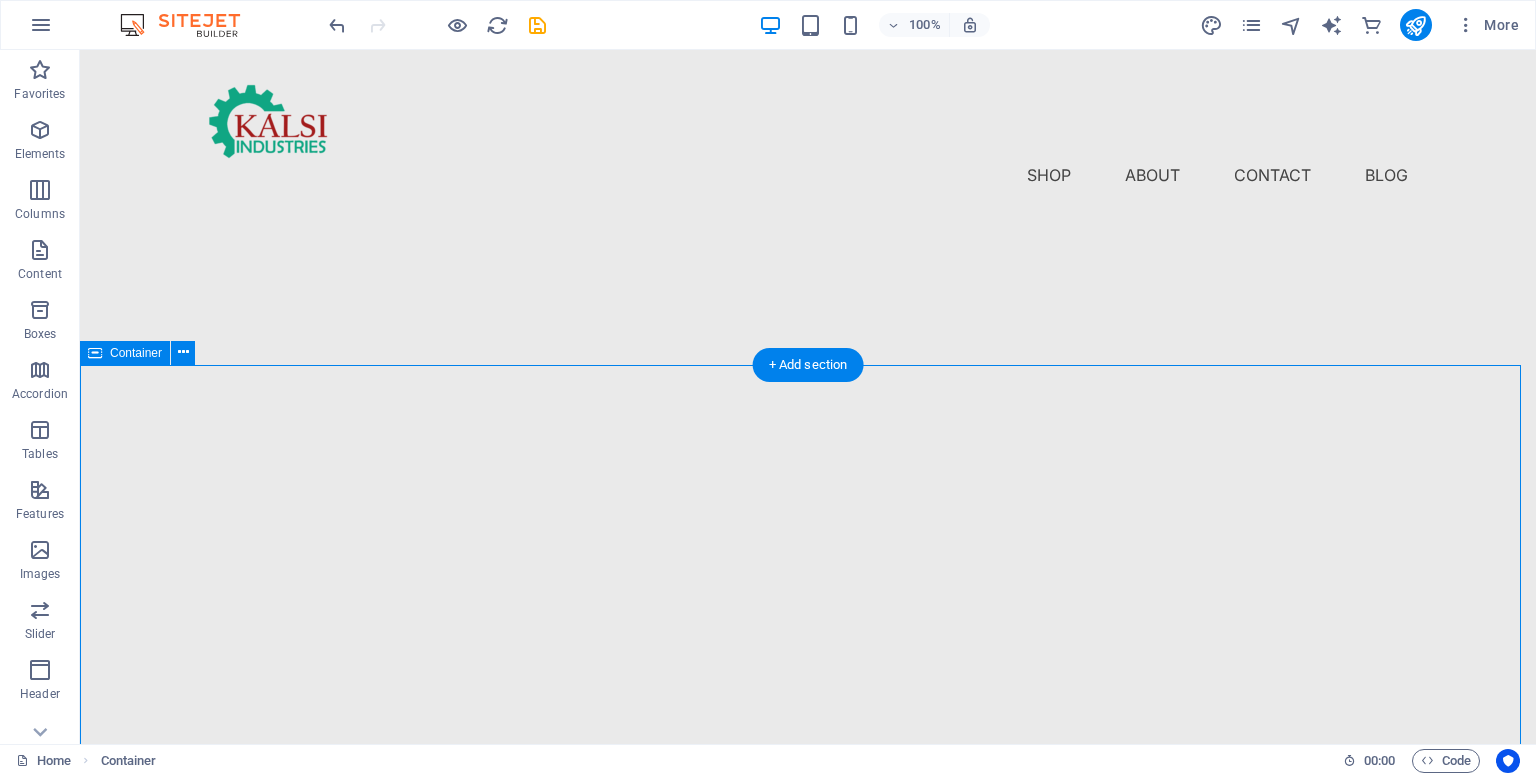 scroll, scrollTop: 0, scrollLeft: 0, axis: both 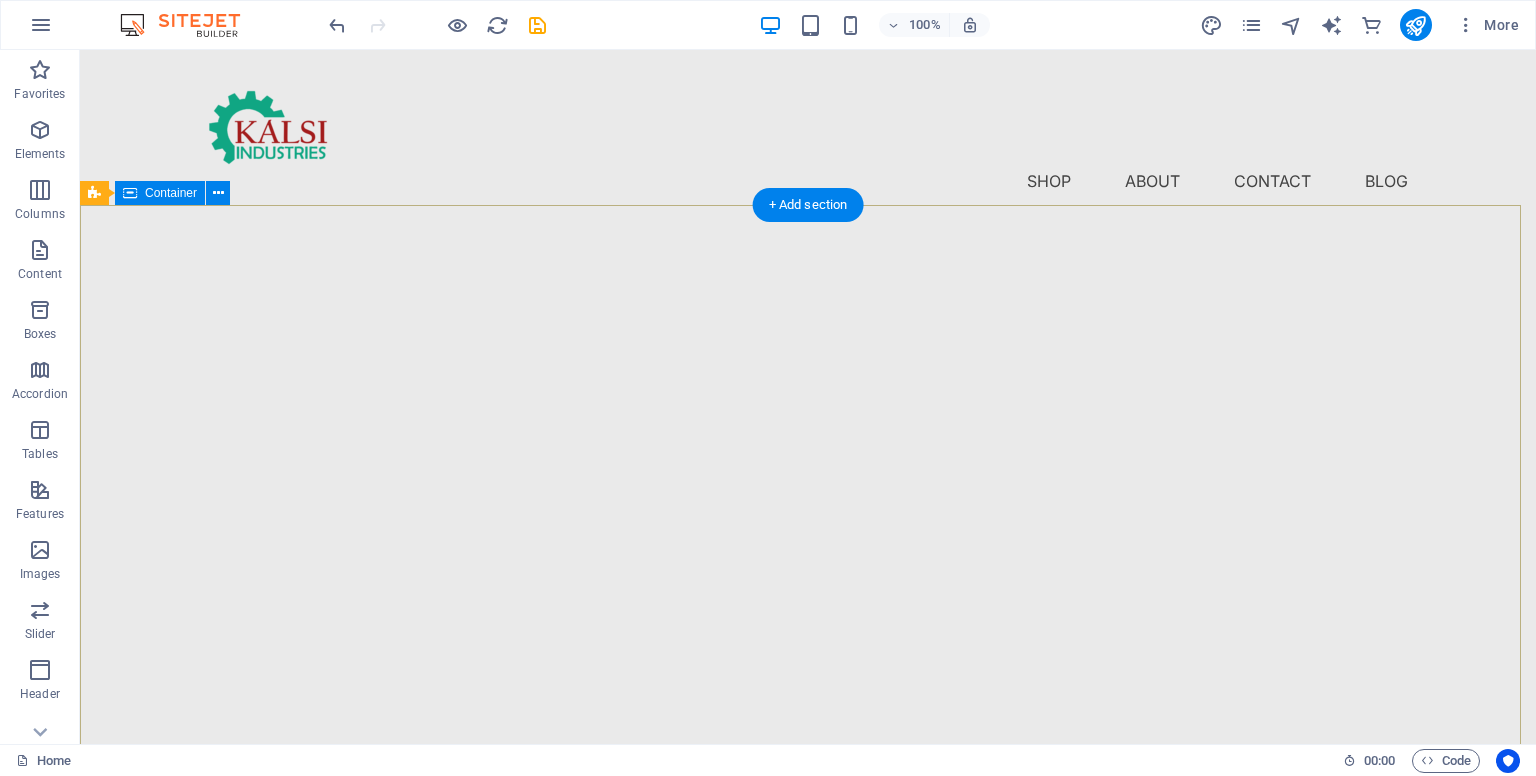 click on "​​ LEADING MANUFACTURER AND EXPORTER OF INDUSTRIAL BLOWERS, BURNERS, BOILERS & ROAD CONSTRUCTION MACHINERY Lorem ipsum dolor sit amet, consectetur adipiscing elit, sed do eiusmod tempor incididunt ut labore et dolore magna aliqua. Explore" at bounding box center (808, 1142) 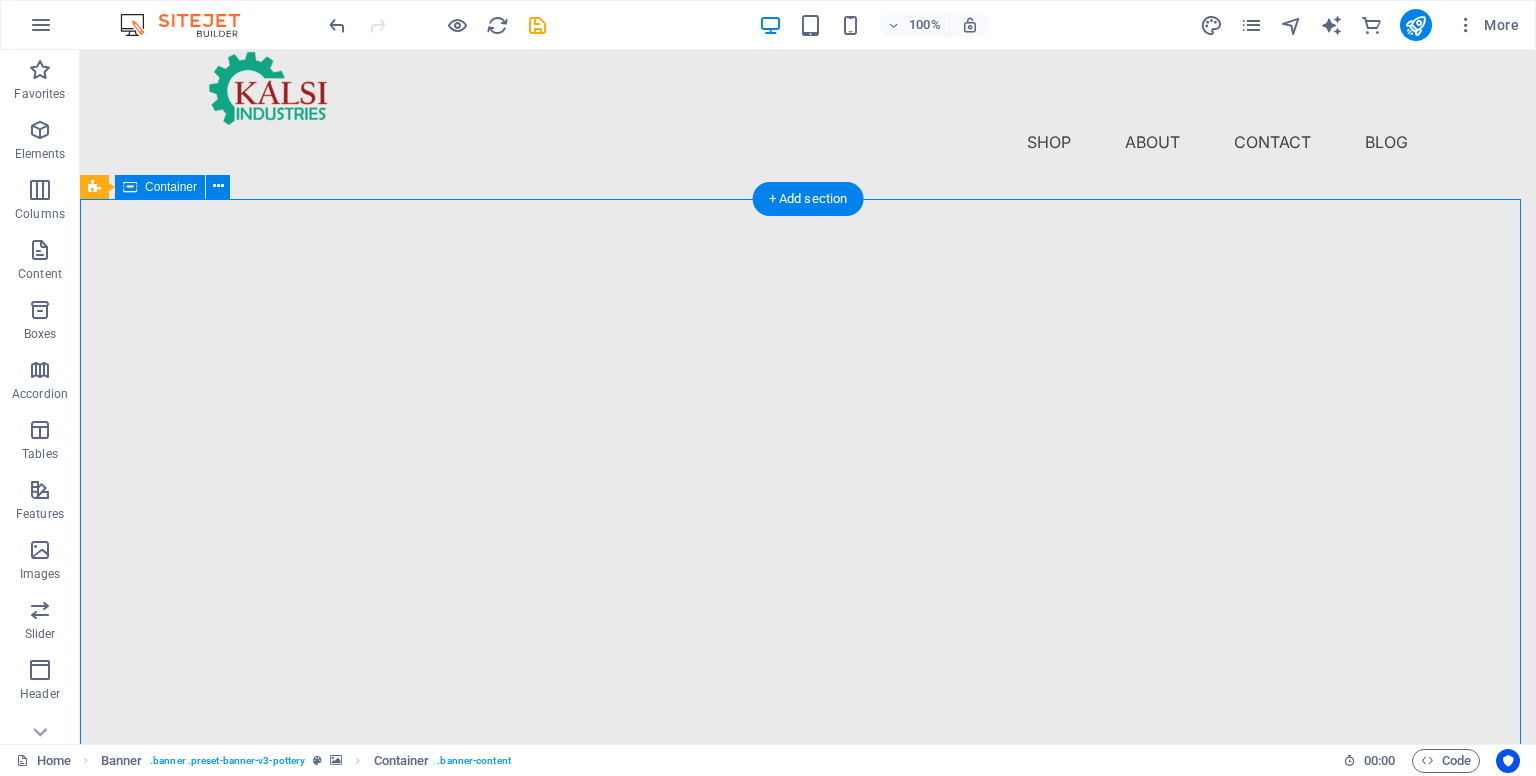 scroll, scrollTop: 100, scrollLeft: 0, axis: vertical 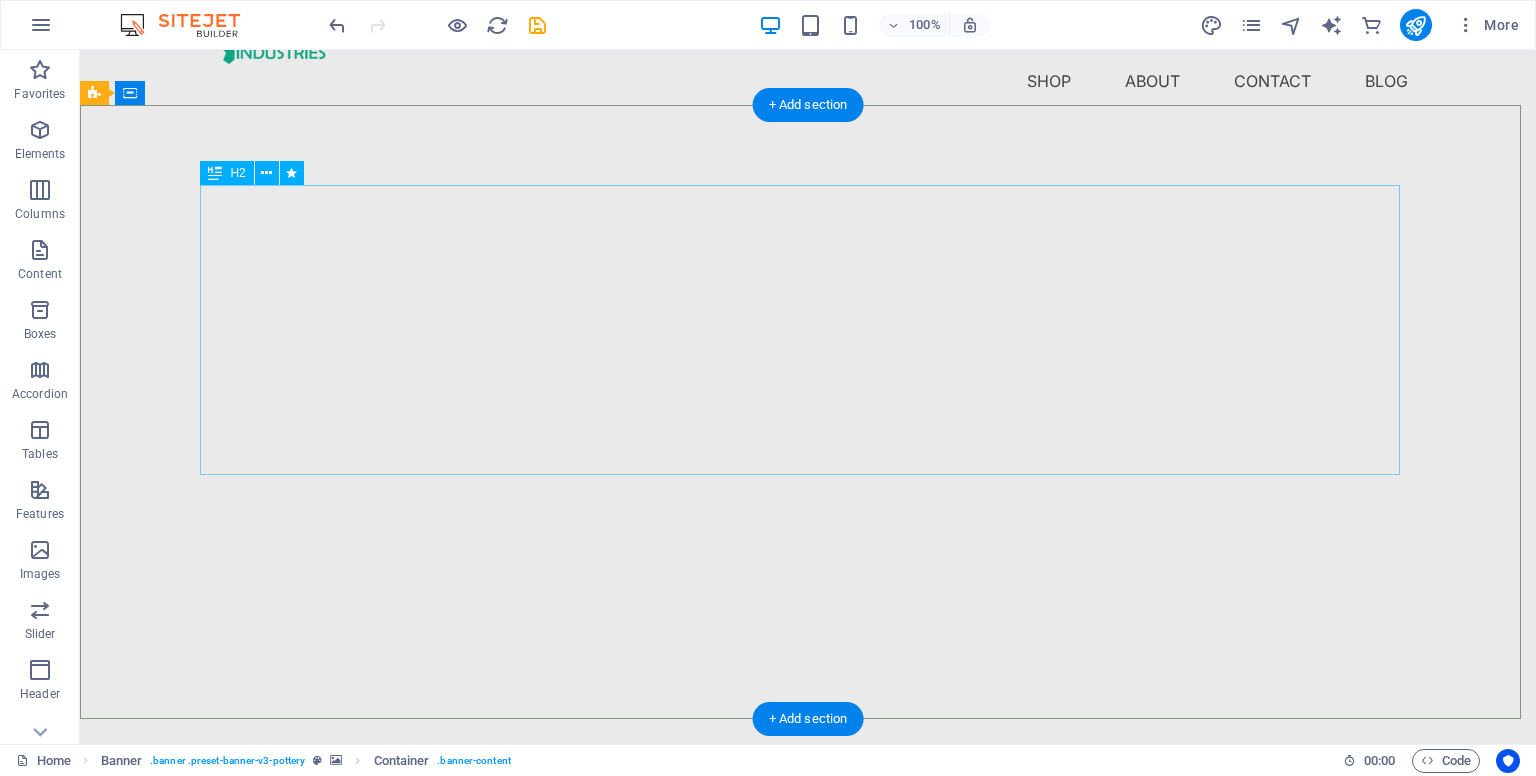 click on "​​ LEADING MANUFACTURER AND EXPORTER OF INDUSTRIAL BLOWERS, BURNERS, BOILERS & ROAD CONSTRUCTION MACHINERY" at bounding box center (808, 976) 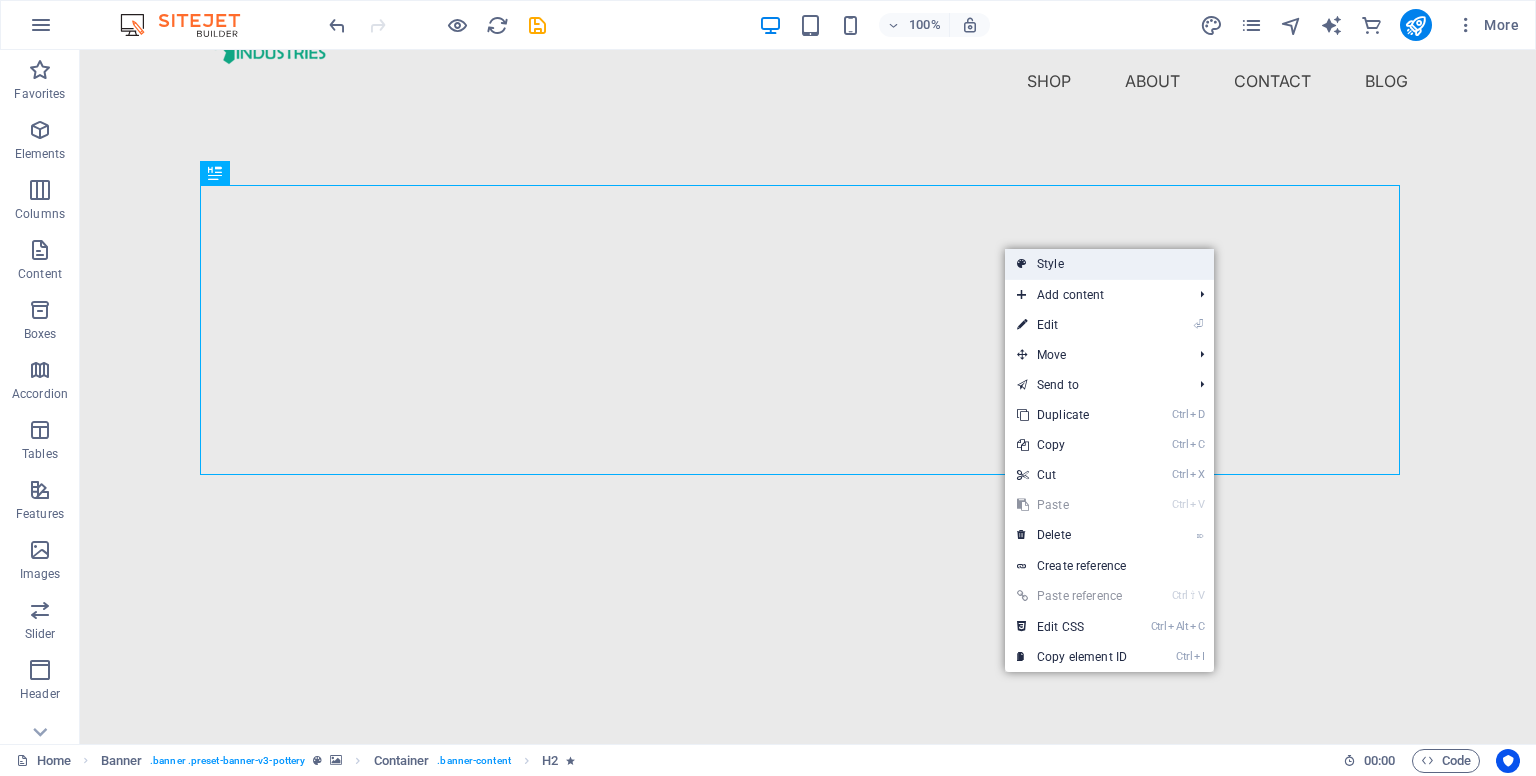 click on "Style" at bounding box center [1109, 264] 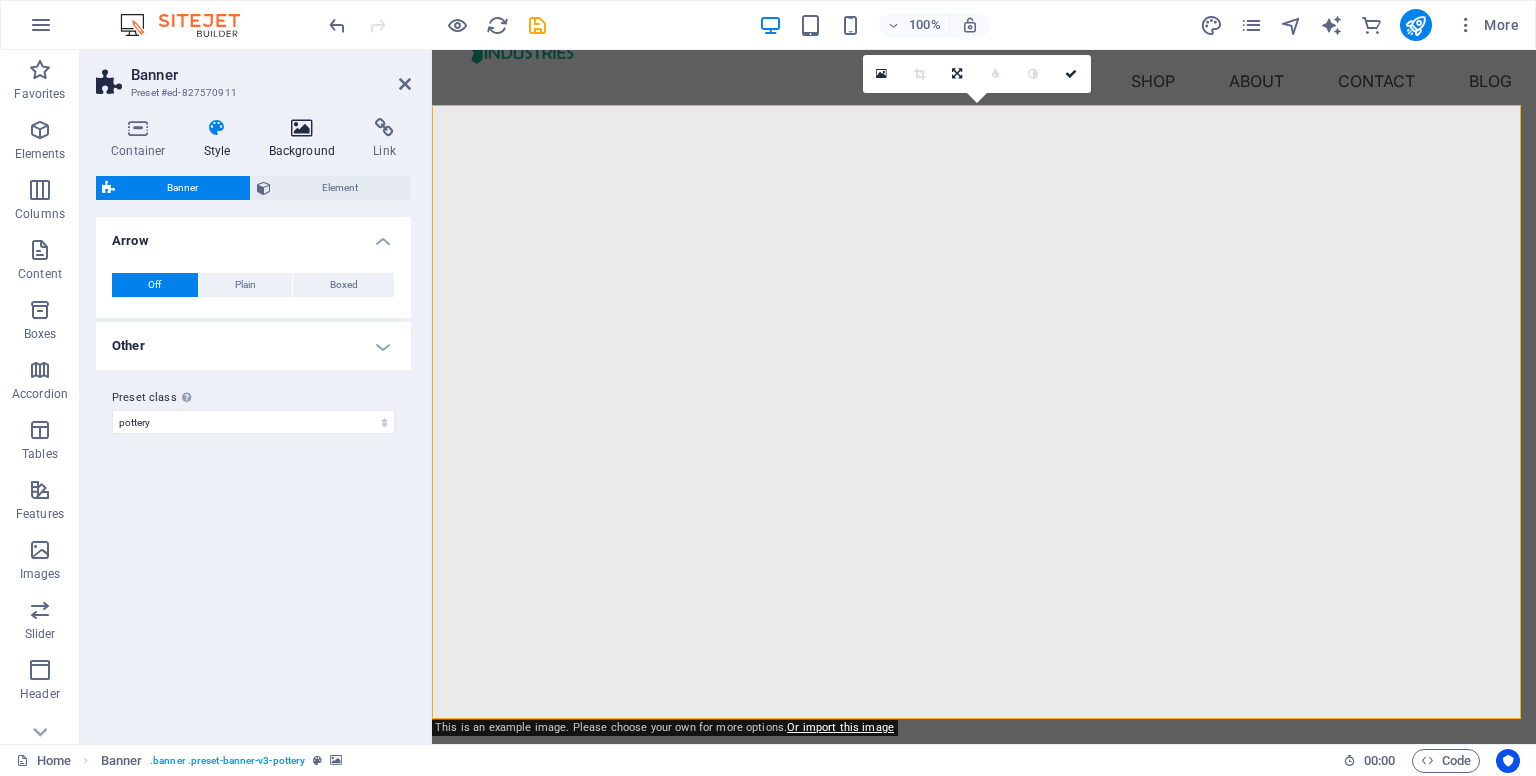 click on "Background" at bounding box center (306, 139) 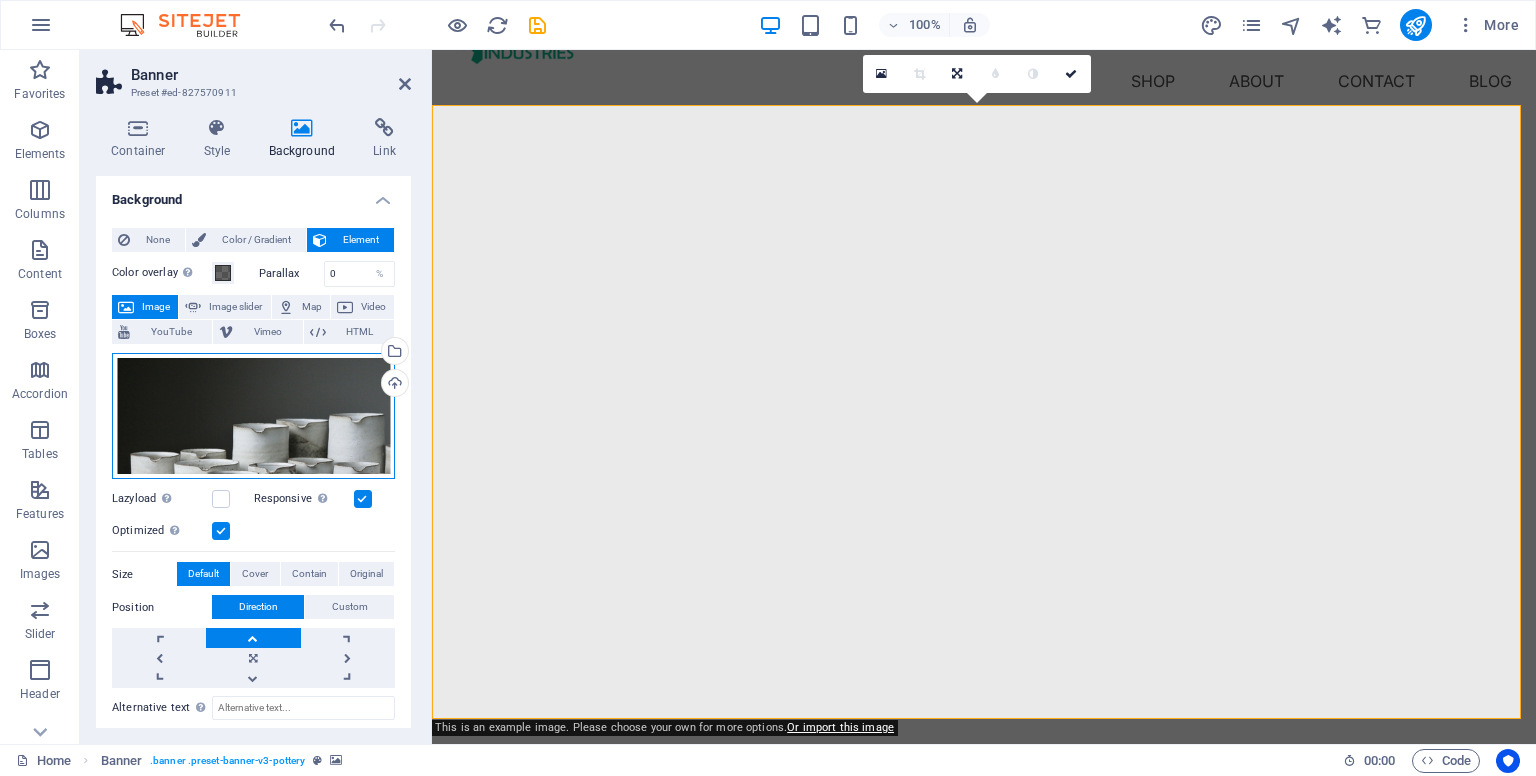 click on "Drag files here, click to choose files or select files from Files or our free stock photos & videos" at bounding box center [253, 416] 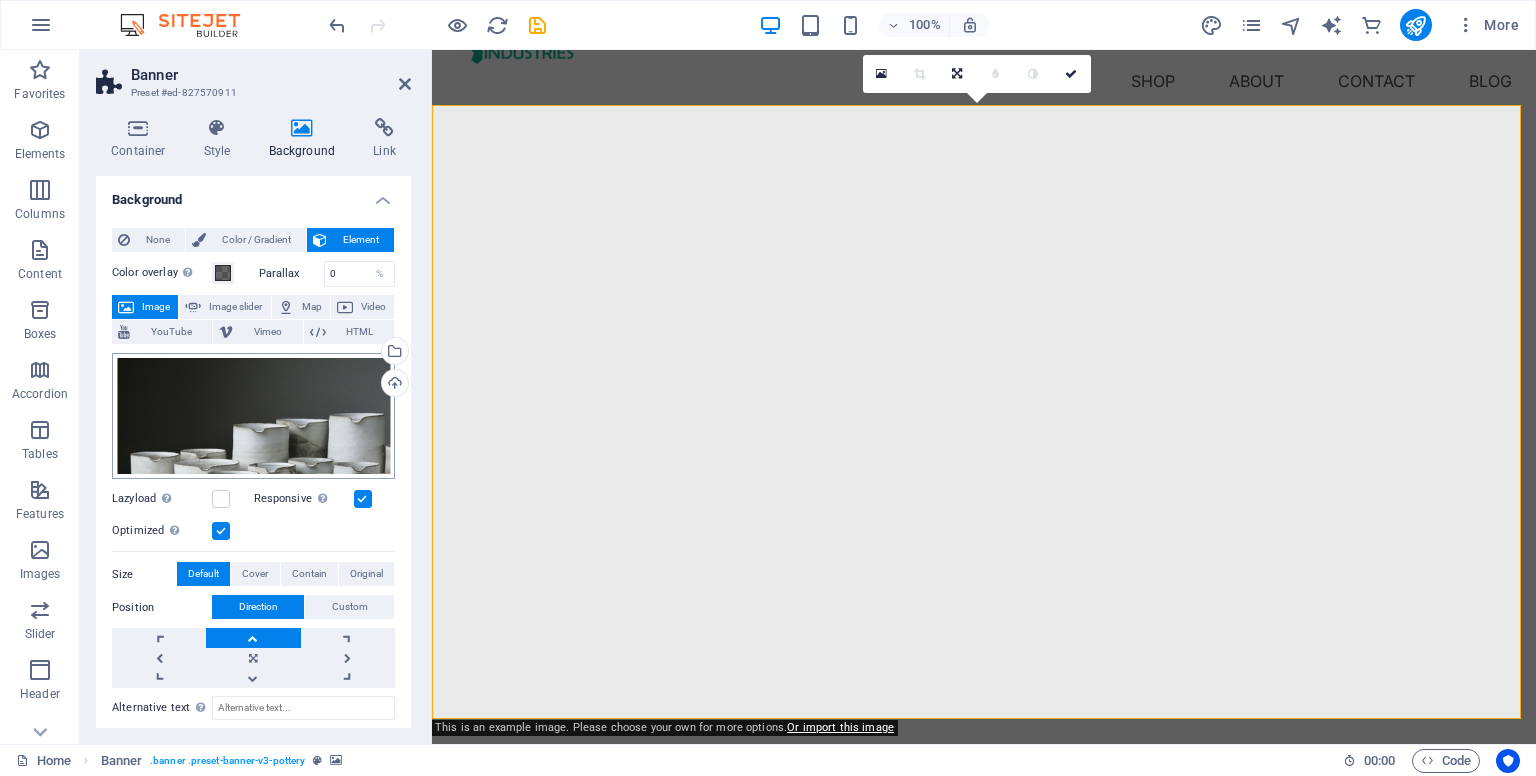 click on "kalsiindustries.com Home Favorites Elements Columns Content Boxes Accordion Tables Features Images Slider Header Footer Forms Marketing Collections Commerce Banner Preset #ed-827570911
Container Style Background Link Size Height 614 Default px rem % vh vw Min. height 614 None px rem % vh vw Width Default px rem % em vh vw Min. width None px rem % vh vw Content width Default Custom width Width Default px rem % em vh vw Min. width None px rem % vh vw Default padding Custom spacing Default content width and padding can be changed under Design. Edit design Layout (Flexbox) Alignment Determines the flex direction. Default Main axis Determine how elements should behave along the main axis inside this container (justify content). Default Side axis Control the vertical direction of the element inside of the container (align items). Default Wrap Default On Off Fill Default Accessibility Role None Alert Article Banner Timer" at bounding box center [768, 388] 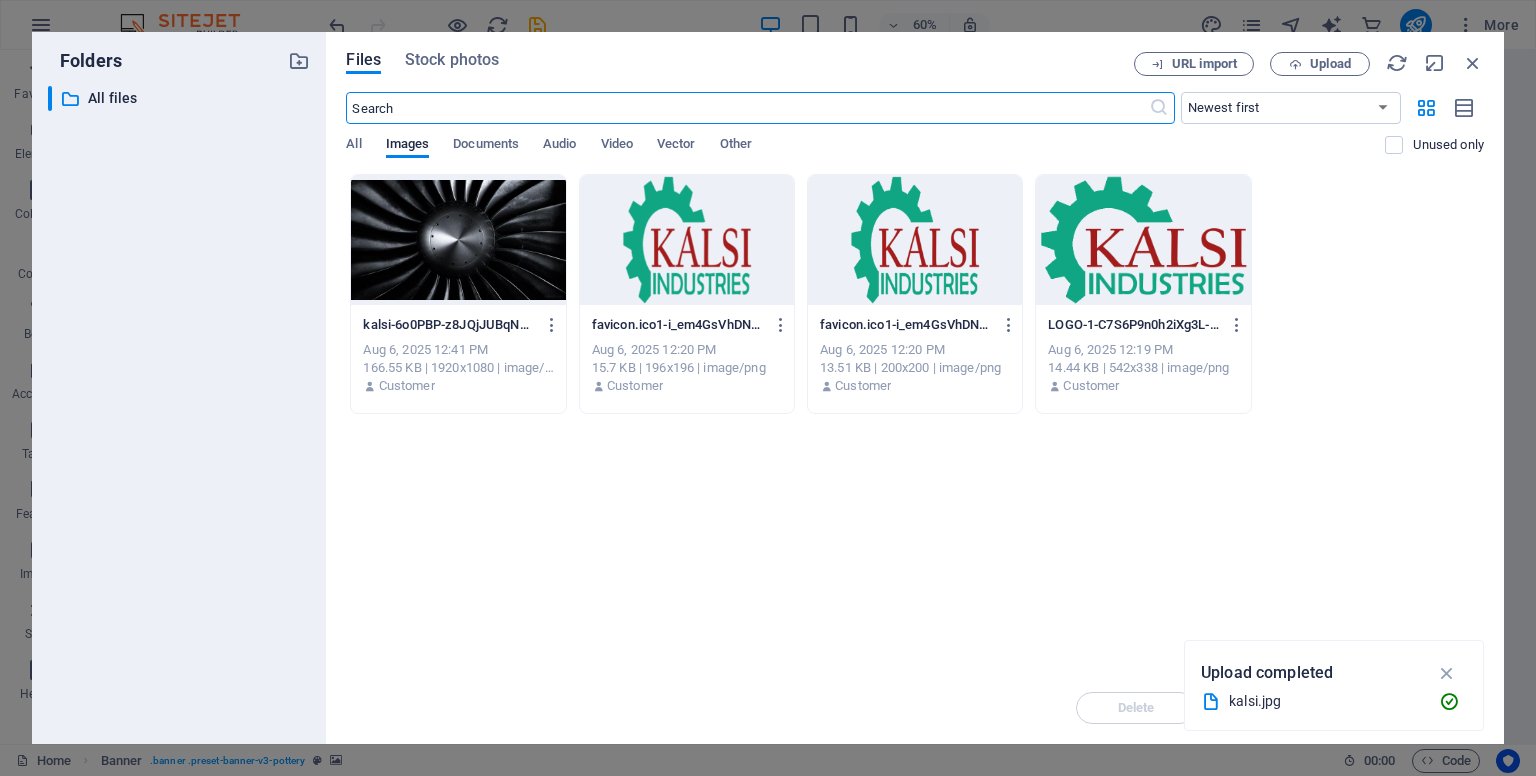 click at bounding box center (458, 240) 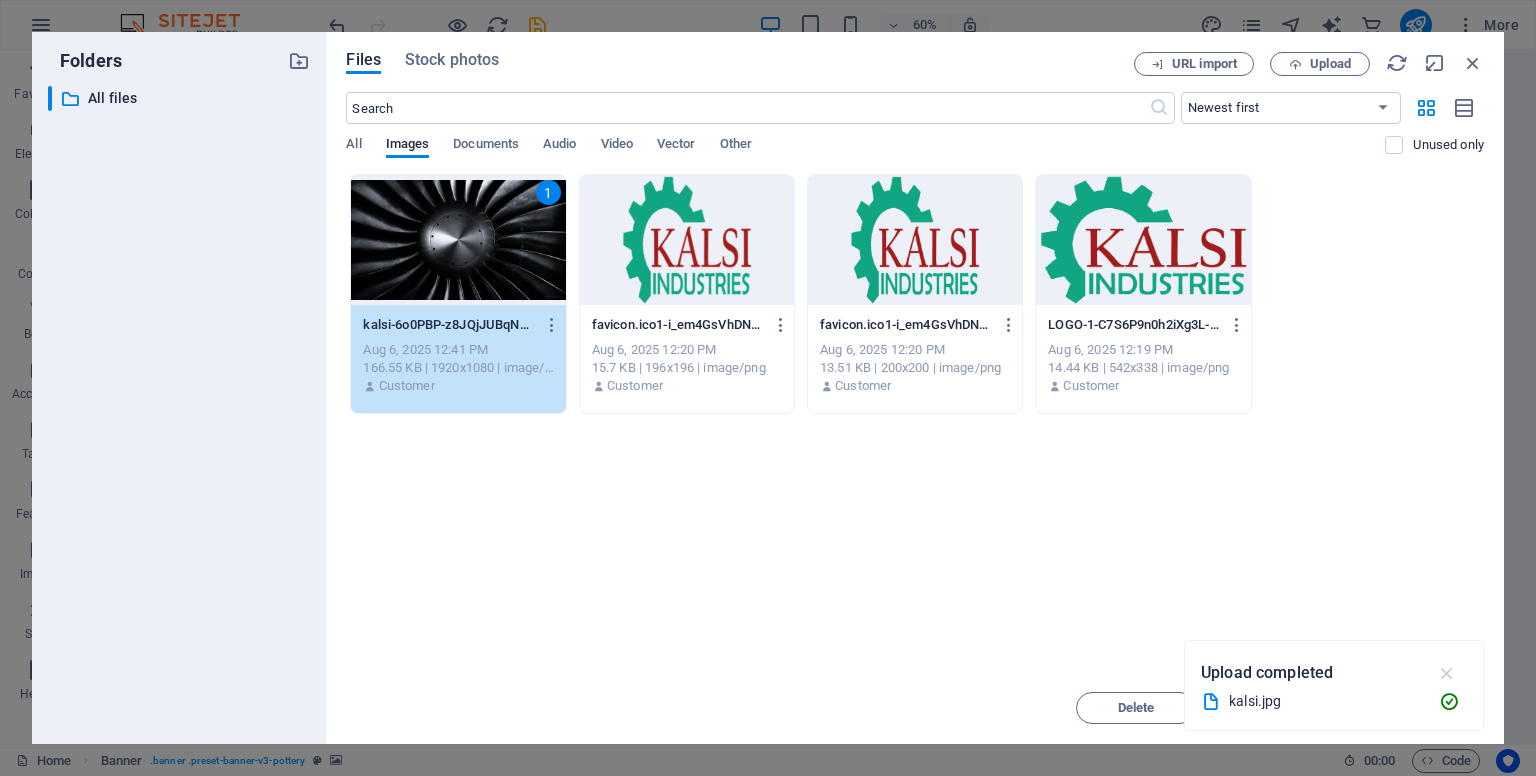 drag, startPoint x: 1445, startPoint y: 673, endPoint x: 1352, endPoint y: 704, distance: 98.03061 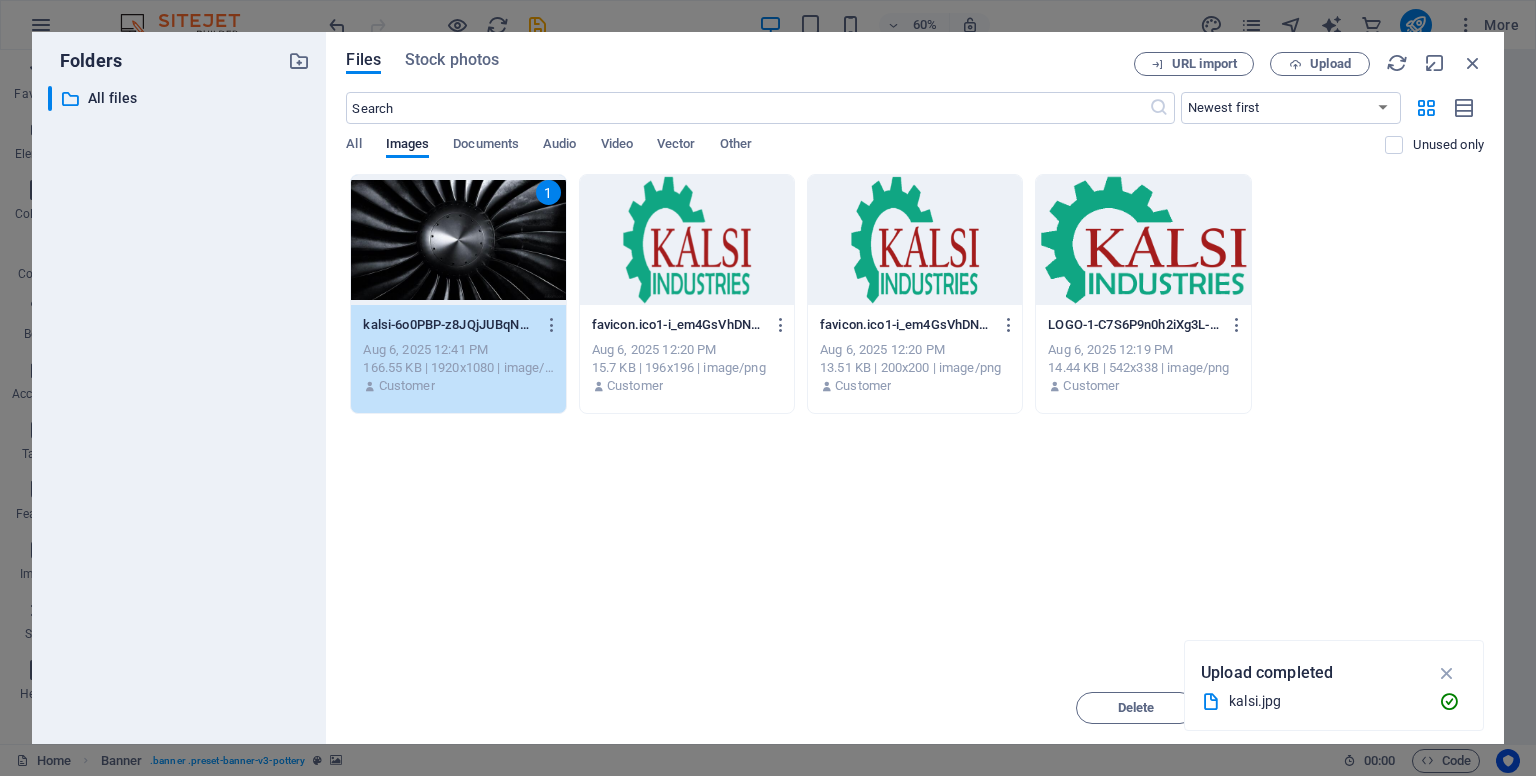 click at bounding box center [1447, 673] 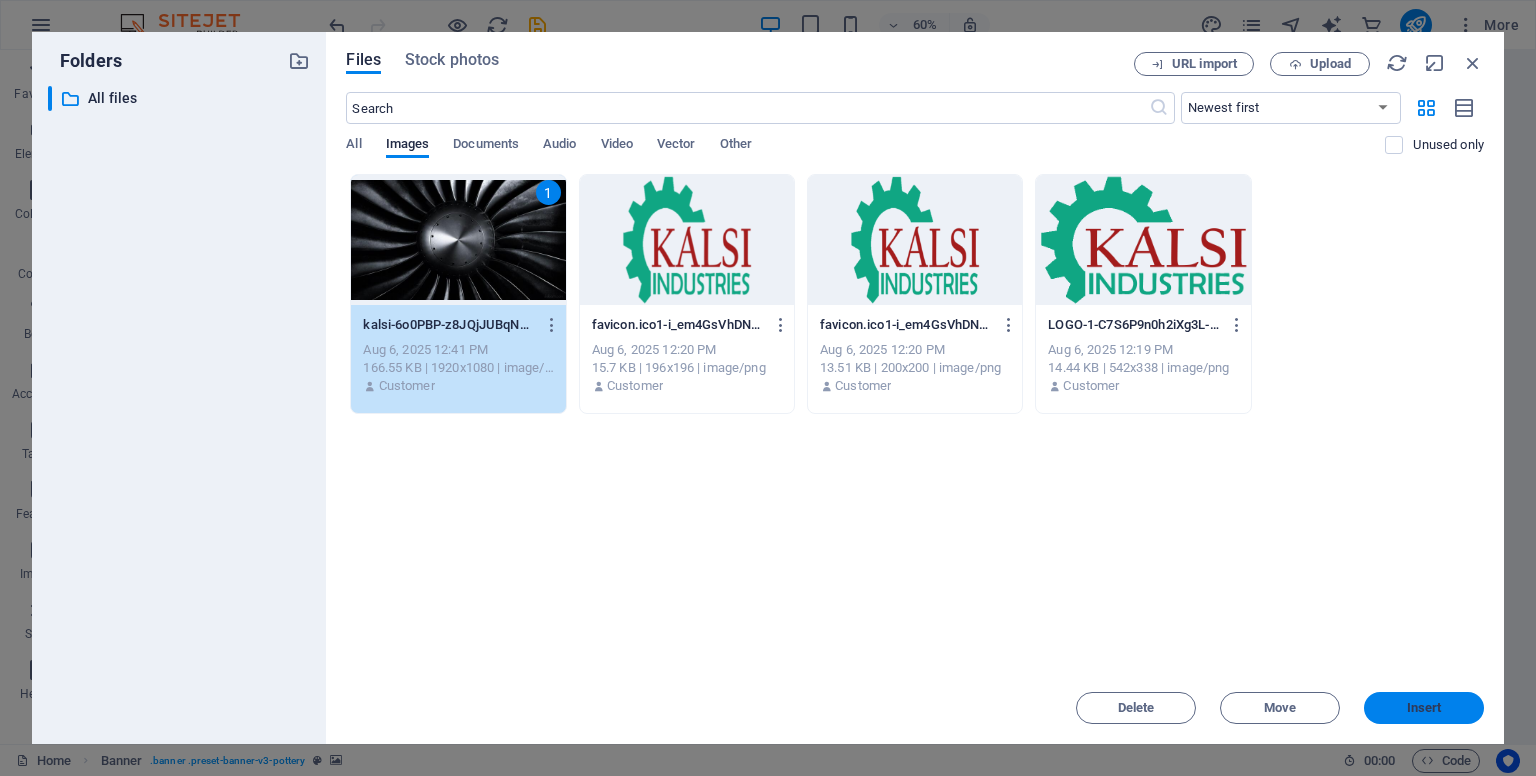 click on "Insert" at bounding box center (1424, 708) 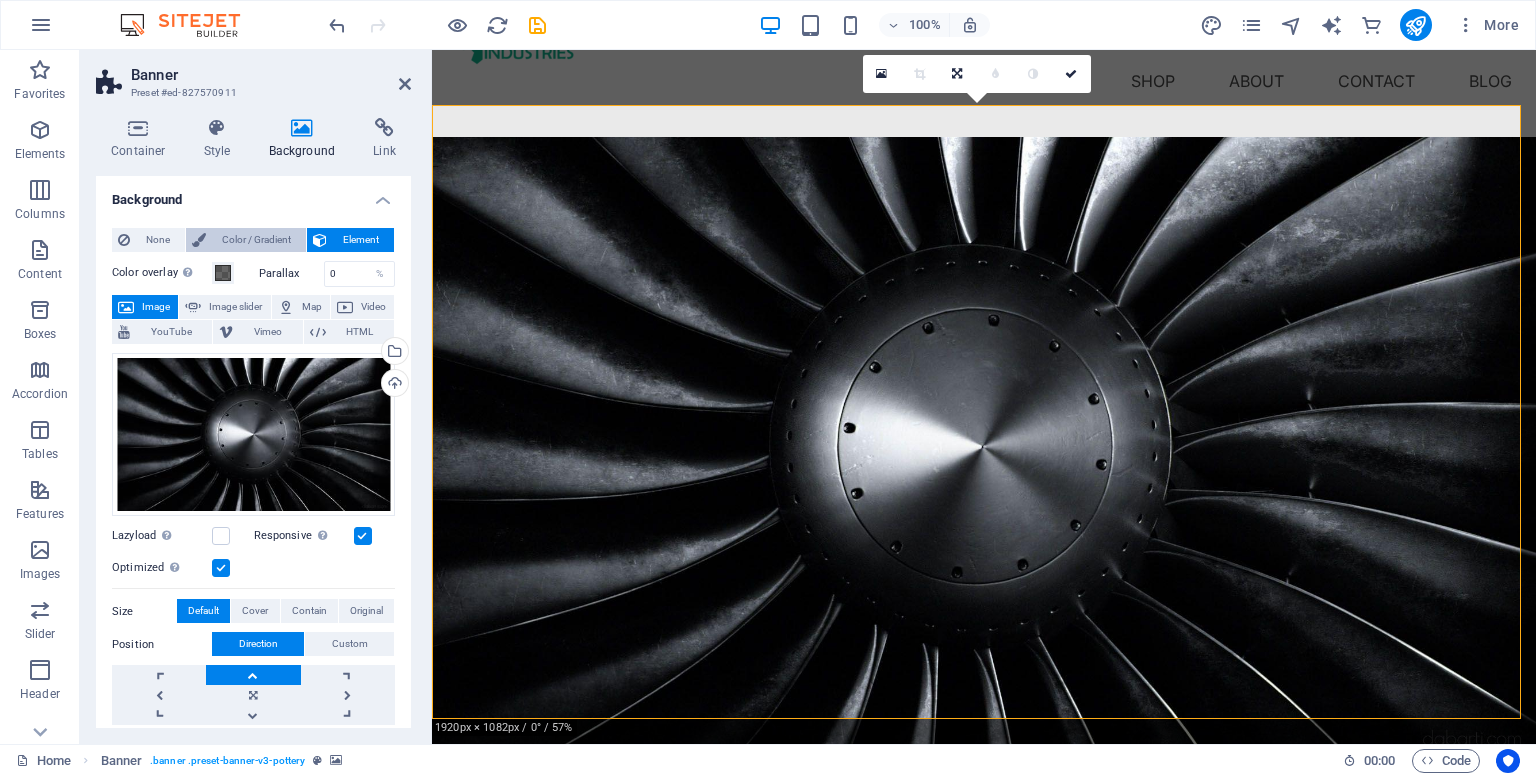 click on "Color / Gradient" at bounding box center [256, 240] 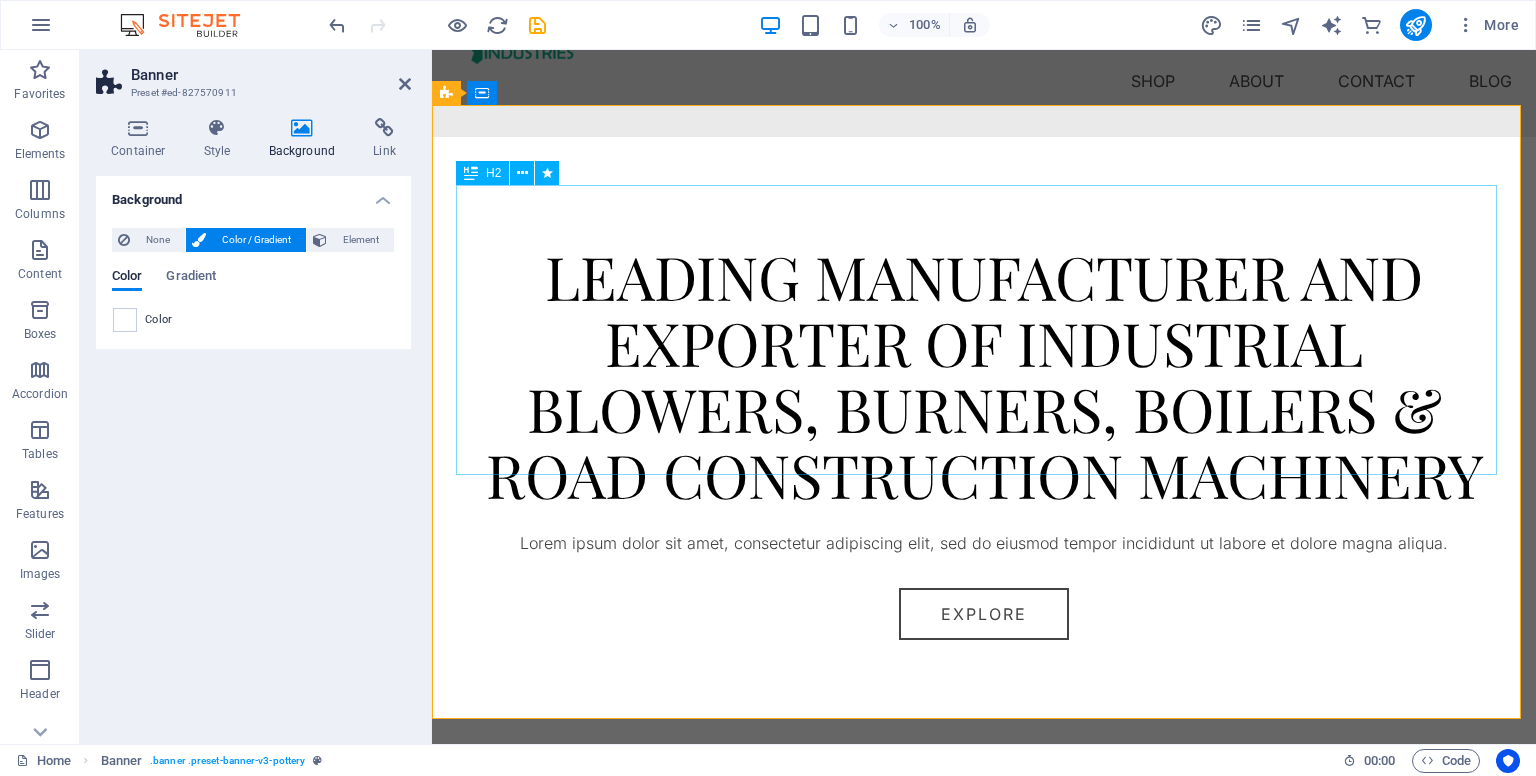click on "​​ LEADING MANUFACTURER AND EXPORTER OF INDUSTRIAL BLOWERS, BURNERS, BOILERS & ROAD CONSTRUCTION MACHINERY" at bounding box center (984, 362) 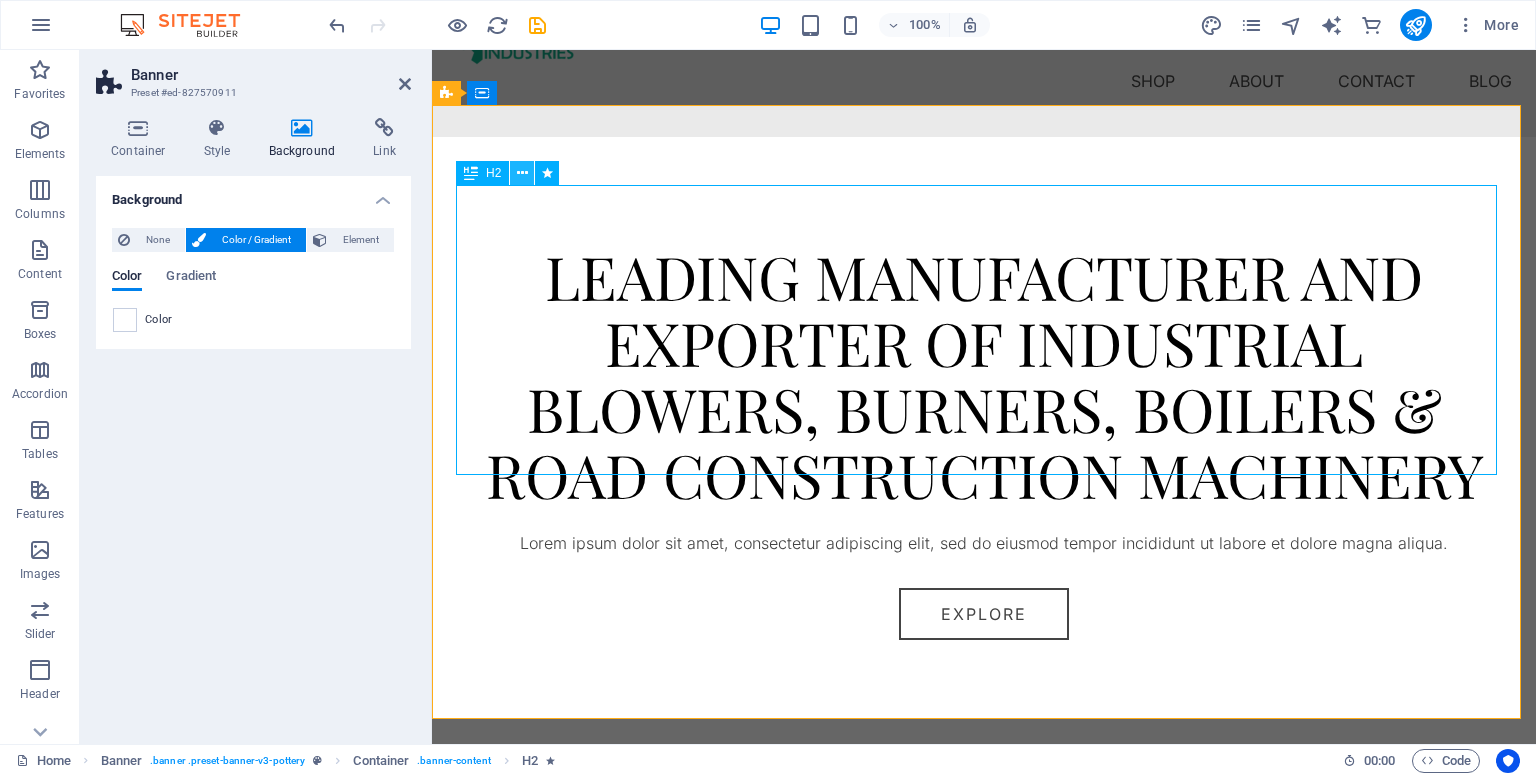 click at bounding box center [522, 173] 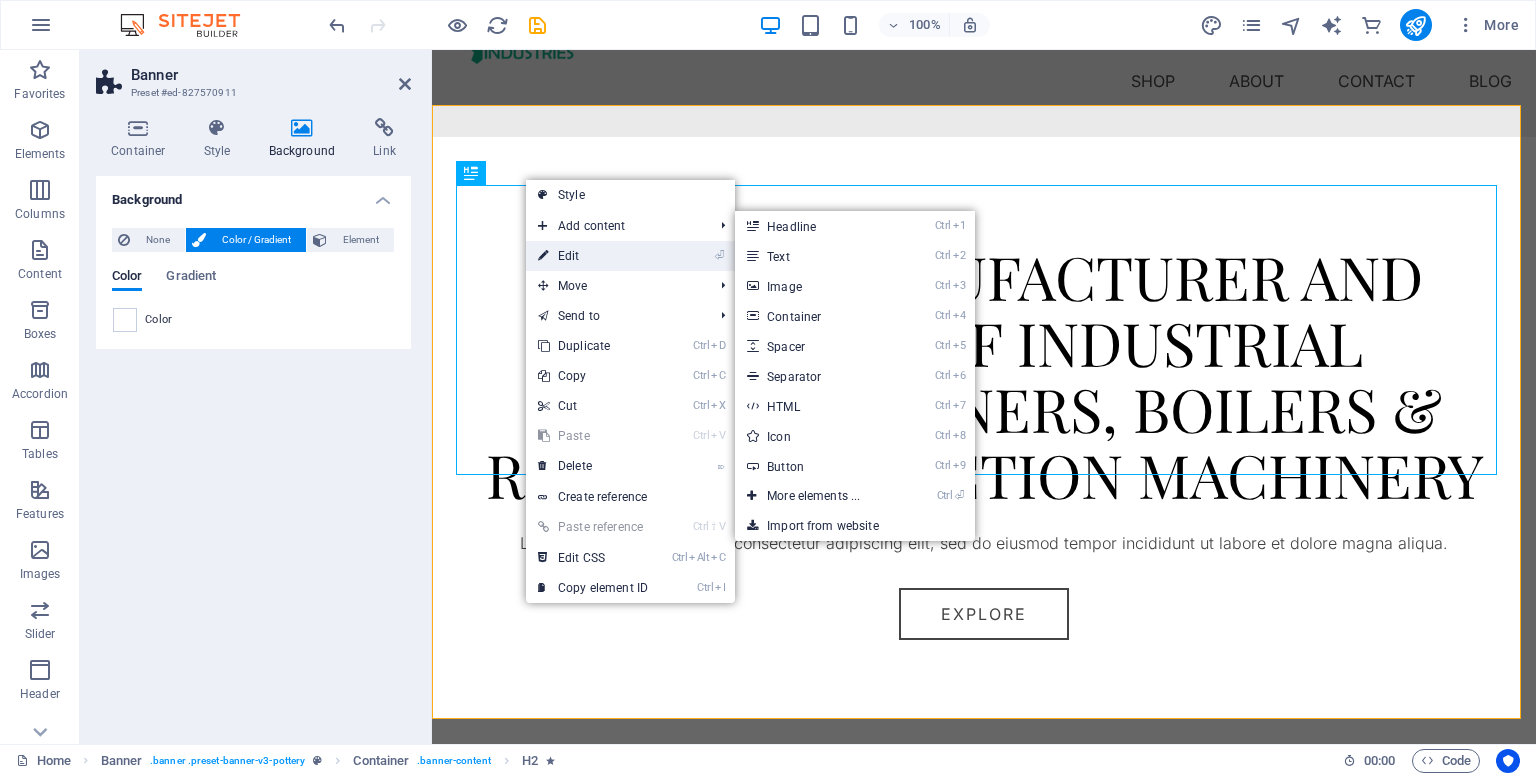 click on "⏎  Edit" at bounding box center [593, 256] 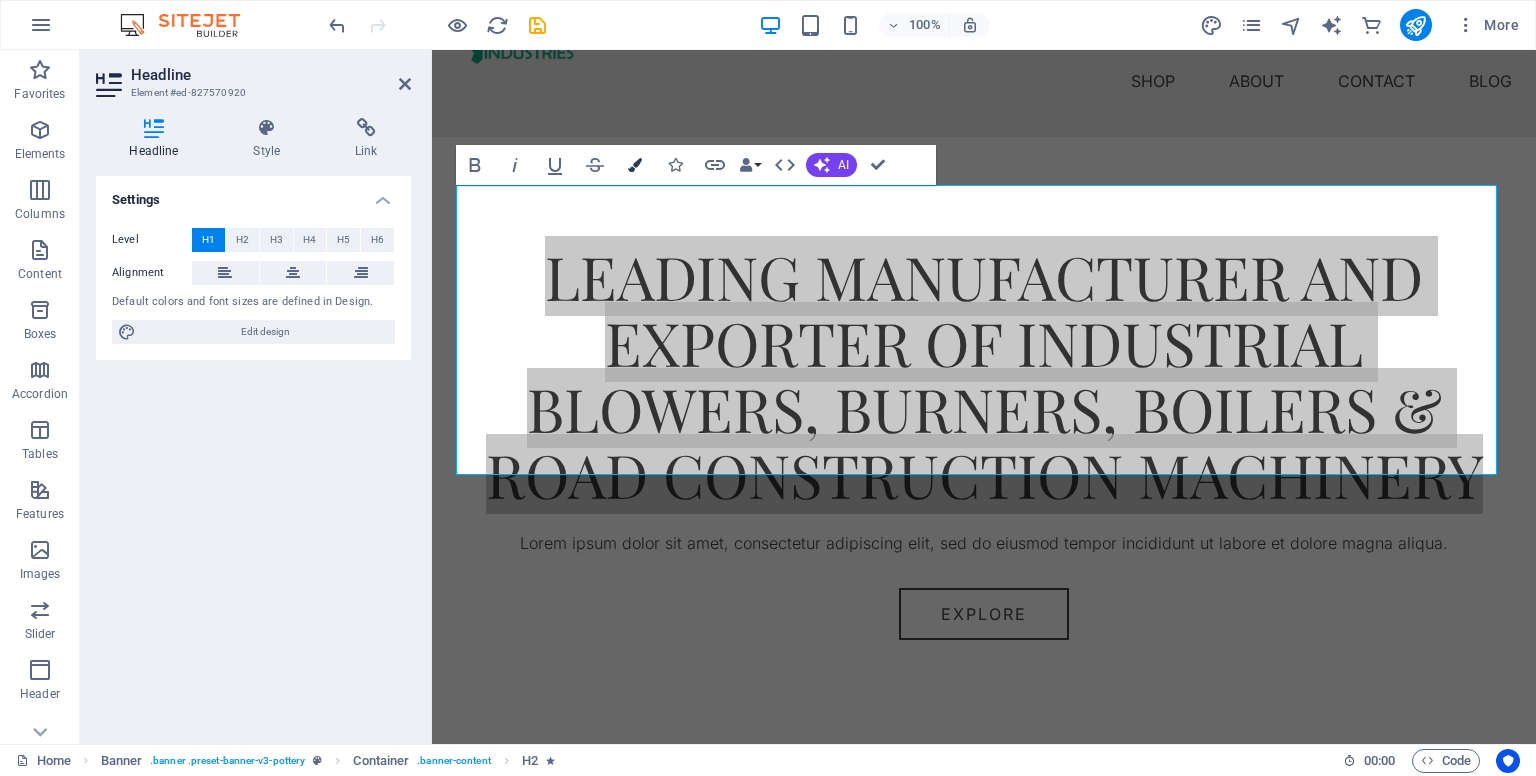 click at bounding box center [635, 165] 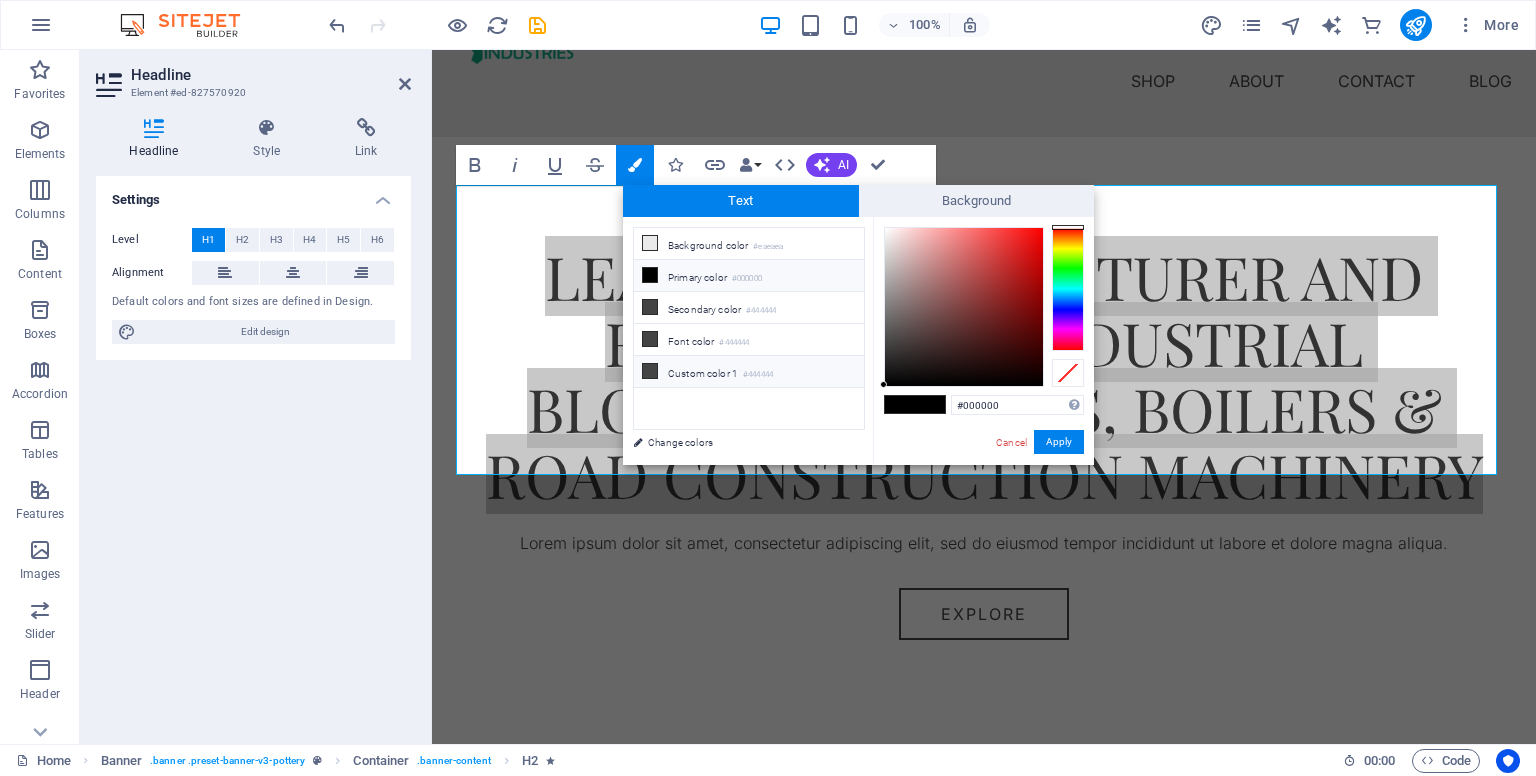 click at bounding box center (650, 371) 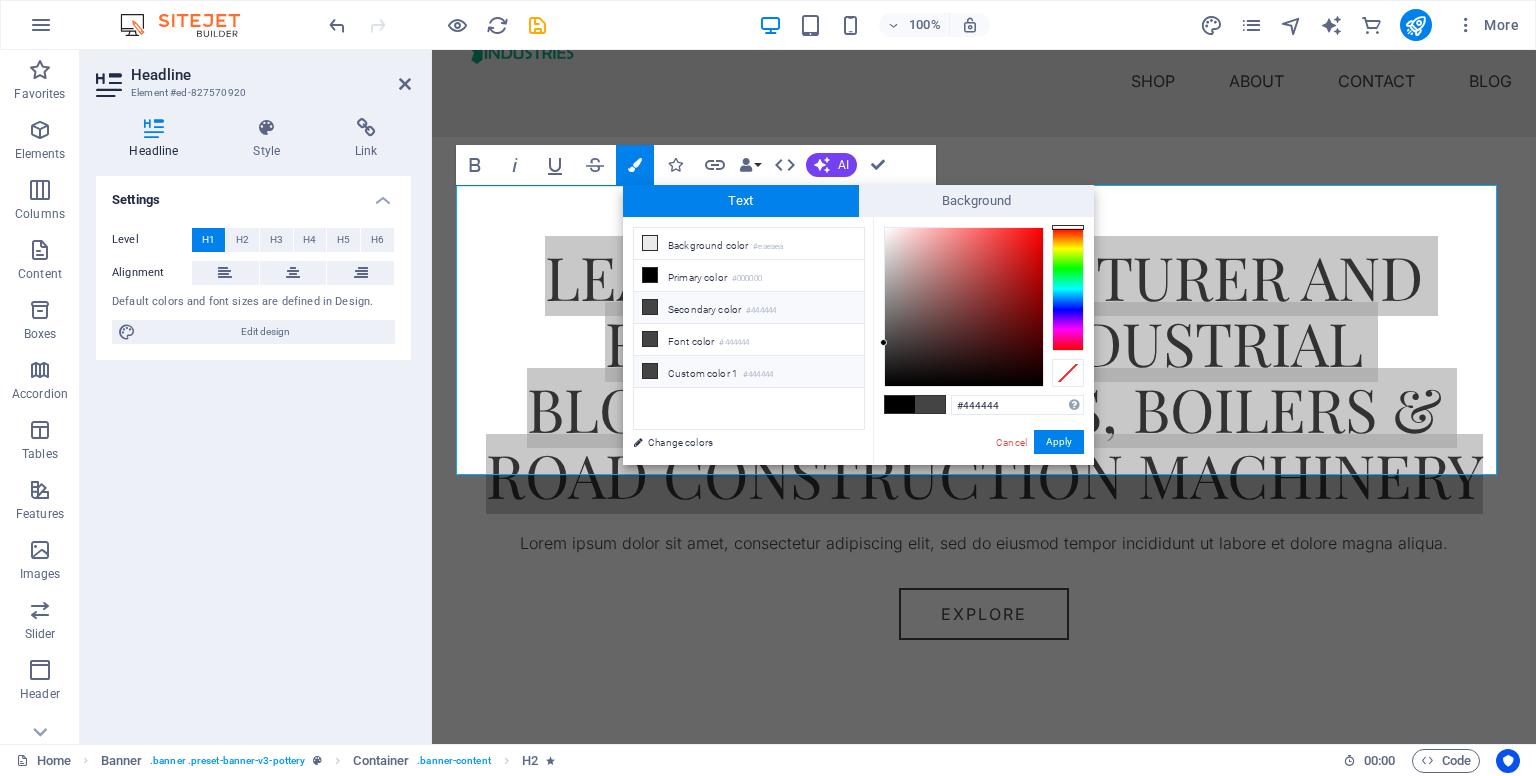 drag, startPoint x: 644, startPoint y: 370, endPoint x: 664, endPoint y: 373, distance: 20.22375 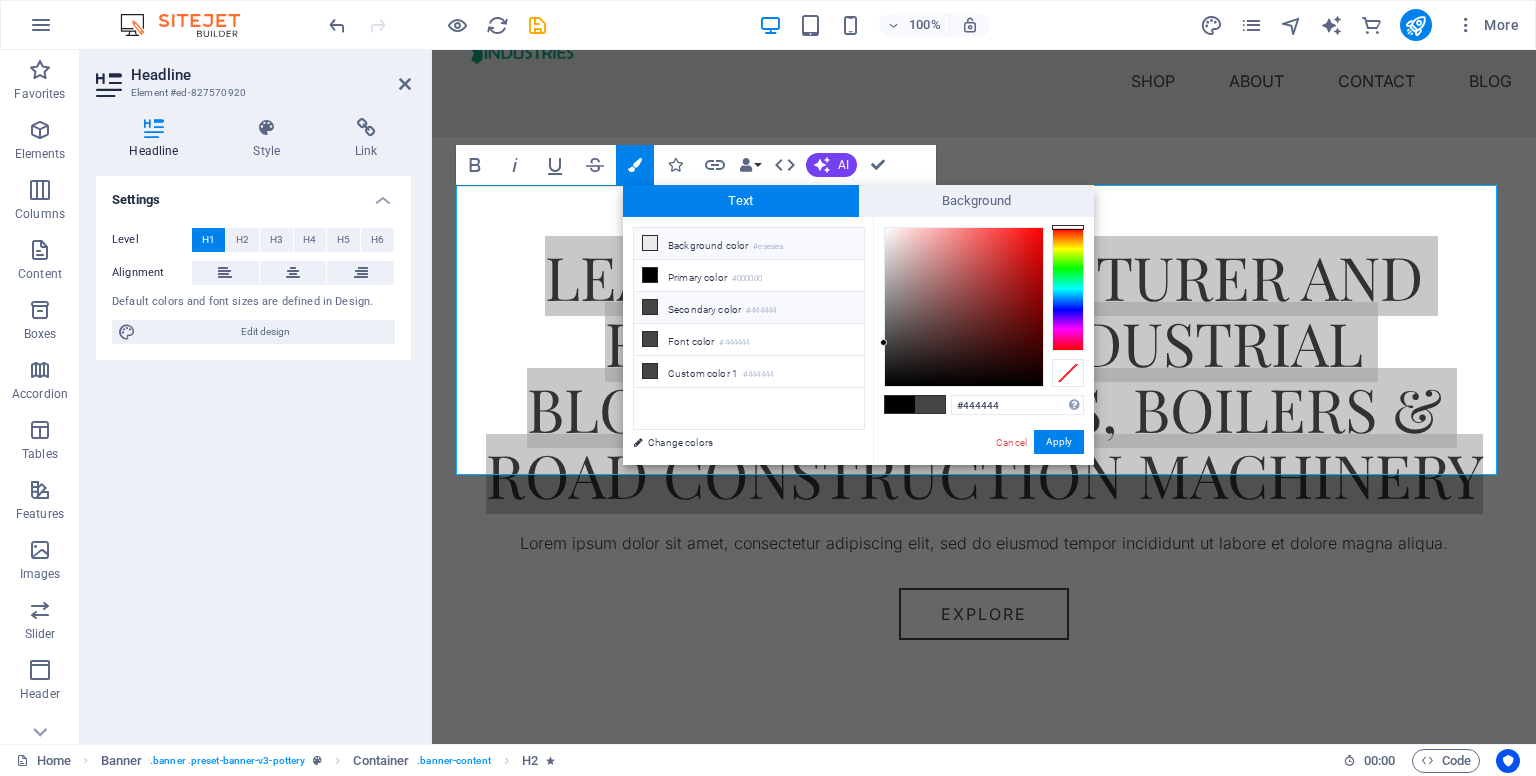 click on "Background color
#eaeaea" at bounding box center [749, 244] 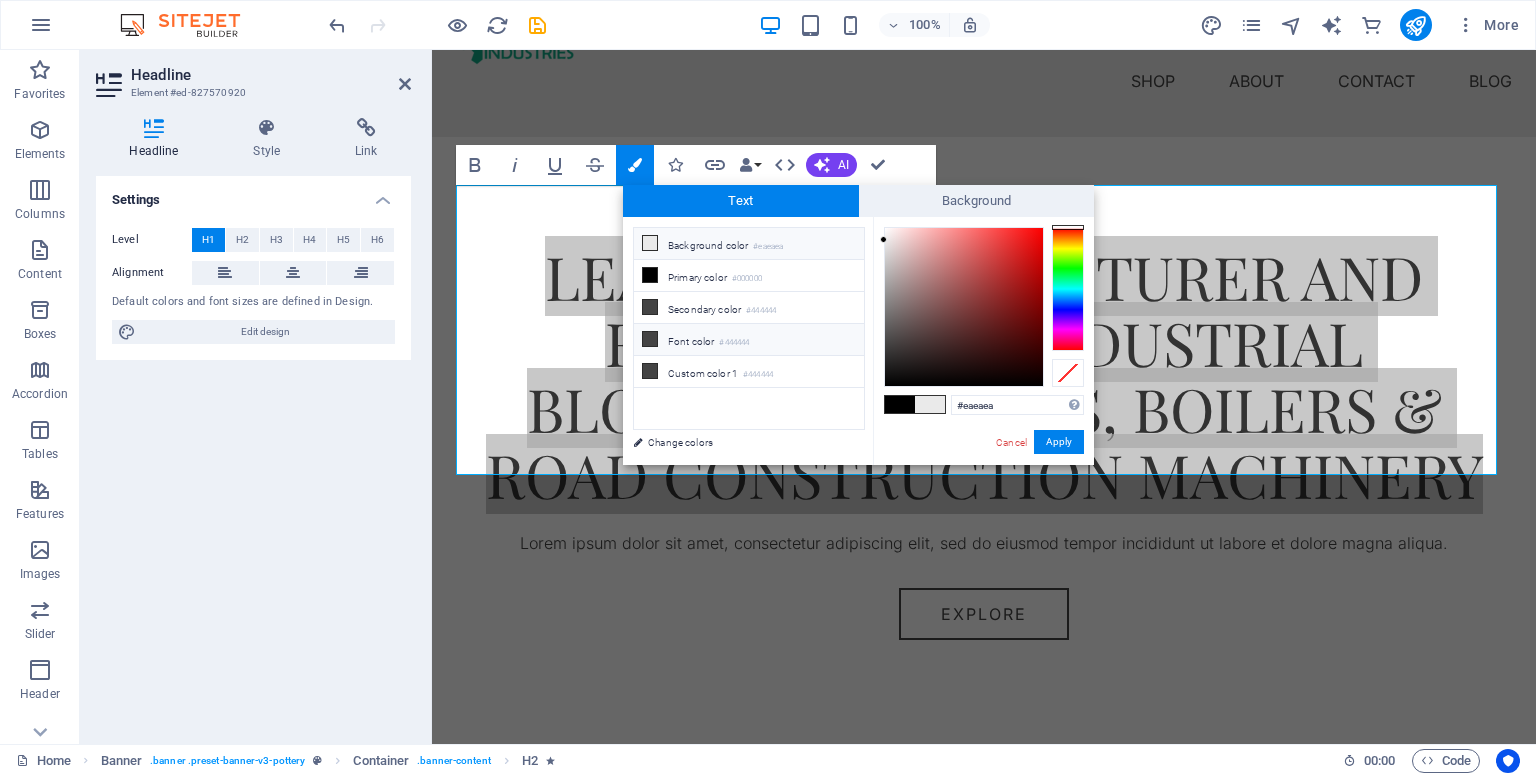 click at bounding box center [650, 339] 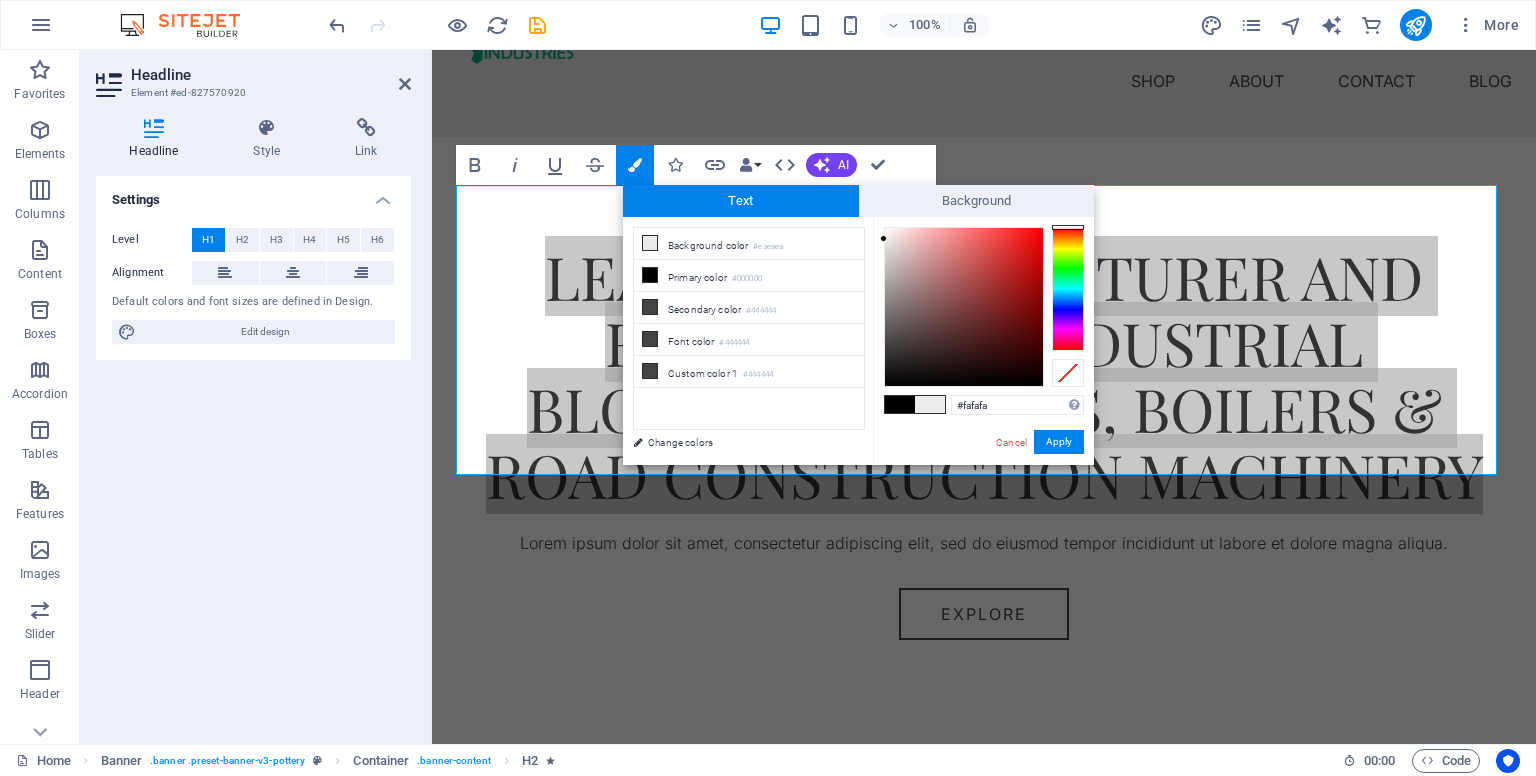 type on "#fcfcfc" 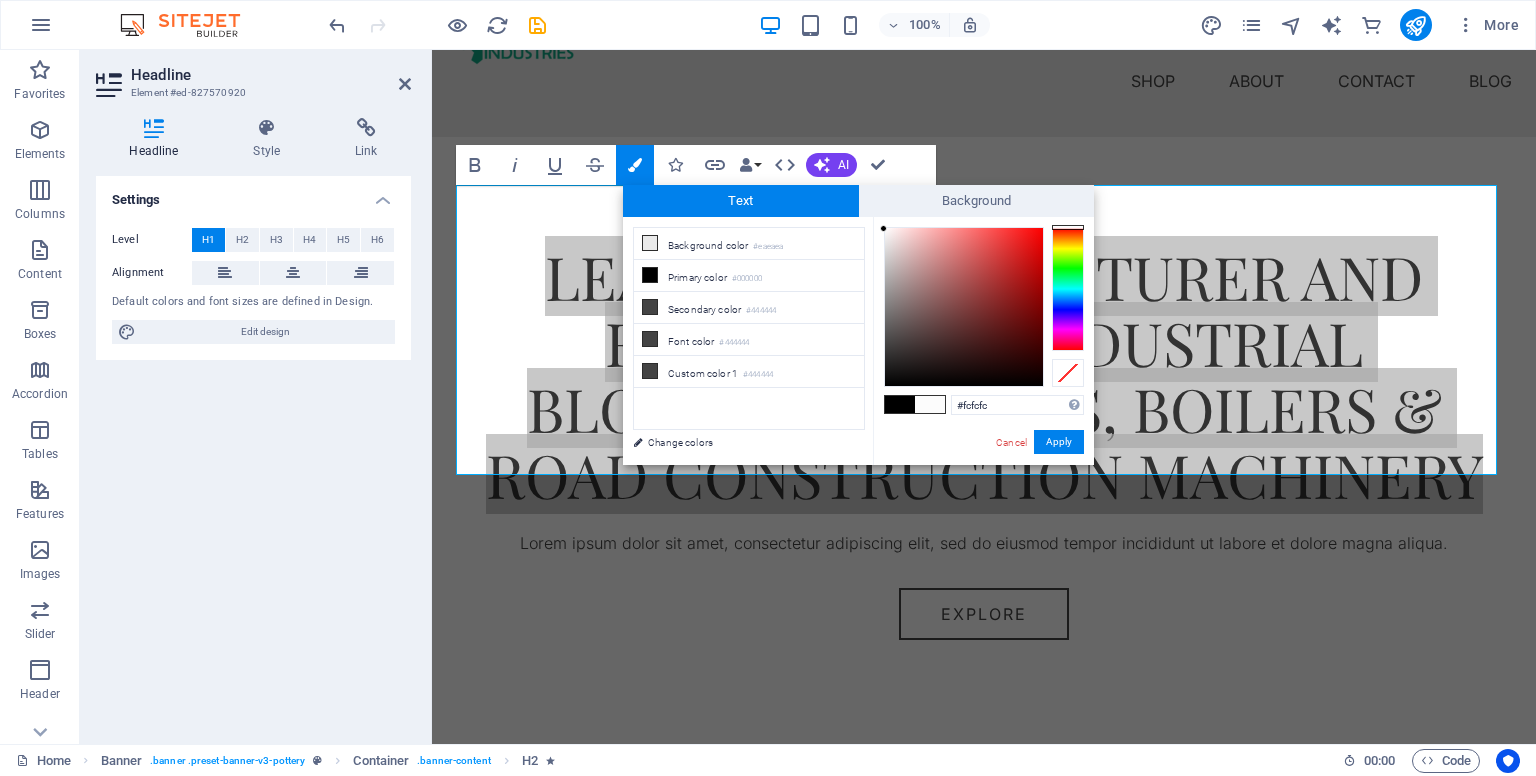 drag, startPoint x: 884, startPoint y: 341, endPoint x: 880, endPoint y: 229, distance: 112.0714 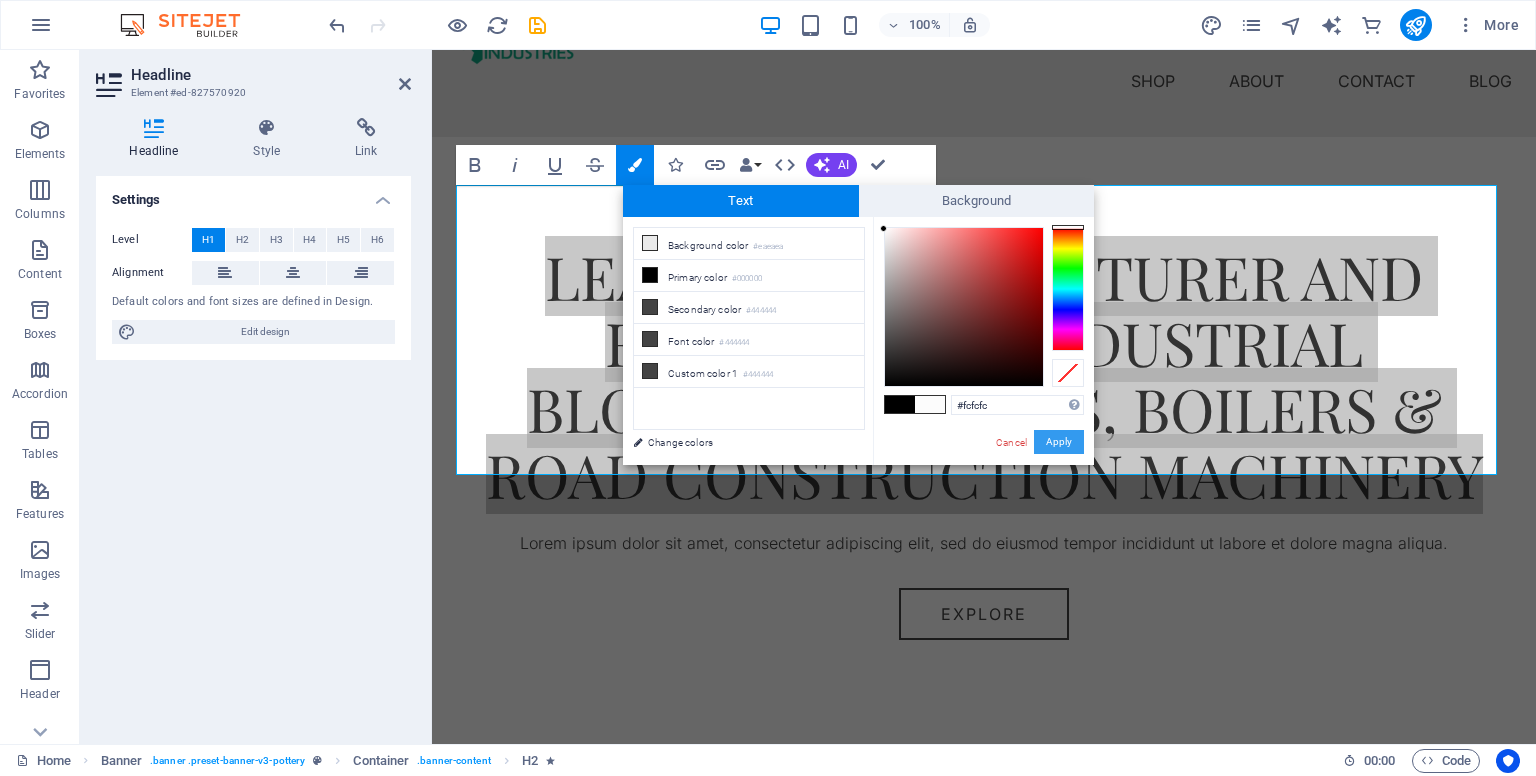 click on "Apply" at bounding box center [1059, 442] 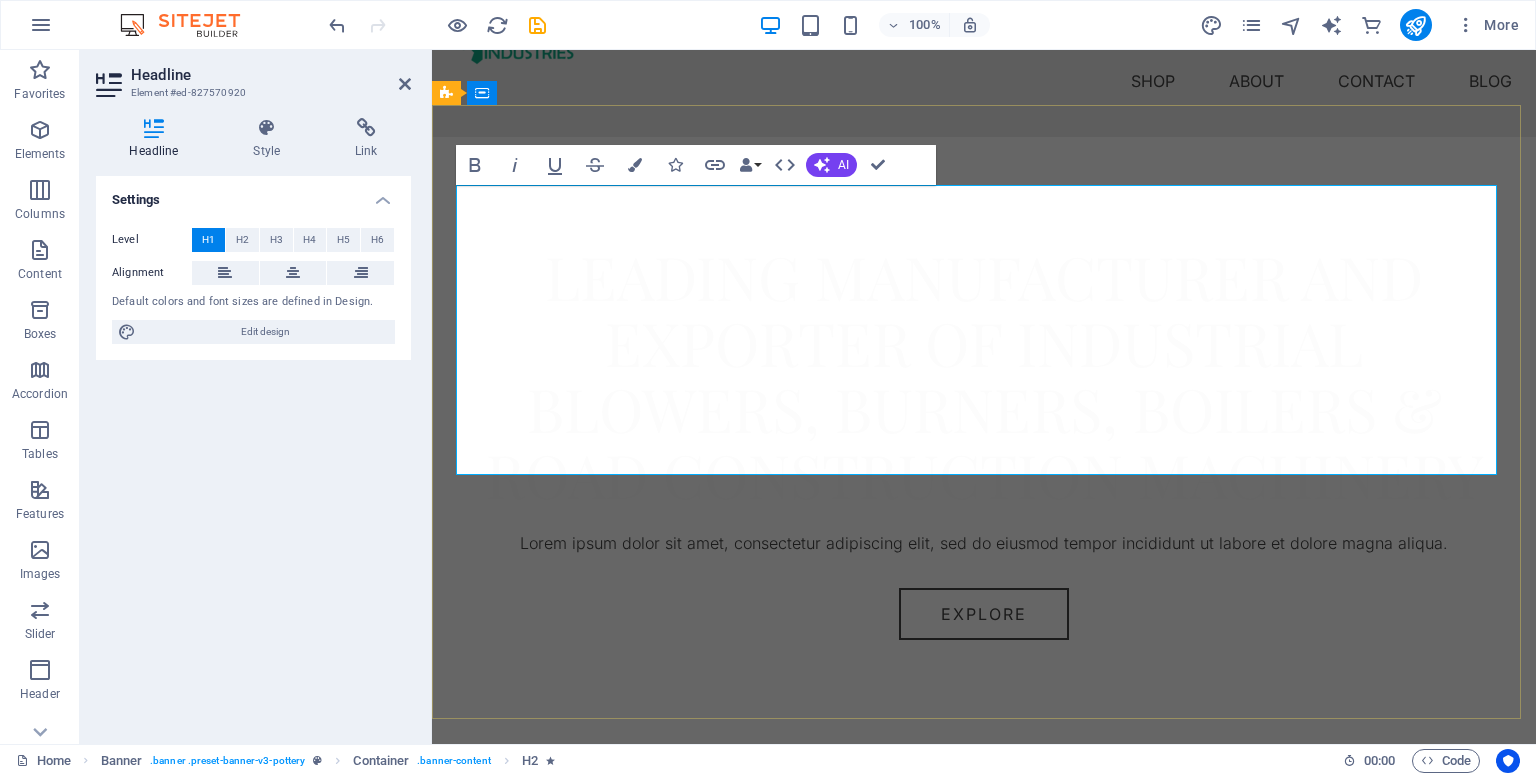click on "LEADING MANUFACTURER AND EXPORTER OF INDUSTRIAL BLOWERS, BURNERS, BOILERS & ROAD CONSTRUCTION MACHINERY" at bounding box center (984, 375) 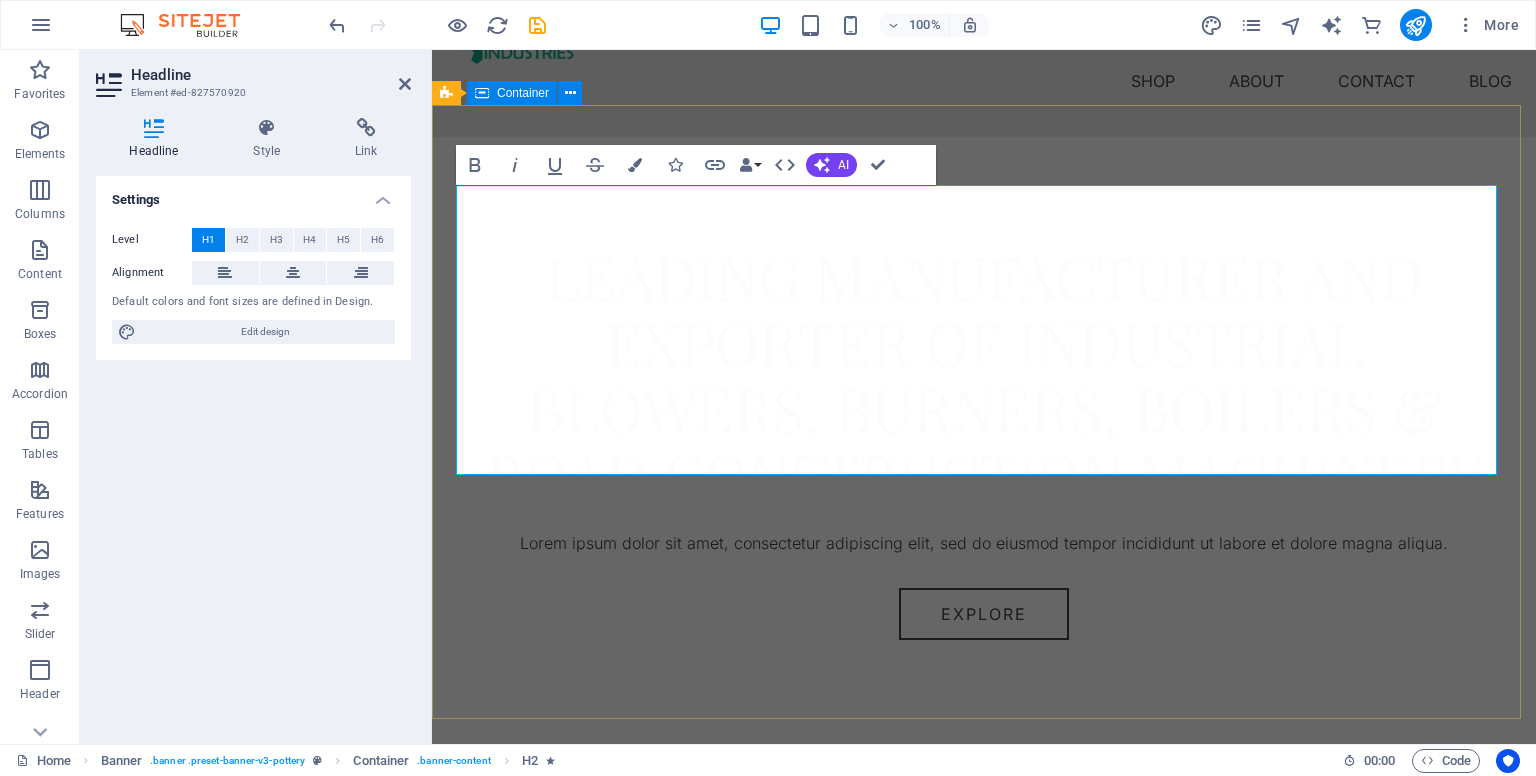 click on "​​ LEADING MANUFACTURER AND EXPORTER OF INDUSTRIAL BLOWERS, BURNERS, BOILERS & ROAD CONSTRUCTION MACHINERY Lorem ipsum dolor sit amet, consectetur adipiscing elit, sed do eiusmod tempor incididunt ut labore et dolore magna aliqua. Explore" at bounding box center [984, 428] 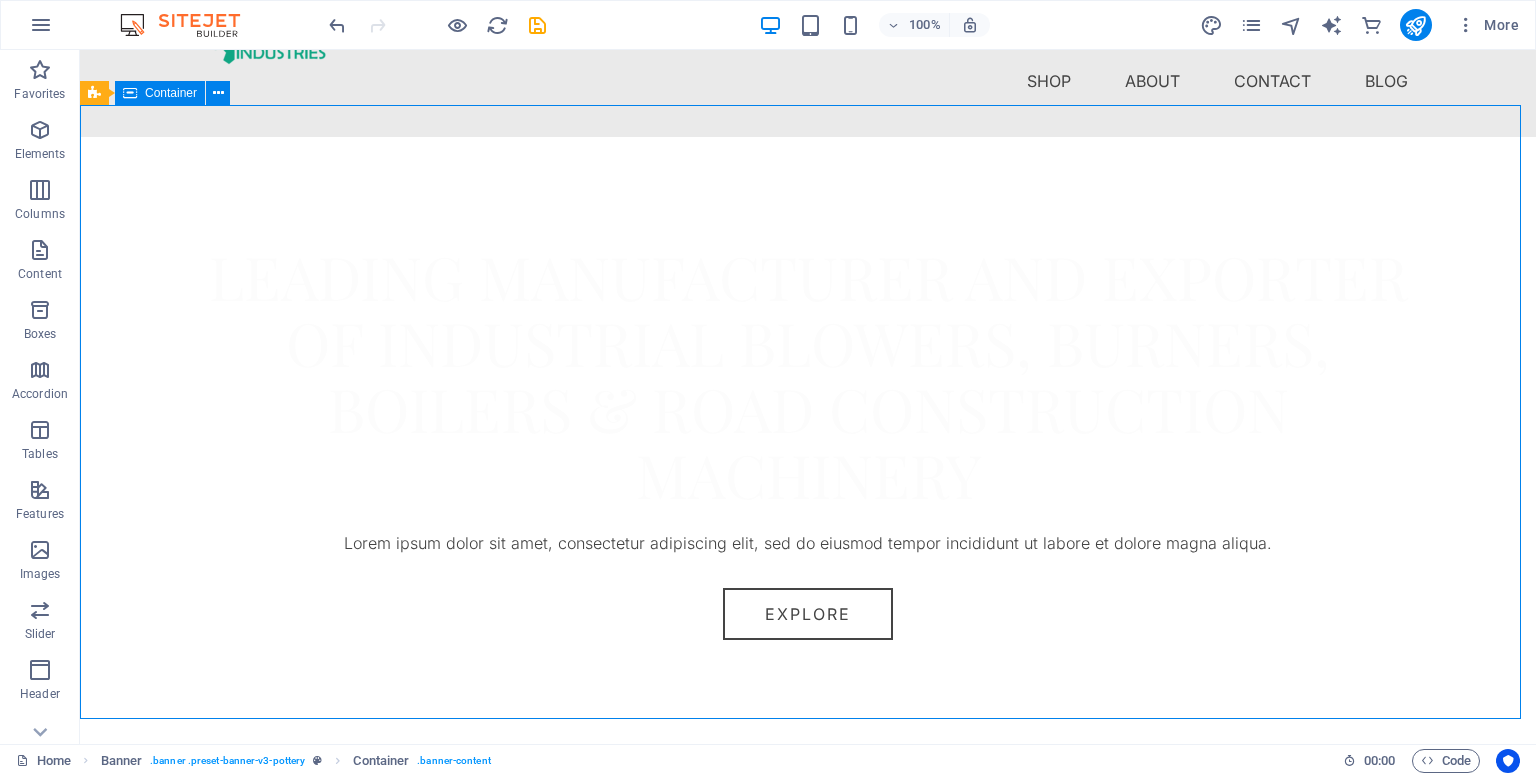 click on "​​ LEADING MANUFACTURER AND EXPORTER OF INDUSTRIAL BLOWERS, BURNERS, BOILERS & ROAD CONSTRUCTION MACHINERY Lorem ipsum dolor sit amet, consectetur adipiscing elit, sed do eiusmod tempor incididunt ut labore et dolore magna aliqua. Explore" at bounding box center [808, 428] 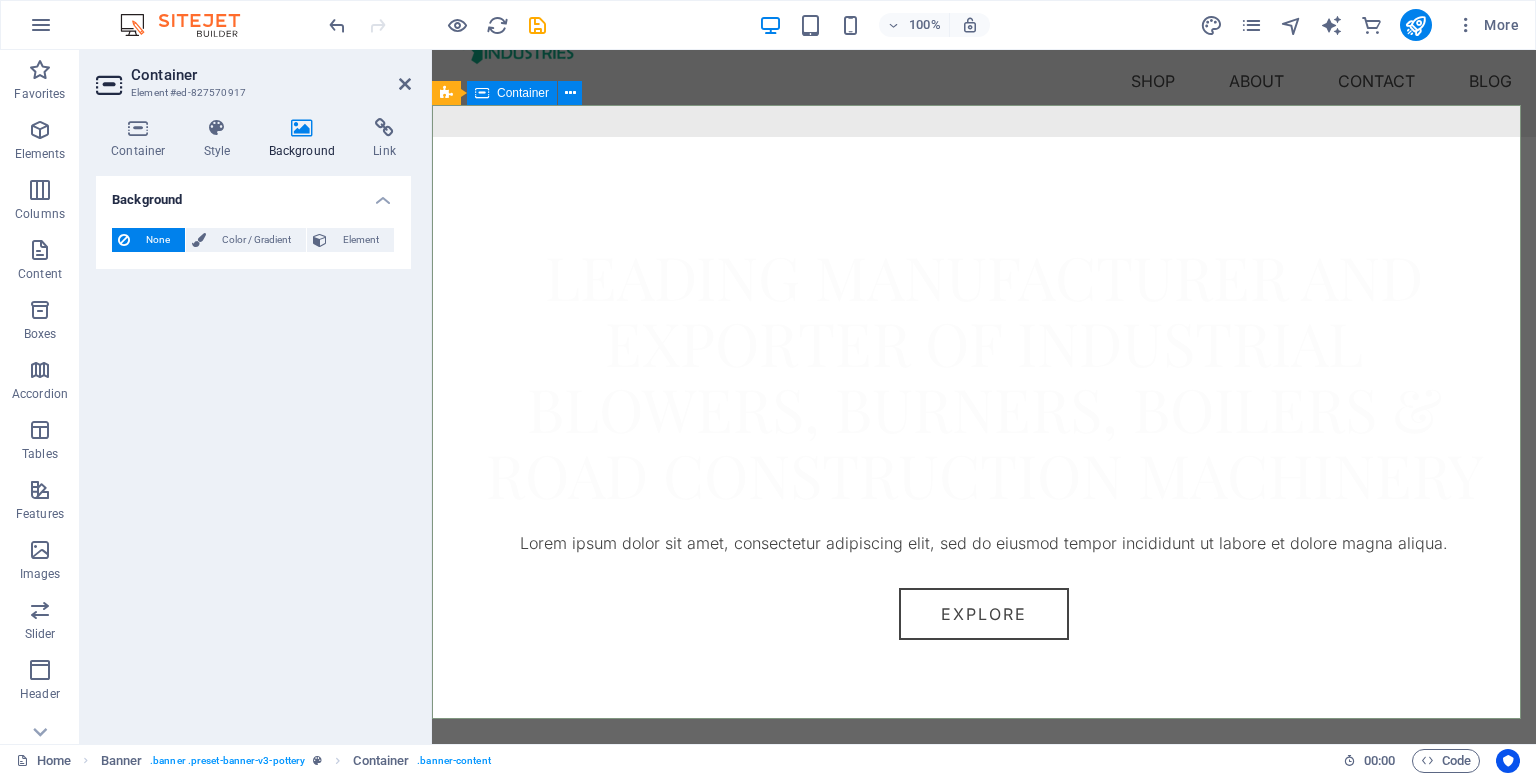 click on "​​ LEADING MANUFACTURER AND EXPORTER OF INDUSTRIAL BLOWERS, BURNERS, BOILERS & ROAD CONSTRUCTION MACHINERY Lorem ipsum dolor sit amet, consectetur adipiscing elit, sed do eiusmod tempor incididunt ut labore et dolore magna aliqua. Explore" at bounding box center (984, 428) 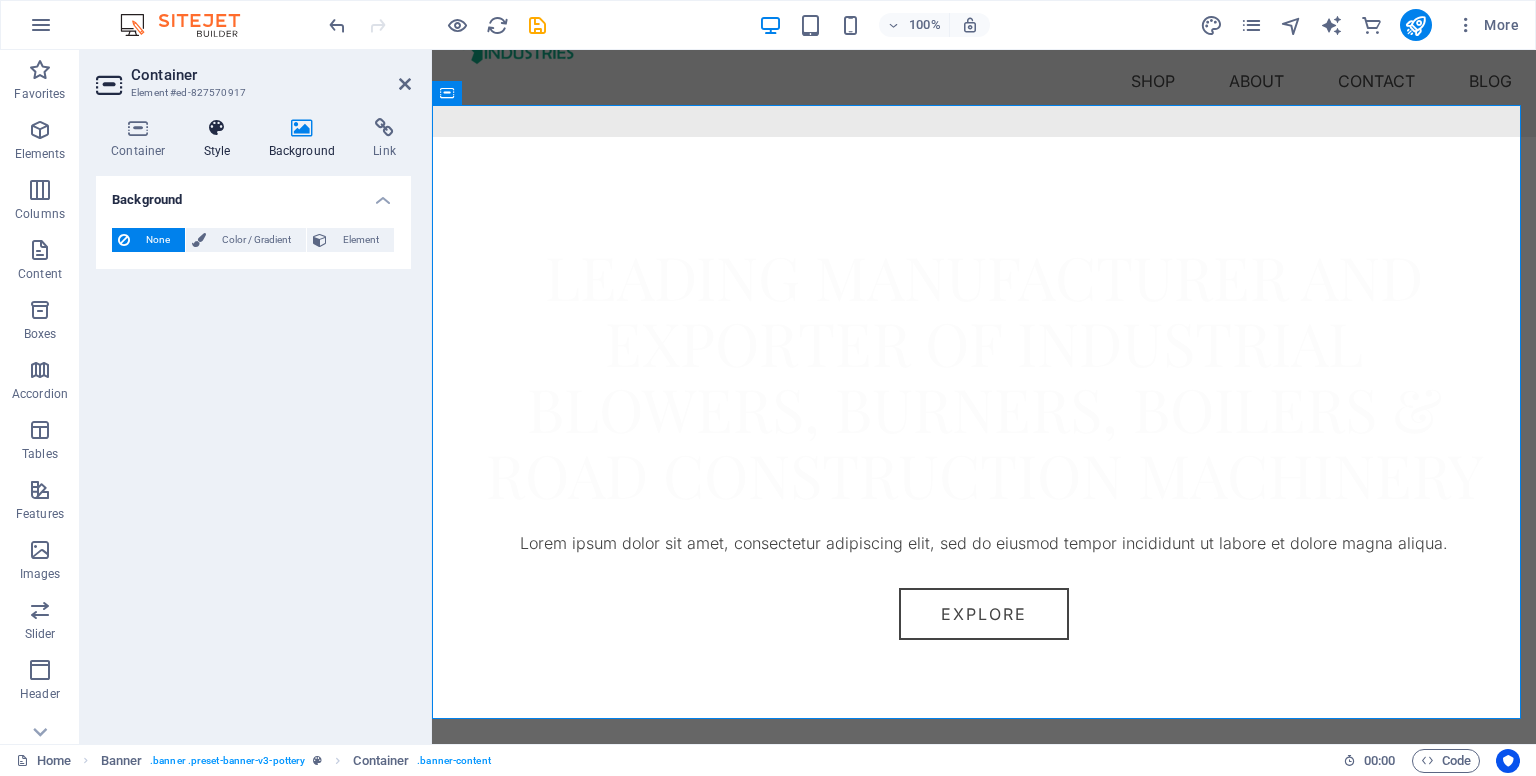 click on "Style" at bounding box center [221, 139] 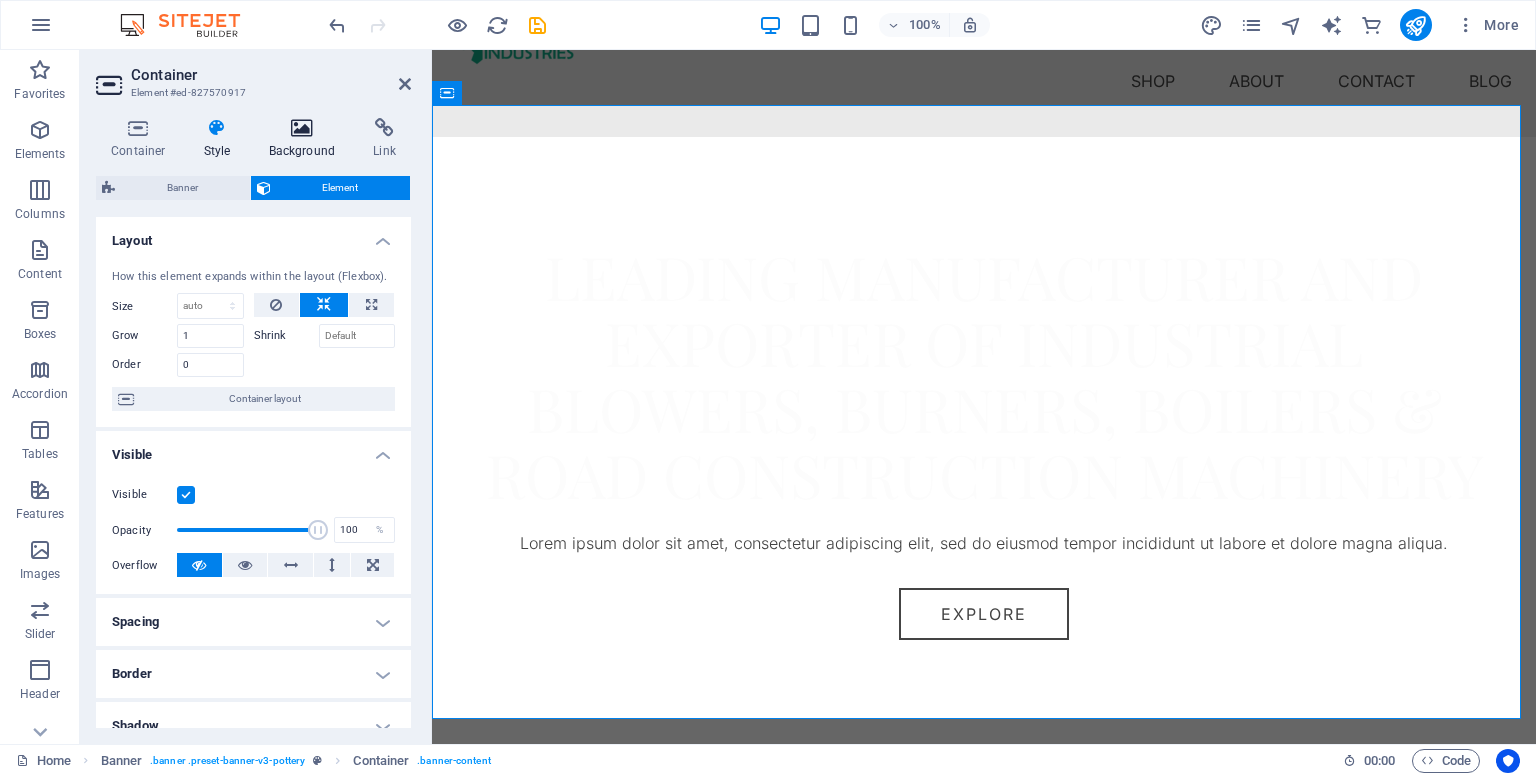 click on "Background" at bounding box center [306, 139] 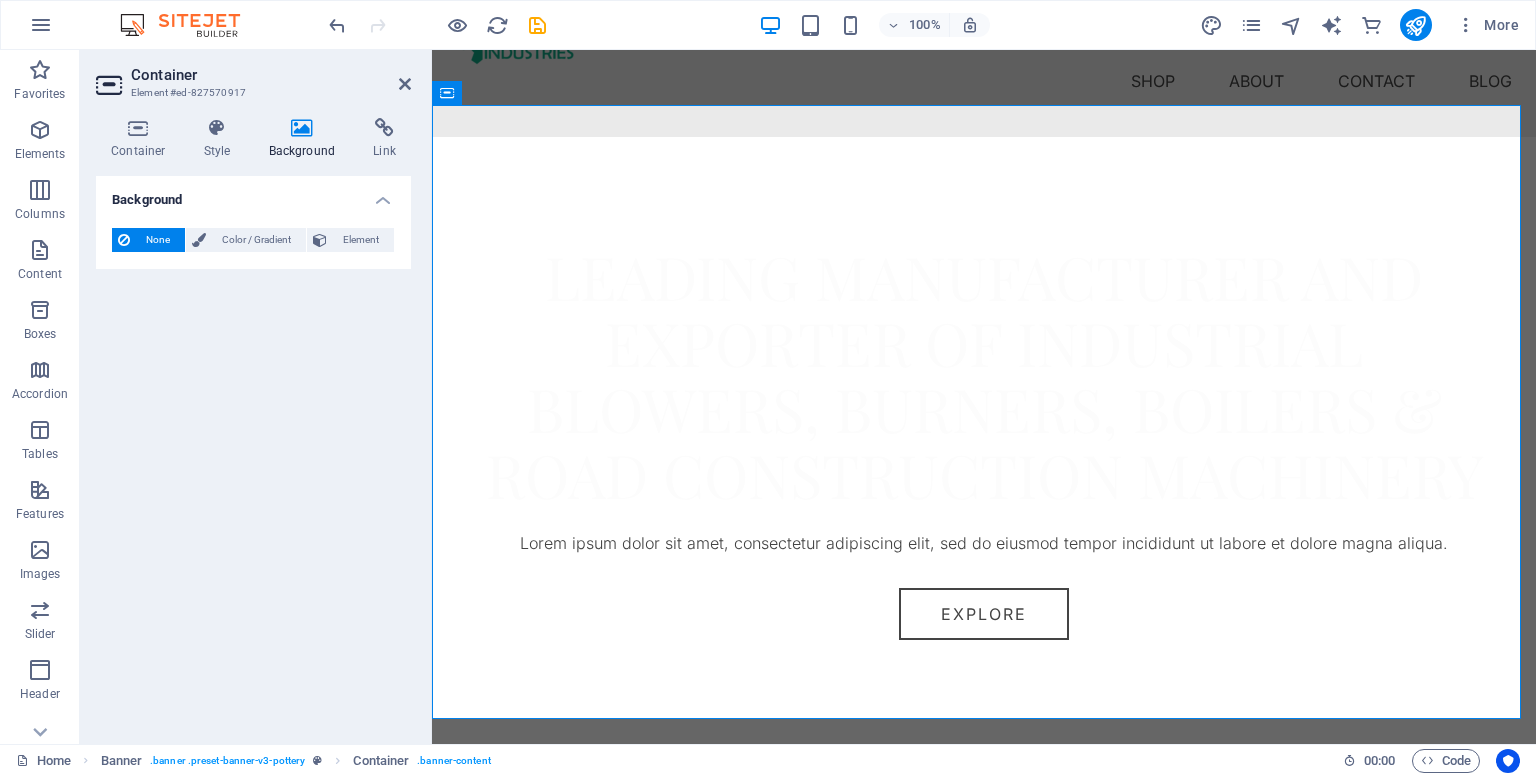 click on "Background" at bounding box center (253, 194) 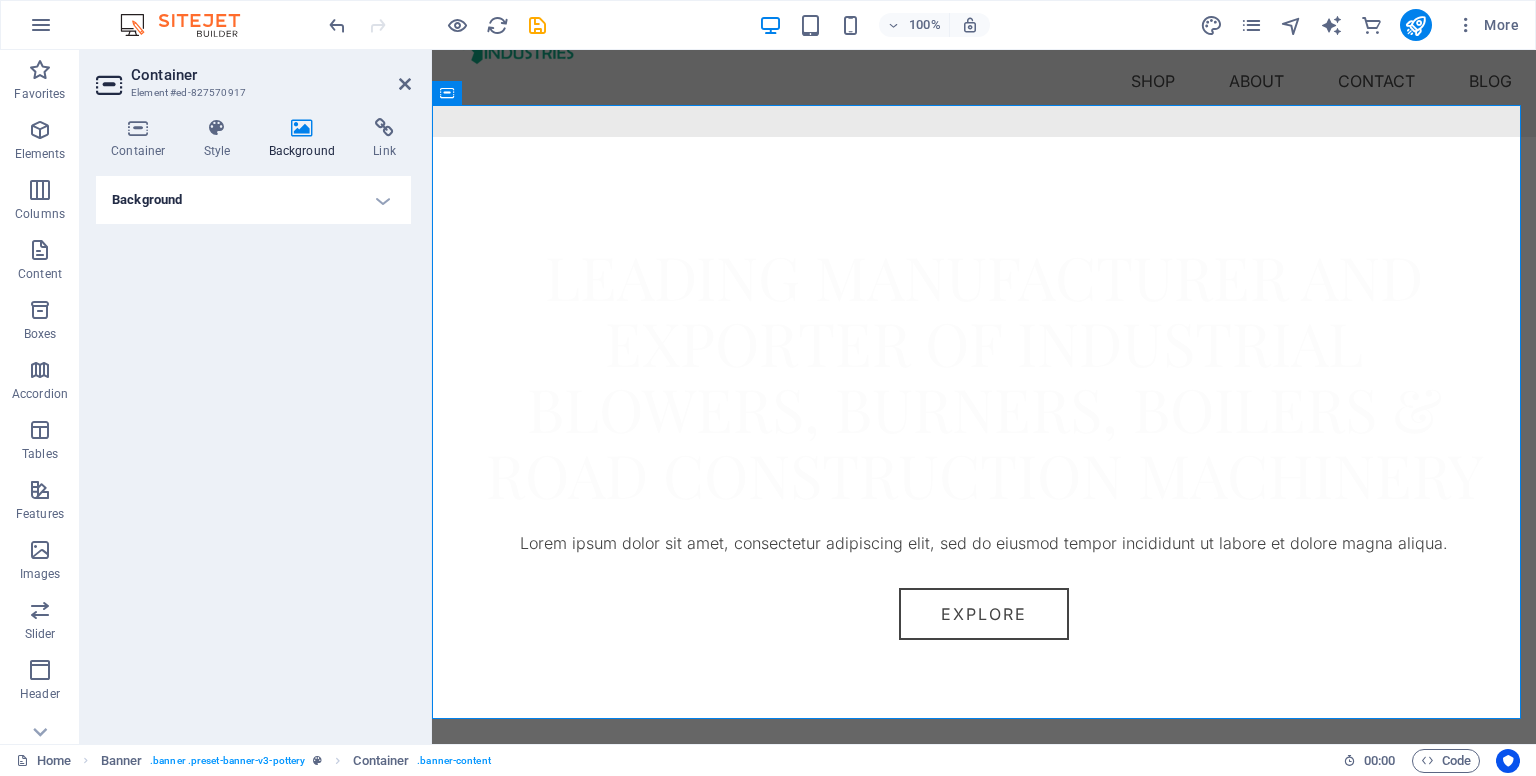 click on "Background" at bounding box center (253, 200) 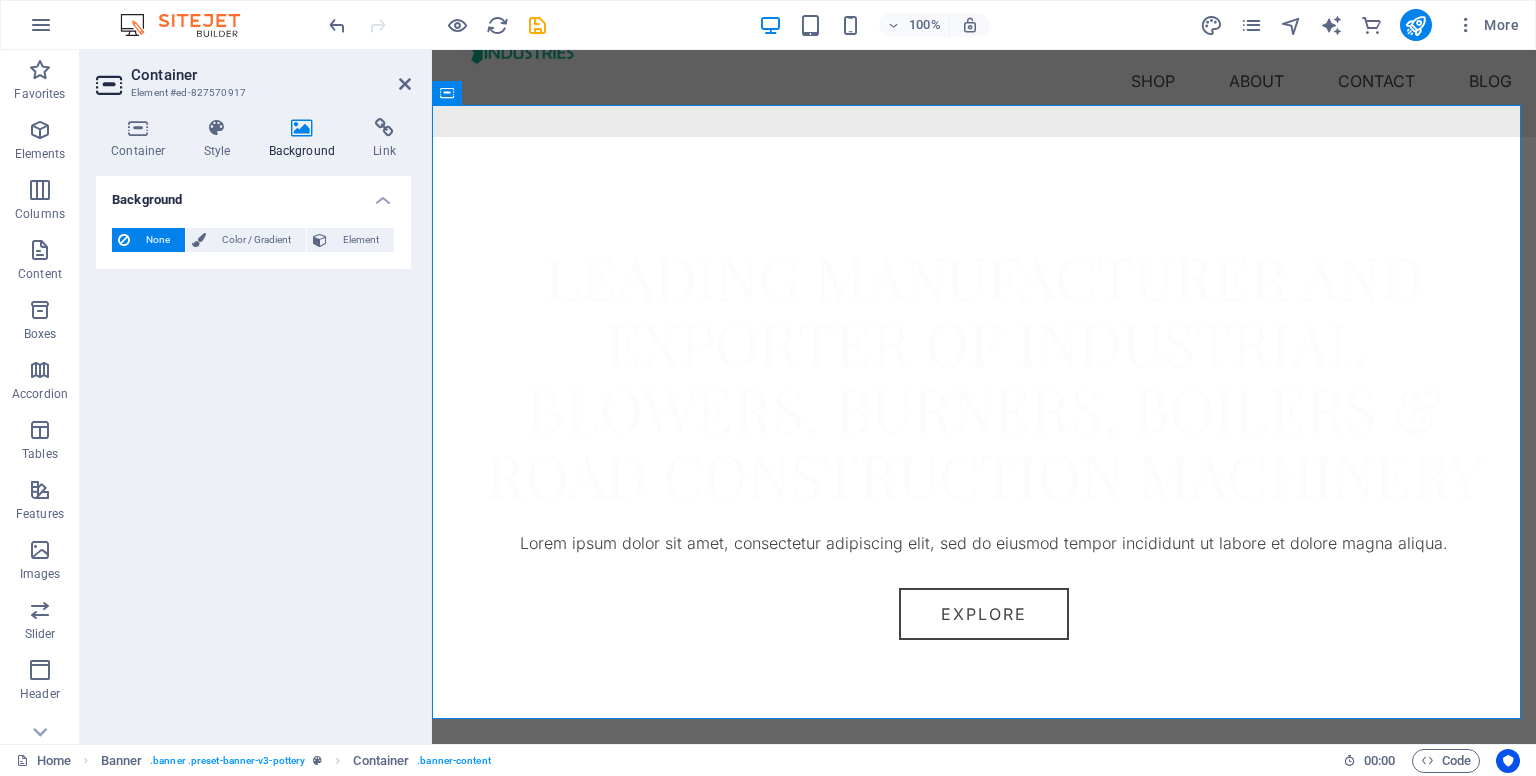 click at bounding box center (302, 128) 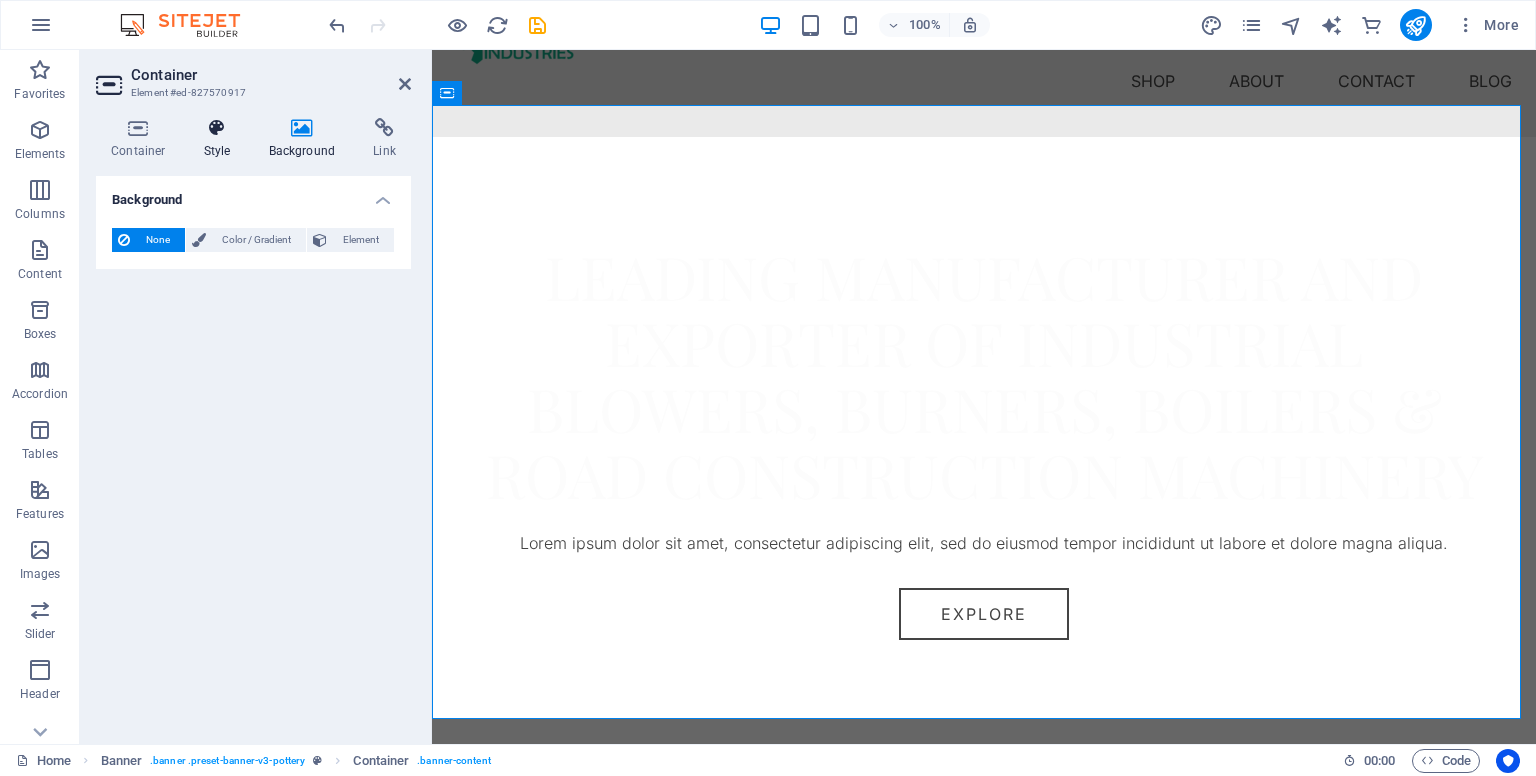 click at bounding box center [217, 128] 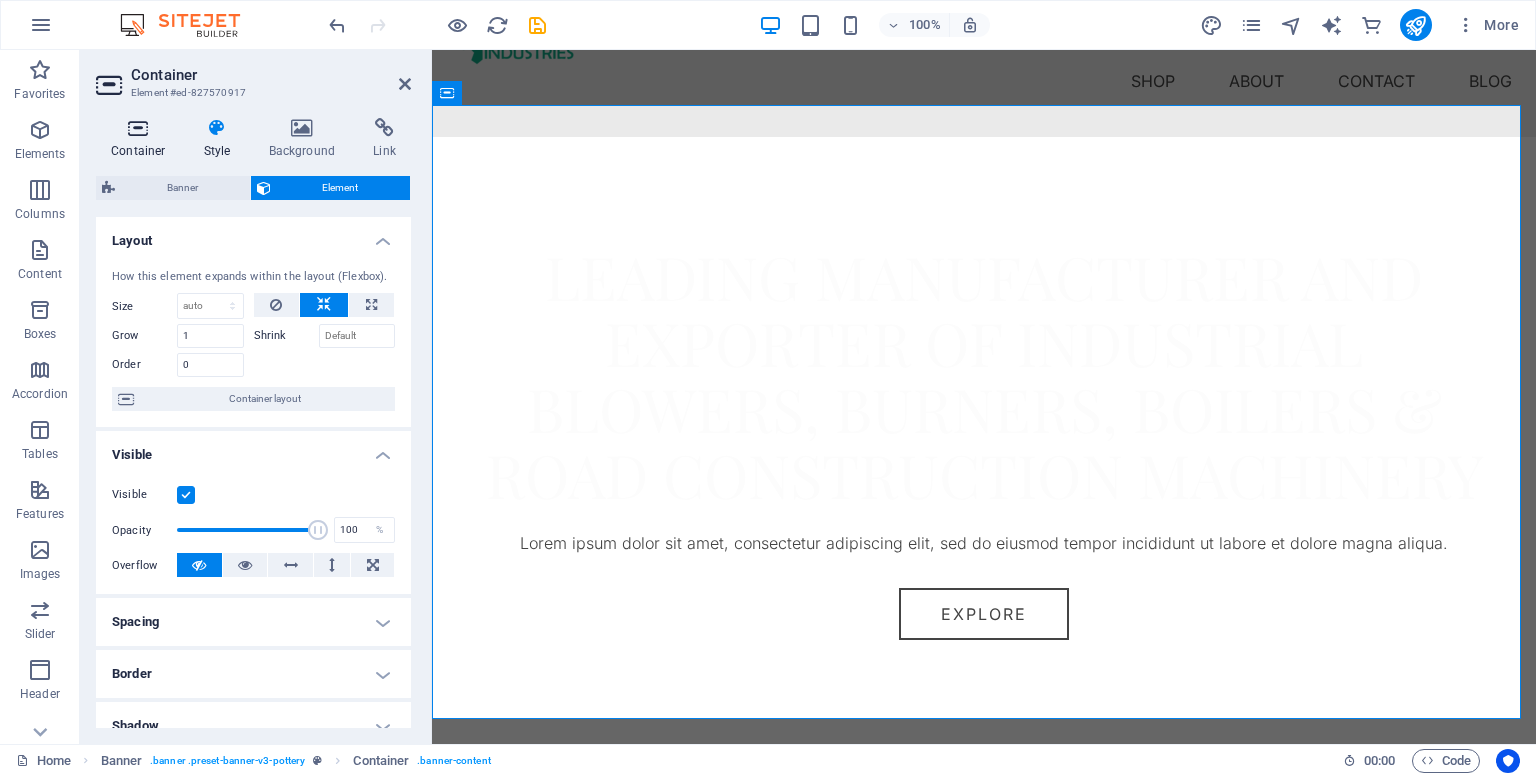 click at bounding box center (138, 128) 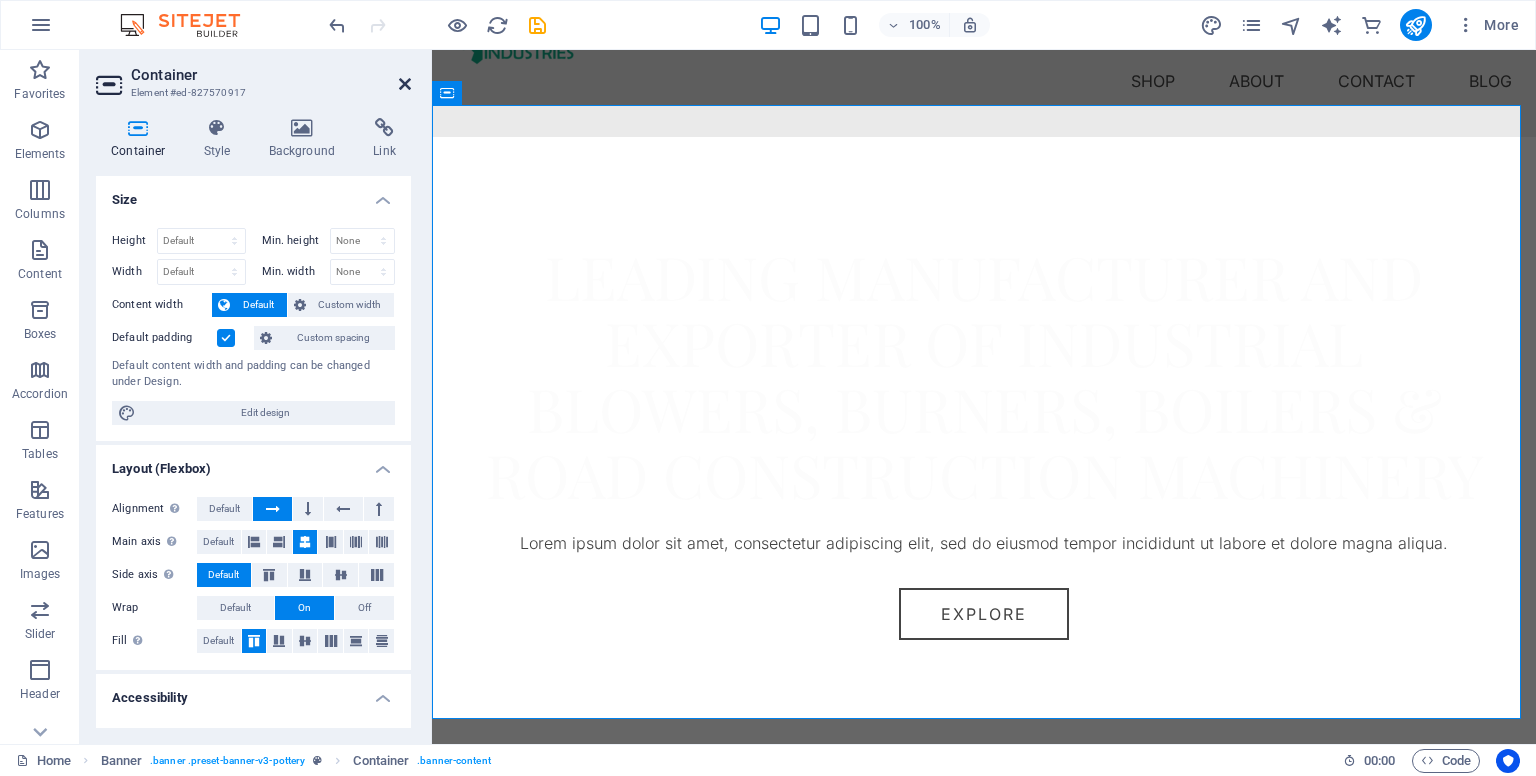 click at bounding box center (405, 84) 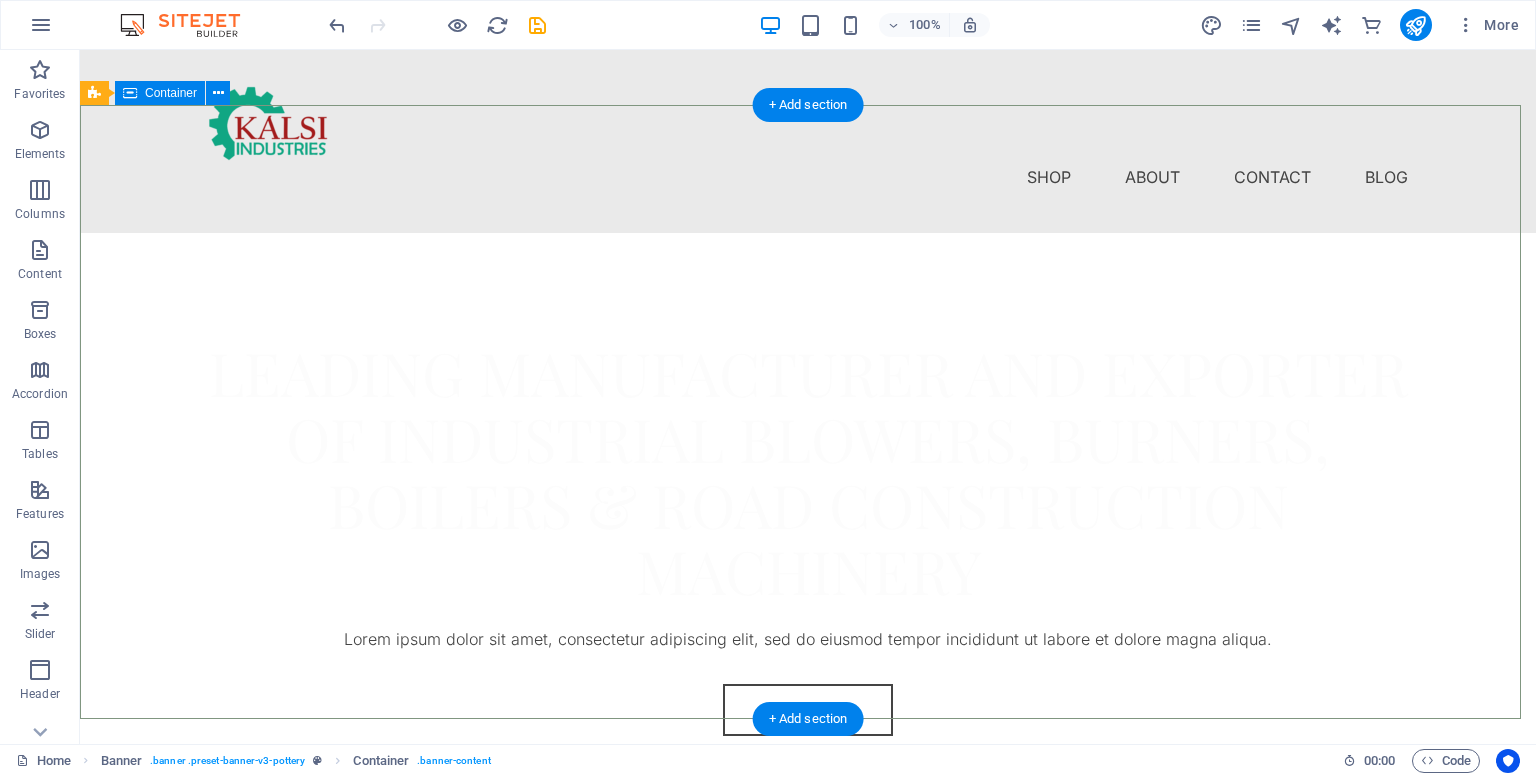 scroll, scrollTop: 0, scrollLeft: 0, axis: both 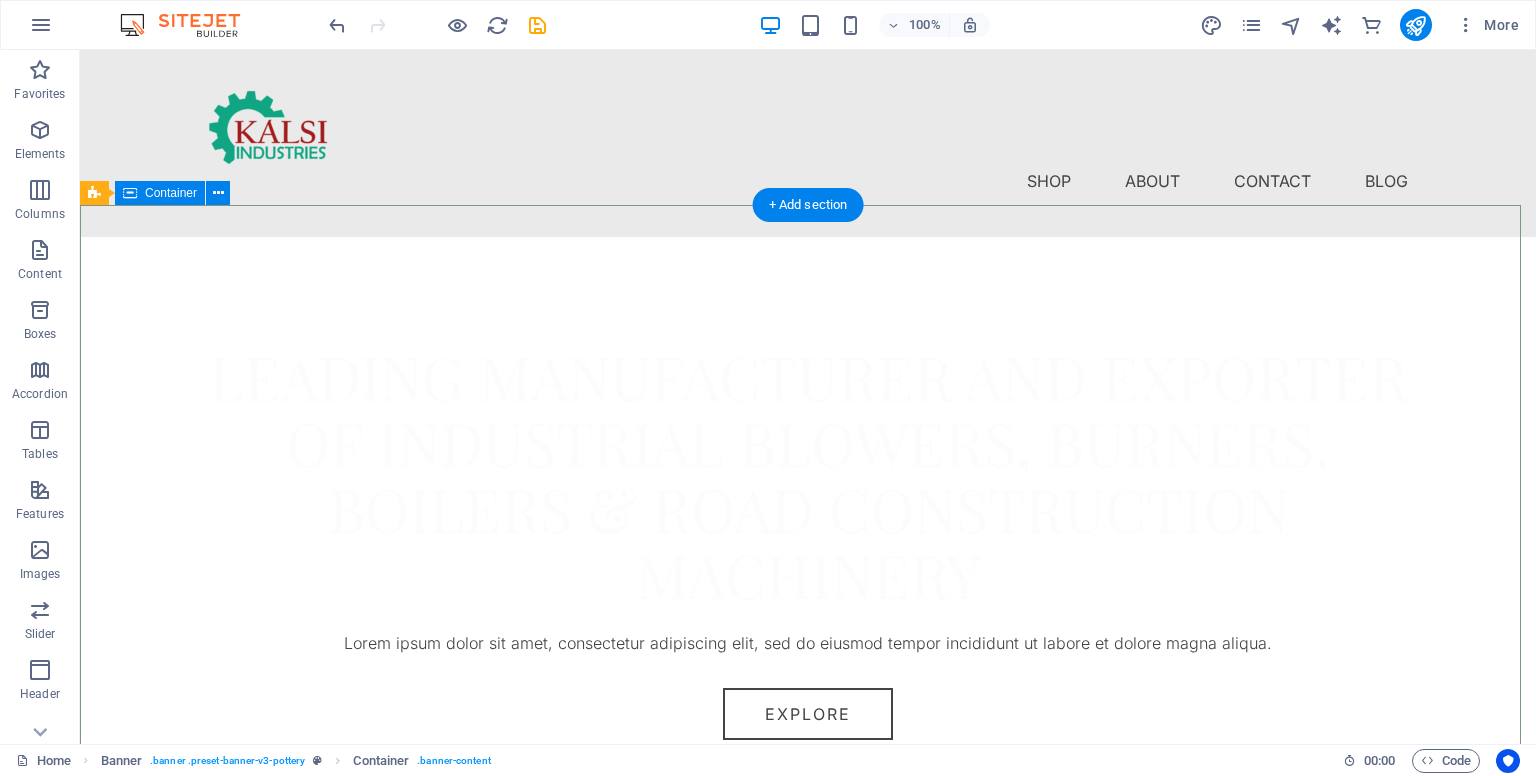 click on "​​ LEADING MANUFACTURER AND EXPORTER OF INDUSTRIAL BLOWERS, BURNERS, BOILERS & ROAD CONSTRUCTION MACHINERY Lorem ipsum dolor sit amet, consectetur adipiscing elit, sed do eiusmod tempor incididunt ut labore et dolore magna aliqua. Explore" at bounding box center [808, 528] 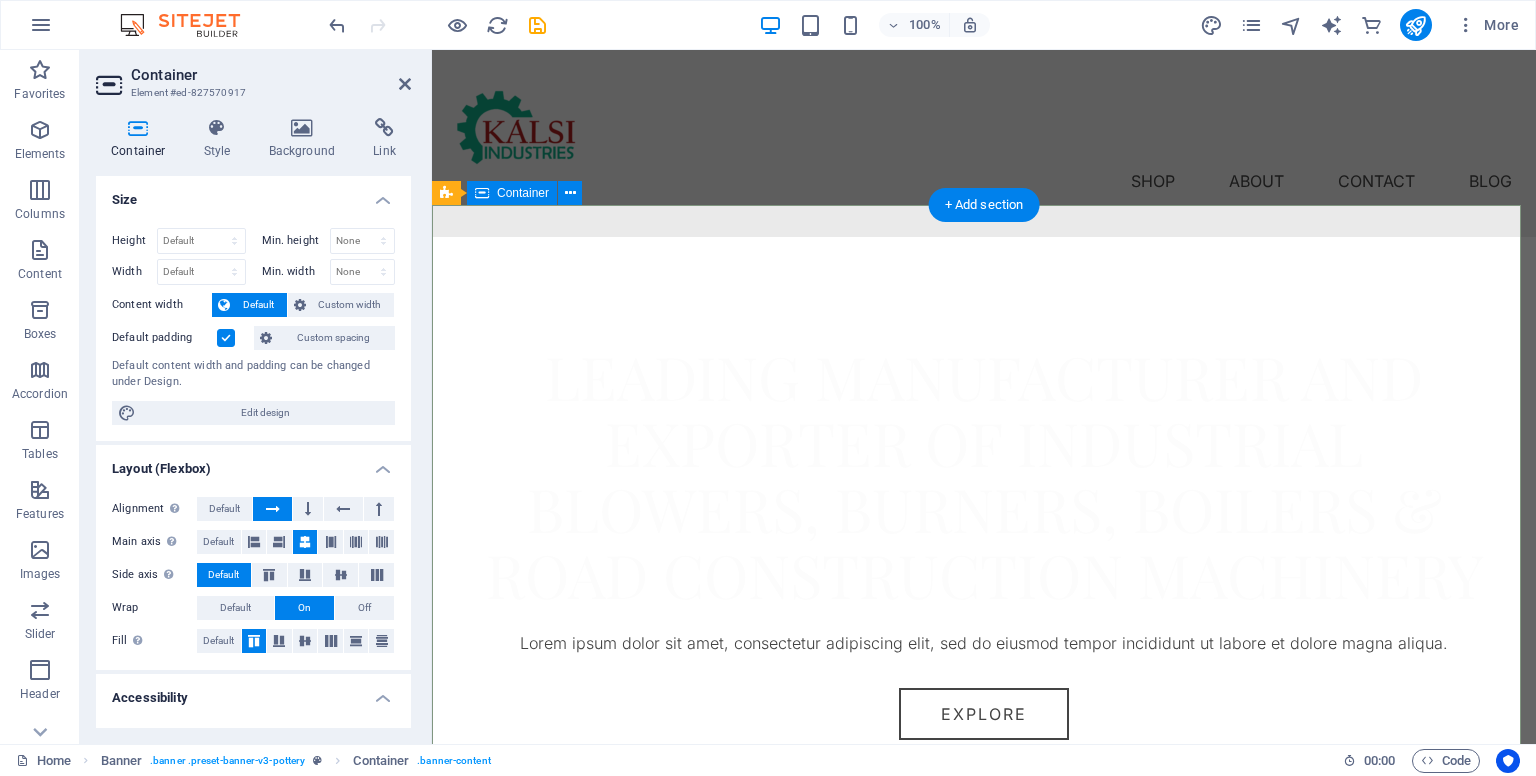 click on "​​ LEADING MANUFACTURER AND EXPORTER OF INDUSTRIAL BLOWERS, BURNERS, BOILERS & ROAD CONSTRUCTION MACHINERY Lorem ipsum dolor sit amet, consectetur adipiscing elit, sed do eiusmod tempor incididunt ut labore et dolore magna aliqua. Explore" at bounding box center (984, 528) 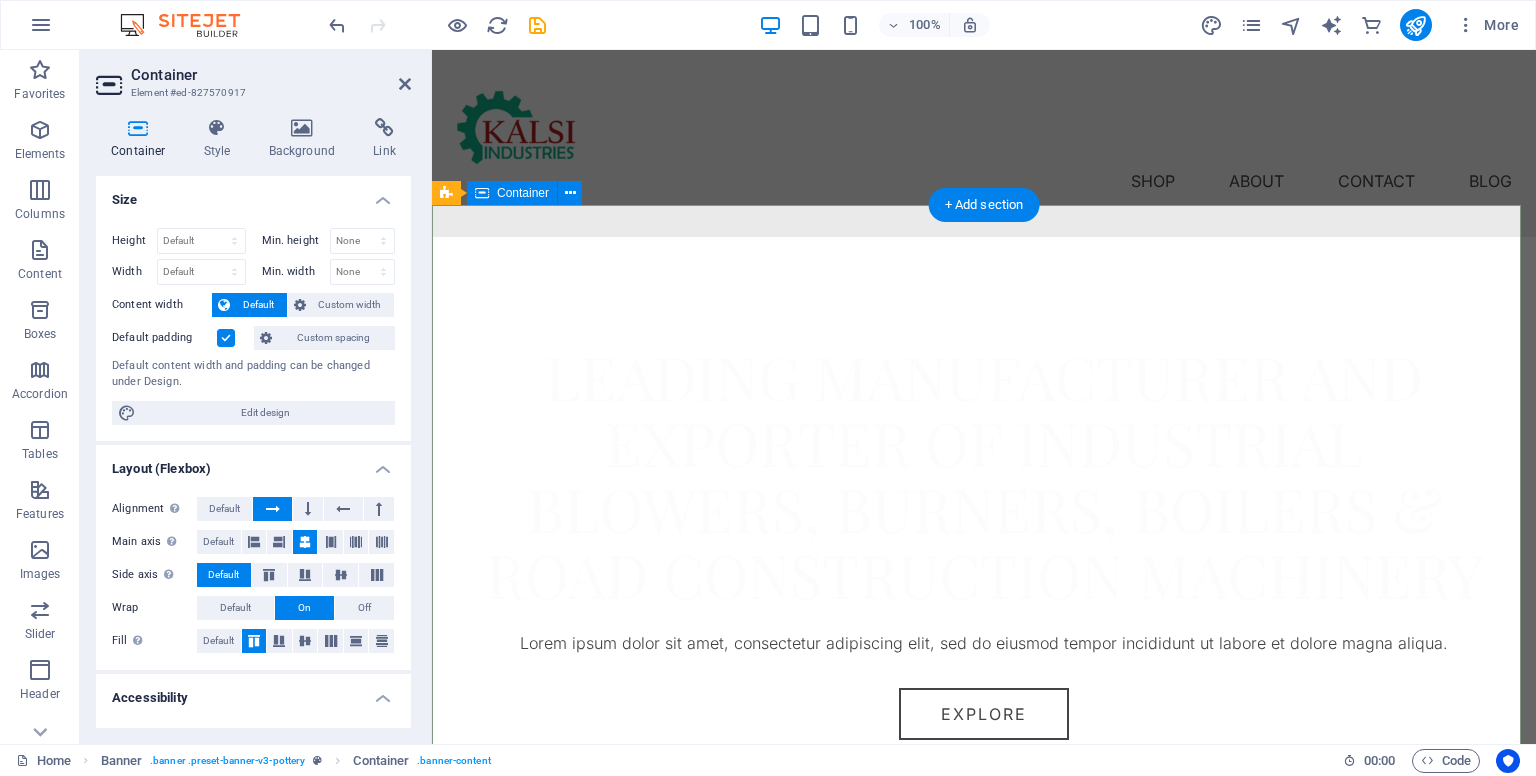 click on "​​ LEADING MANUFACTURER AND EXPORTER OF INDUSTRIAL BLOWERS, BURNERS, BOILERS & ROAD CONSTRUCTION MACHINERY Lorem ipsum dolor sit amet, consectetur adipiscing elit, sed do eiusmod tempor incididunt ut labore et dolore magna aliqua. Explore" at bounding box center (984, 528) 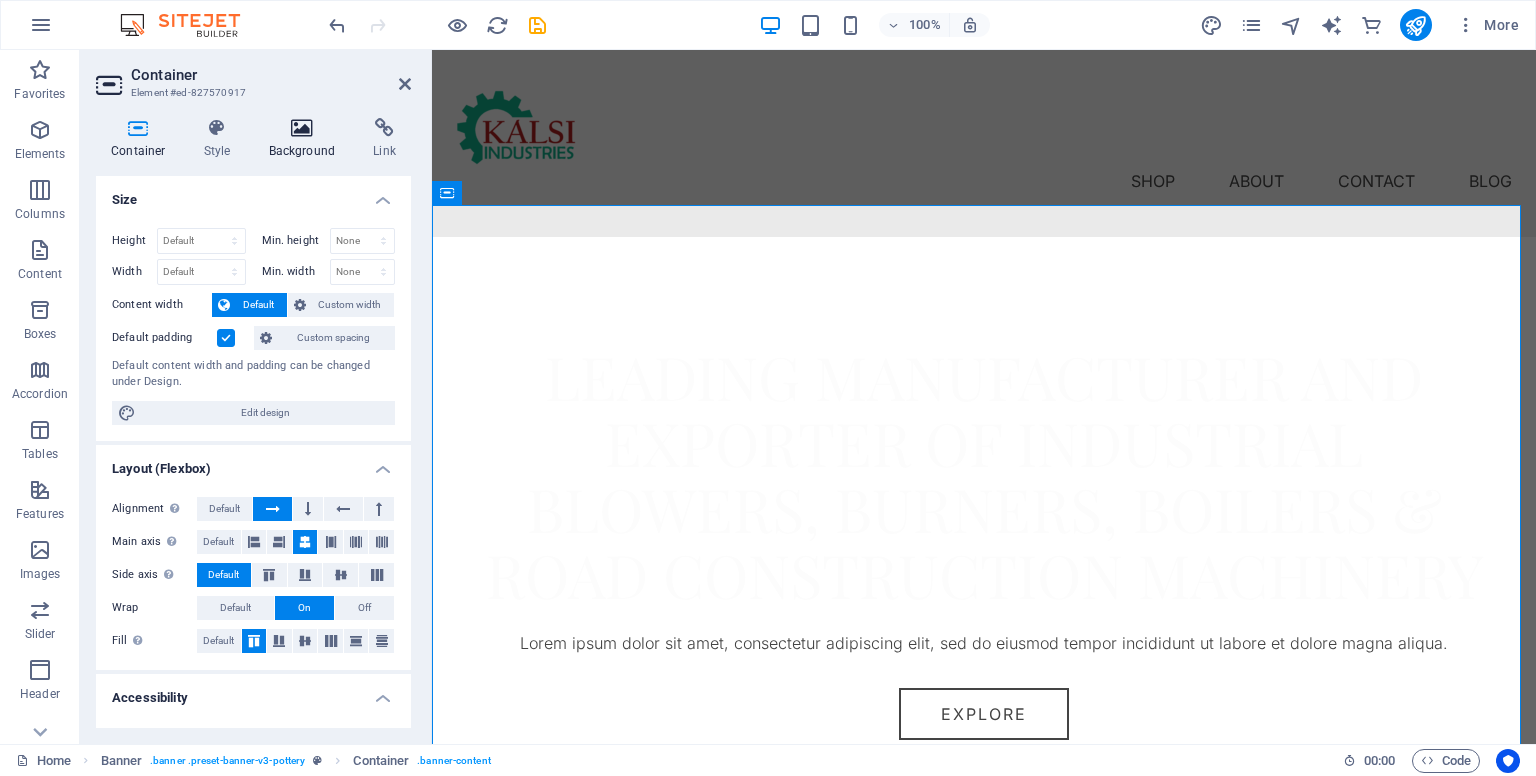 click at bounding box center (302, 128) 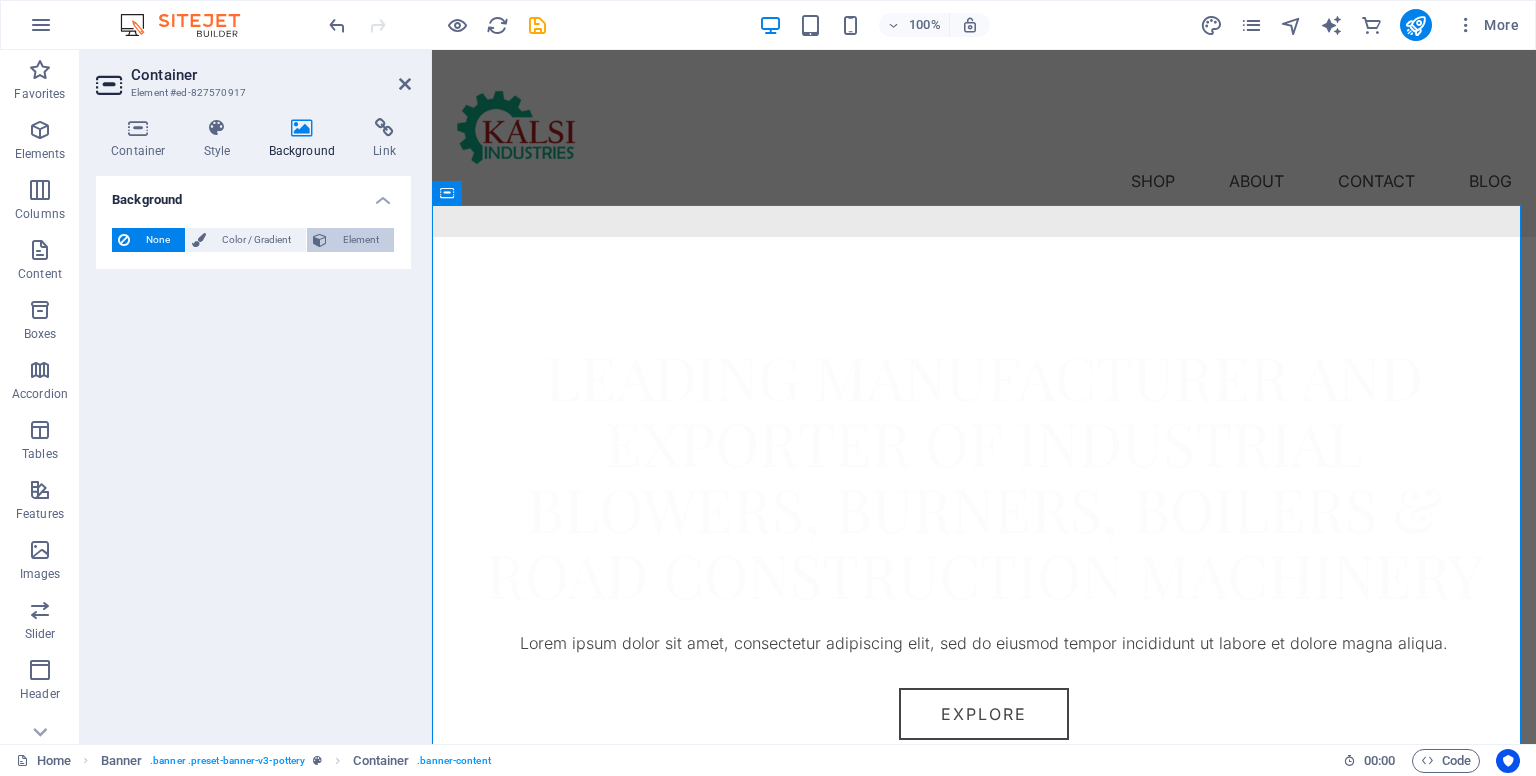 click on "Element" at bounding box center (350, 240) 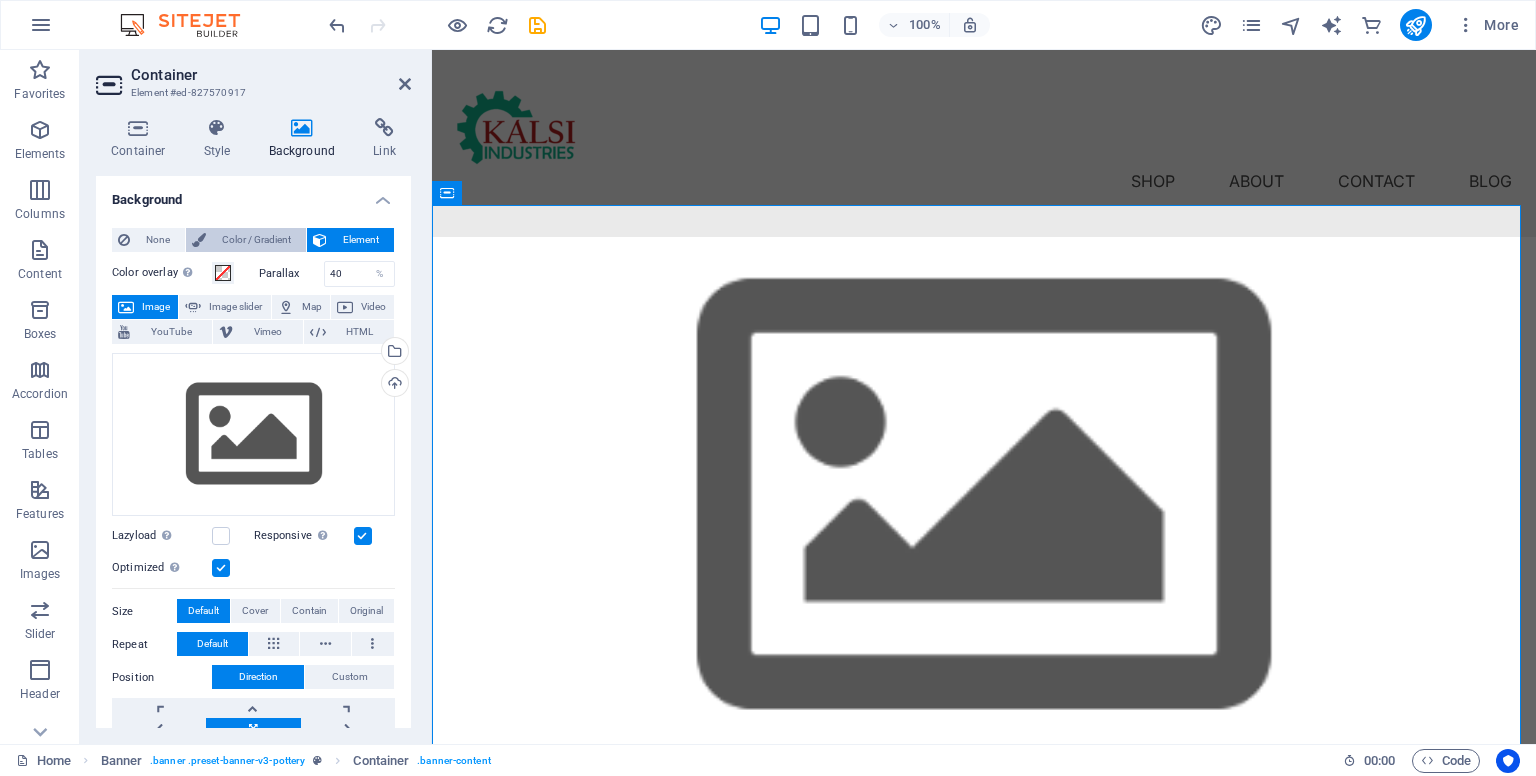 click on "Color / Gradient" at bounding box center [256, 240] 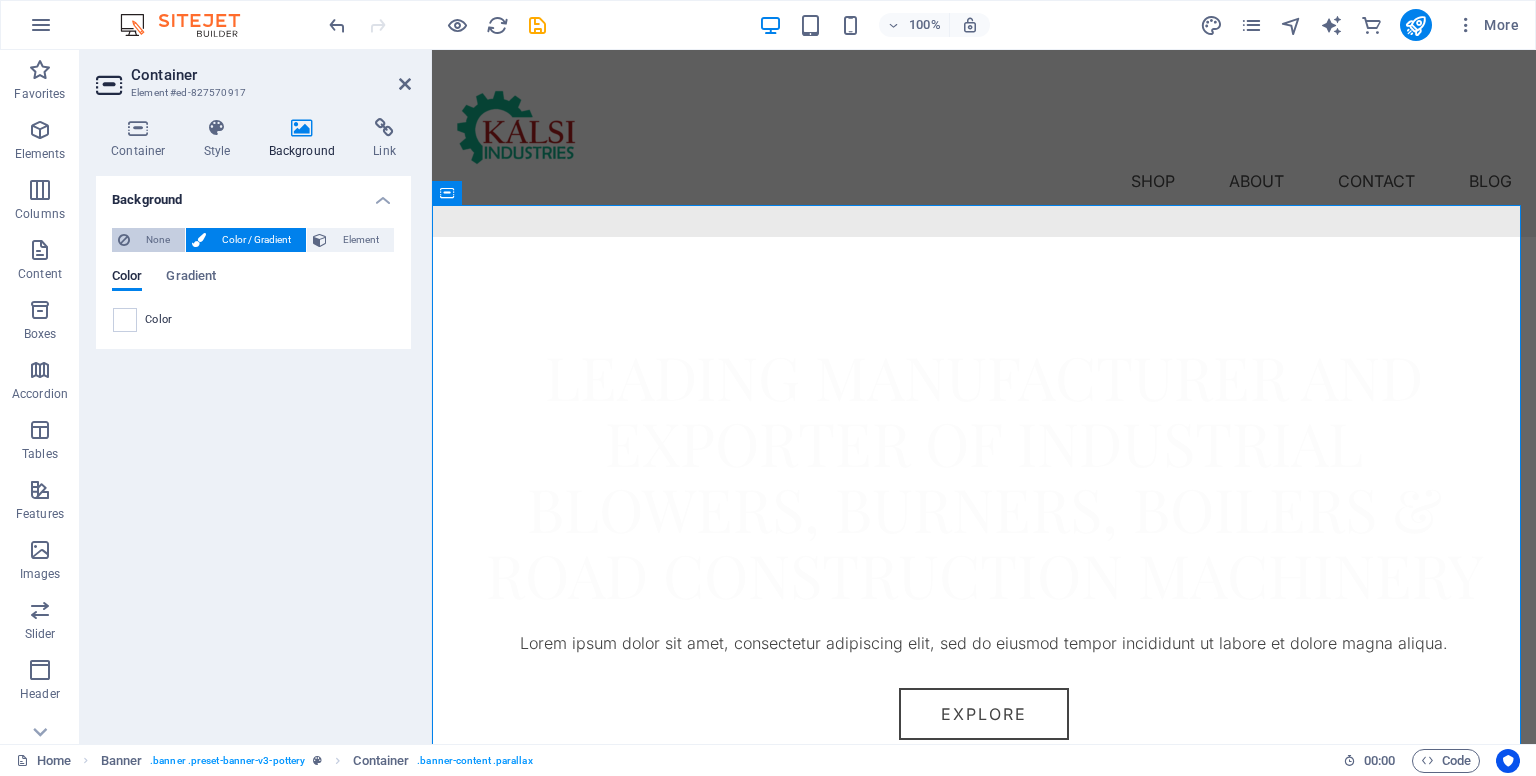 click on "None" at bounding box center (157, 240) 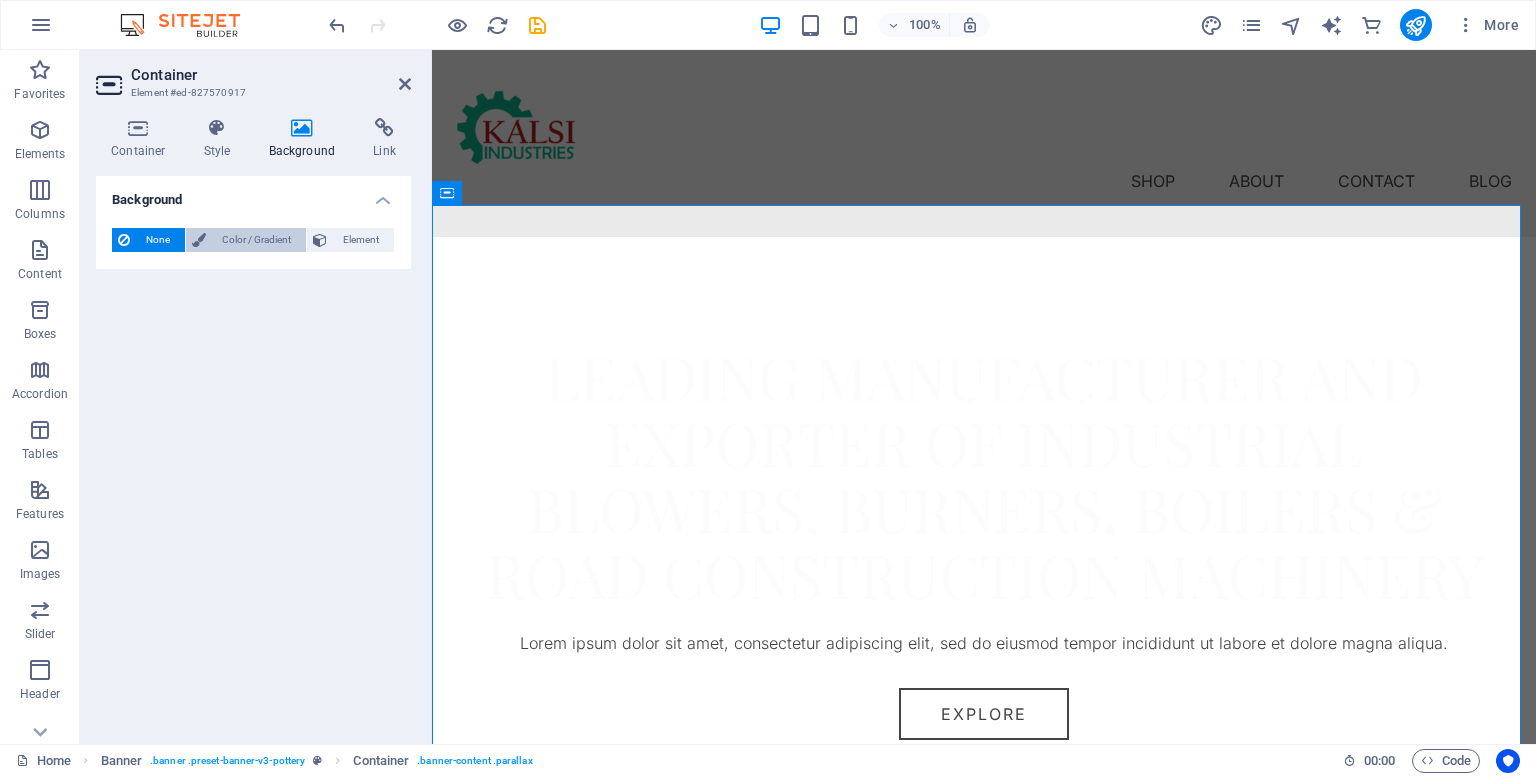 click on "Color / Gradient" at bounding box center [256, 240] 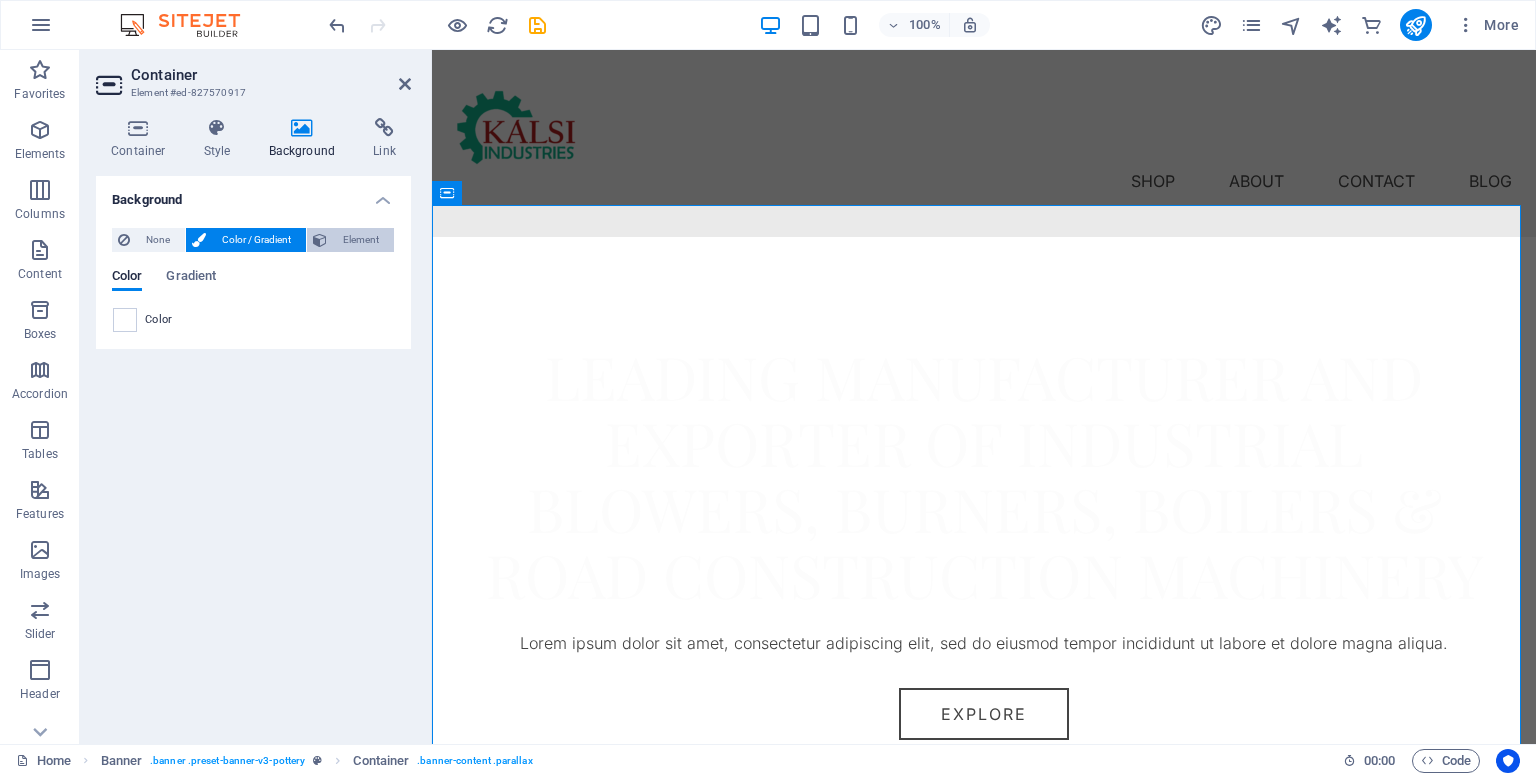 click on "Element" at bounding box center (360, 240) 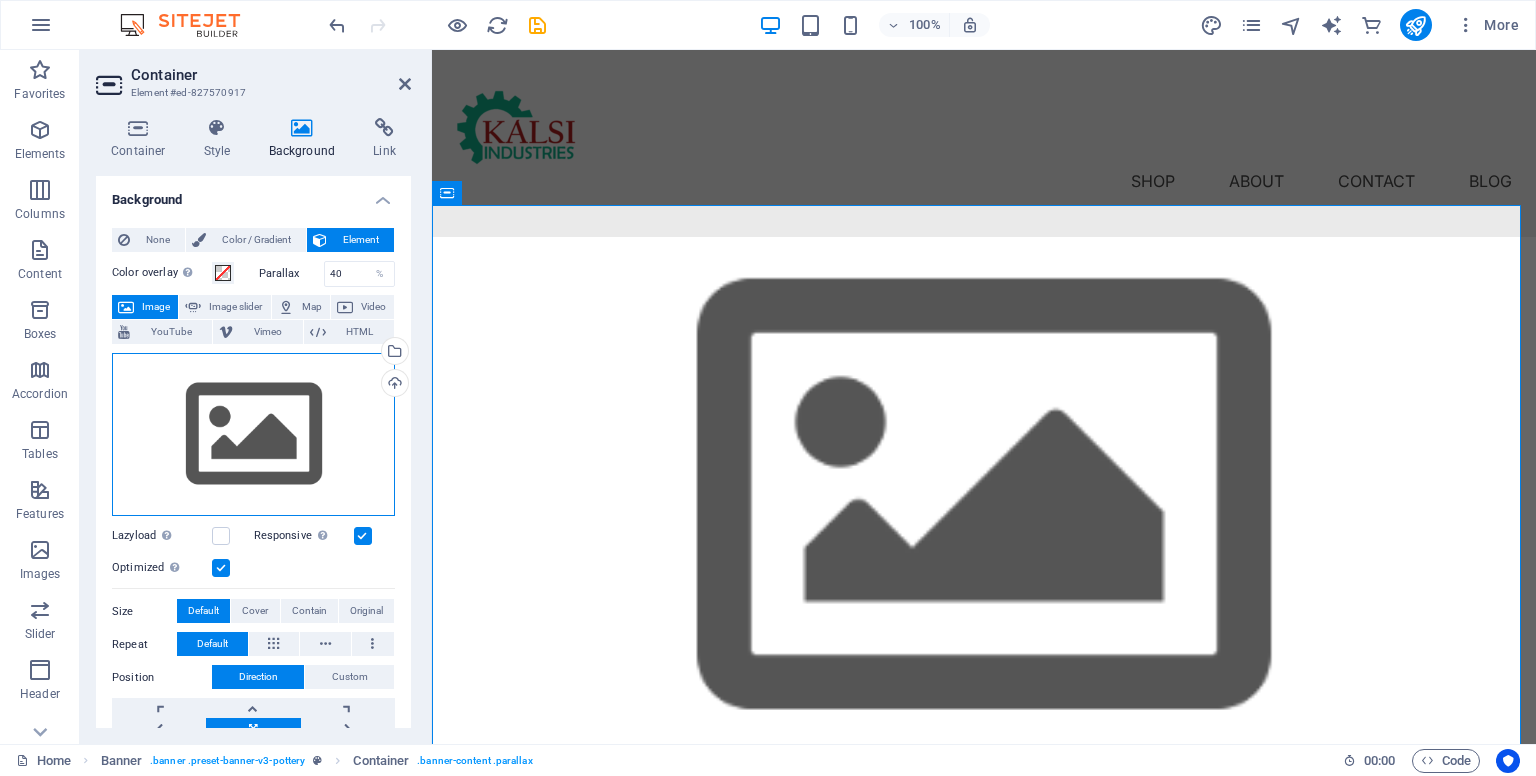 click on "Drag files here, click to choose files or select files from Files or our free stock photos & videos" at bounding box center (253, 435) 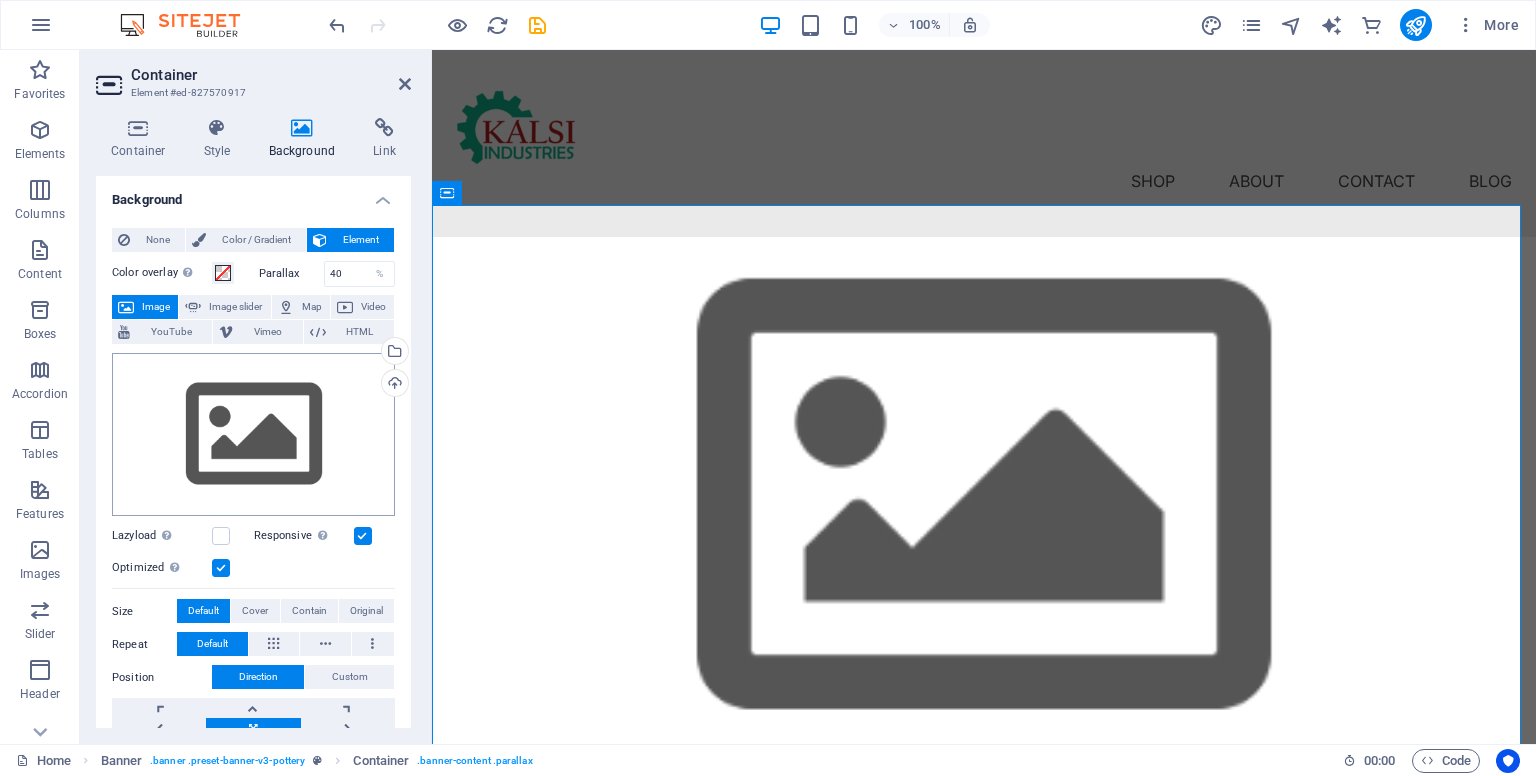 click on "kalsiindustries.com Home Favorites Elements Columns Content Boxes Accordion Tables Features Images Slider Header Footer Forms Marketing Collections Commerce Container Element #ed-827570917
Container Style Background Link Size Height Default px rem % vh vw Min. height None px rem % vh vw Width Default px rem % em vh vw Min. width None px rem % vh vw Content width Default Custom width Width Default px rem % em vh vw Min. width None px rem % vh vw Default padding Custom spacing Default content width and padding can be changed under Design. Edit design Layout (Flexbox) Alignment Determines the flex direction. Default Main axis Determine how elements should behave along the main axis inside this container (justify content). Default Side axis Control the vertical direction of the element inside of the container (align items). Default Wrap Default On Off Fill Default Accessibility Role None Alert Article Banner Comment %" at bounding box center (768, 388) 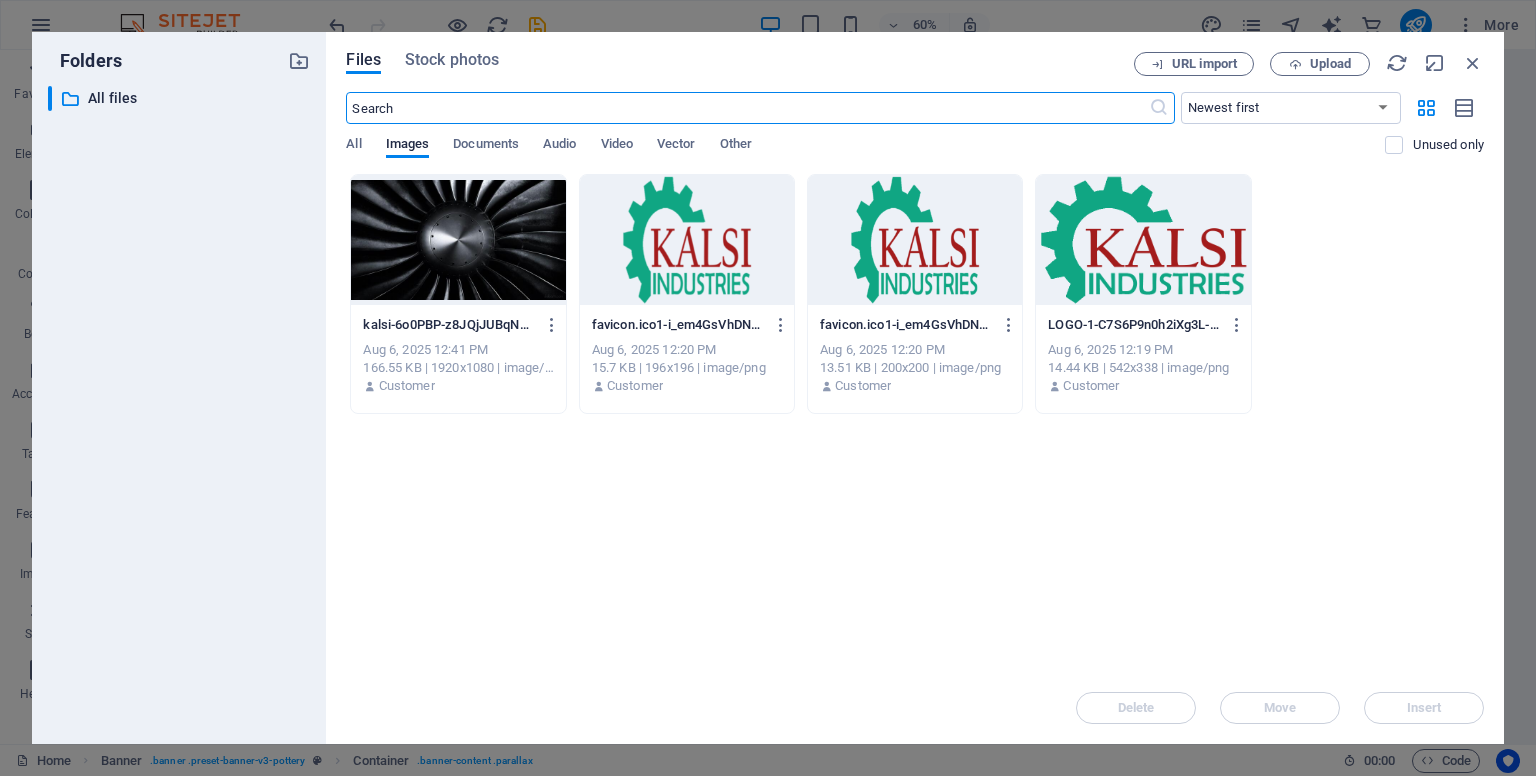 drag, startPoint x: 480, startPoint y: 253, endPoint x: 584, endPoint y: 295, distance: 112.1606 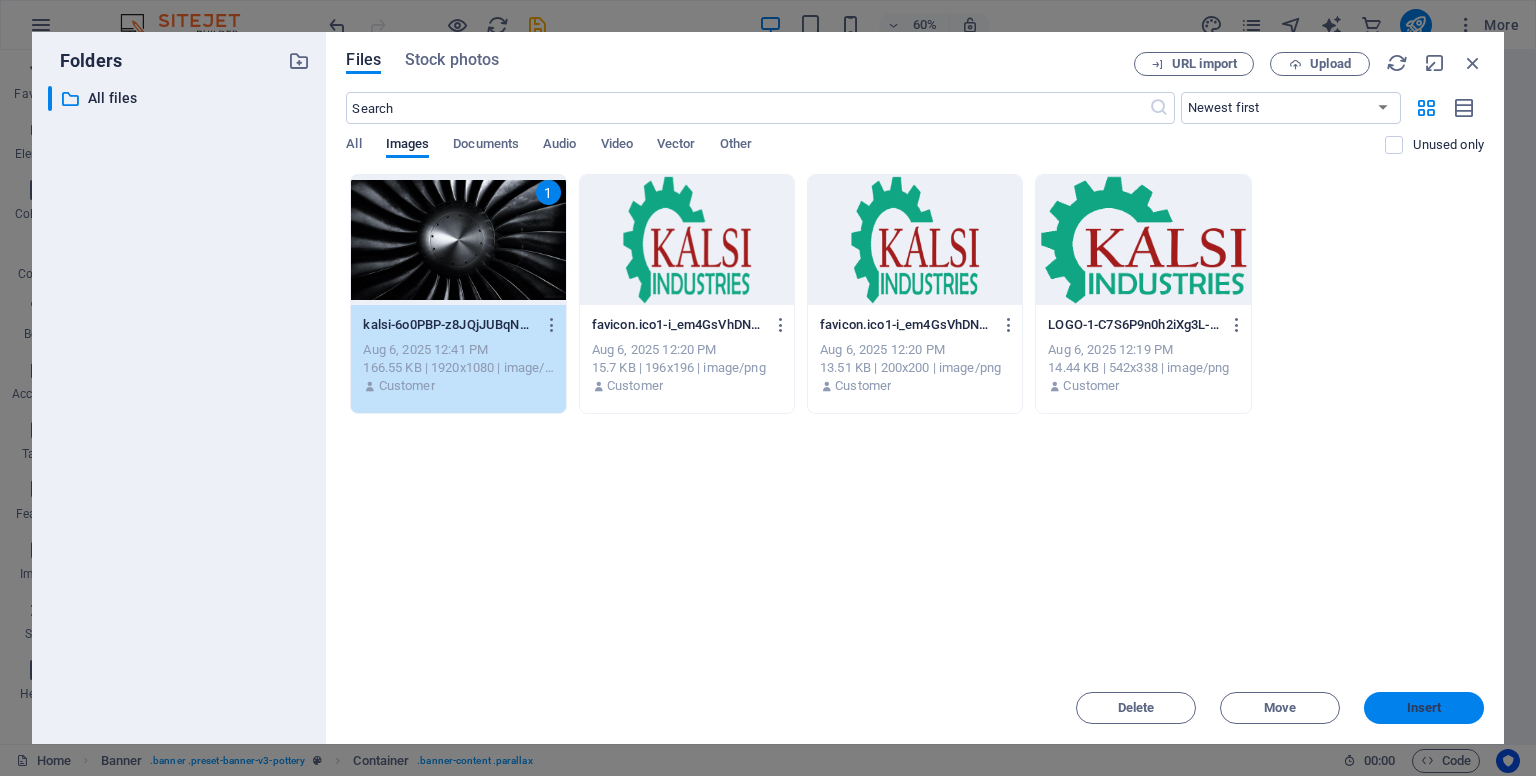 click on "Insert" at bounding box center (1424, 708) 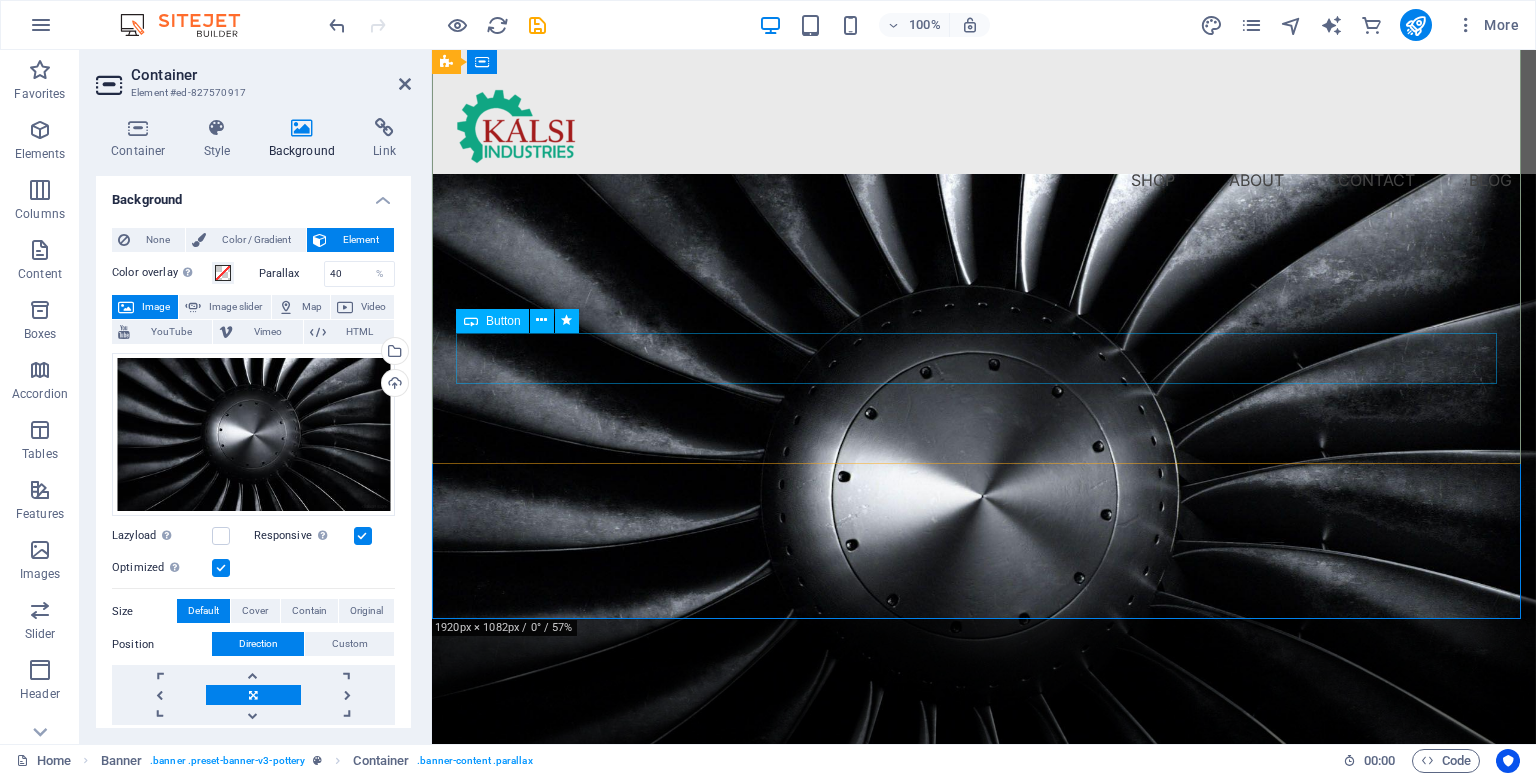 scroll, scrollTop: 0, scrollLeft: 0, axis: both 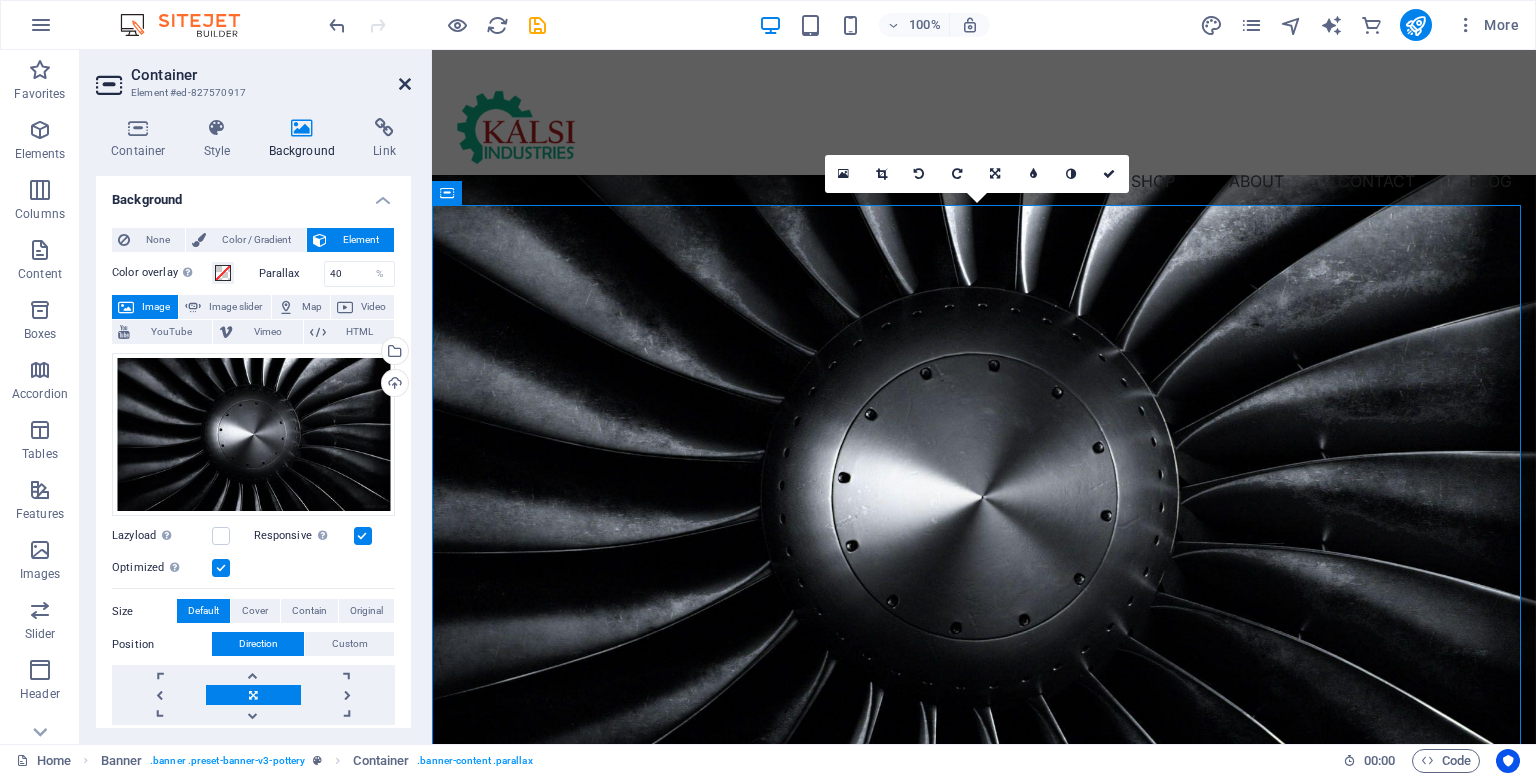 click at bounding box center (405, 84) 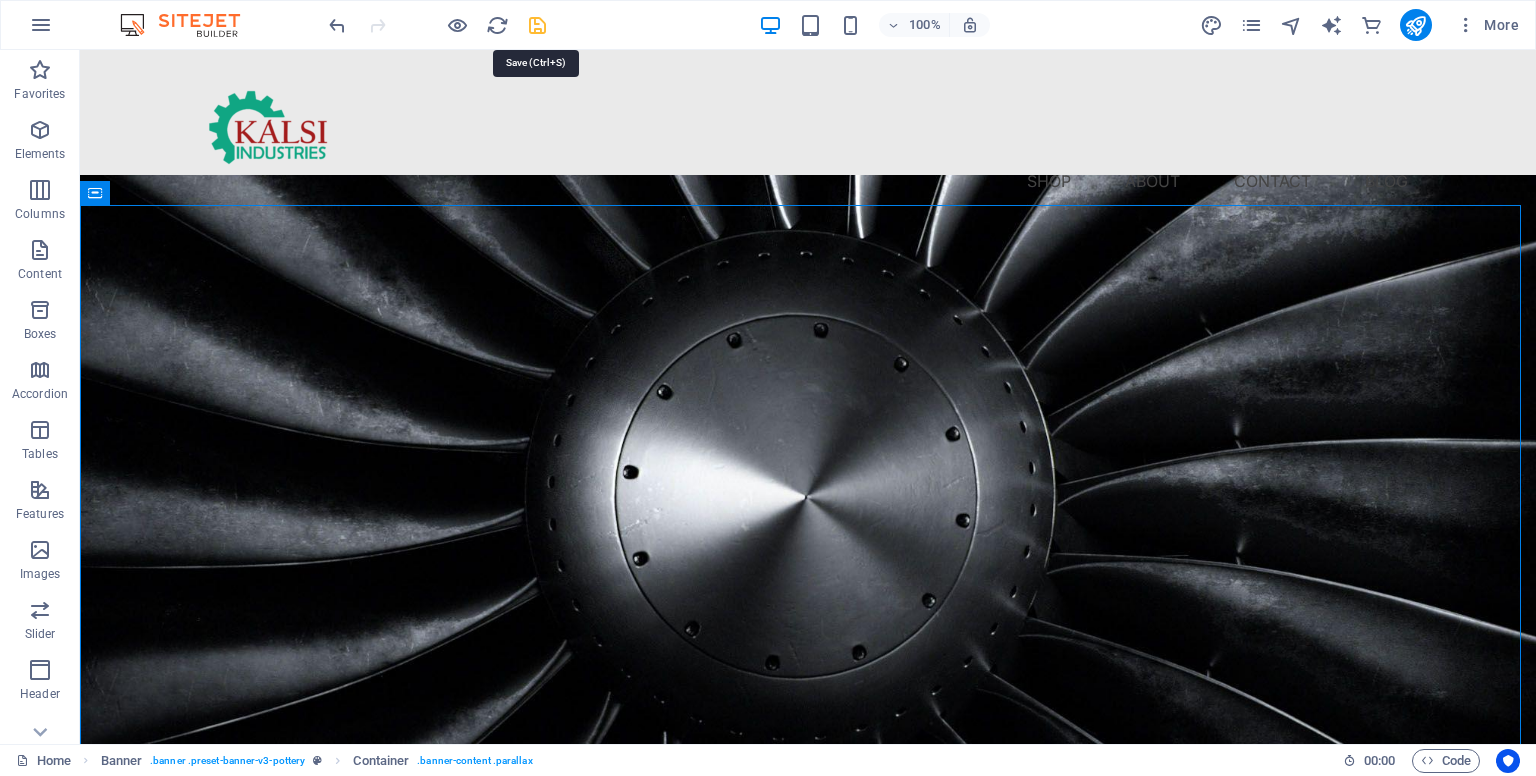 click at bounding box center (537, 25) 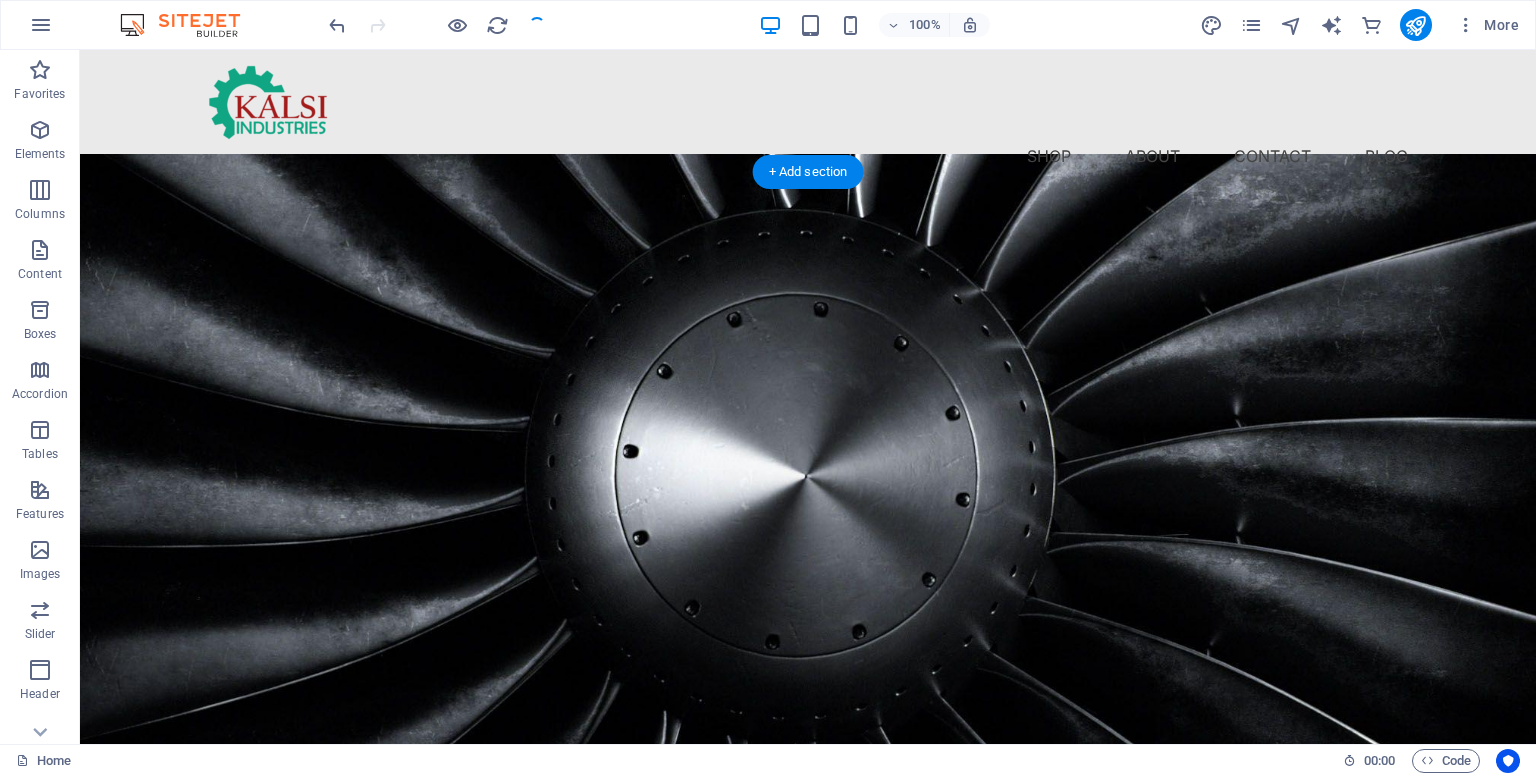scroll, scrollTop: 200, scrollLeft: 0, axis: vertical 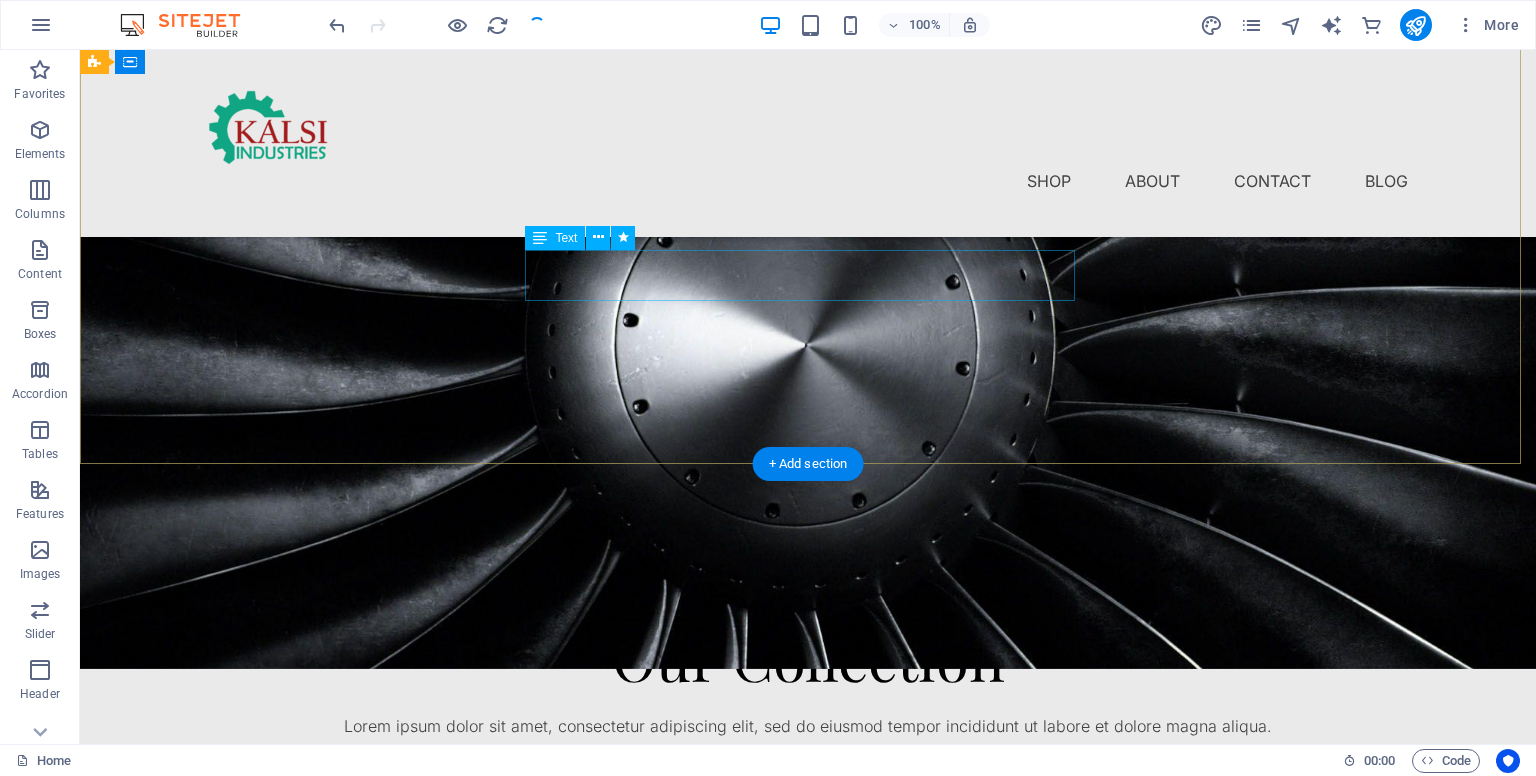 click on "Lorem ipsum dolor sit amet, consectetur adipiscing elit, sed do eiusmod tempor incididunt ut labore et dolore magna aliqua." at bounding box center [808, 1058] 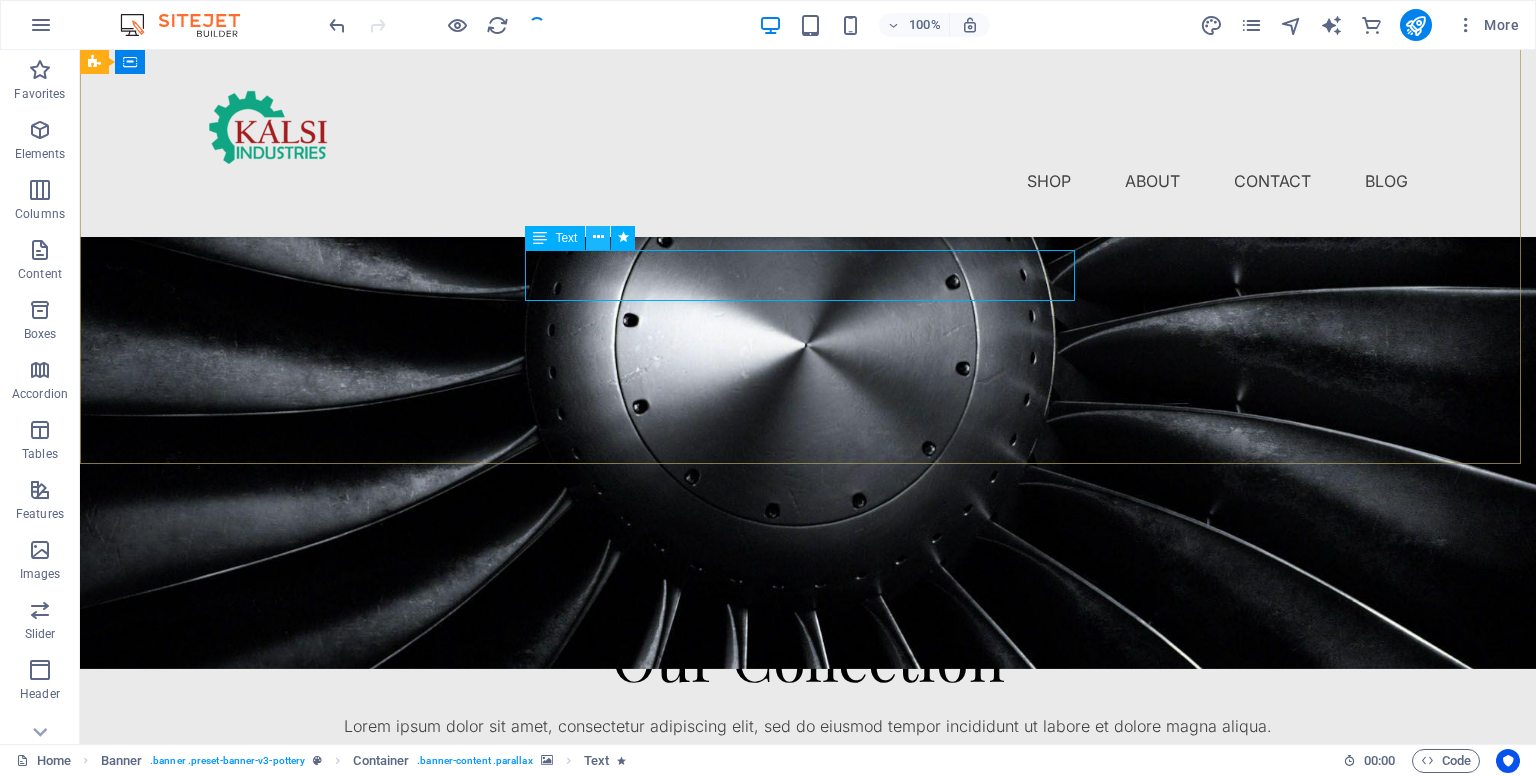 click at bounding box center (598, 237) 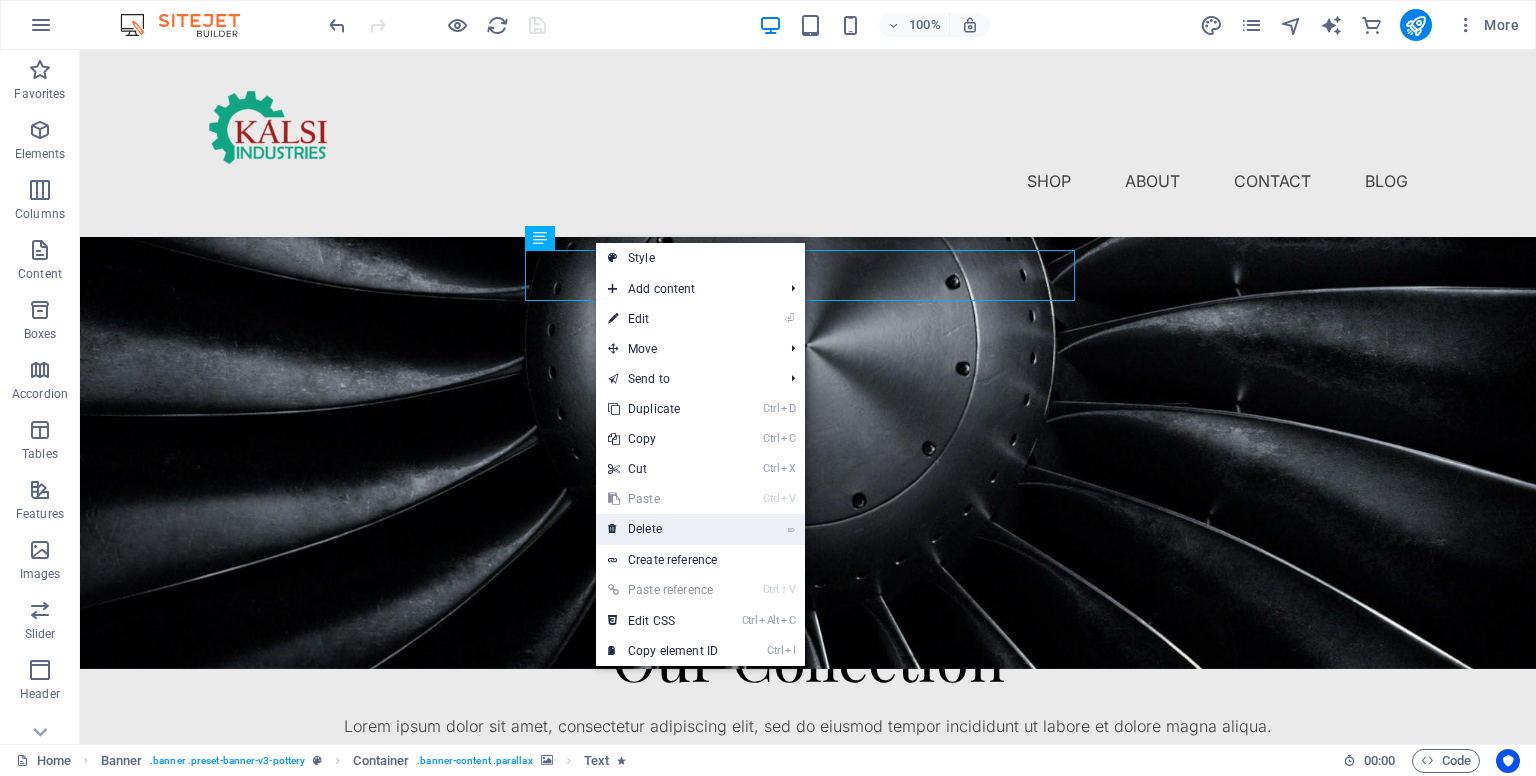 click on "⌦  Delete" at bounding box center [663, 529] 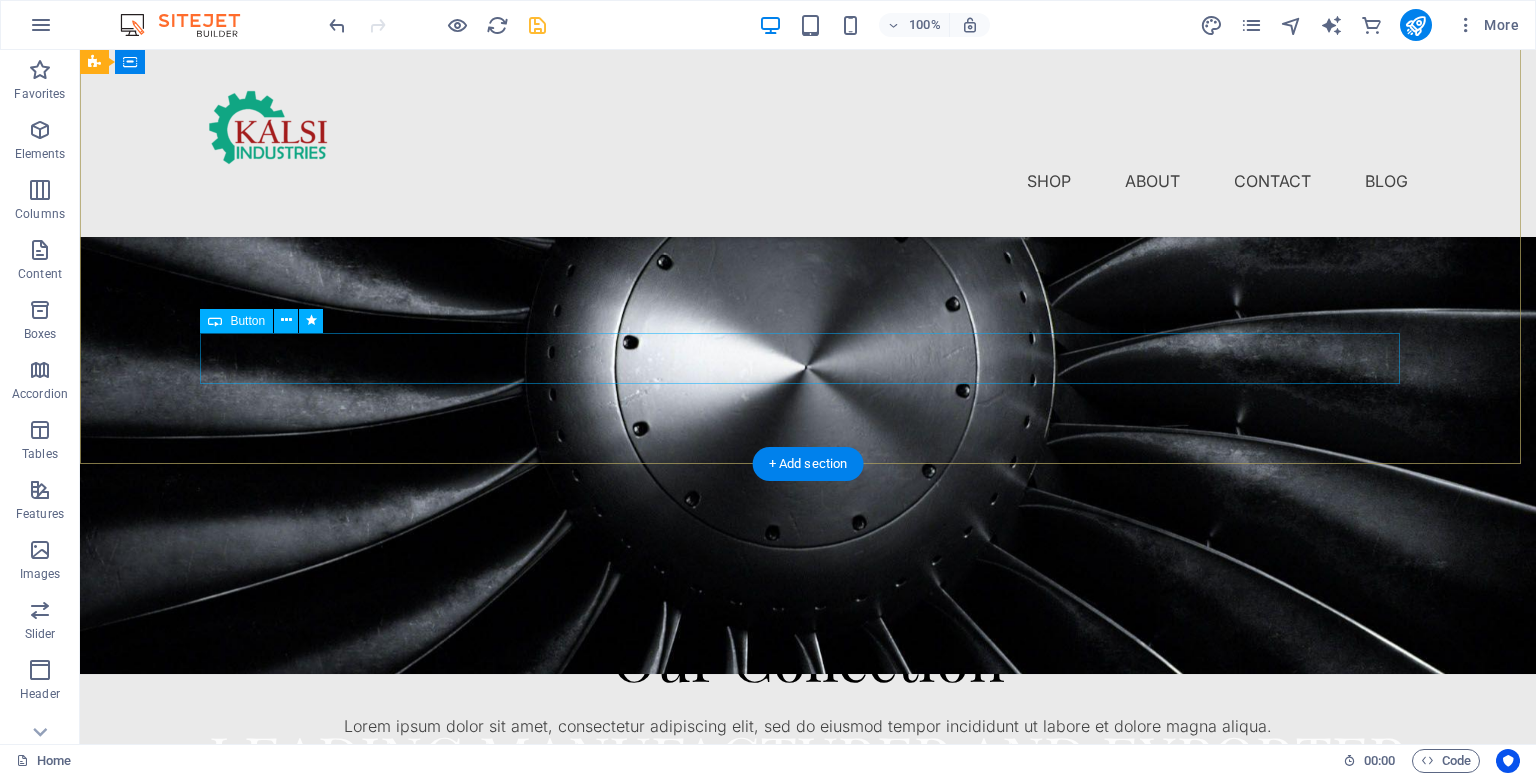 click on "Explore" at bounding box center (808, 1069) 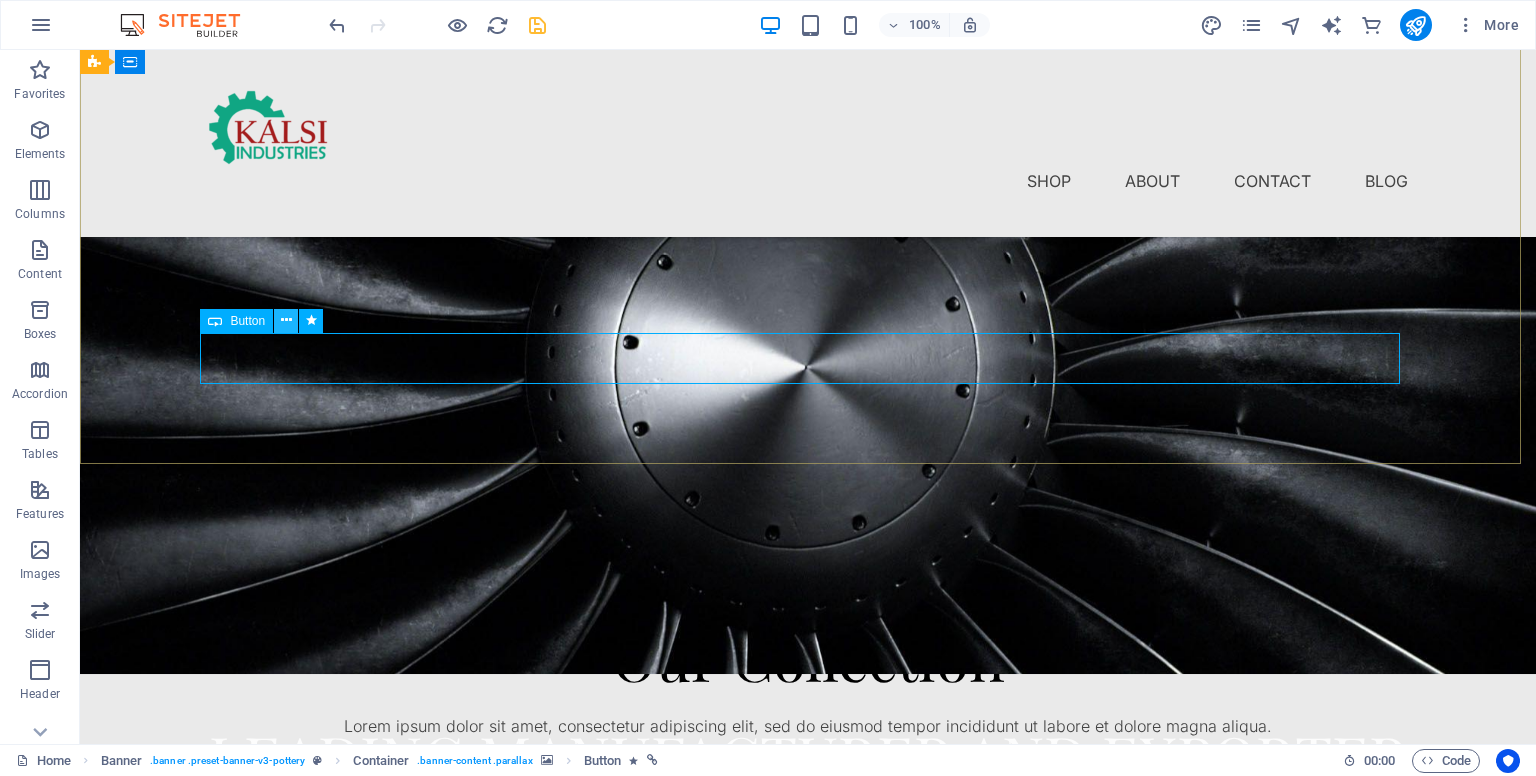 click at bounding box center (286, 320) 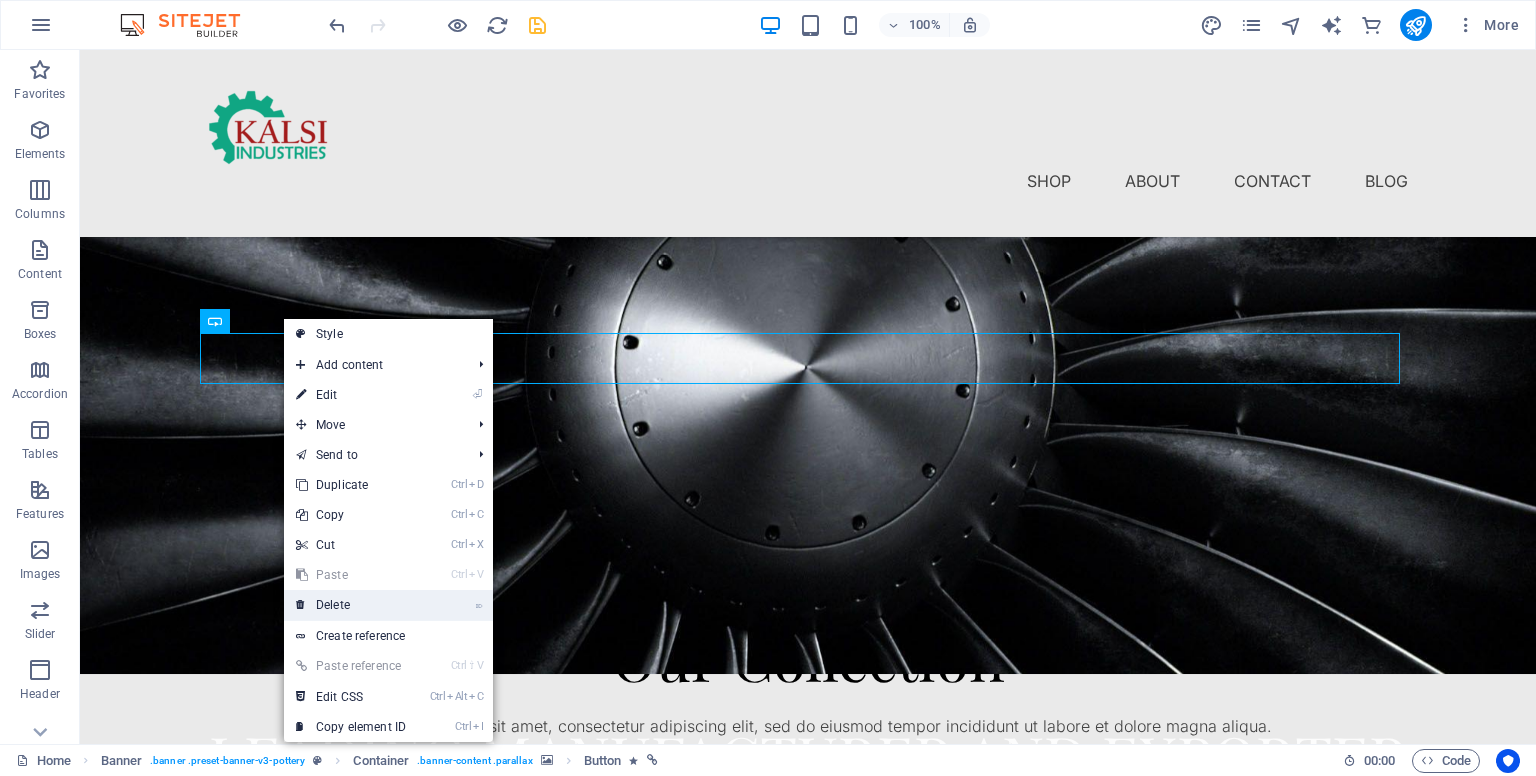 click on "⌦  Delete" at bounding box center [351, 605] 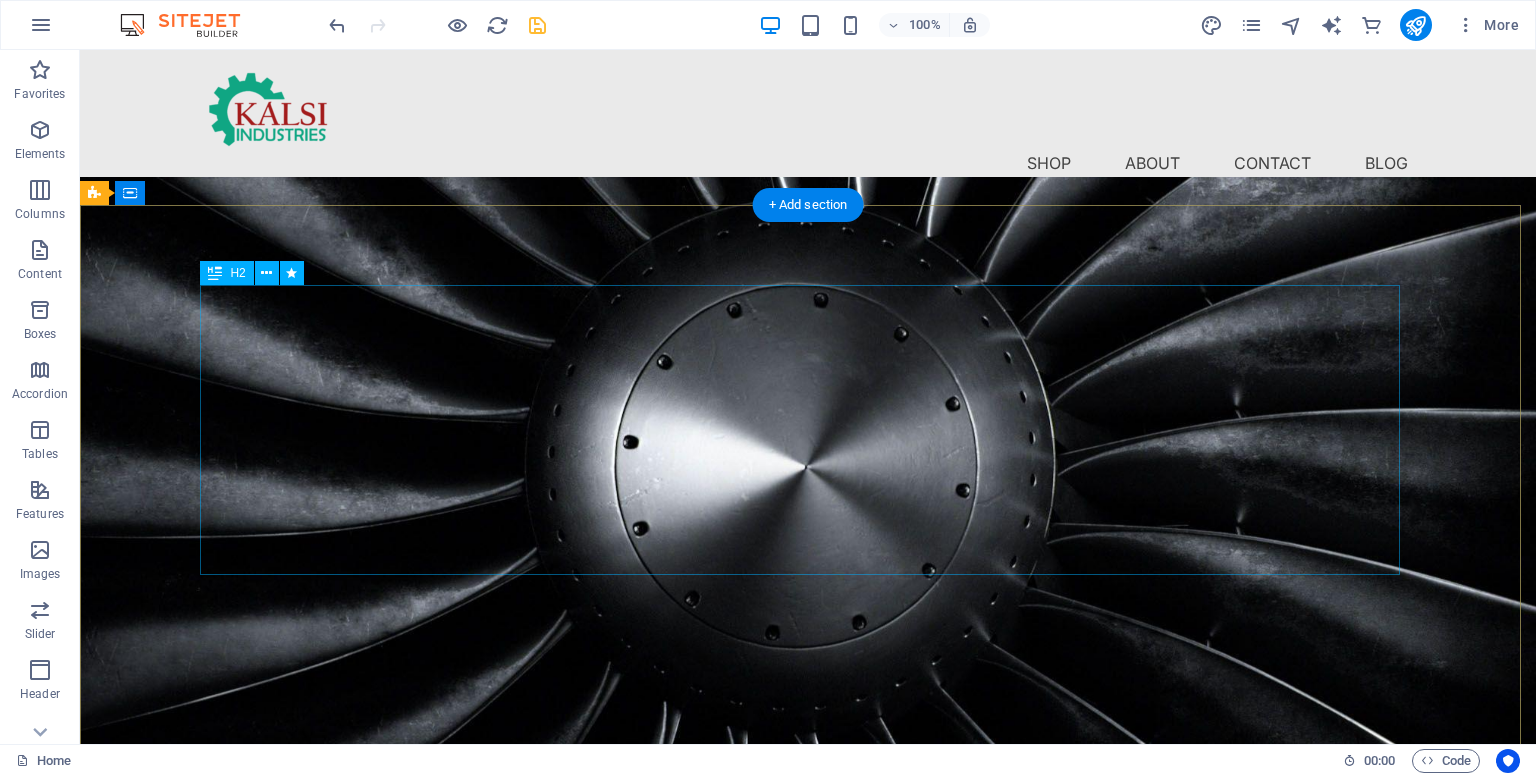 scroll, scrollTop: 0, scrollLeft: 0, axis: both 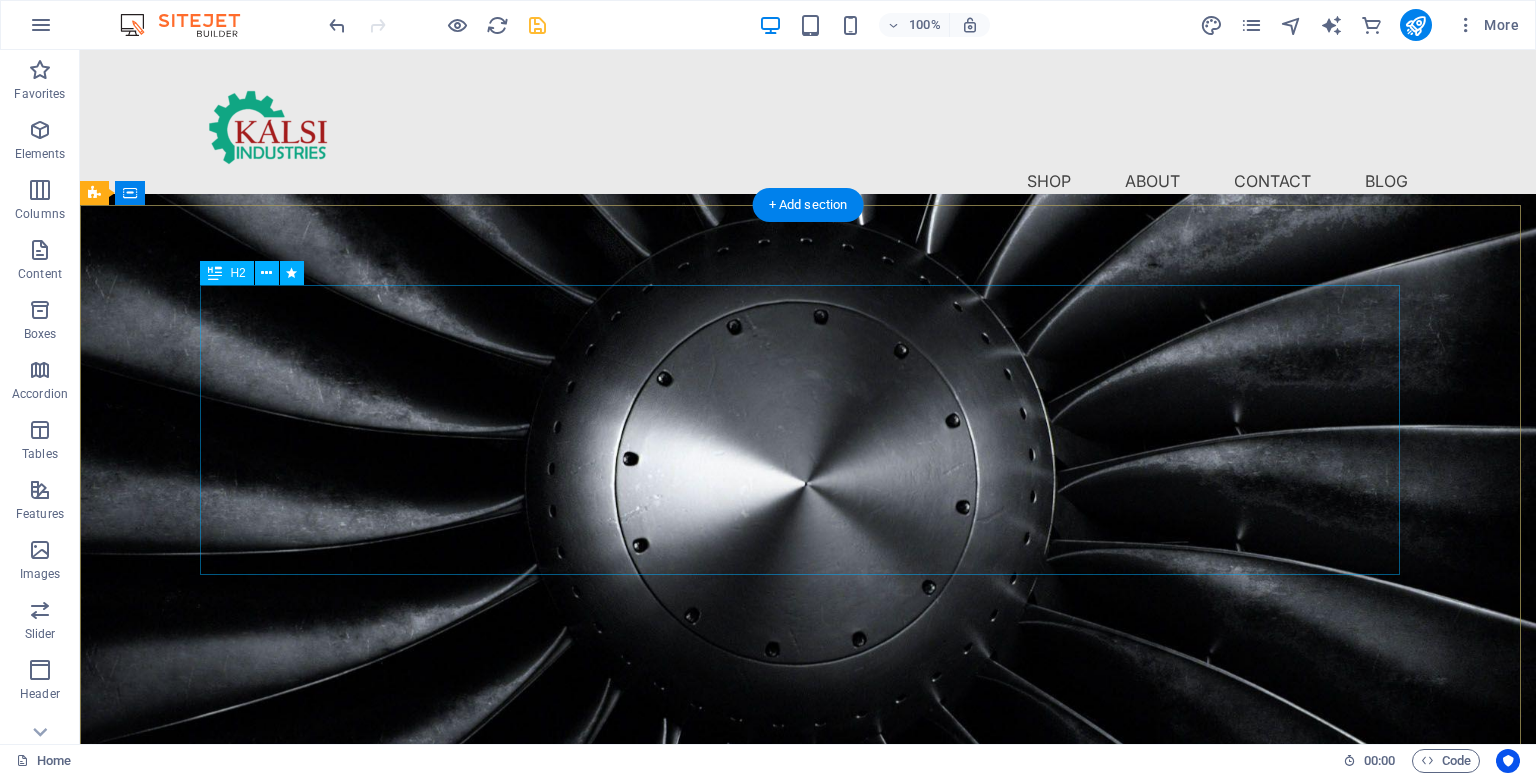 click on "​​ LEADING MANUFACTURER AND EXPORTER OF INDUSTRIAL BLOWERS, BURNERS, BOILERS & ROAD CONSTRUCTION MACHINERY" at bounding box center (808, 1044) 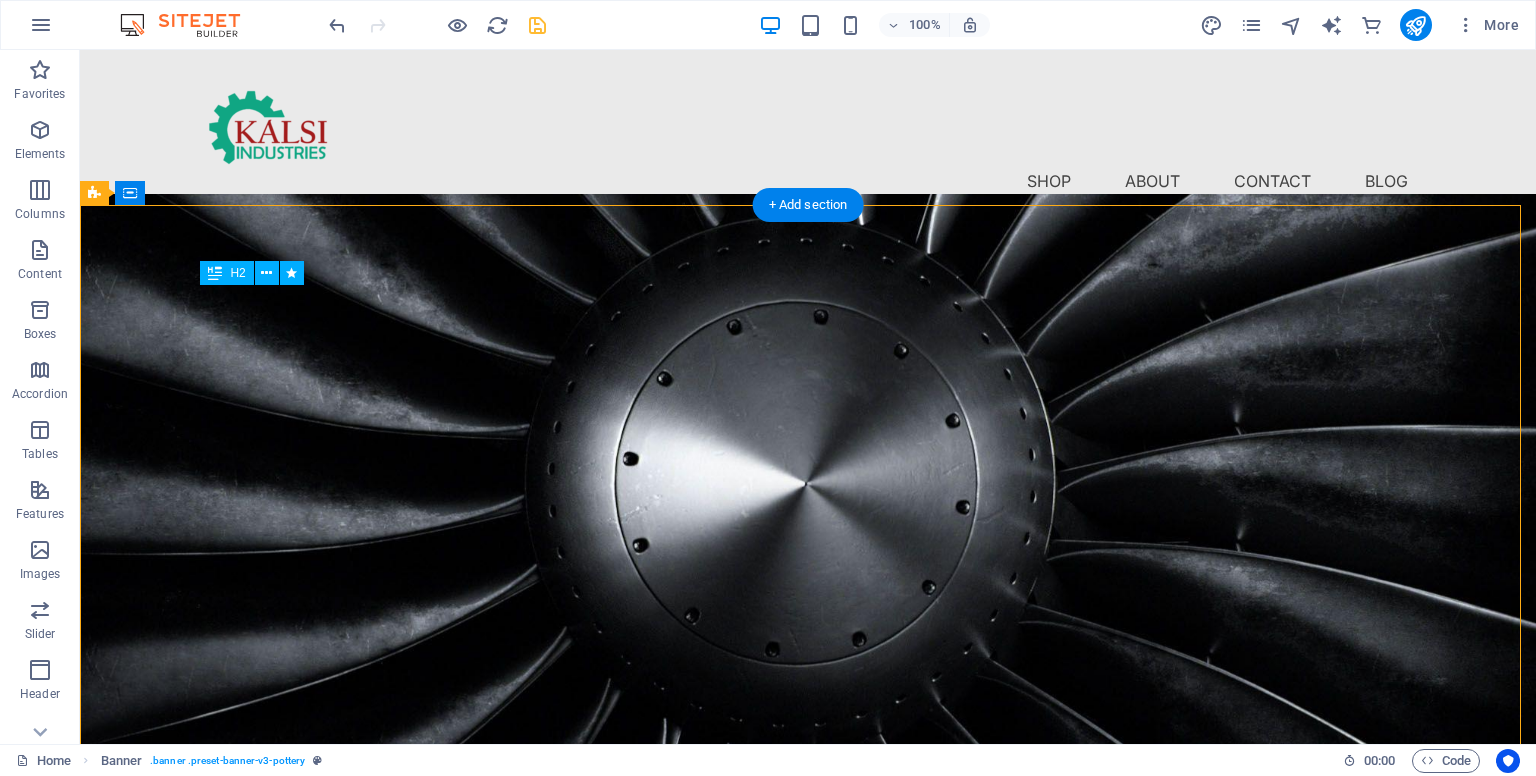 click on "​​ LEADING MANUFACTURER AND EXPORTER OF INDUSTRIAL BLOWERS, BURNERS, BOILERS & ROAD CONSTRUCTION MACHINERY" at bounding box center (808, 1044) 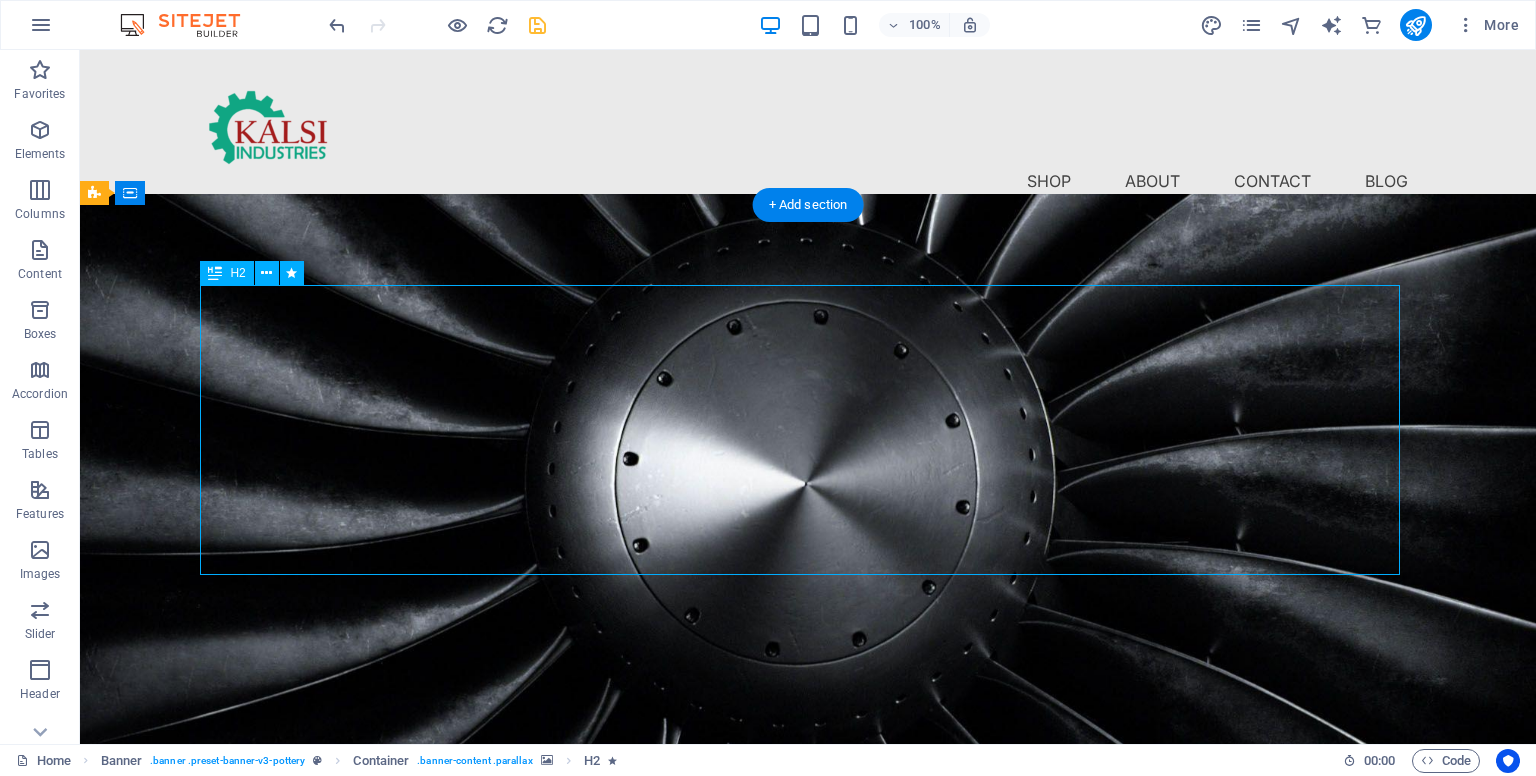 click on "​​ LEADING MANUFACTURER AND EXPORTER OF INDUSTRIAL BLOWERS, BURNERS, BOILERS & ROAD CONSTRUCTION MACHINERY" at bounding box center (808, 1044) 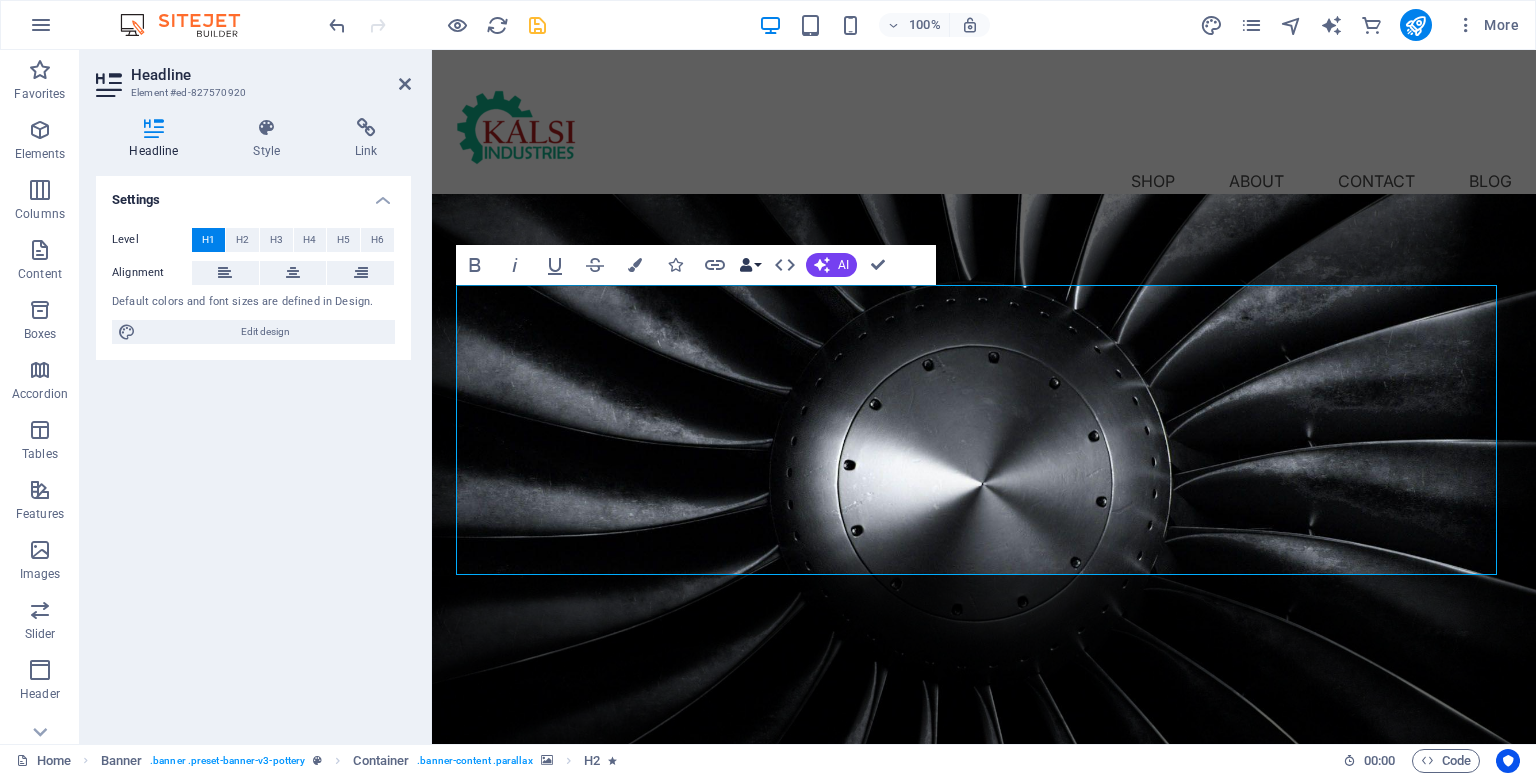 click on "Data Bindings" at bounding box center [750, 265] 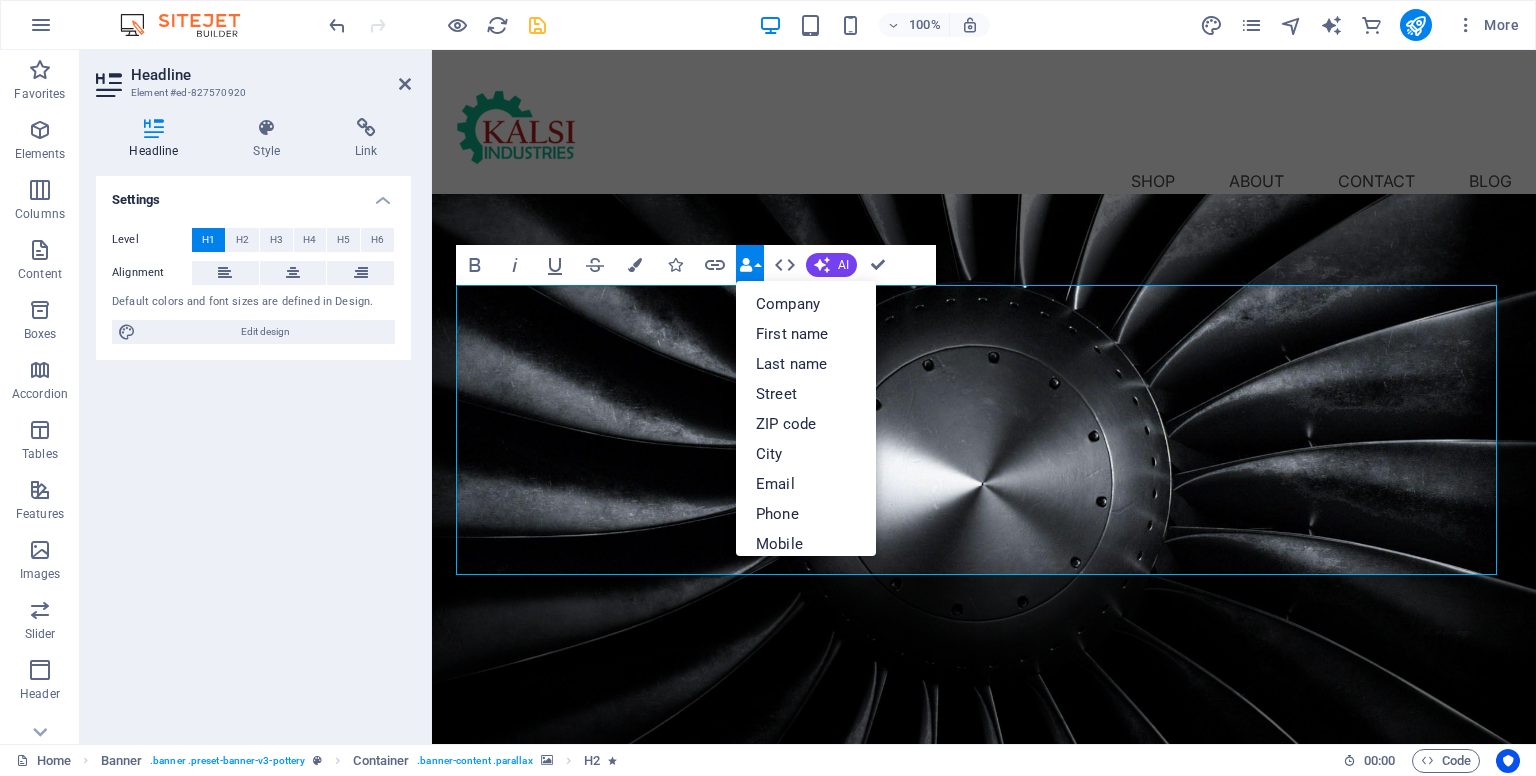 click on "Data Bindings" at bounding box center [750, 265] 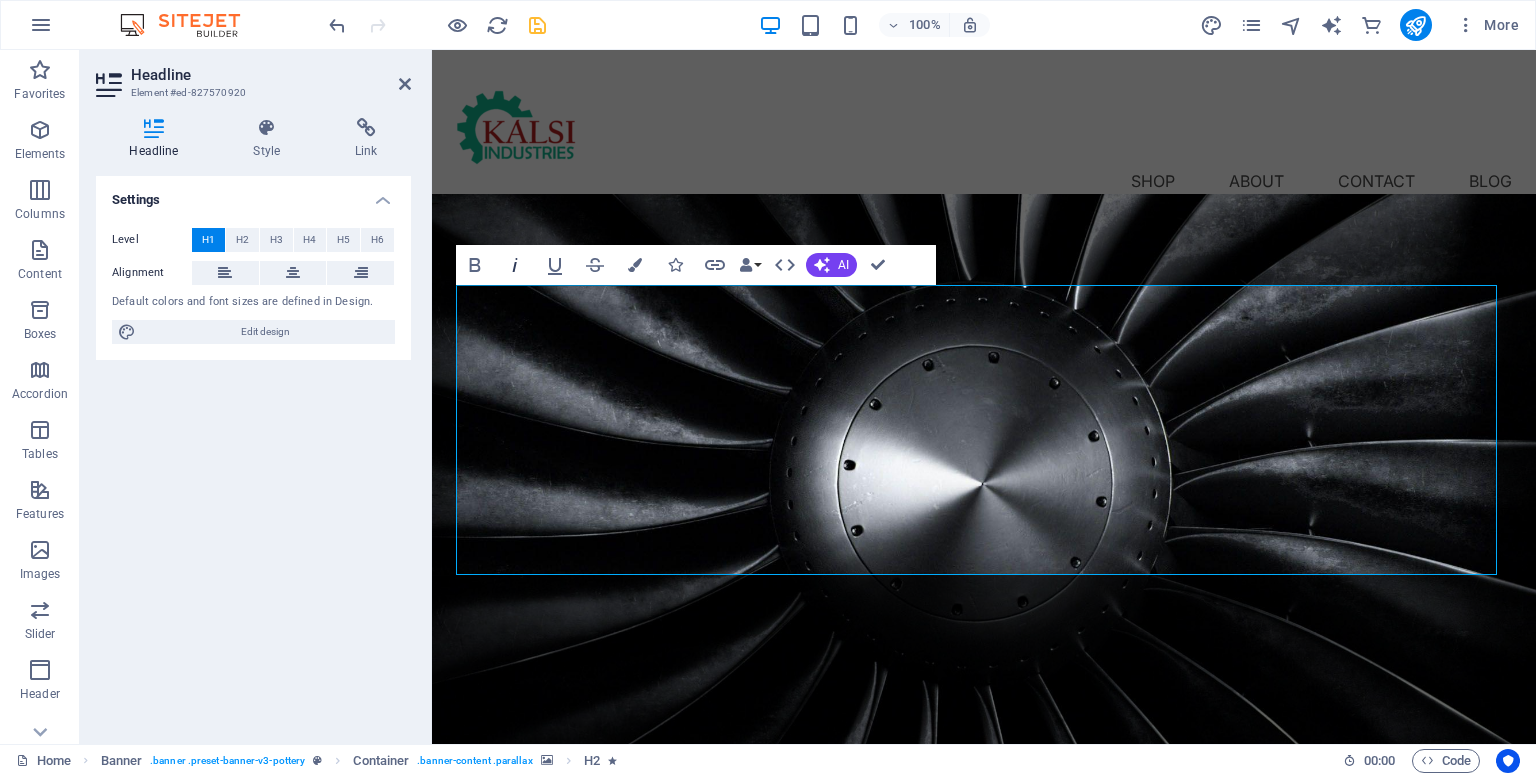 click 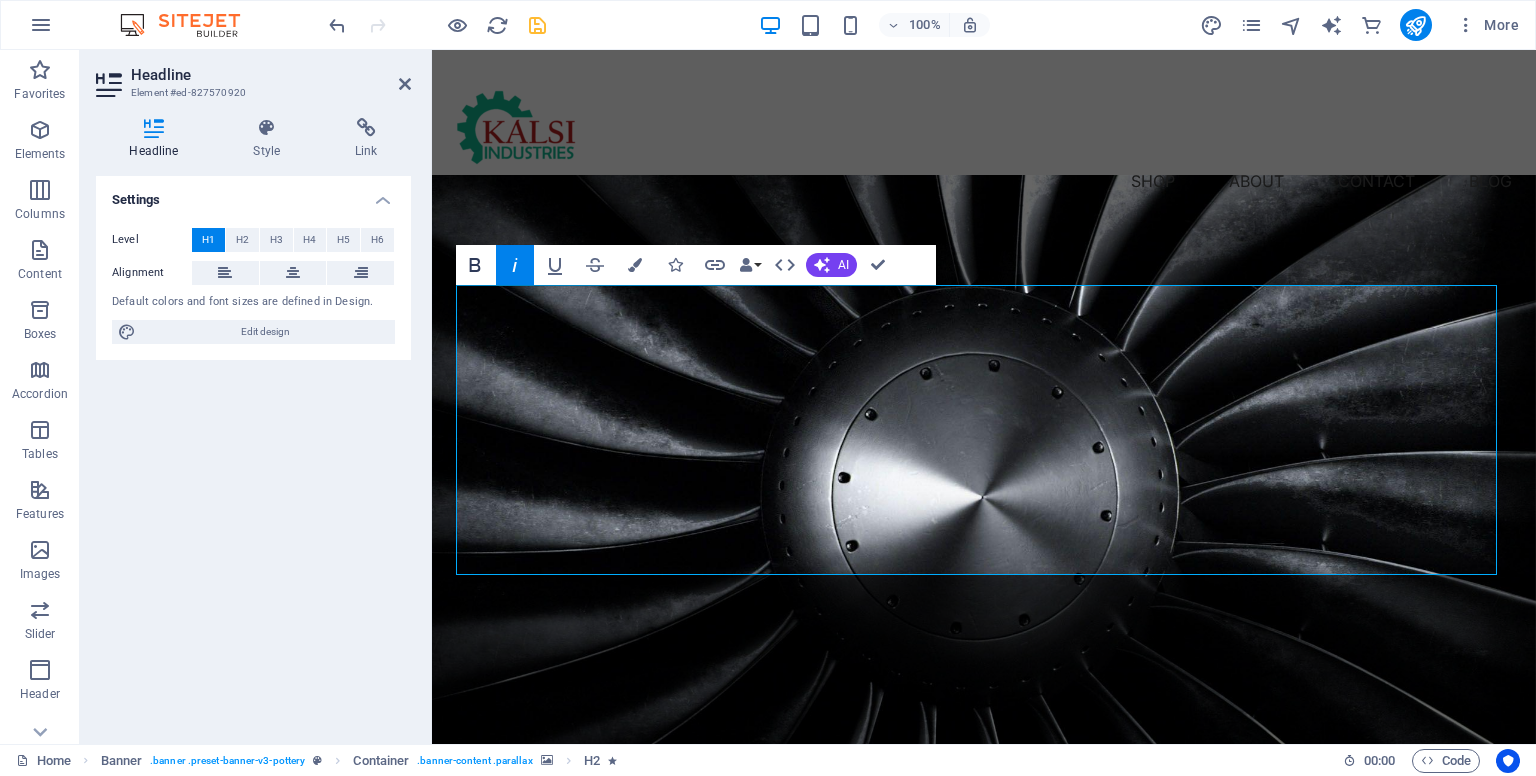 click 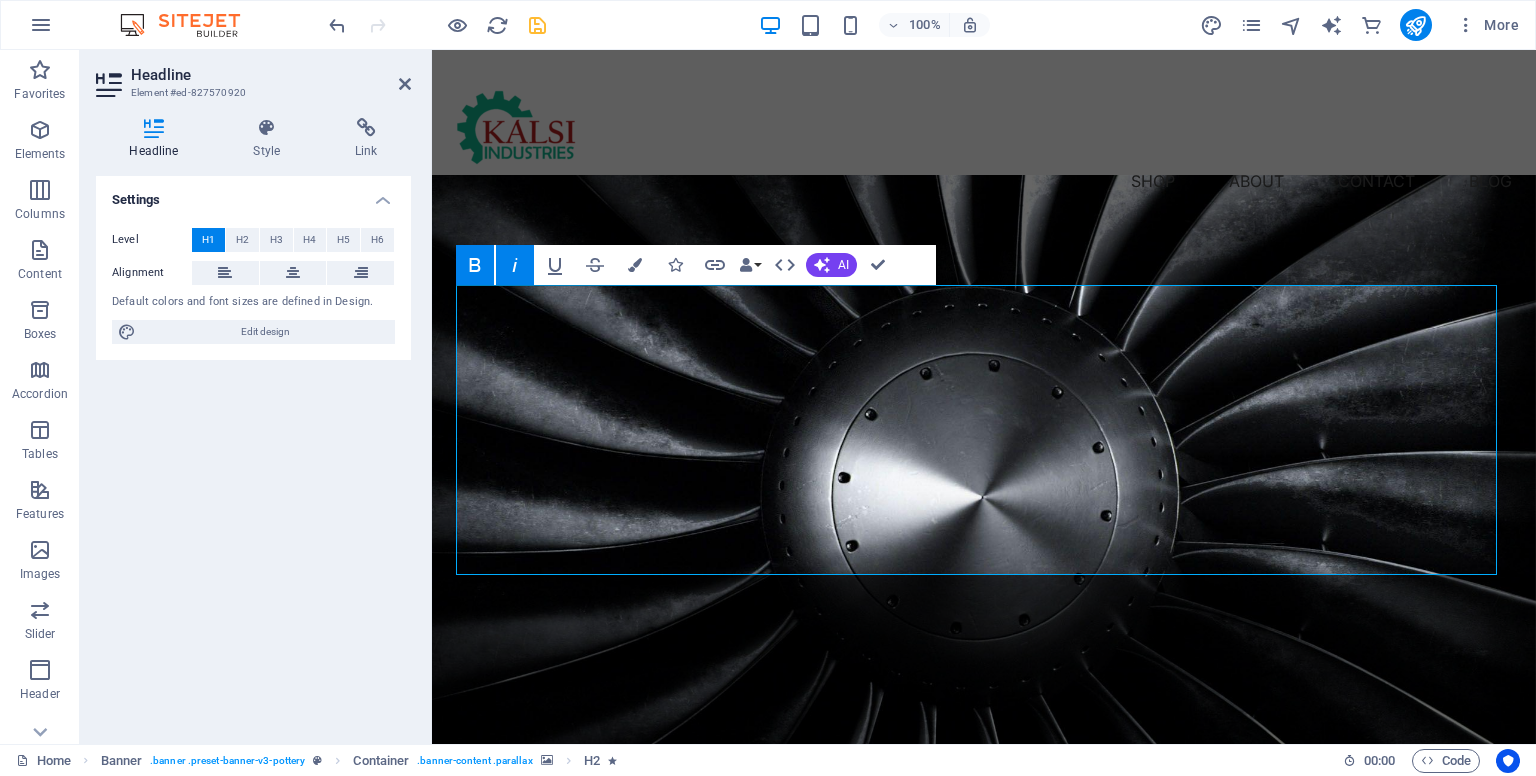 click 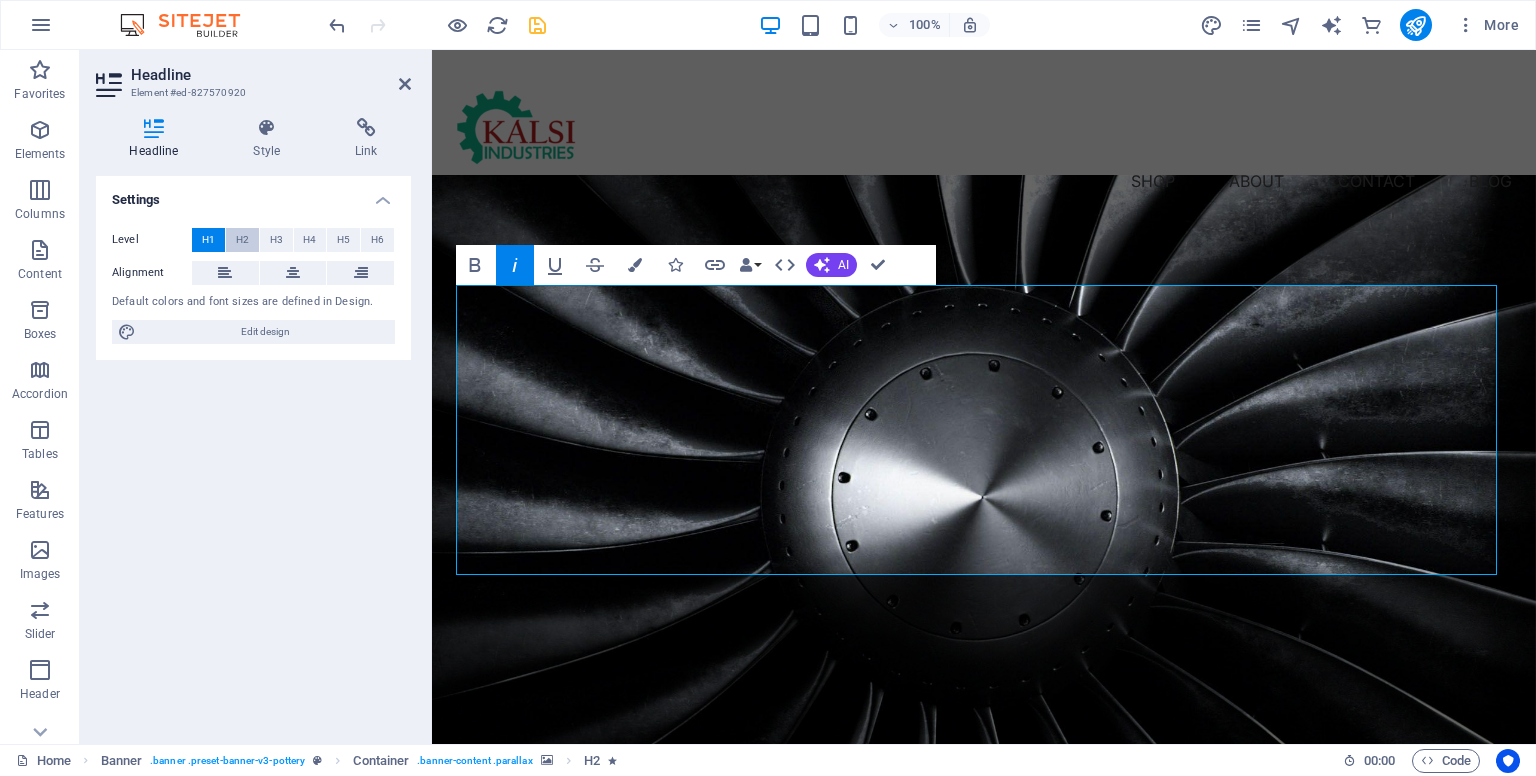 click on "H2" at bounding box center [242, 240] 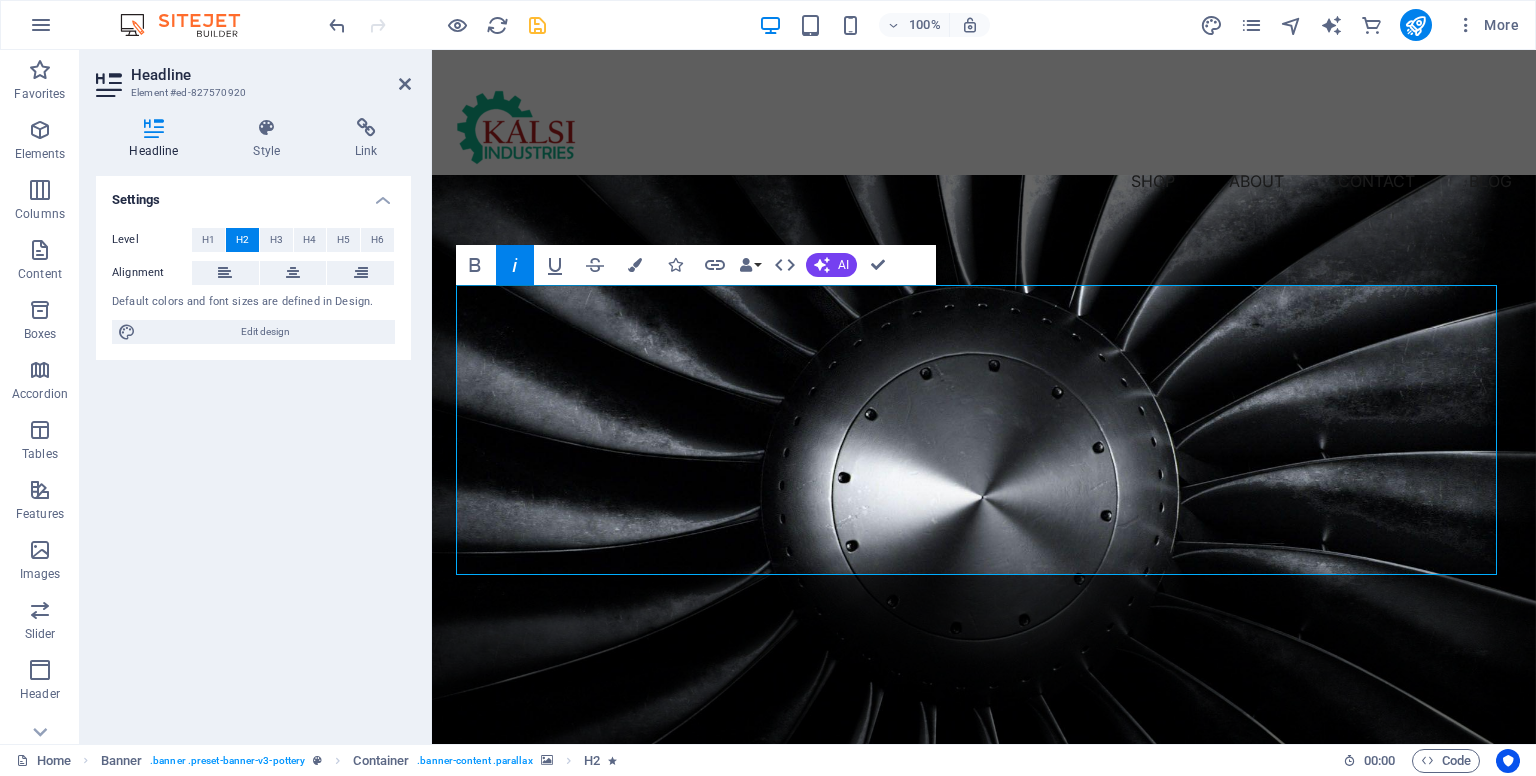 click on "H2" at bounding box center [242, 240] 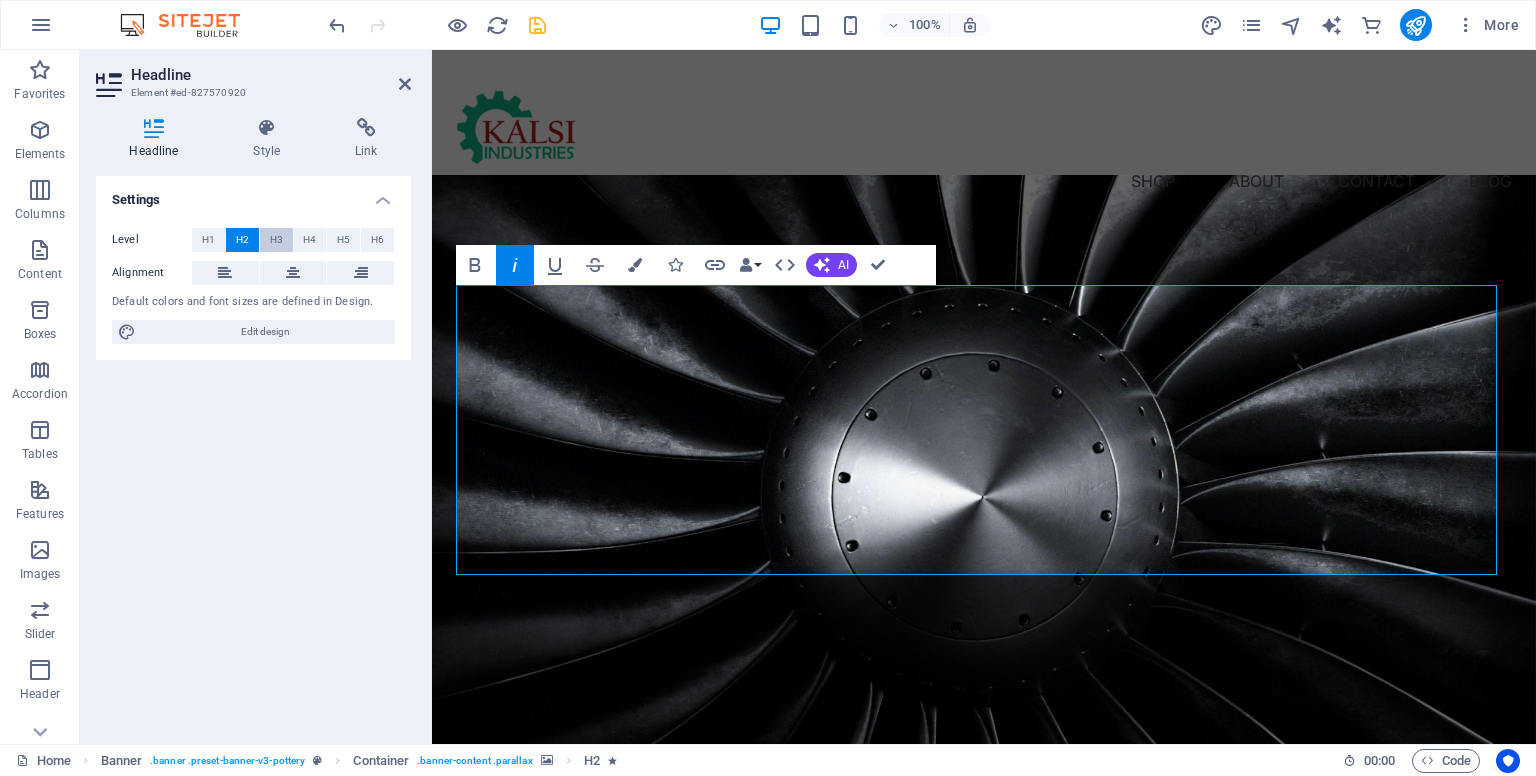 click on "H3" at bounding box center (276, 240) 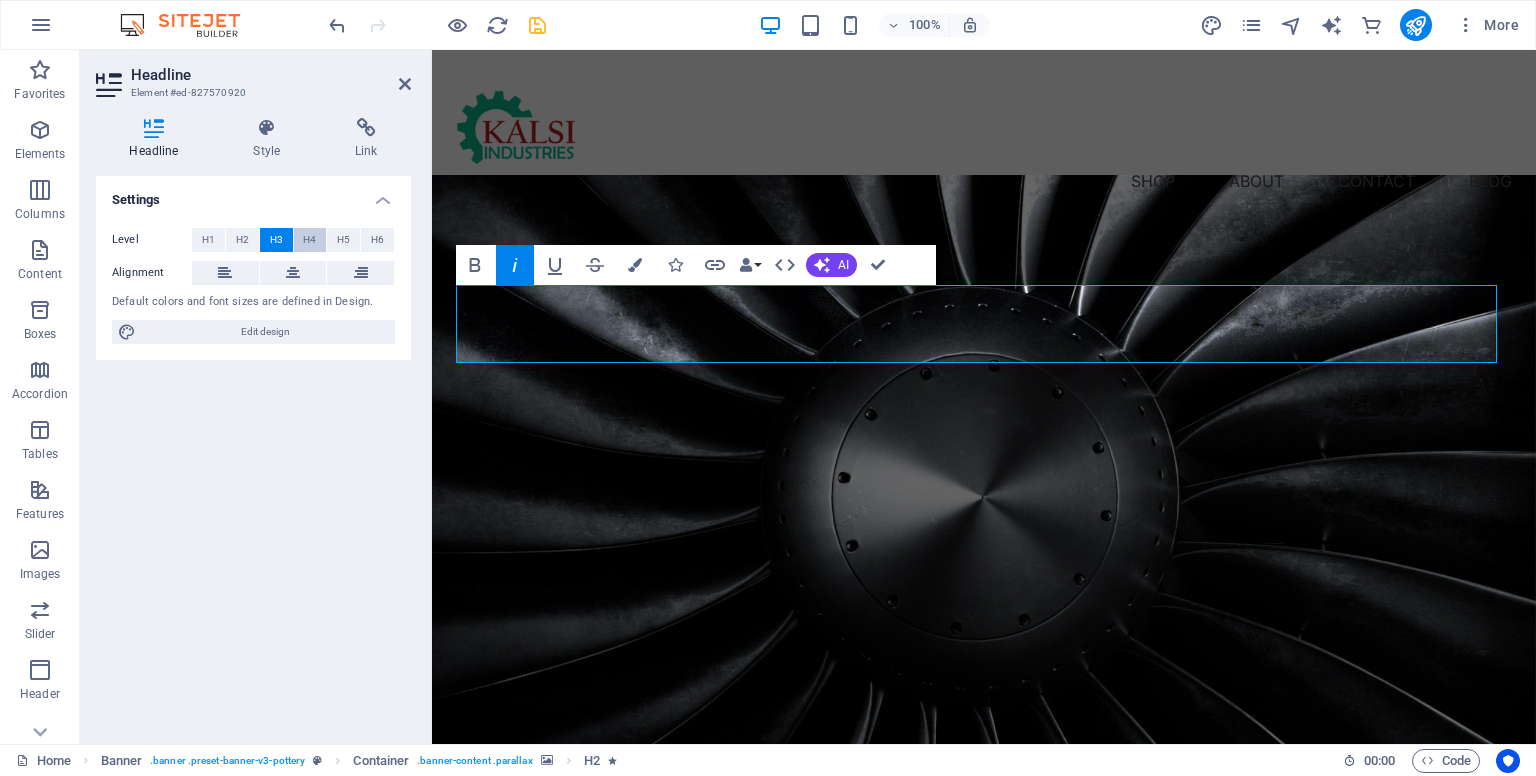 click on "H4" at bounding box center [310, 240] 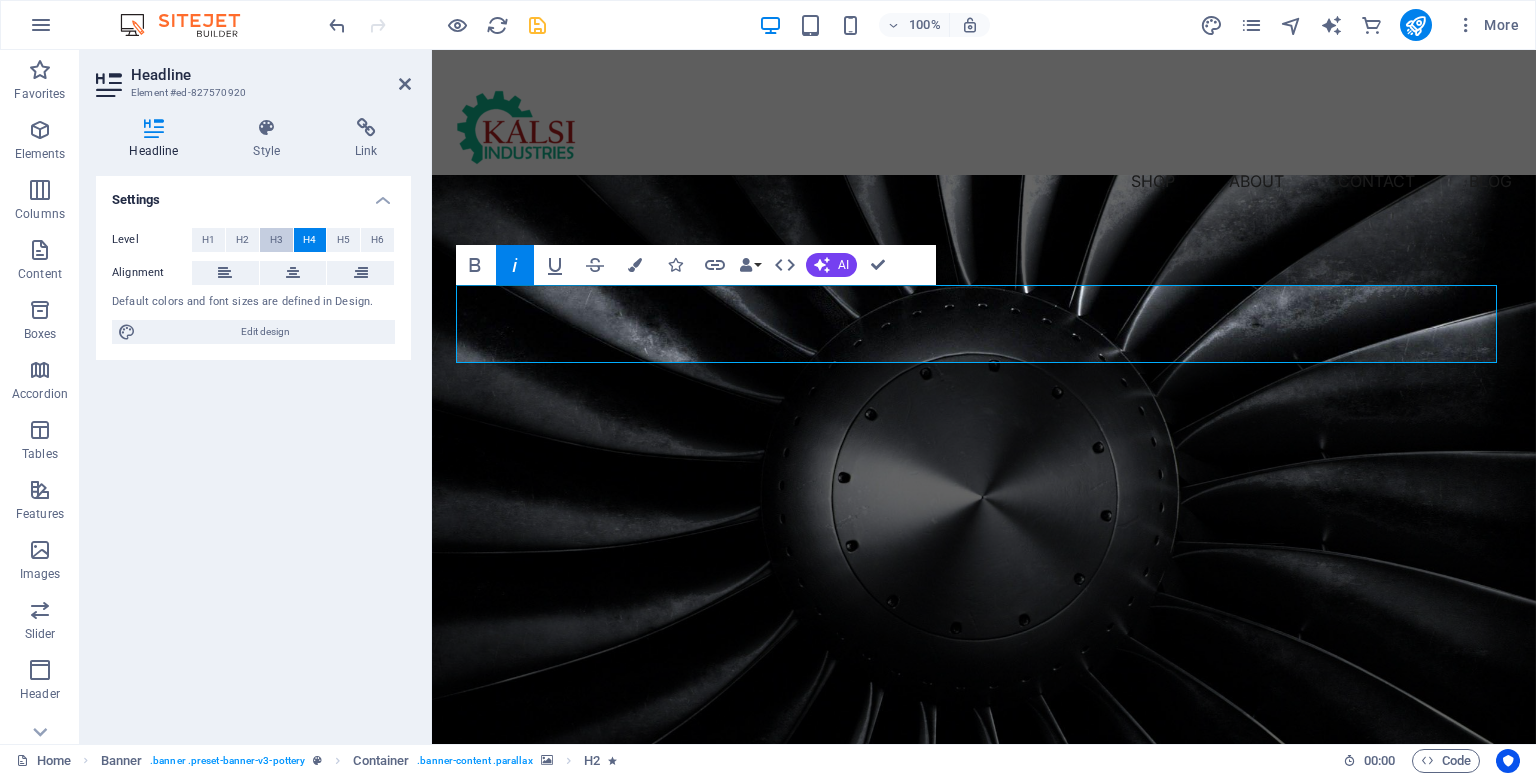 click on "H3" at bounding box center (276, 240) 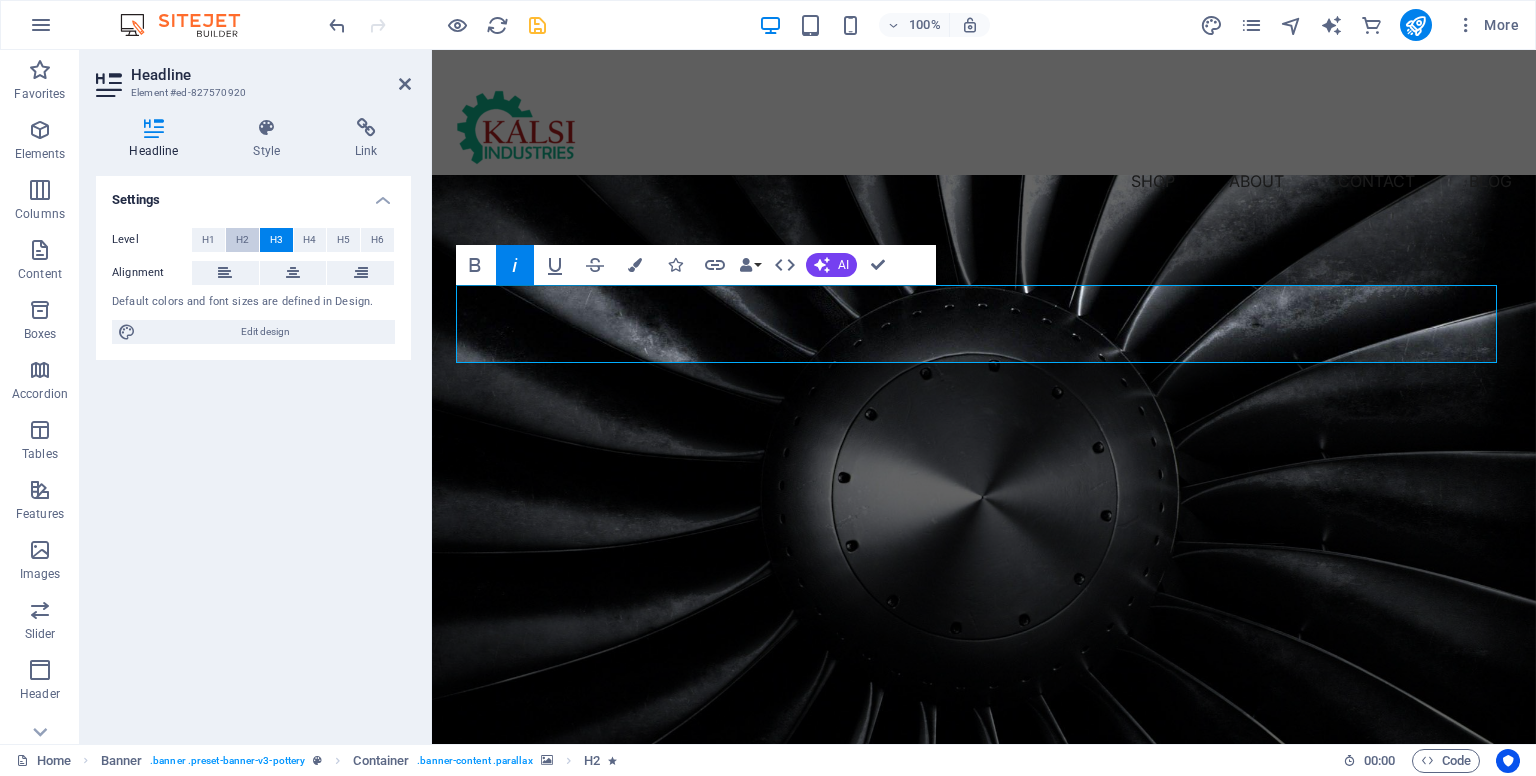 click on "H2" at bounding box center [242, 240] 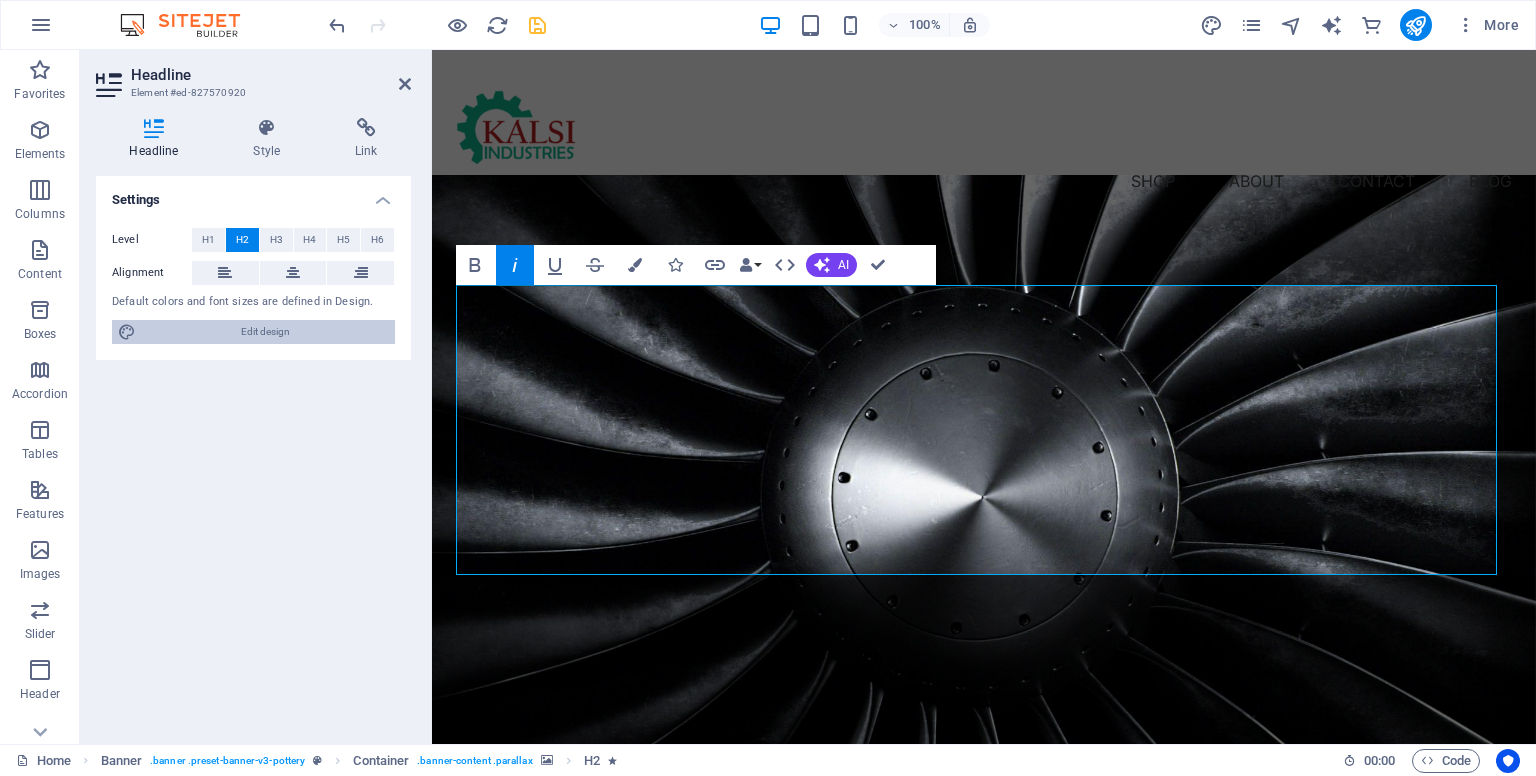 click on "Edit design" at bounding box center [265, 332] 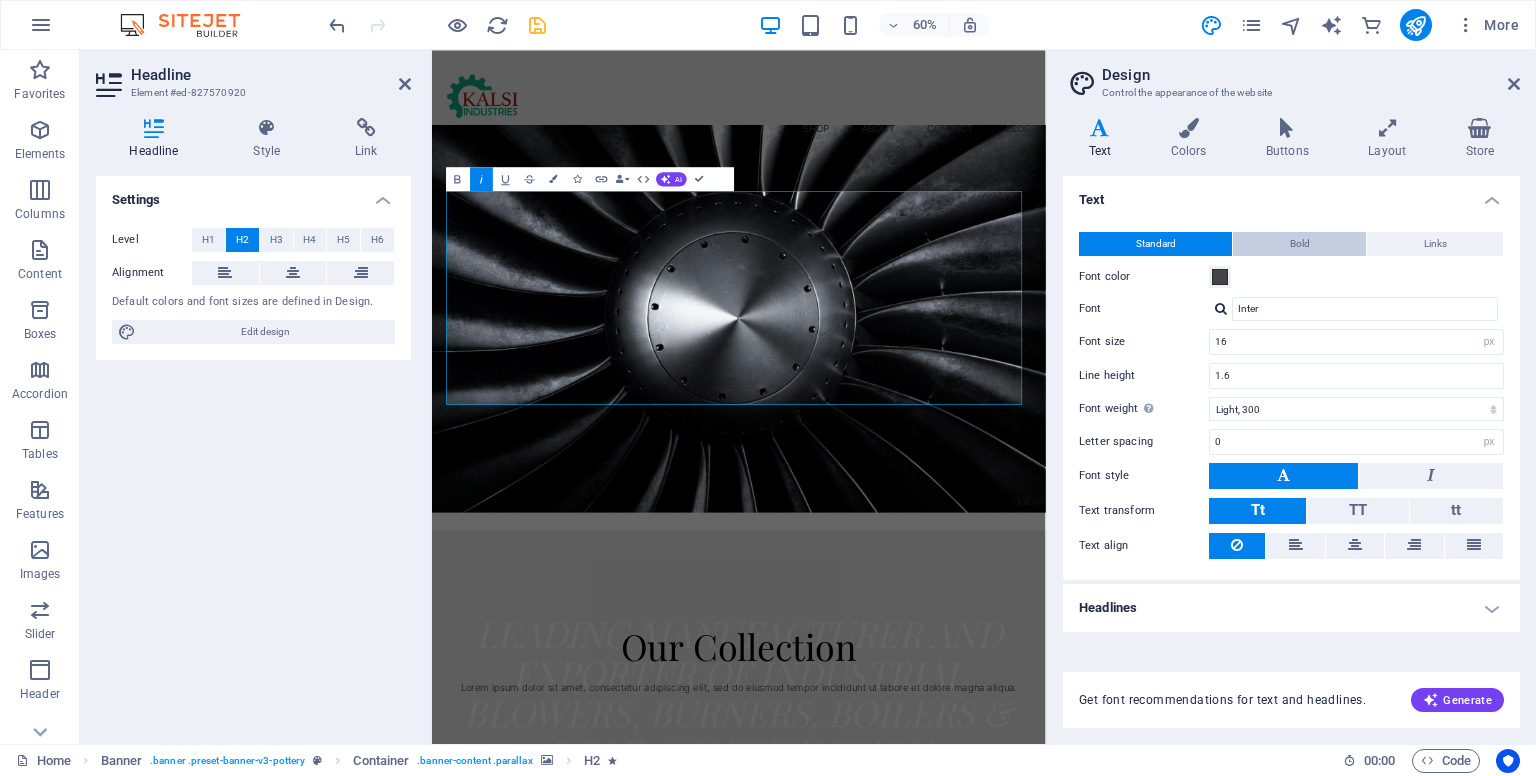 click on "Bold" at bounding box center [1299, 244] 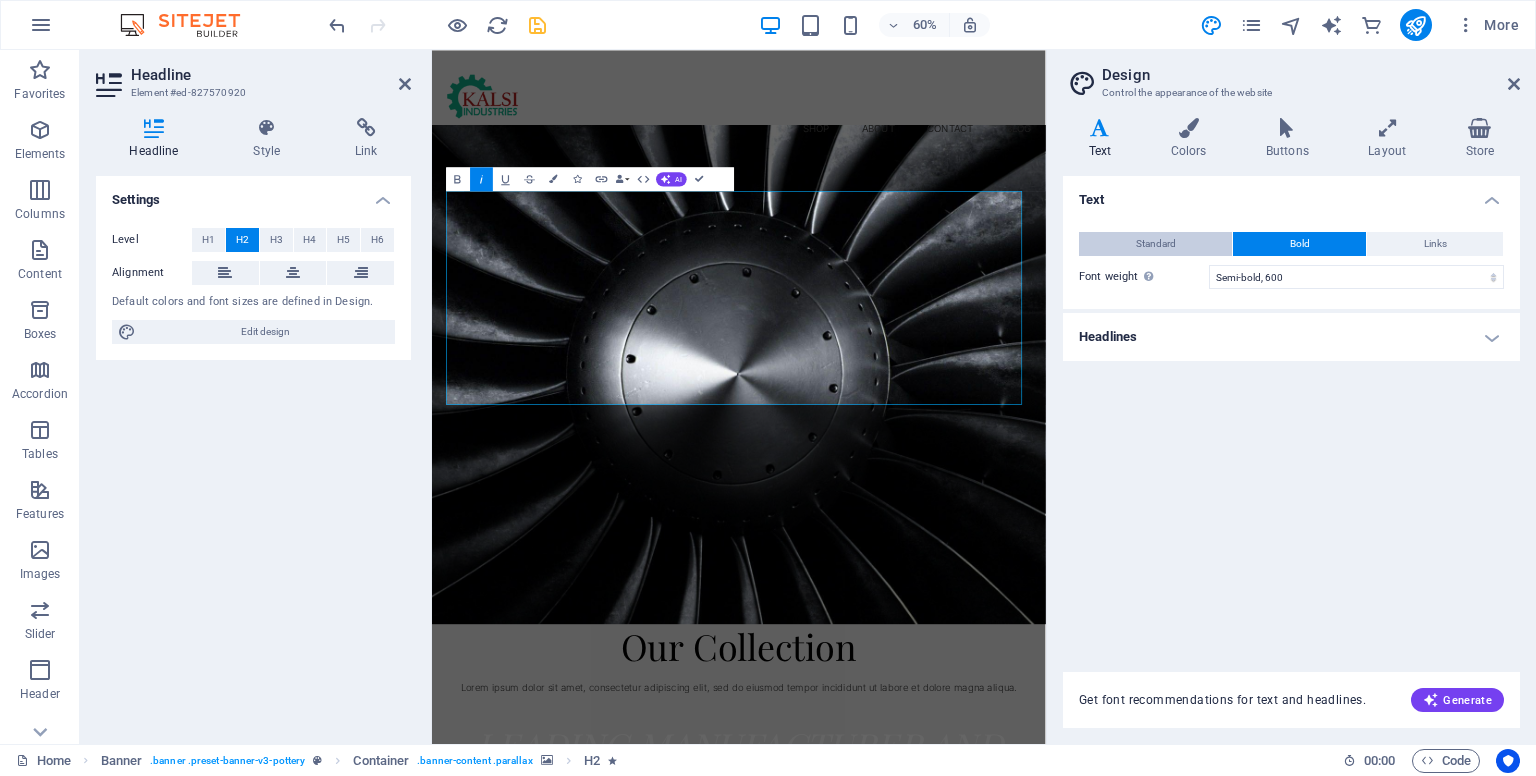 click on "Standard" at bounding box center (1155, 244) 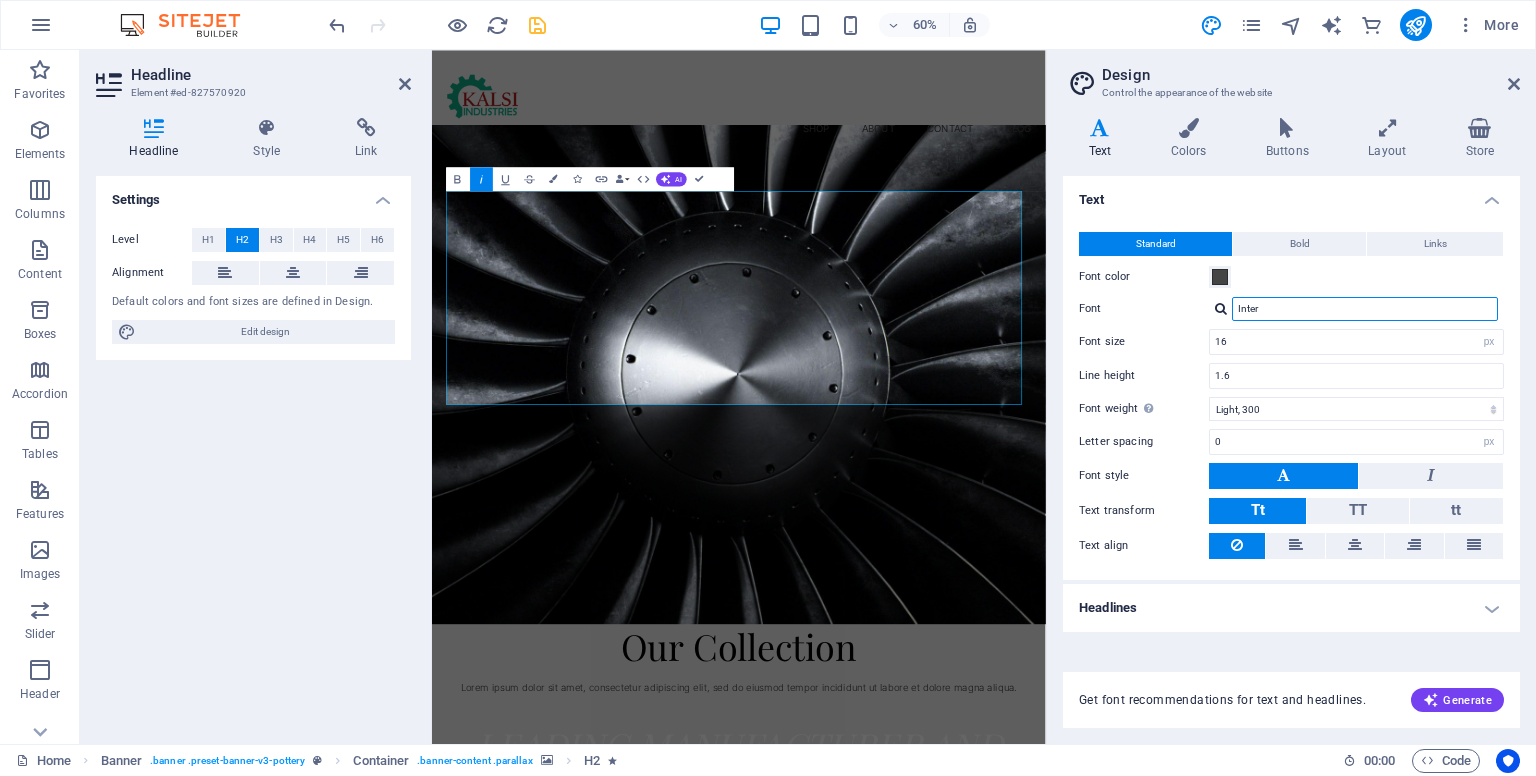click on "Inter" at bounding box center [1365, 309] 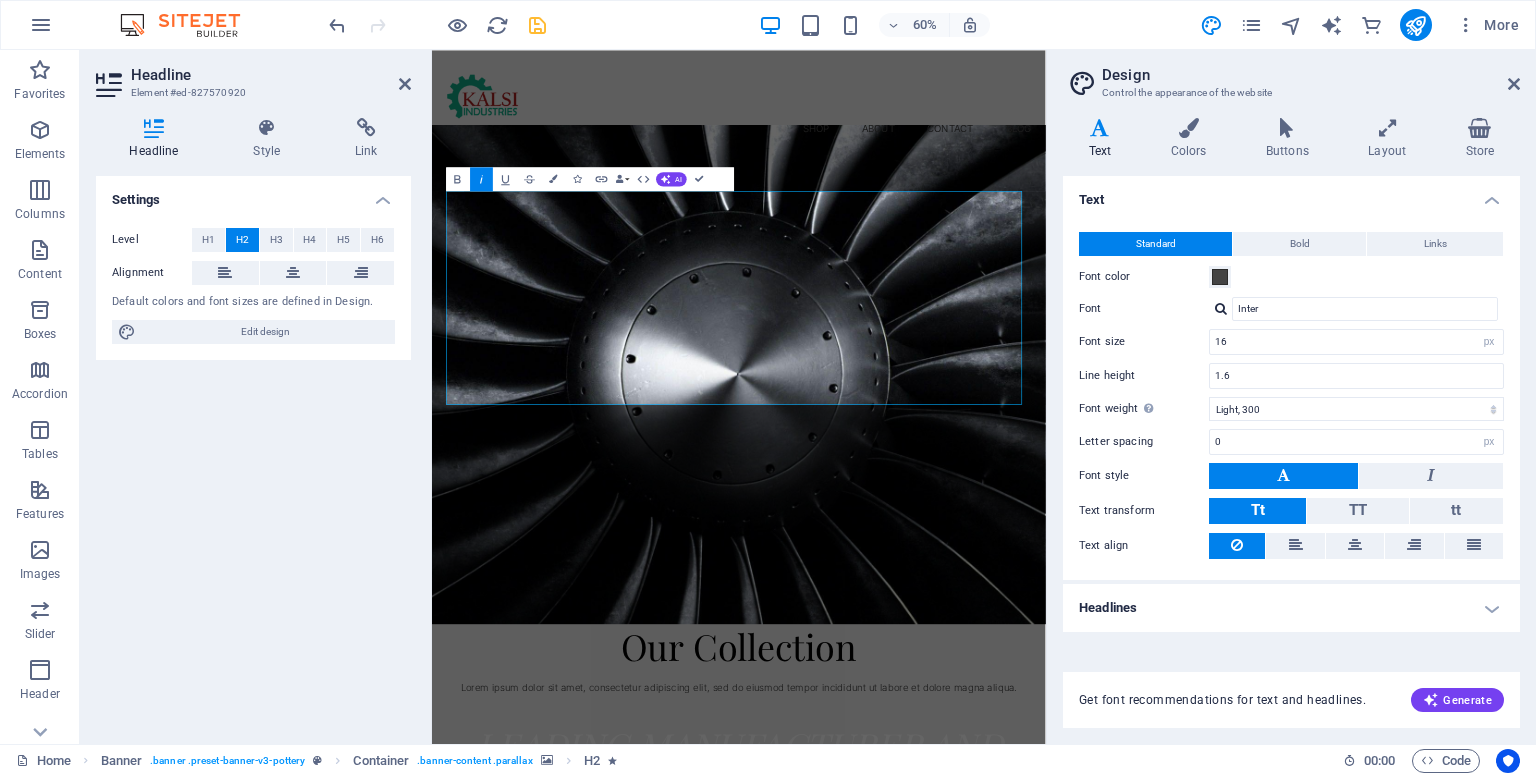 click on "Inter" at bounding box center [1356, 309] 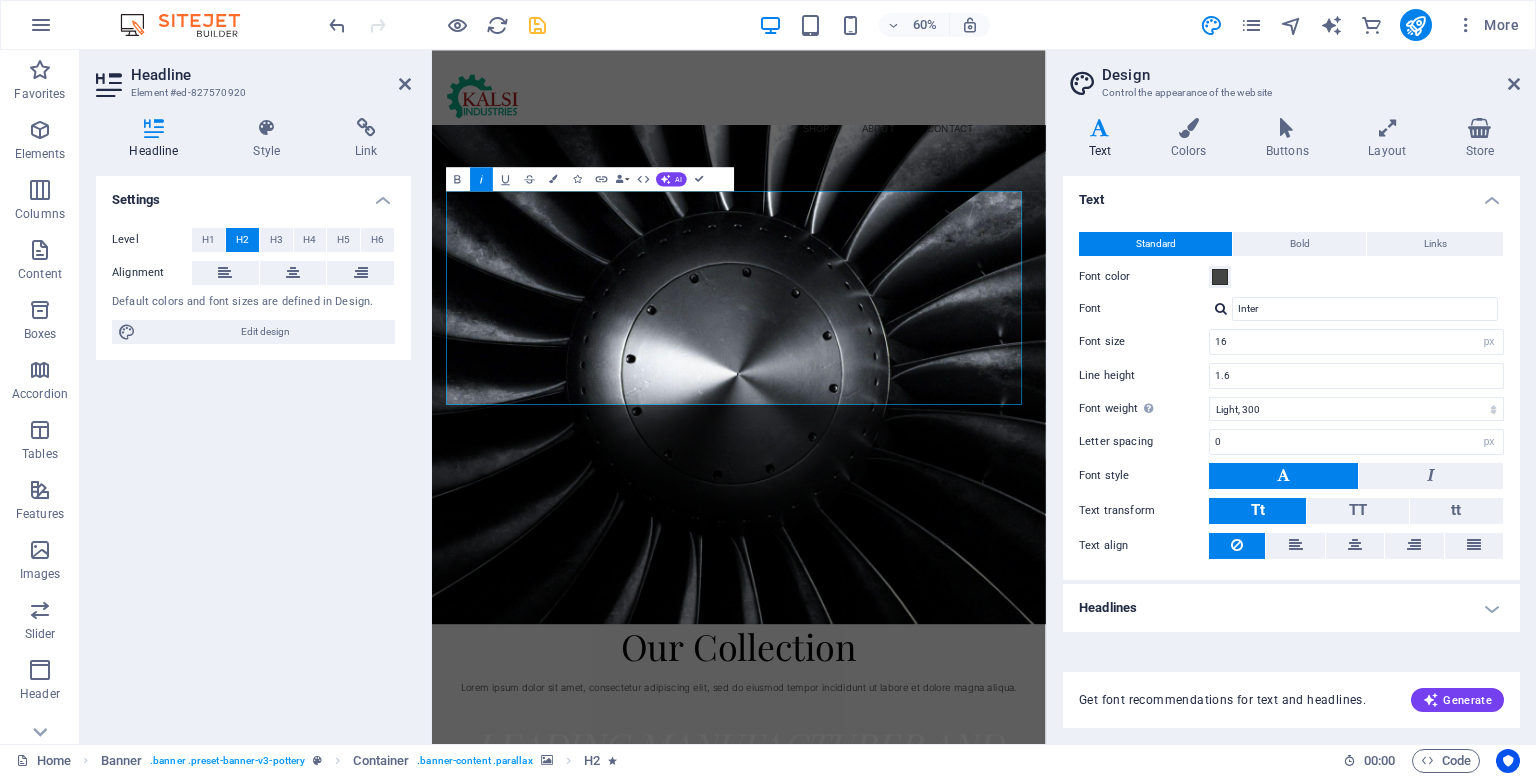 click at bounding box center [1221, 308] 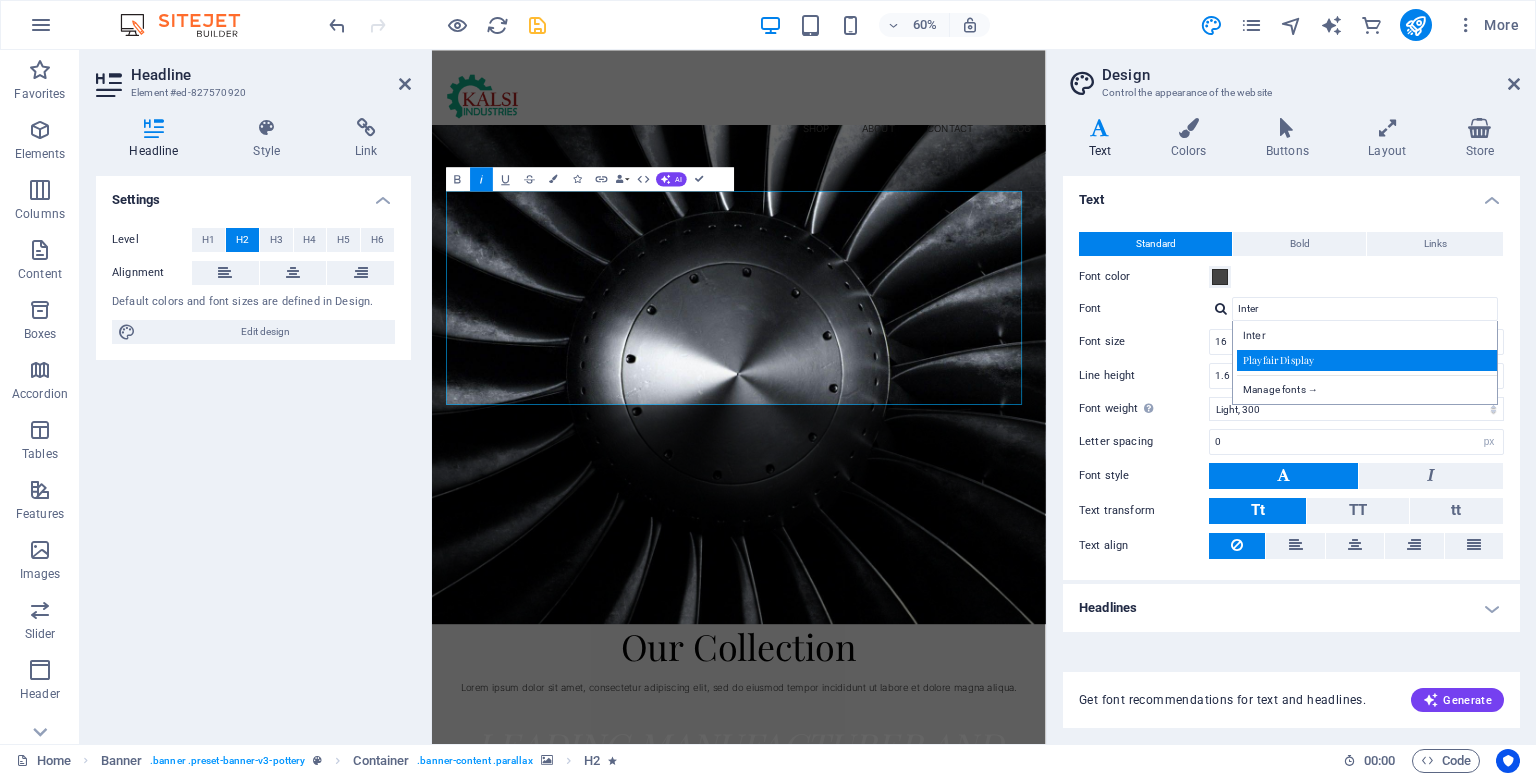 click on "Playfair Display" at bounding box center [1369, 360] 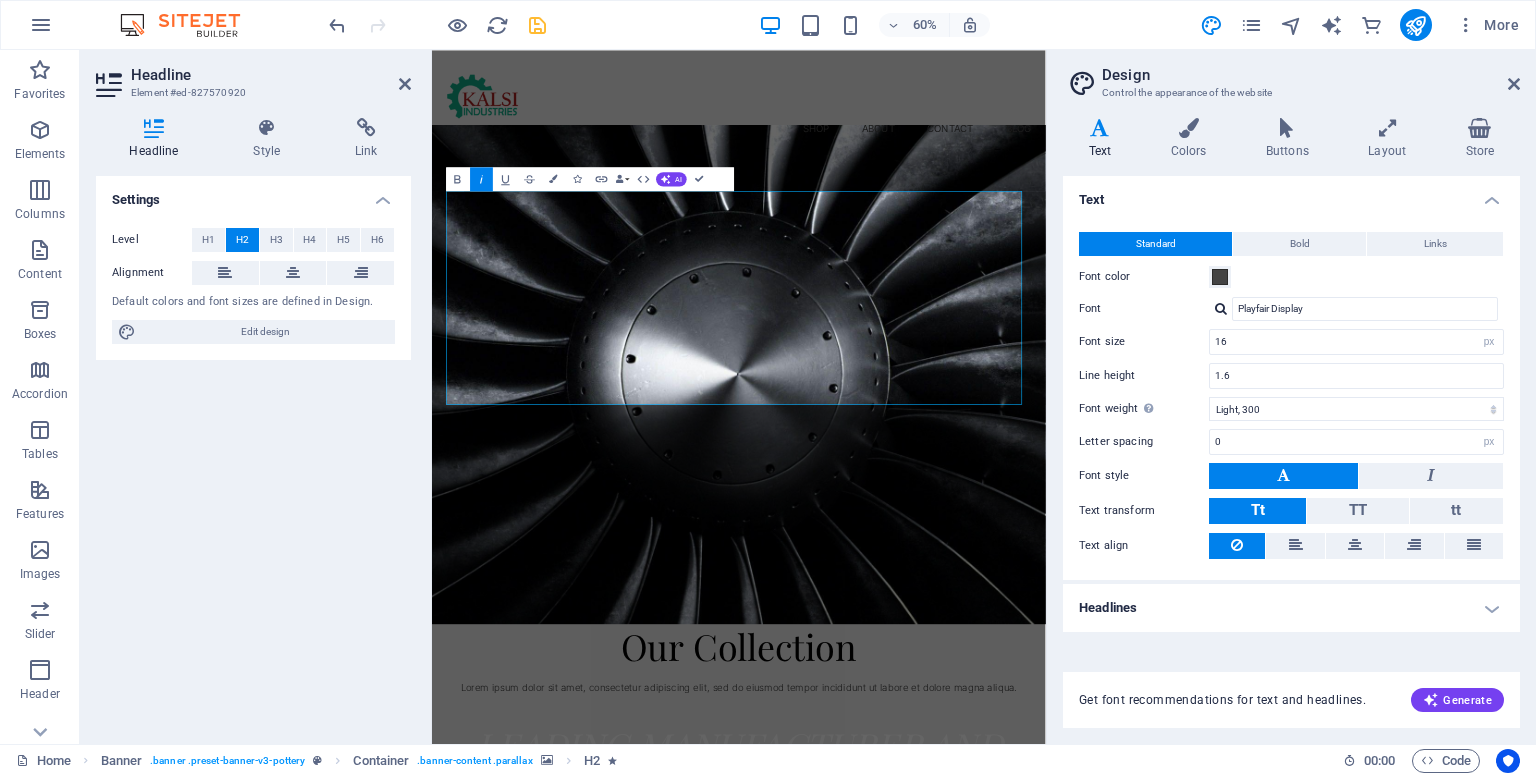 click at bounding box center [1221, 308] 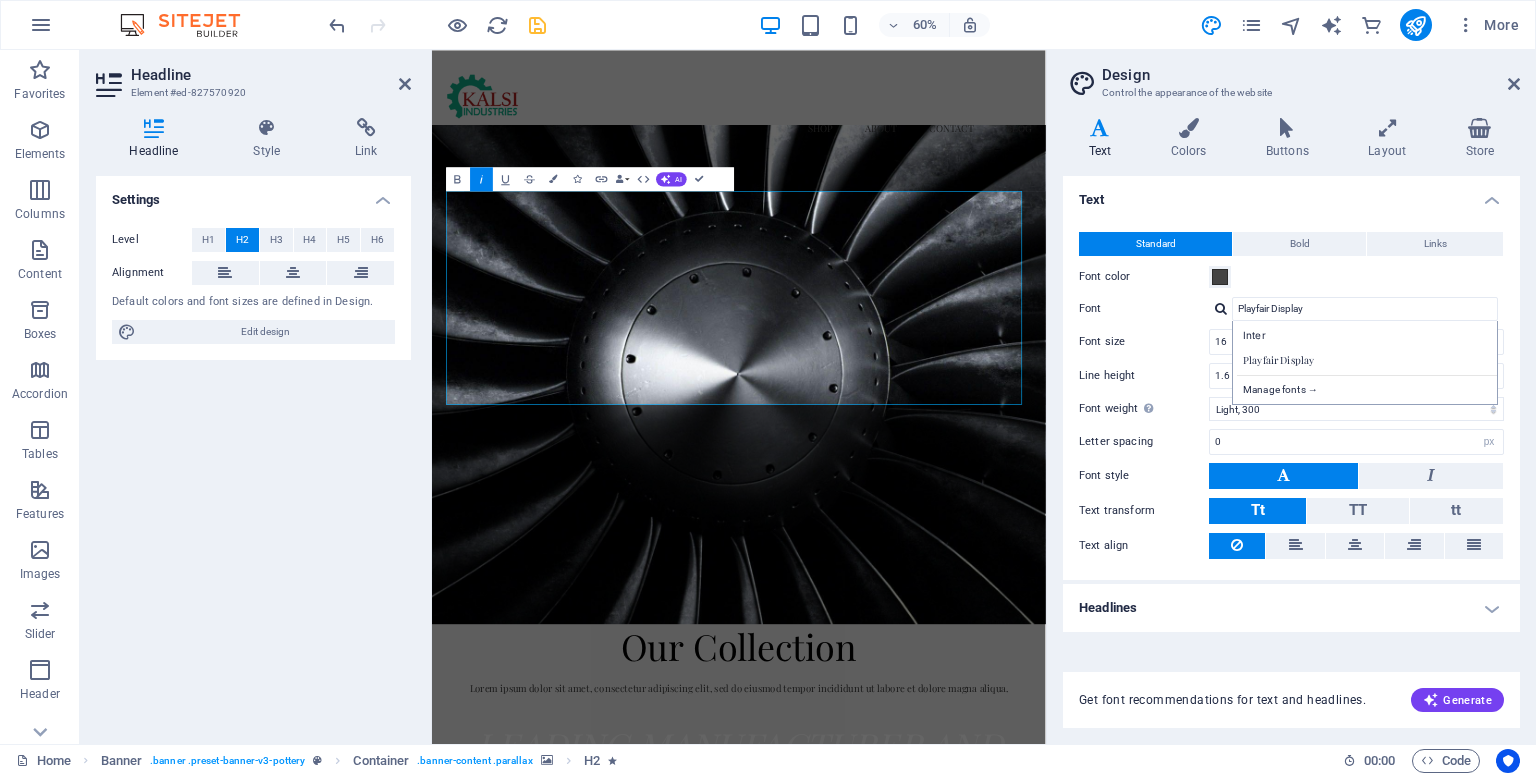 click 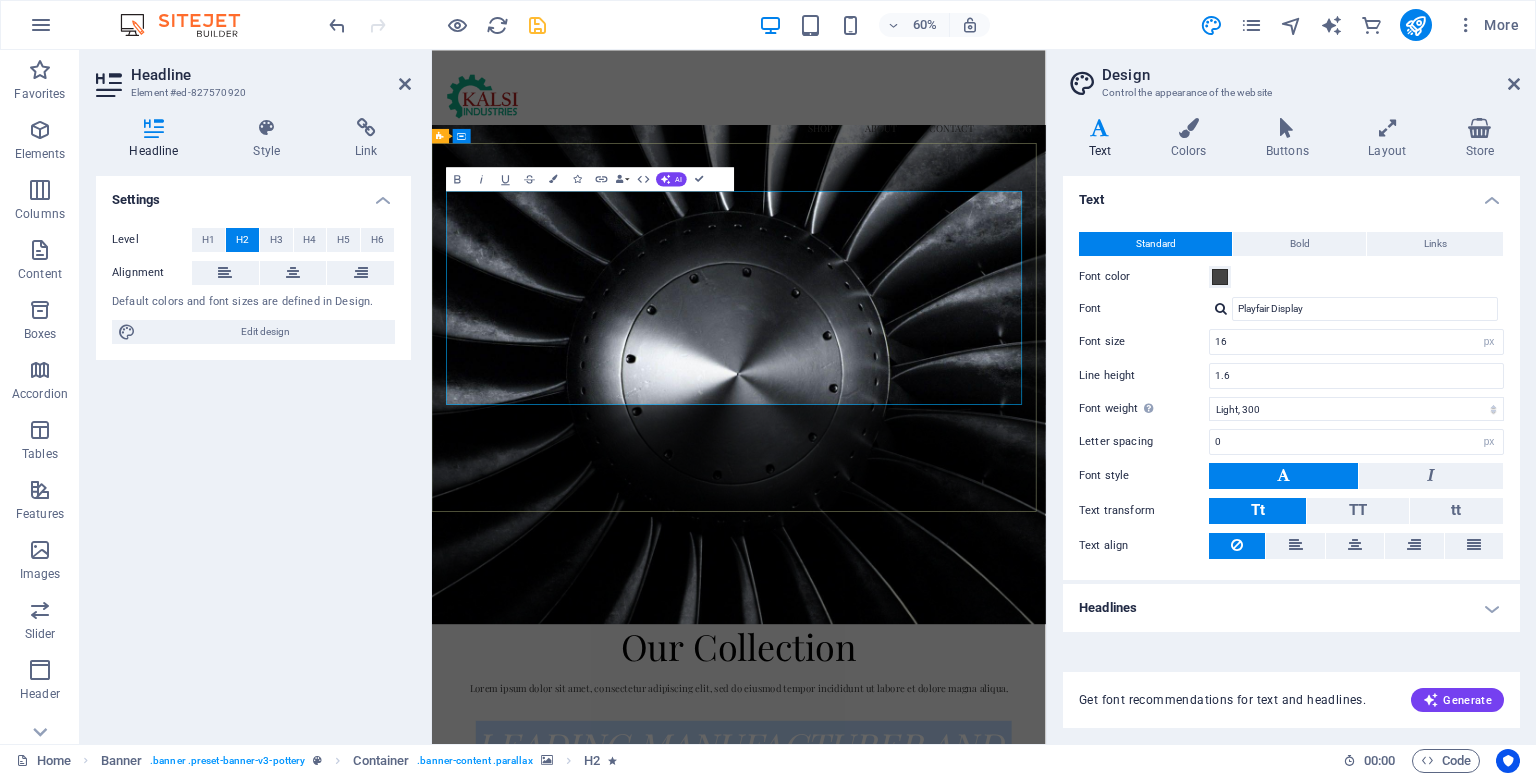 drag, startPoint x: 1118, startPoint y: 614, endPoint x: 510, endPoint y: 329, distance: 671.48267 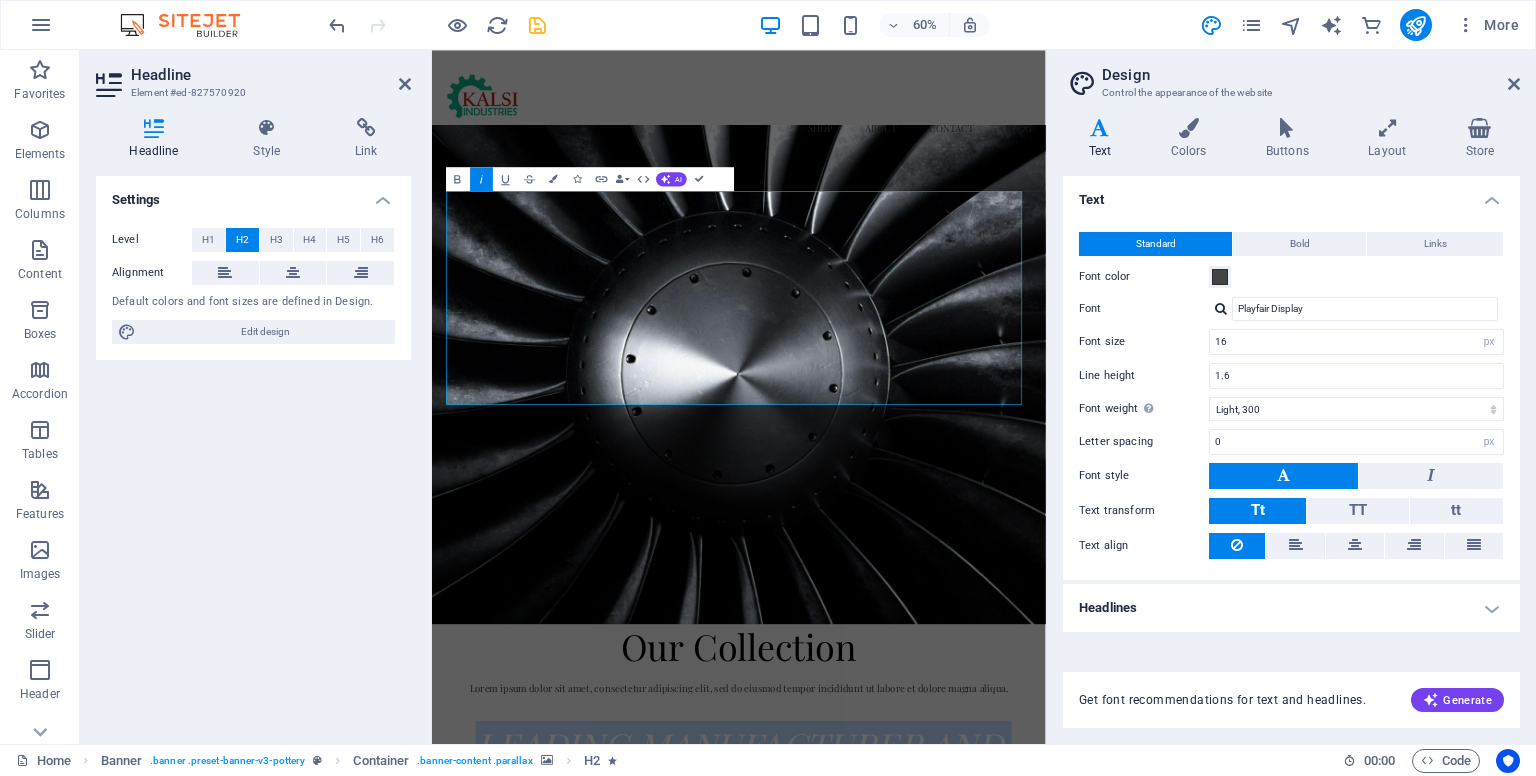 click 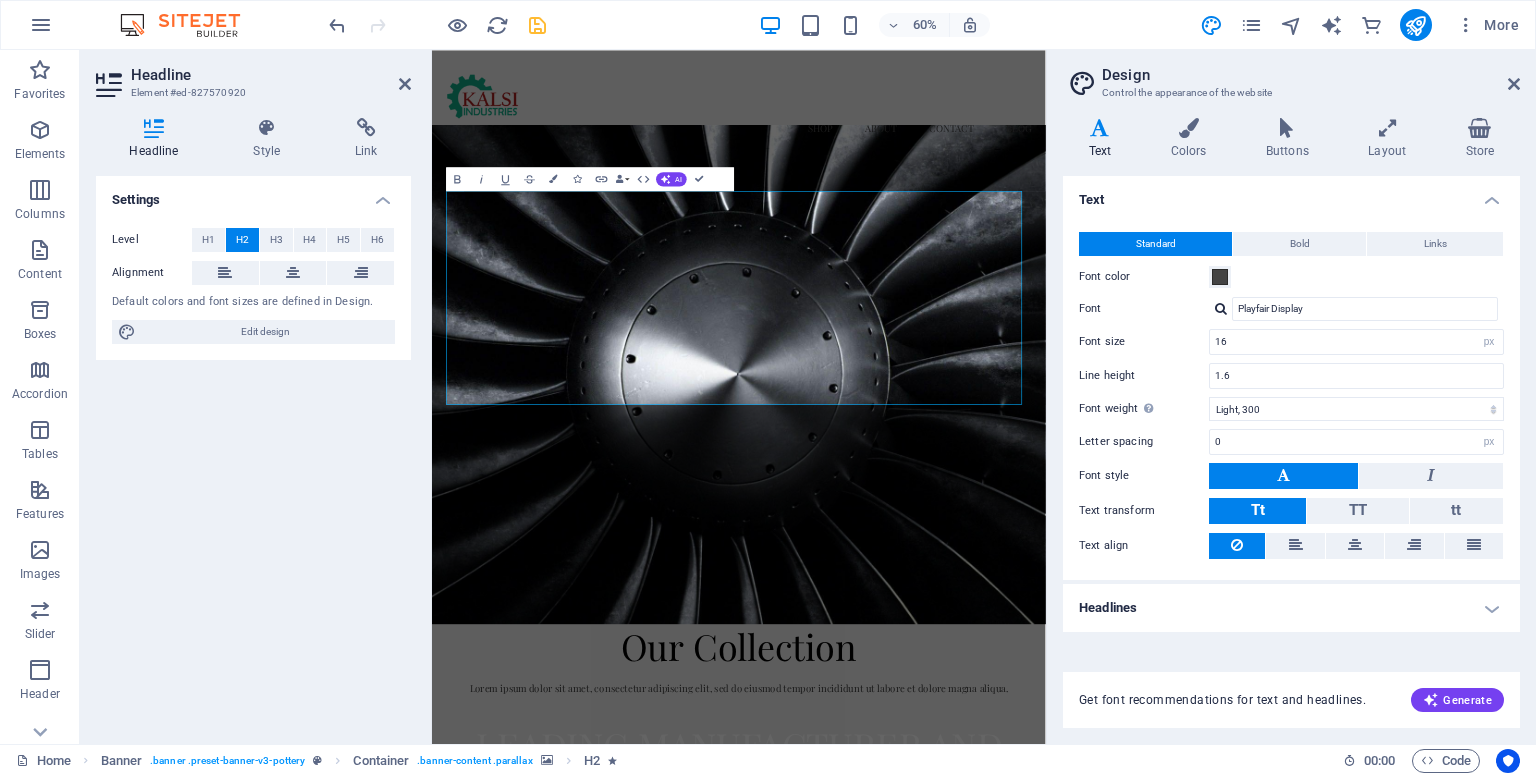 click at bounding box center (1283, 476) 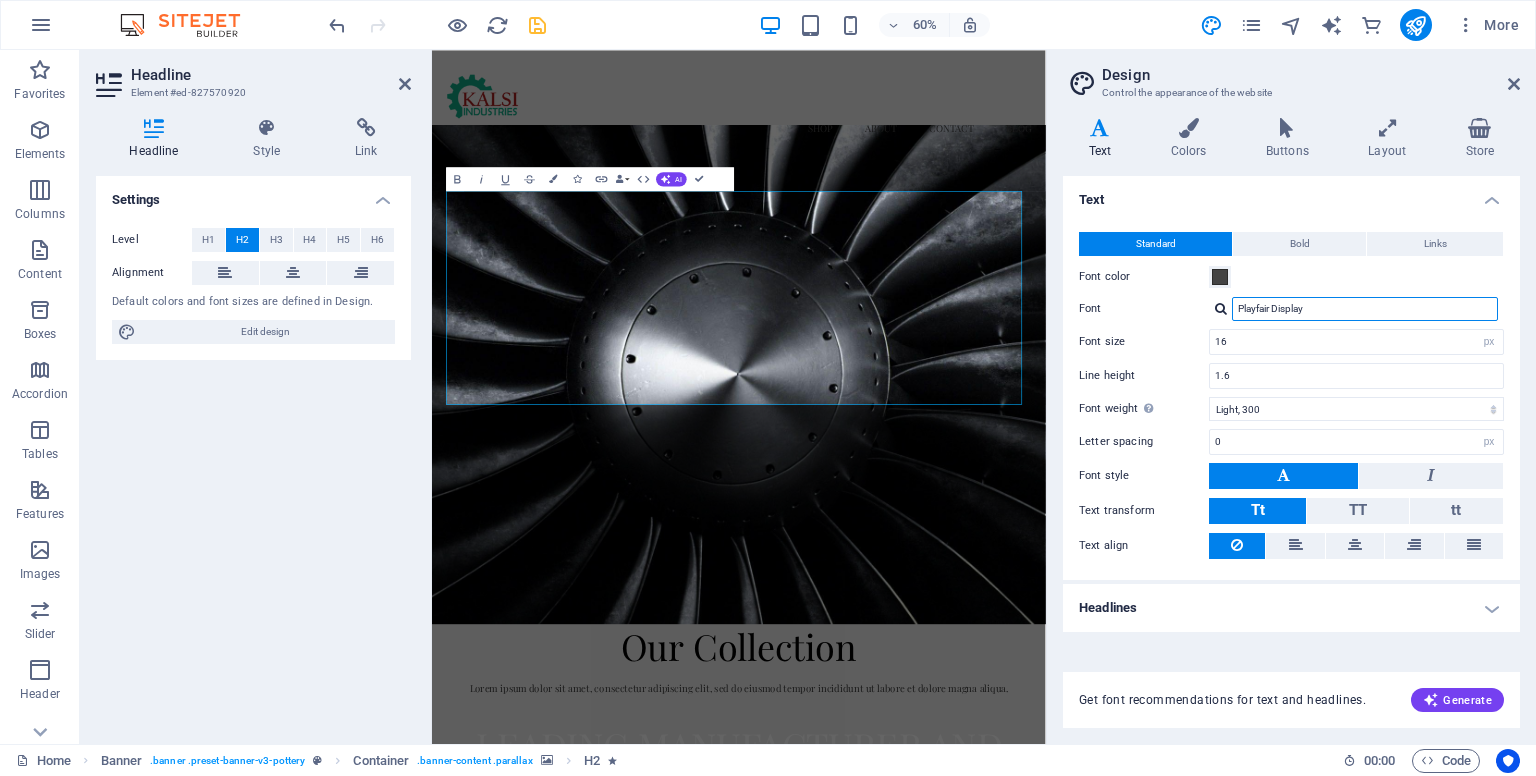 click on "Playfair Display" at bounding box center (1365, 309) 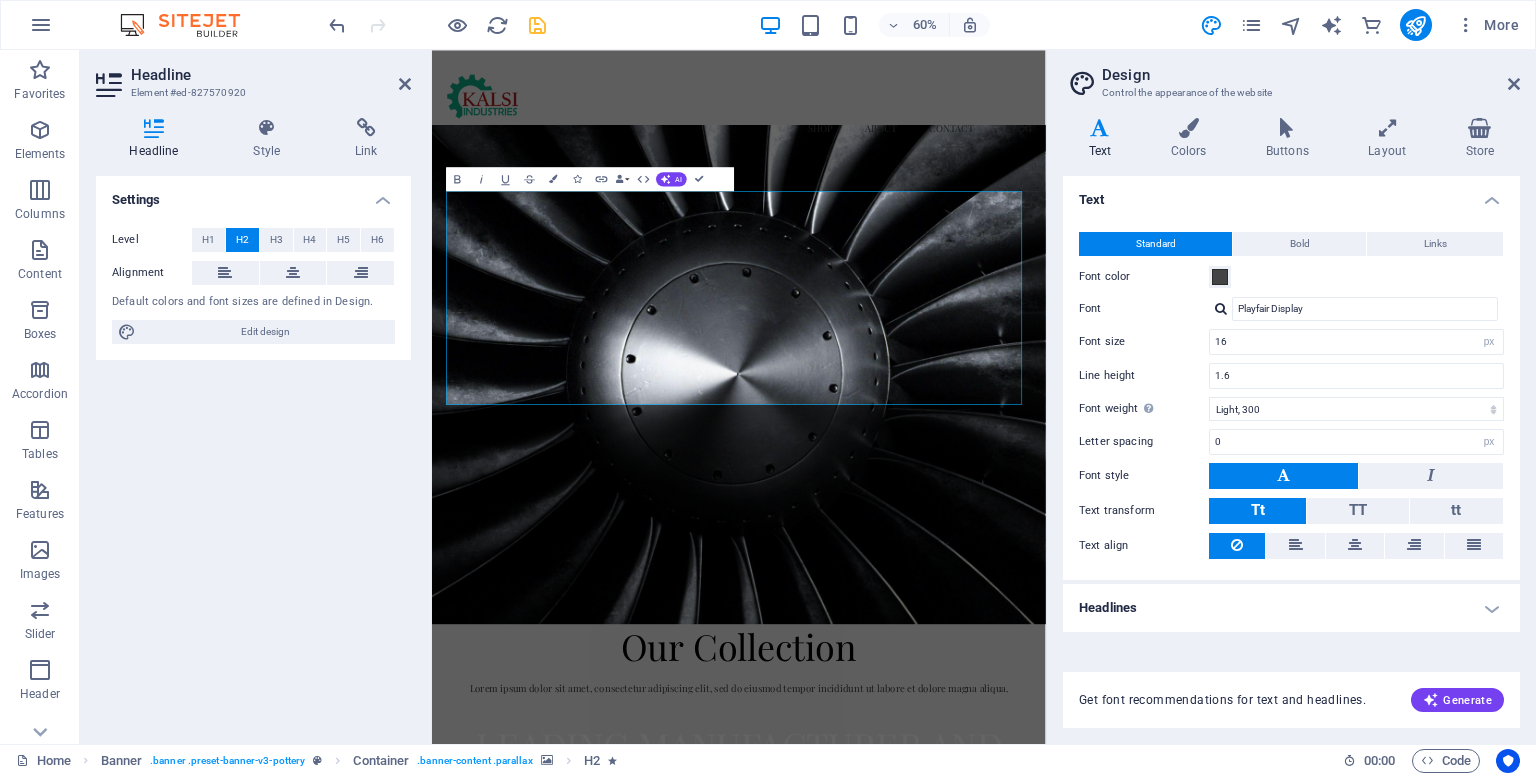 click at bounding box center [1221, 308] 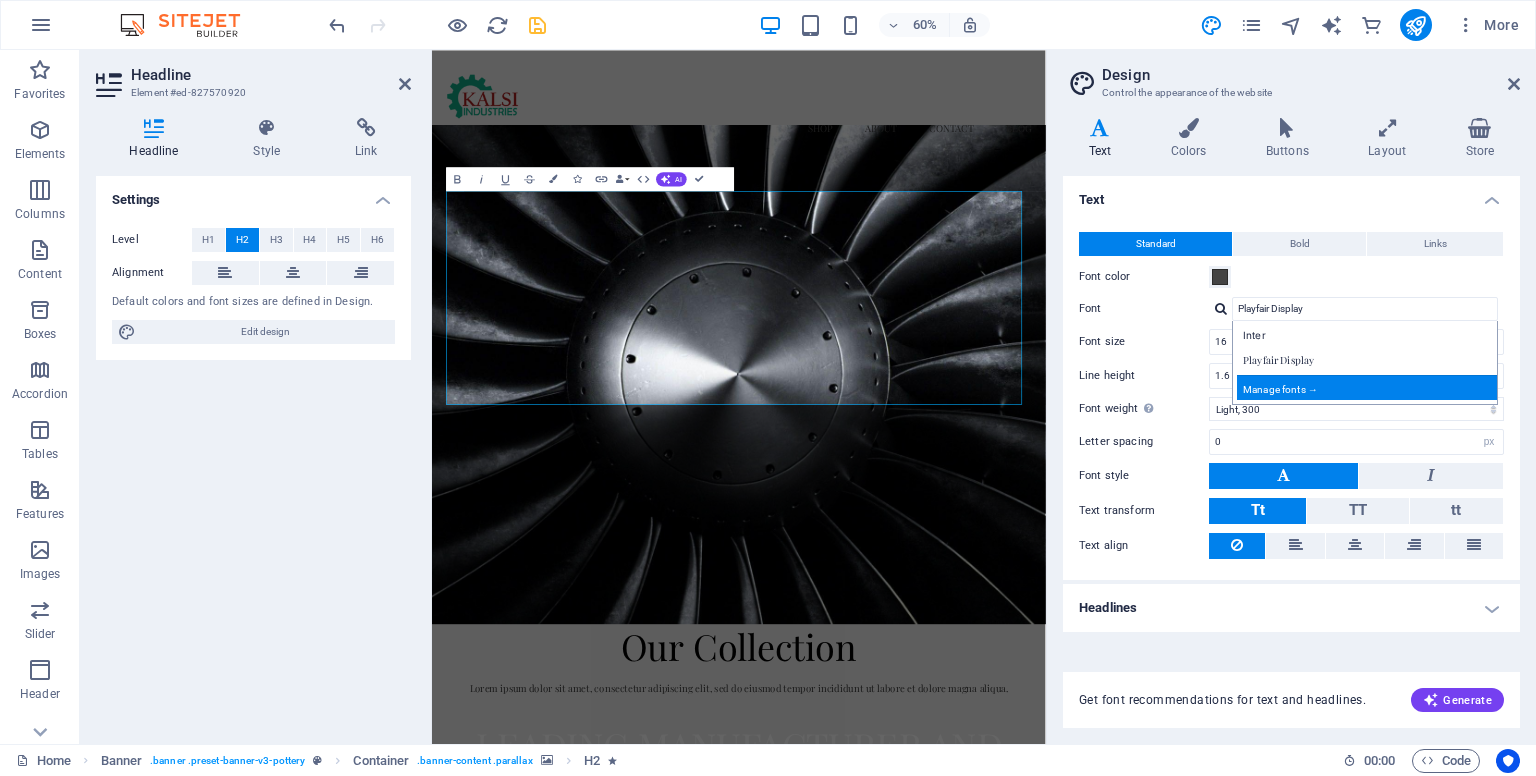 click on "Manage fonts →" at bounding box center [1369, 387] 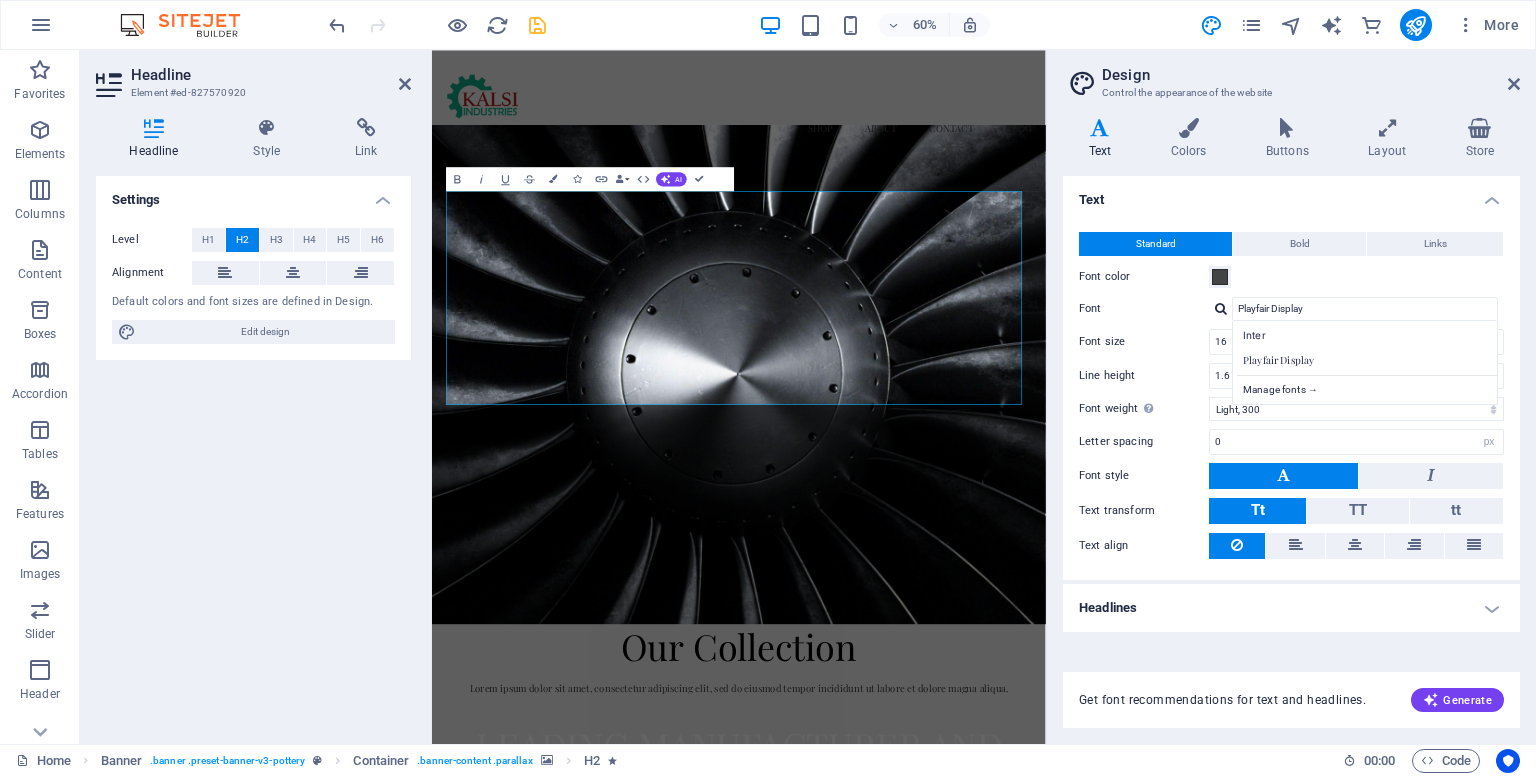 select on "popularity" 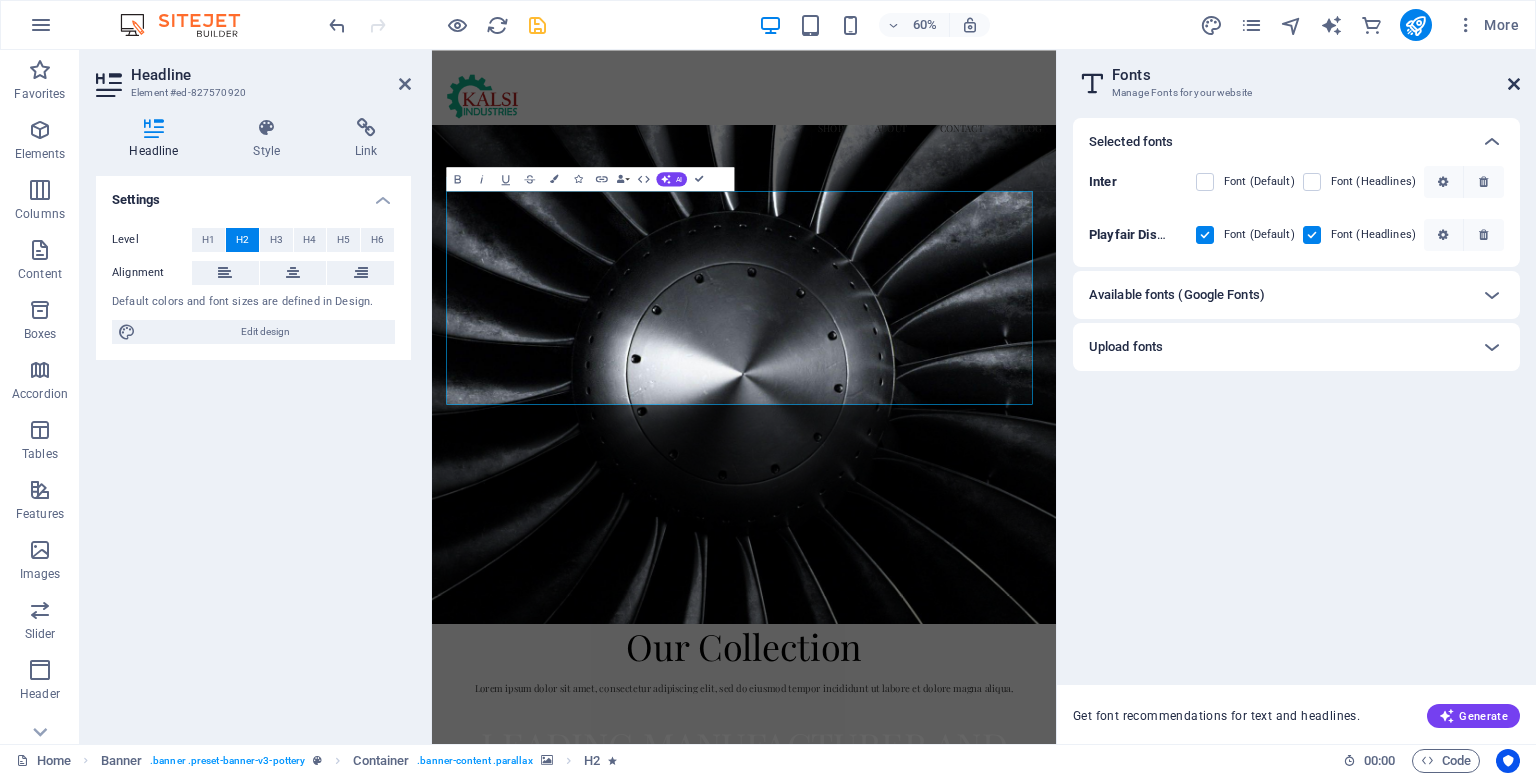 click at bounding box center (1514, 84) 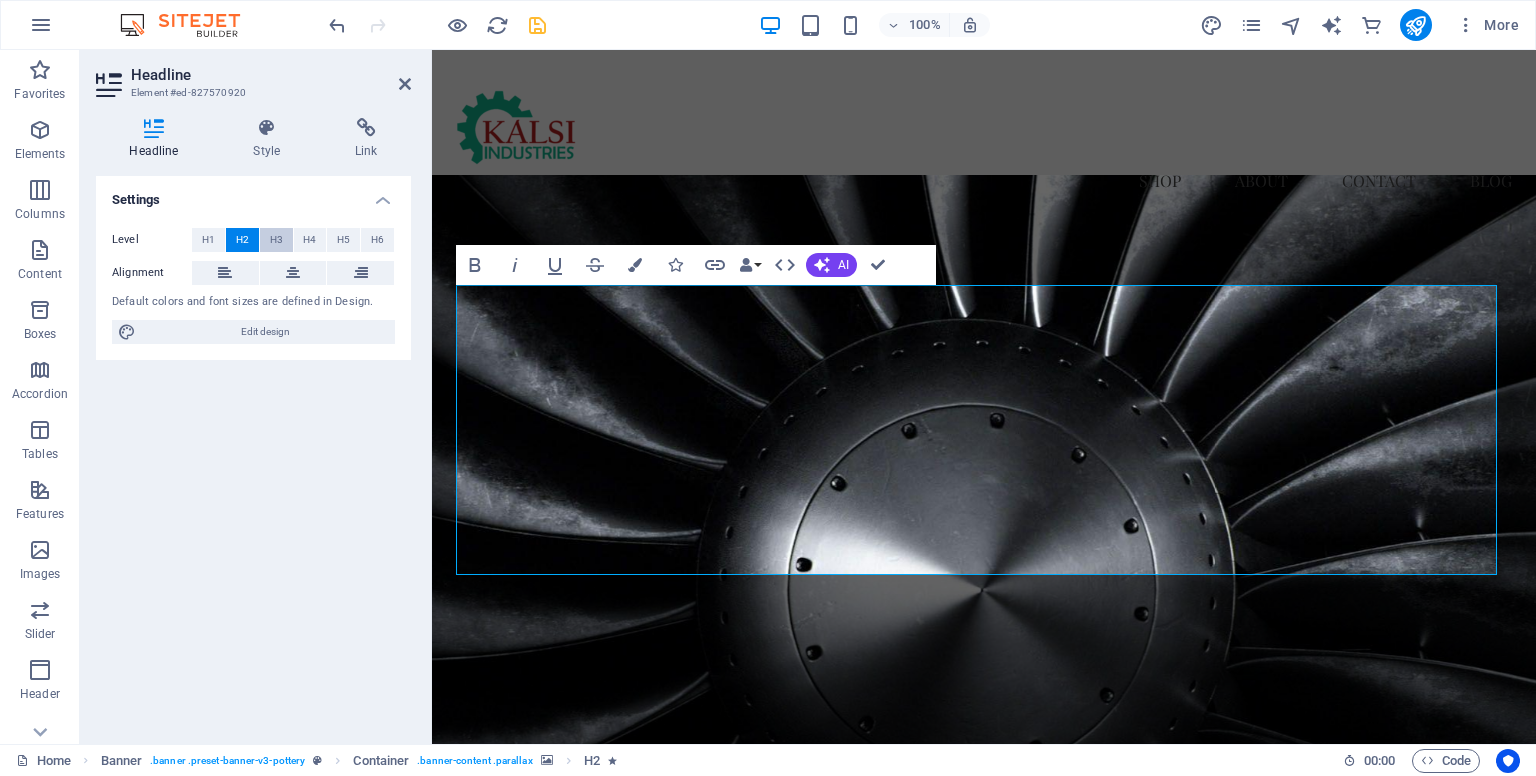 click on "H3" at bounding box center (276, 240) 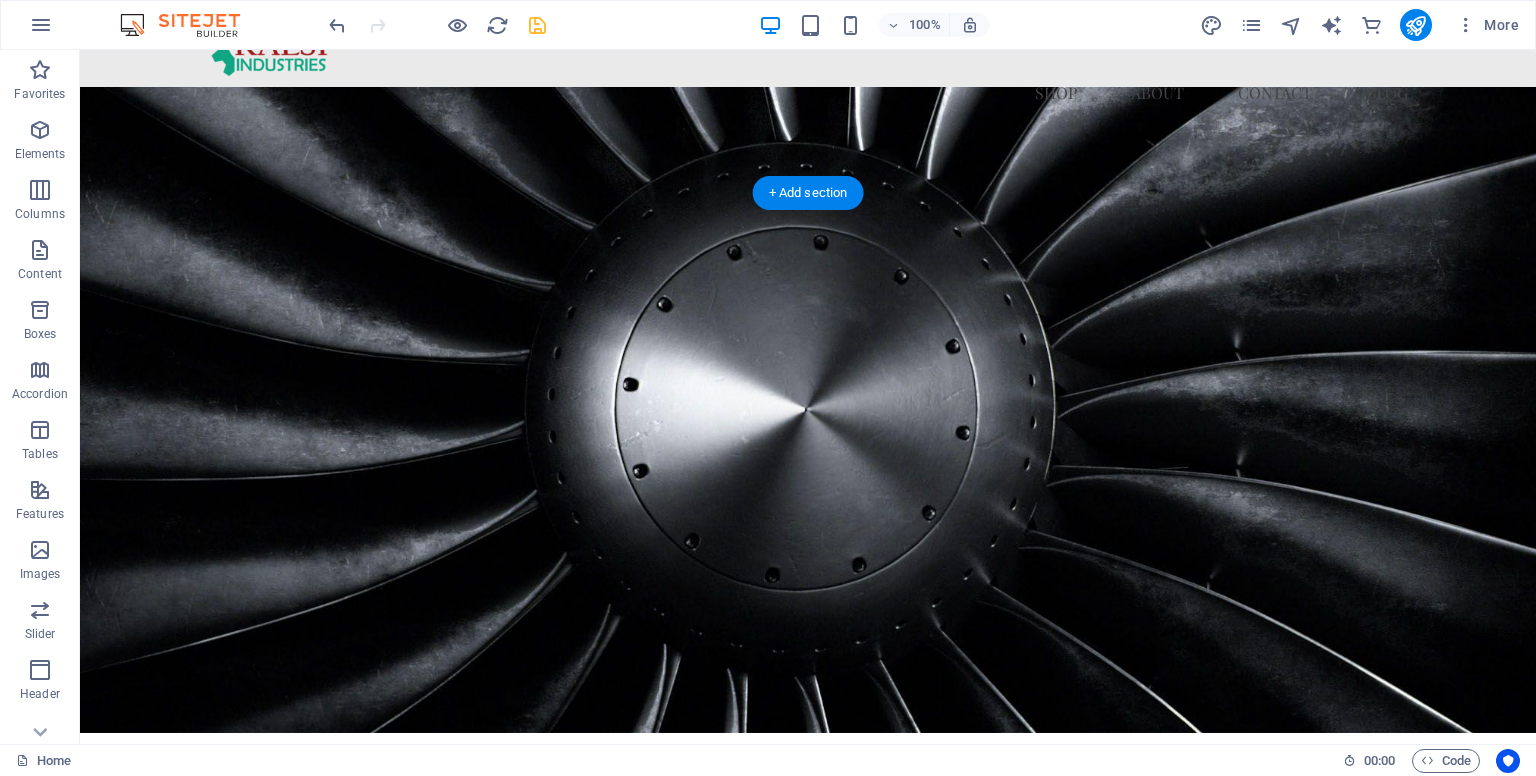scroll, scrollTop: 300, scrollLeft: 0, axis: vertical 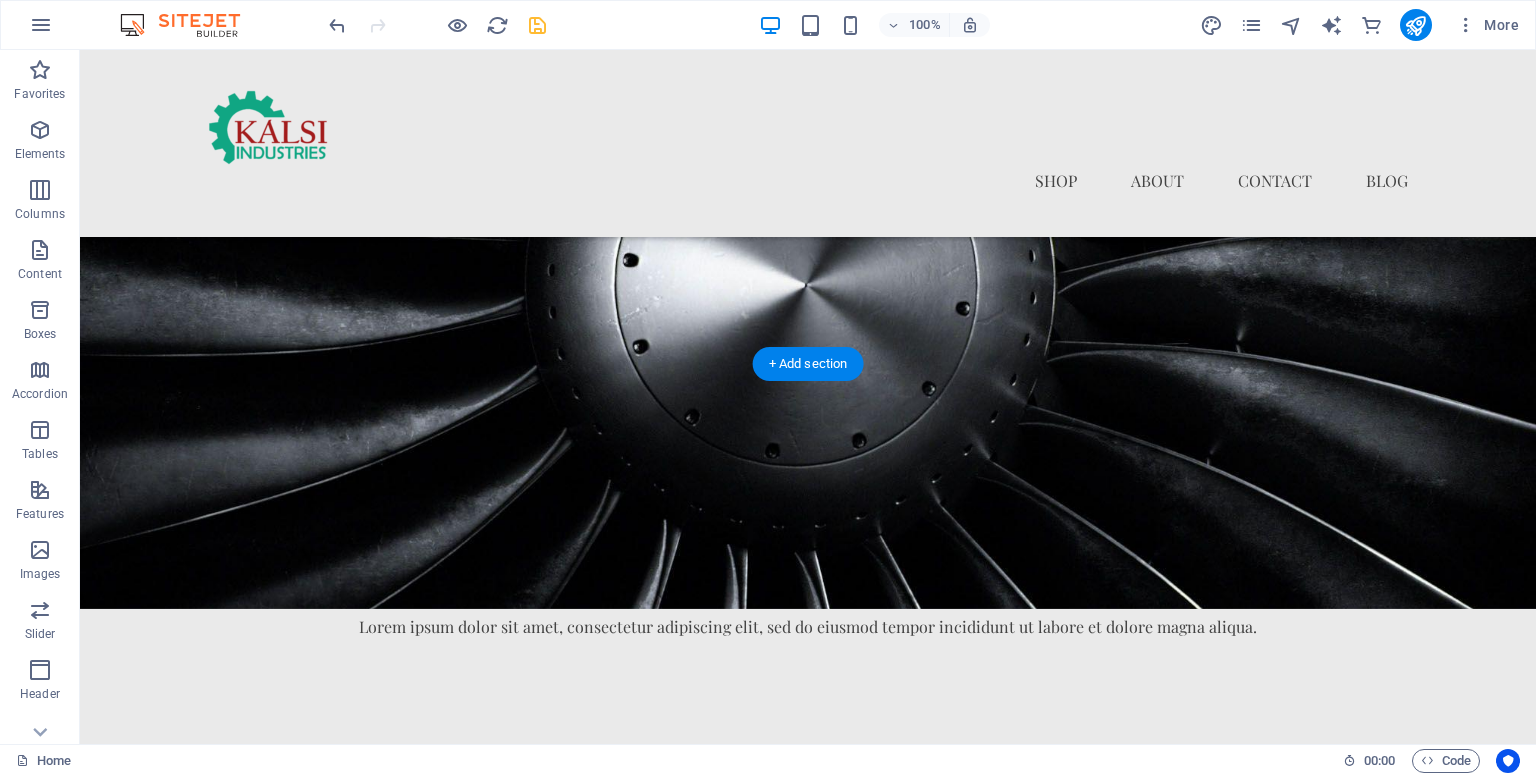 click at bounding box center [808, 286] 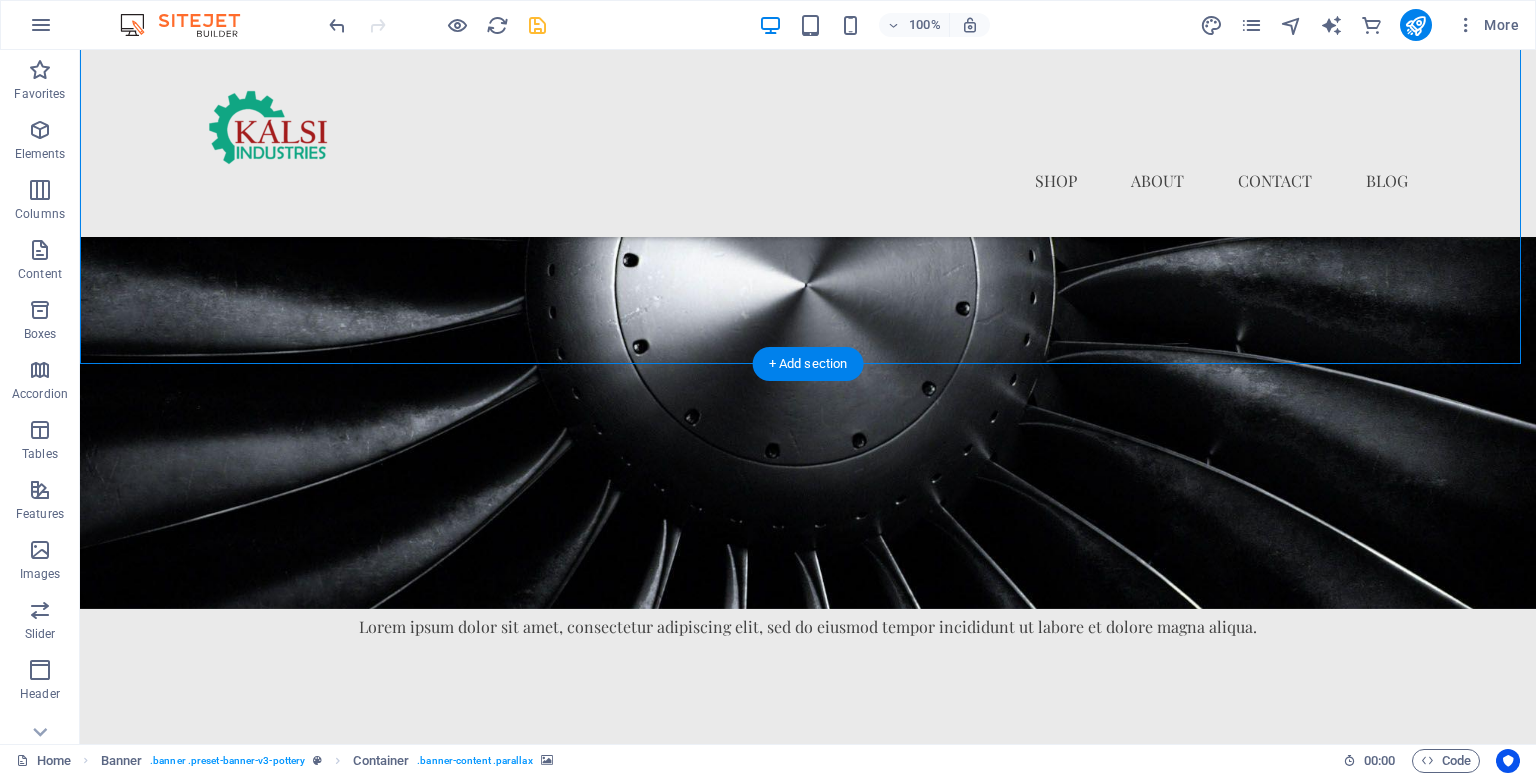 click at bounding box center (808, 286) 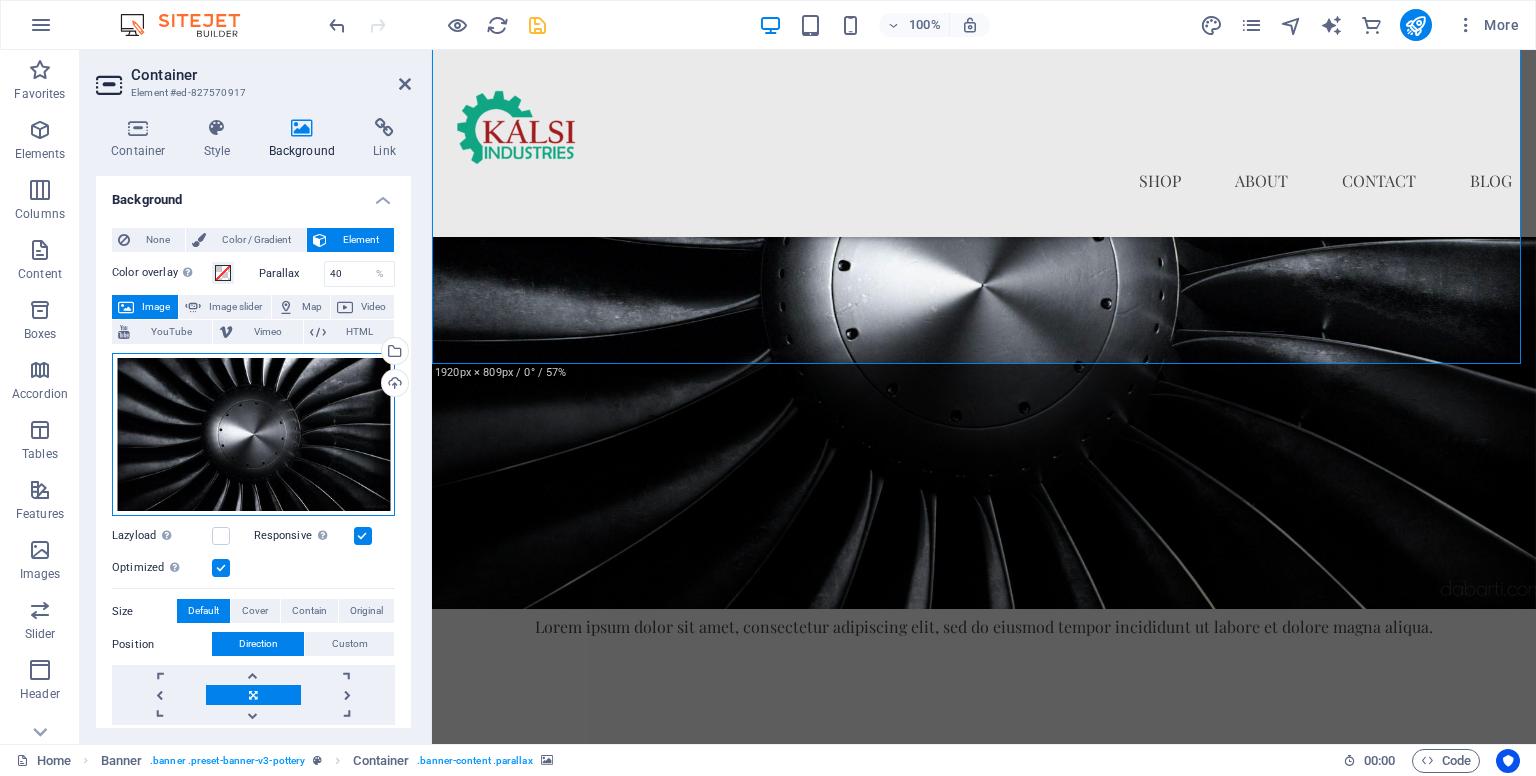 click on "Drag files here, click to choose files or select files from Files or our free stock photos & videos" at bounding box center (253, 435) 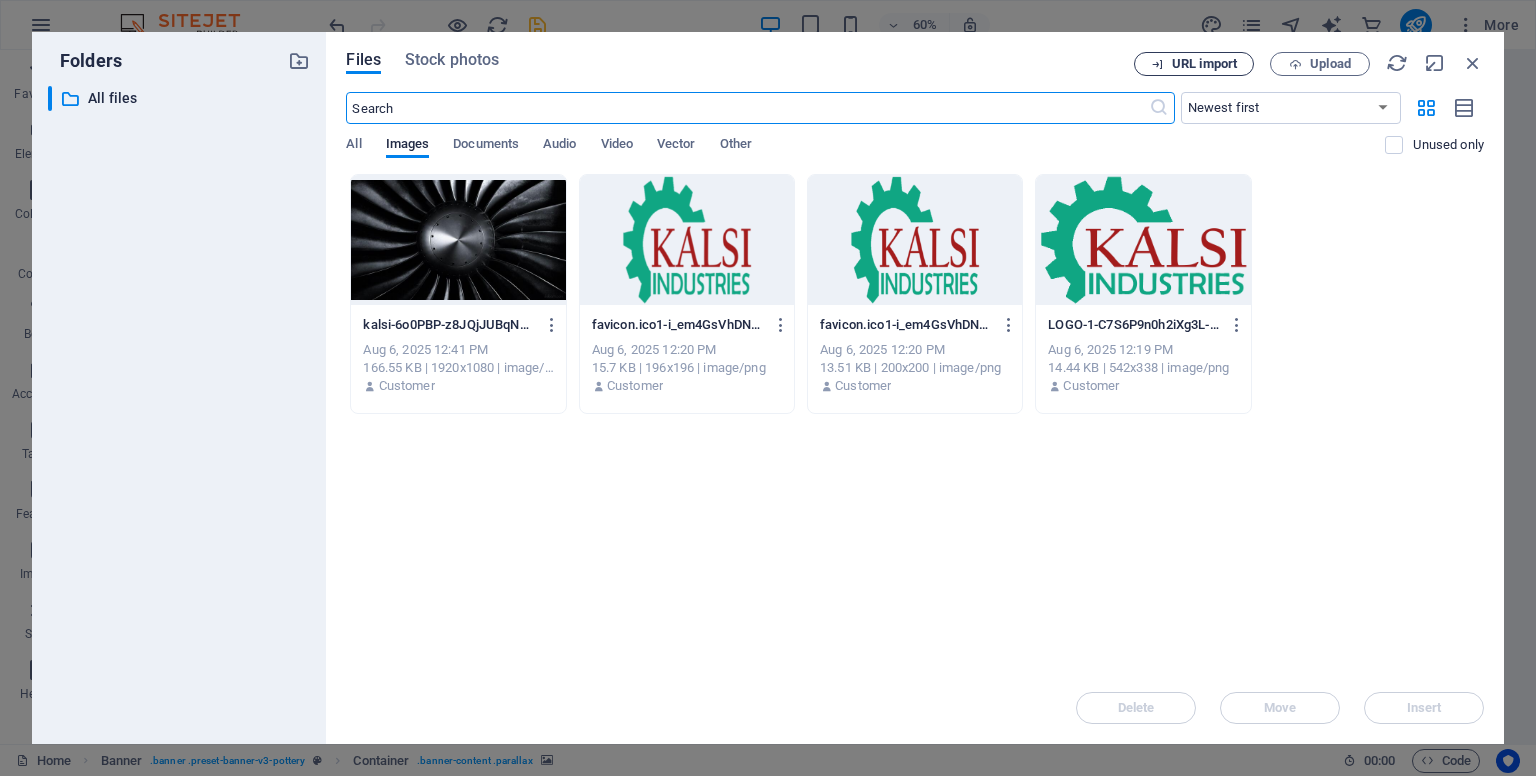 click on "URL import" at bounding box center [1204, 64] 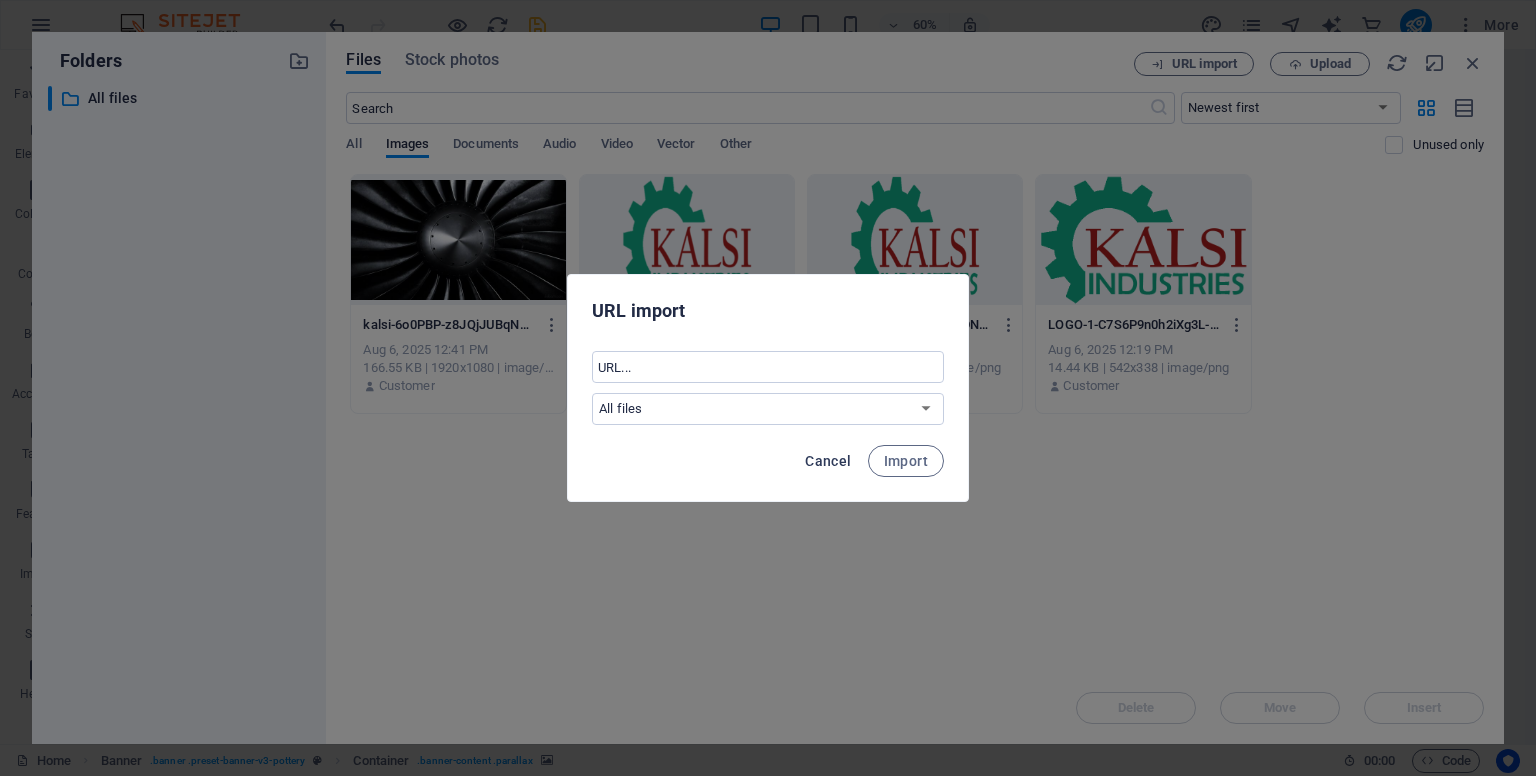 click on "Cancel" at bounding box center (828, 461) 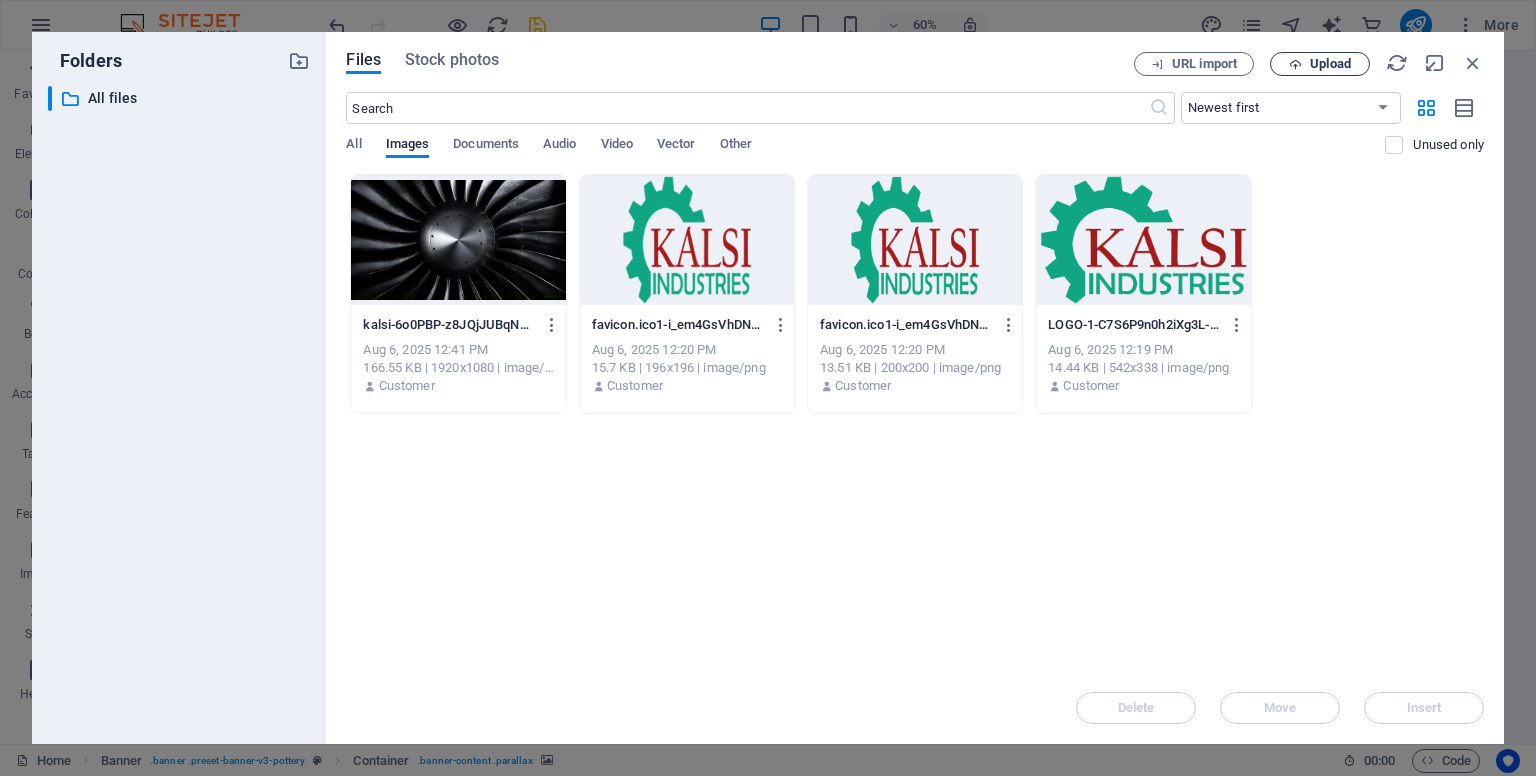 click on "Upload" at bounding box center [1330, 64] 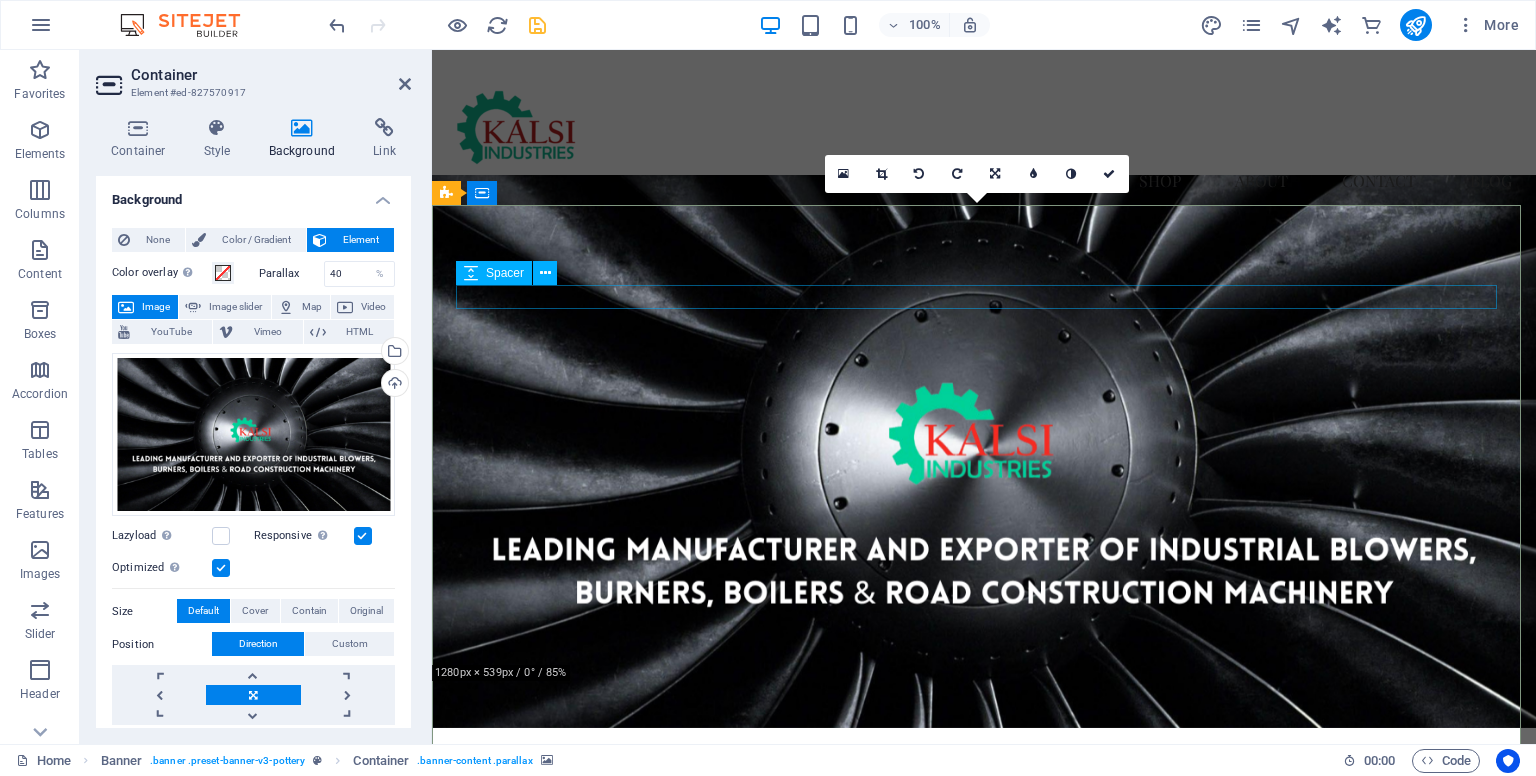 scroll, scrollTop: 0, scrollLeft: 0, axis: both 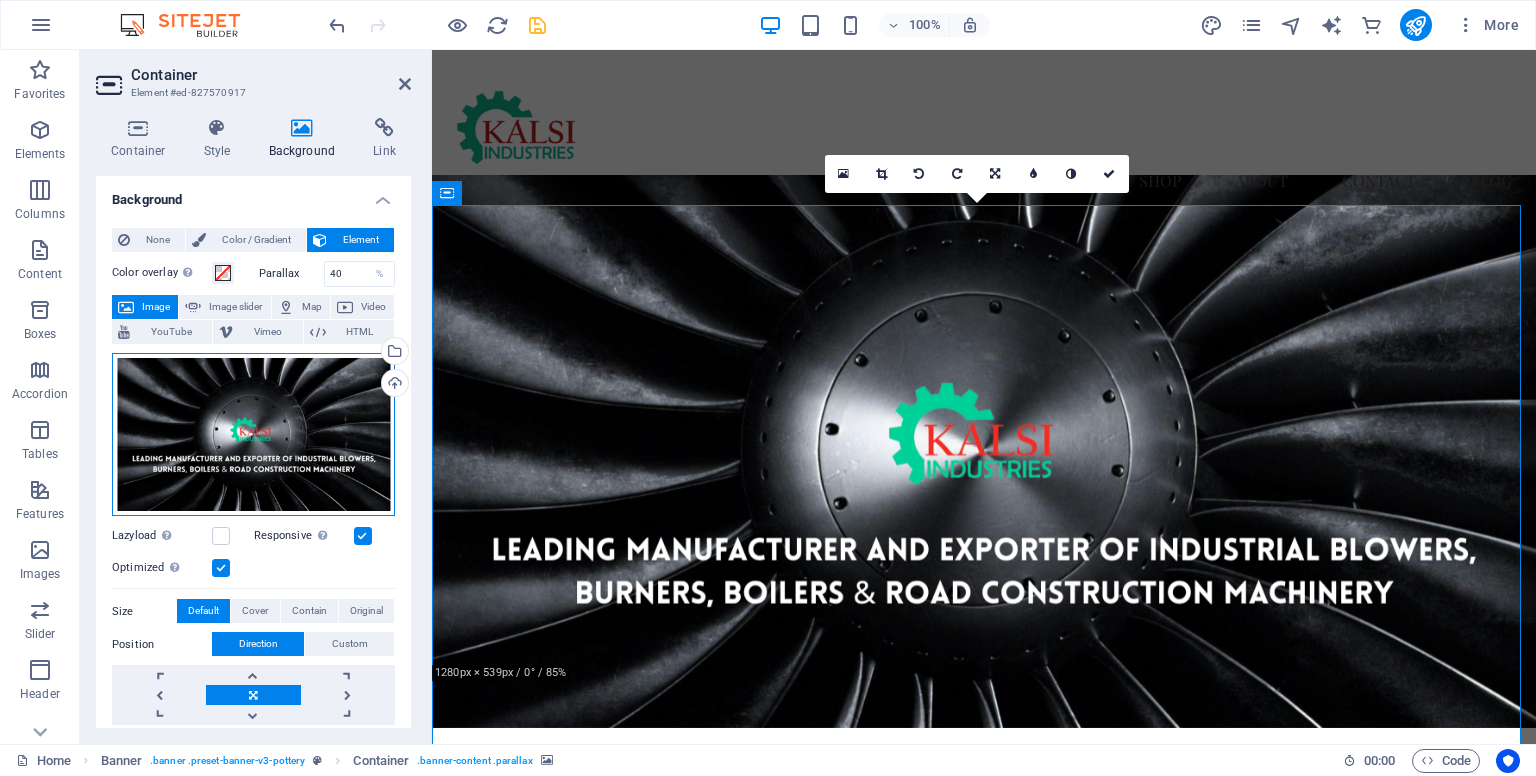 click on "Drag files here, click to choose files or select files from Files or our free stock photos & videos" at bounding box center (253, 435) 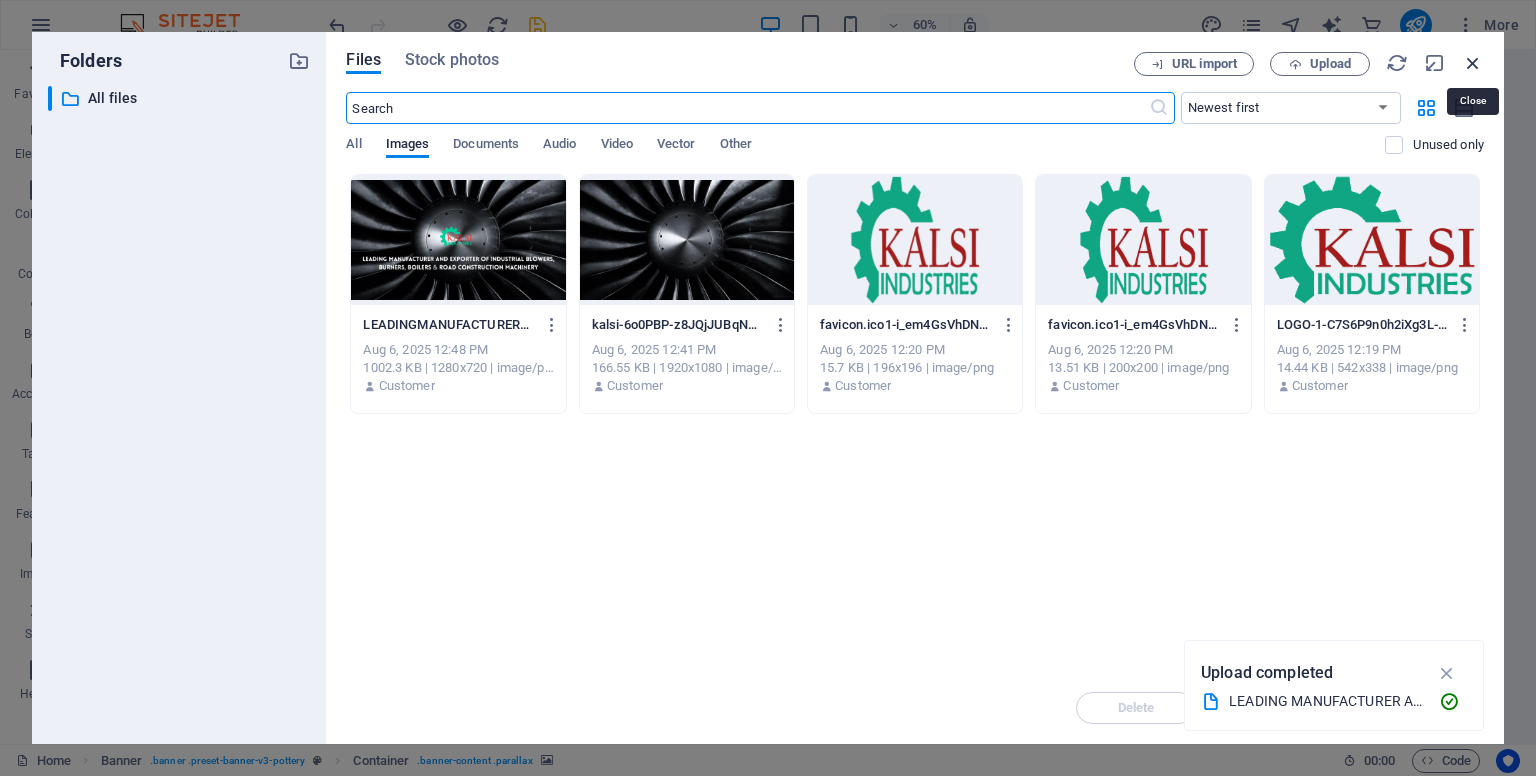 drag, startPoint x: 1477, startPoint y: 60, endPoint x: 1042, endPoint y: 10, distance: 437.86414 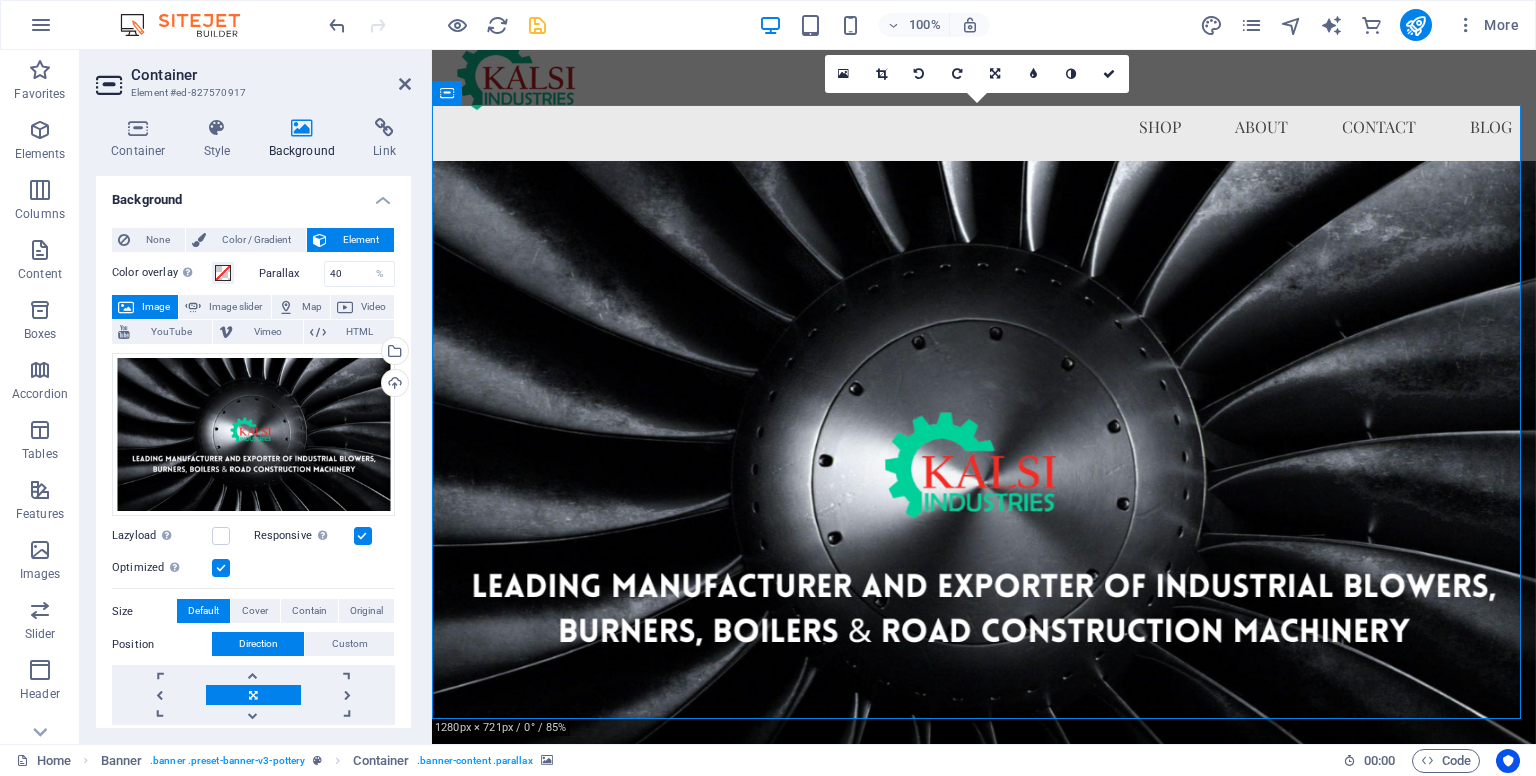 scroll, scrollTop: 100, scrollLeft: 0, axis: vertical 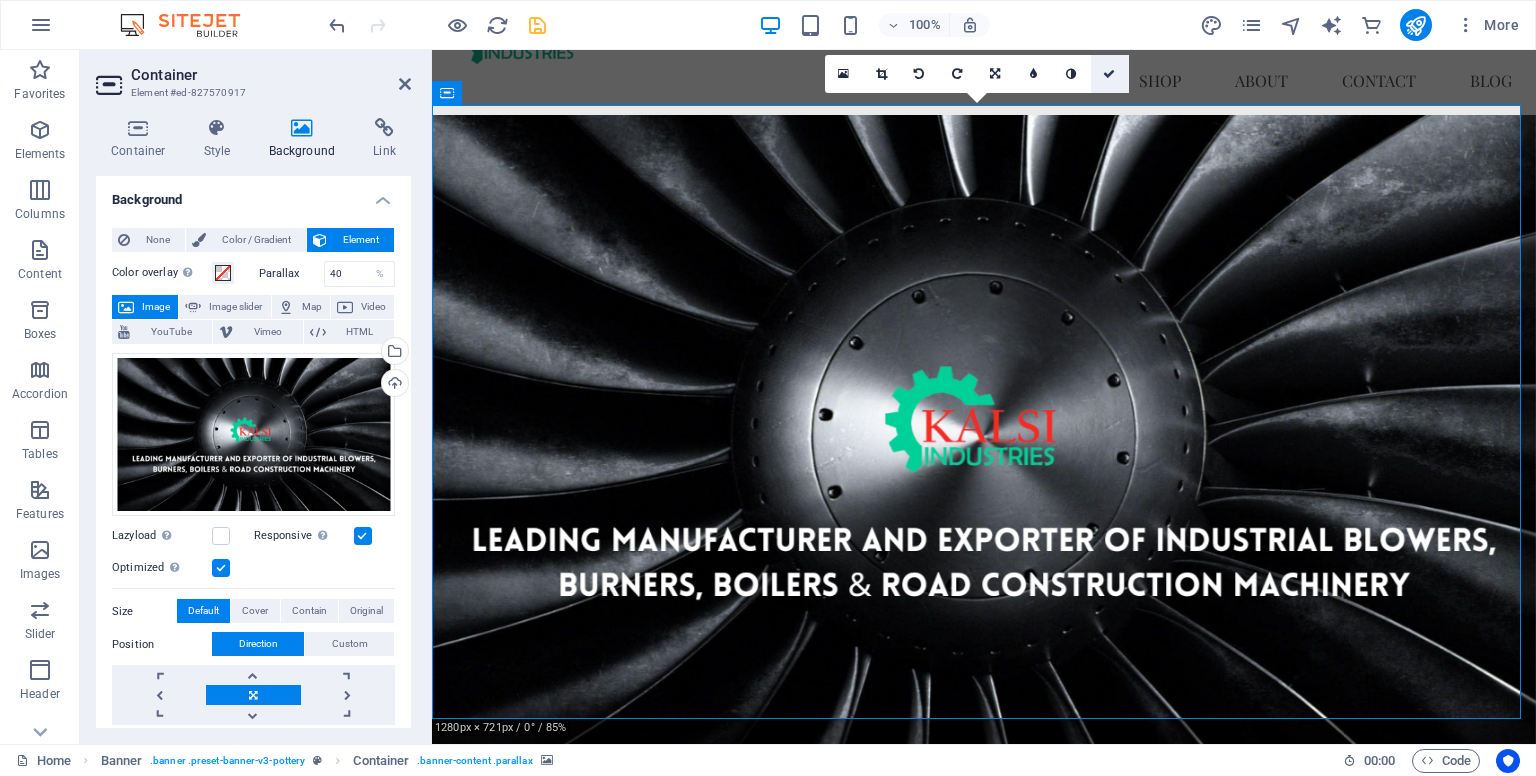 click at bounding box center (1110, 74) 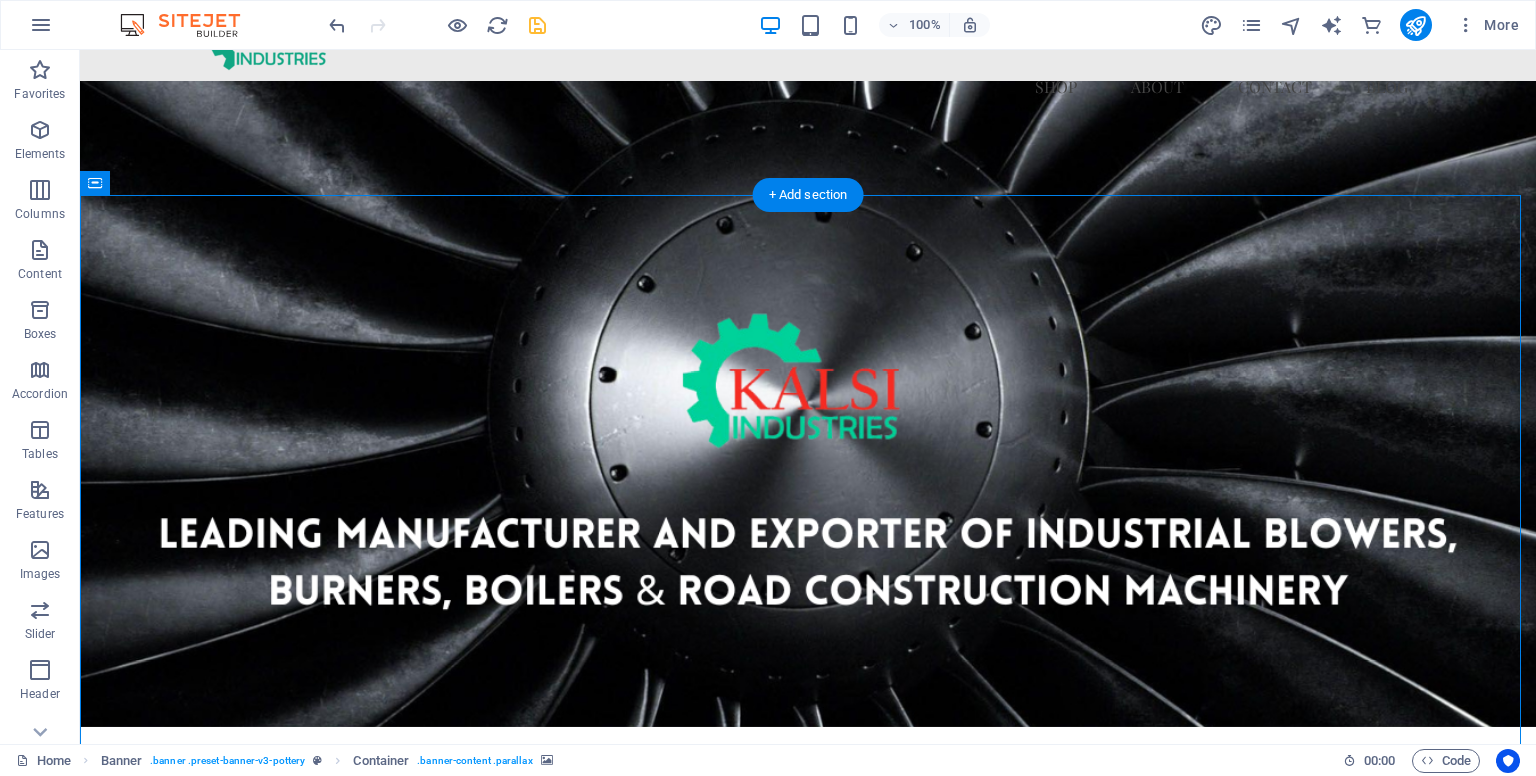 scroll, scrollTop: 100, scrollLeft: 0, axis: vertical 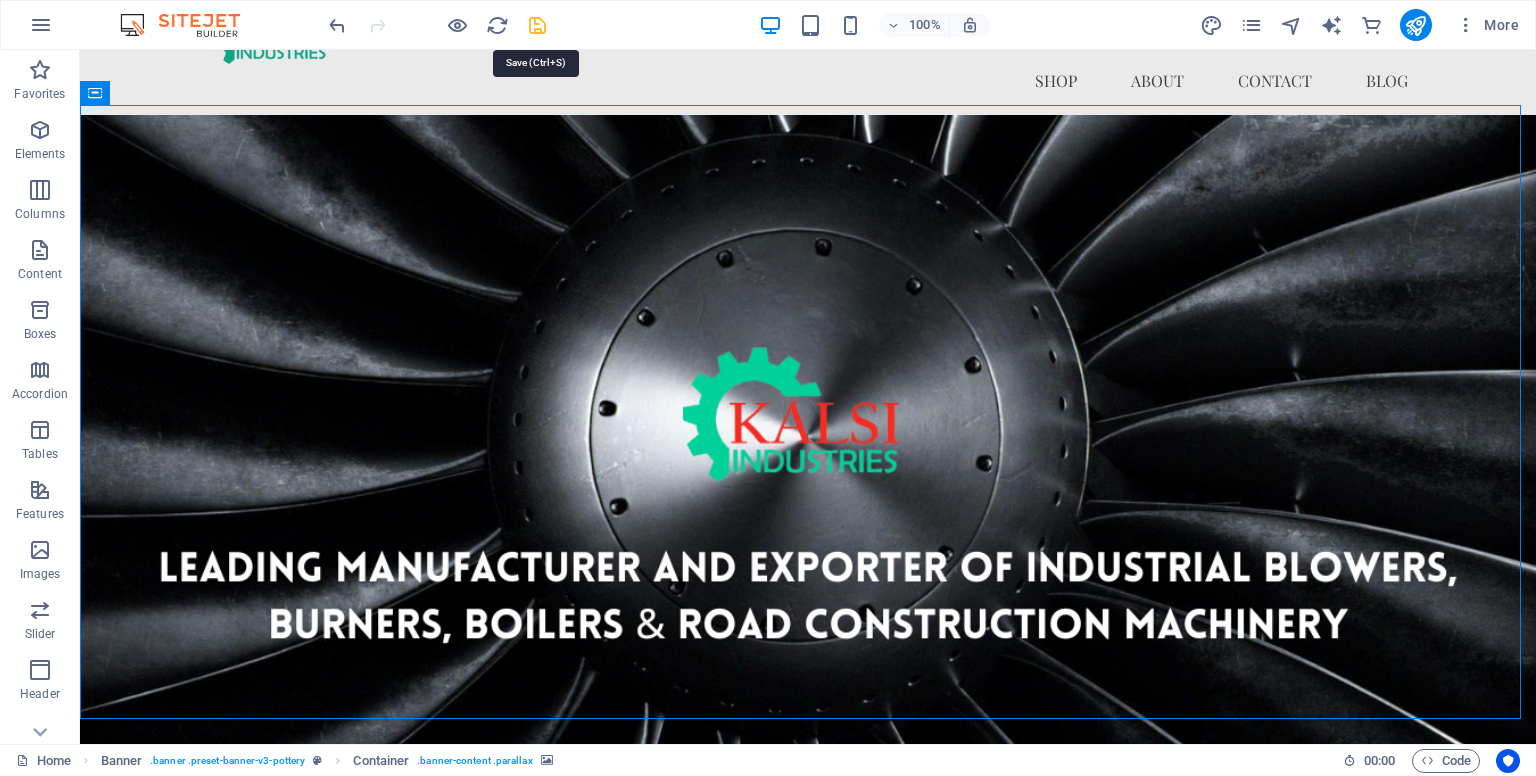 click at bounding box center (537, 25) 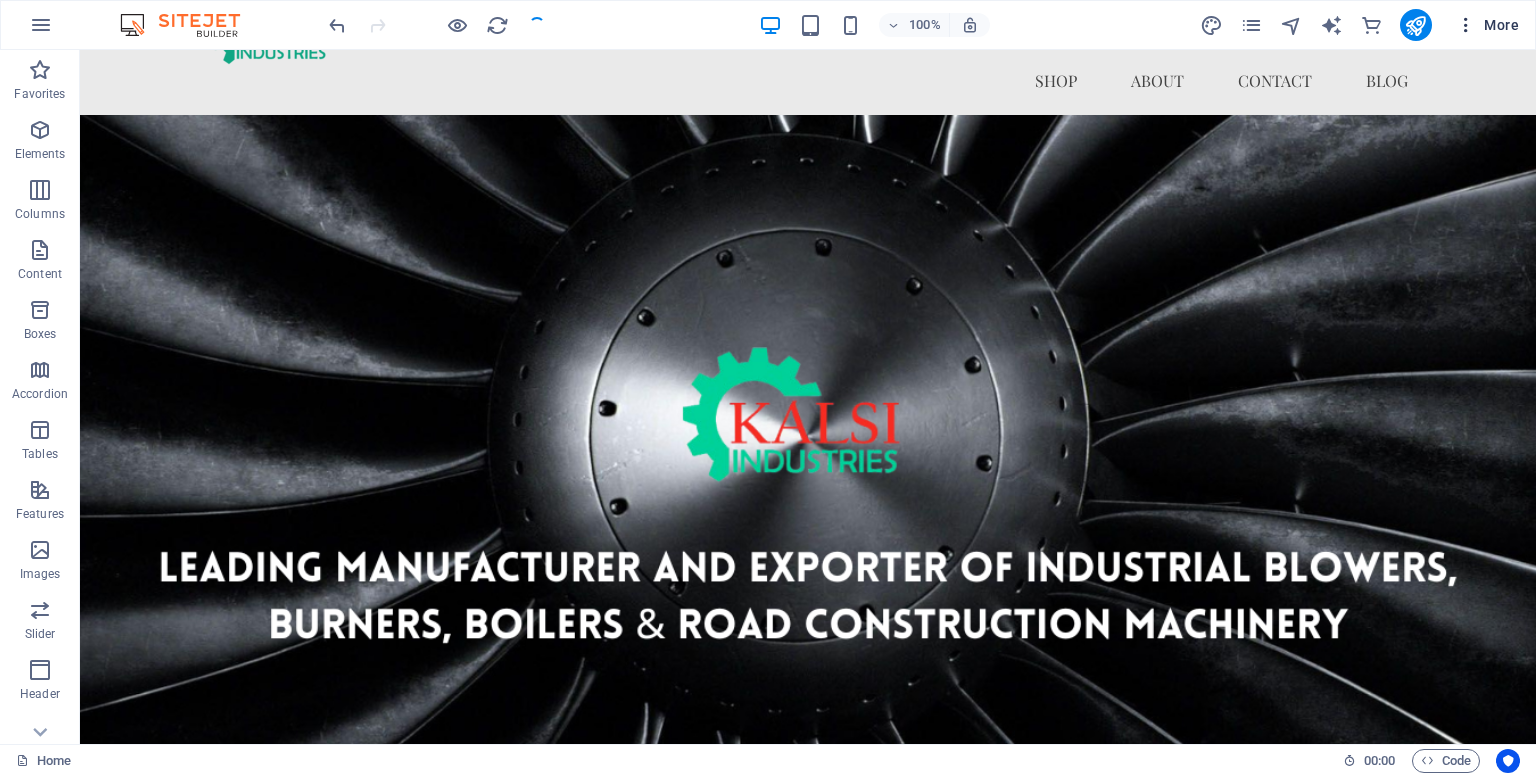 click at bounding box center [1466, 25] 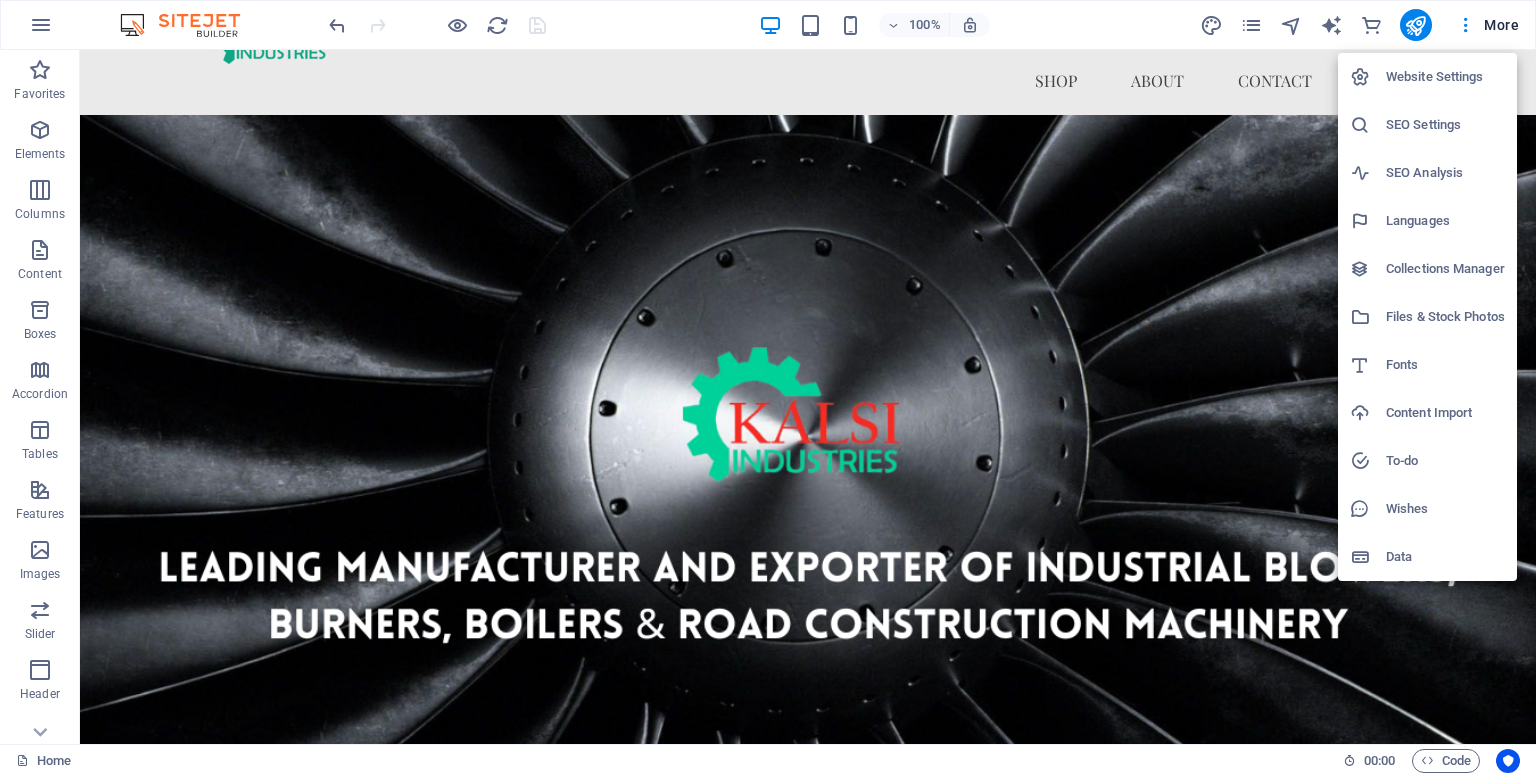 click on "Website Settings" at bounding box center (1445, 77) 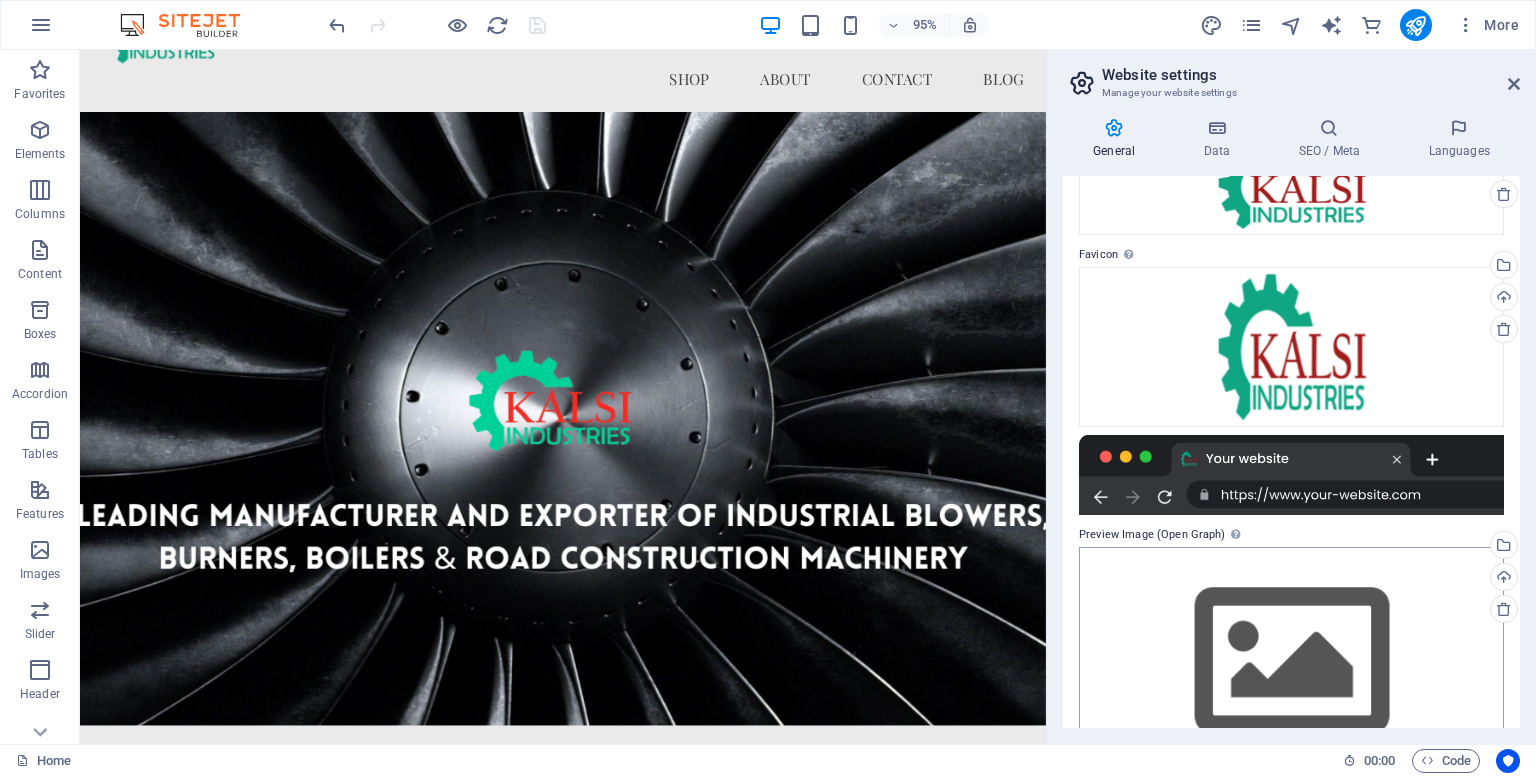 scroll, scrollTop: 204, scrollLeft: 0, axis: vertical 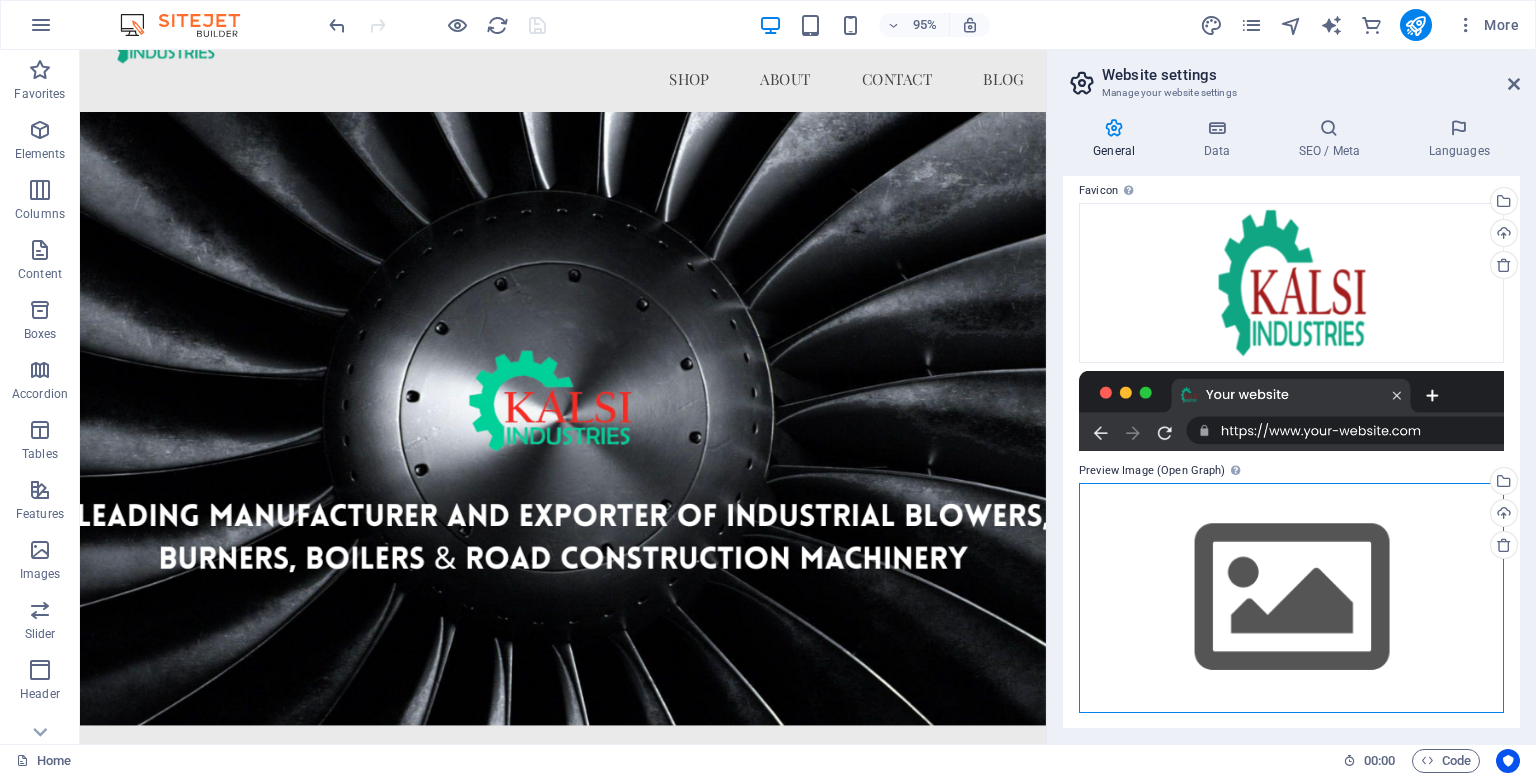 click on "Drag files here, click to choose files or select files from Files or our free stock photos & videos" at bounding box center [1291, 597] 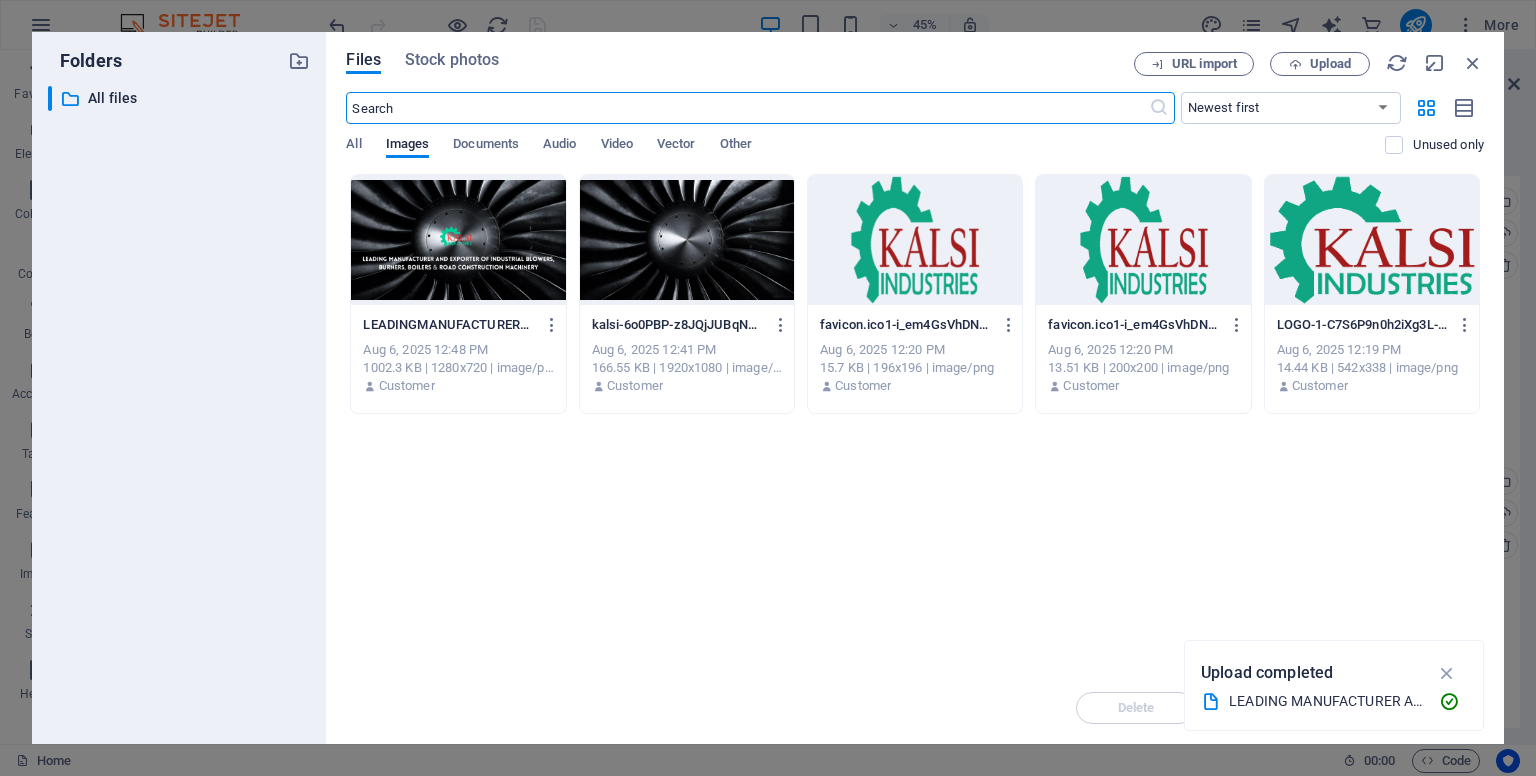 click at bounding box center (458, 240) 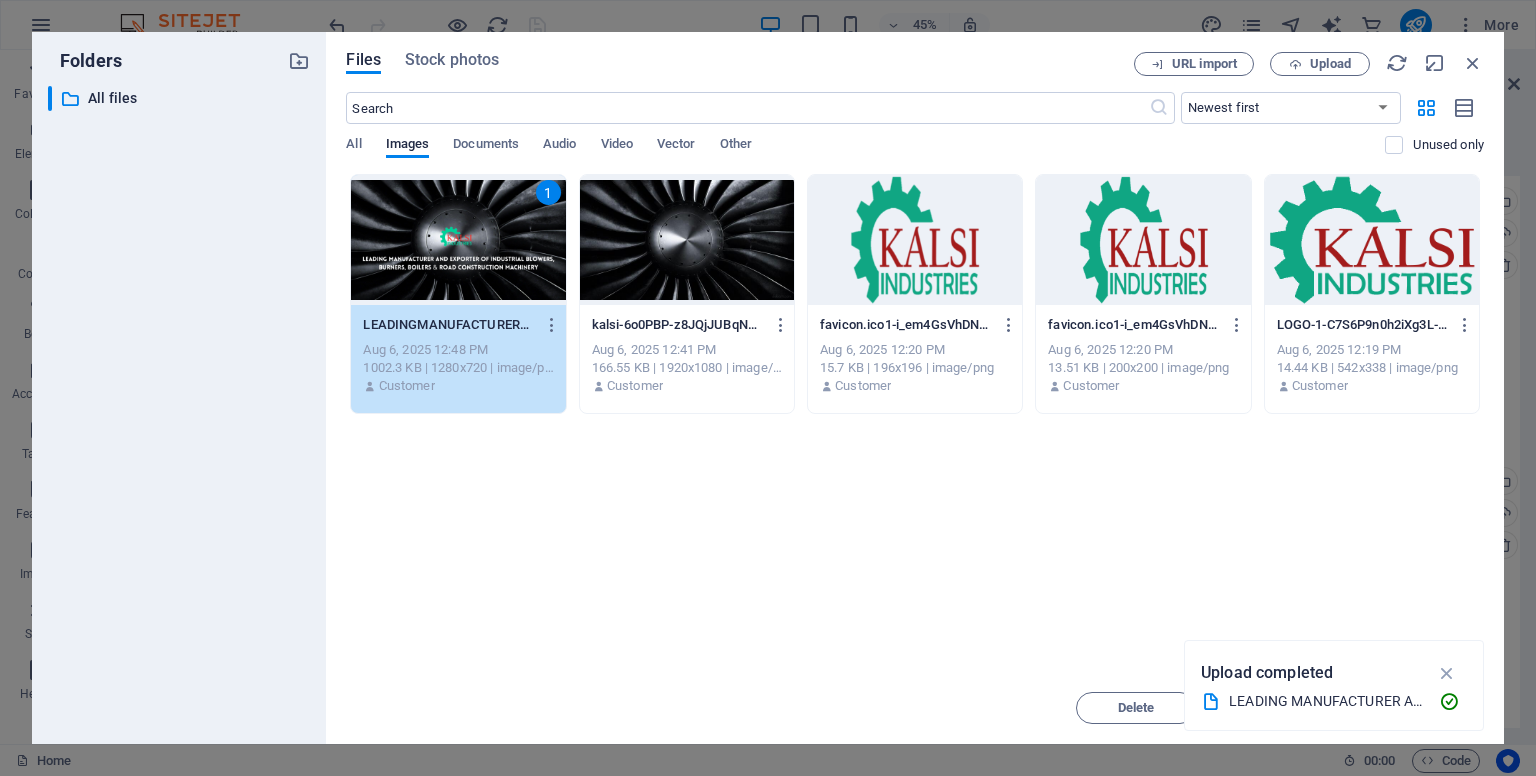 click on "Drop files here to upload them instantly 1 LEADINGMANUFACTURERANDEXPORTEROFINDUSTRIALBLOWERSBURNERSBOILERSROADCONSTRUCTIONMACHINERY2-F7-91jCNjg2rY7khvkgC8g.png LEADINGMANUFACTURERANDEXPORTEROFINDUSTRIALBLOWERSBURNERSBOILERSROADCONSTRUCTIONMACHINERY2-F7-91jCNjg2rY7khvkgC8g.png Aug 6, 2025 12:48 PM 1002.3 KB | 1280x720 | image/png Customer kalsi-6o0PBP-z8JQjJUBqN0lh2A.jpg kalsi-6o0PBP-z8JQjJUBqN0lh2A.jpg Aug 6, 2025 12:41 PM 166.55 KB | 1920x1080 | image/jpeg Customer favicon.ico1-i_em4GsVhDNOSCR_Qp9UoQ-Rz0j_M3SbqPBLW1KRwaPrw.png favicon.ico1-i_em4GsVhDNOSCR_Qp9UoQ-Rz0j_M3SbqPBLW1KRwaPrw.png Aug 6, 2025 12:20 PM 15.7 KB | 196x196 | image/png Customer favicon.ico1-i_em4GsVhDNOSCR_Qp9UoQ.png favicon.ico1-i_em4GsVhDNOSCR_Qp9UoQ.png Aug 6, 2025 12:20 PM 13.51 KB | 200x200 | image/png Customer LOGO-1-C7S6P9n0h2iXg3L-sGa2mQ.png LOGO-1-C7S6P9n0h2iXg3L-sGa2mQ.png Aug 6, 2025 12:19 PM 14.44 KB | 542x338 | image/png Customer" at bounding box center [915, 423] 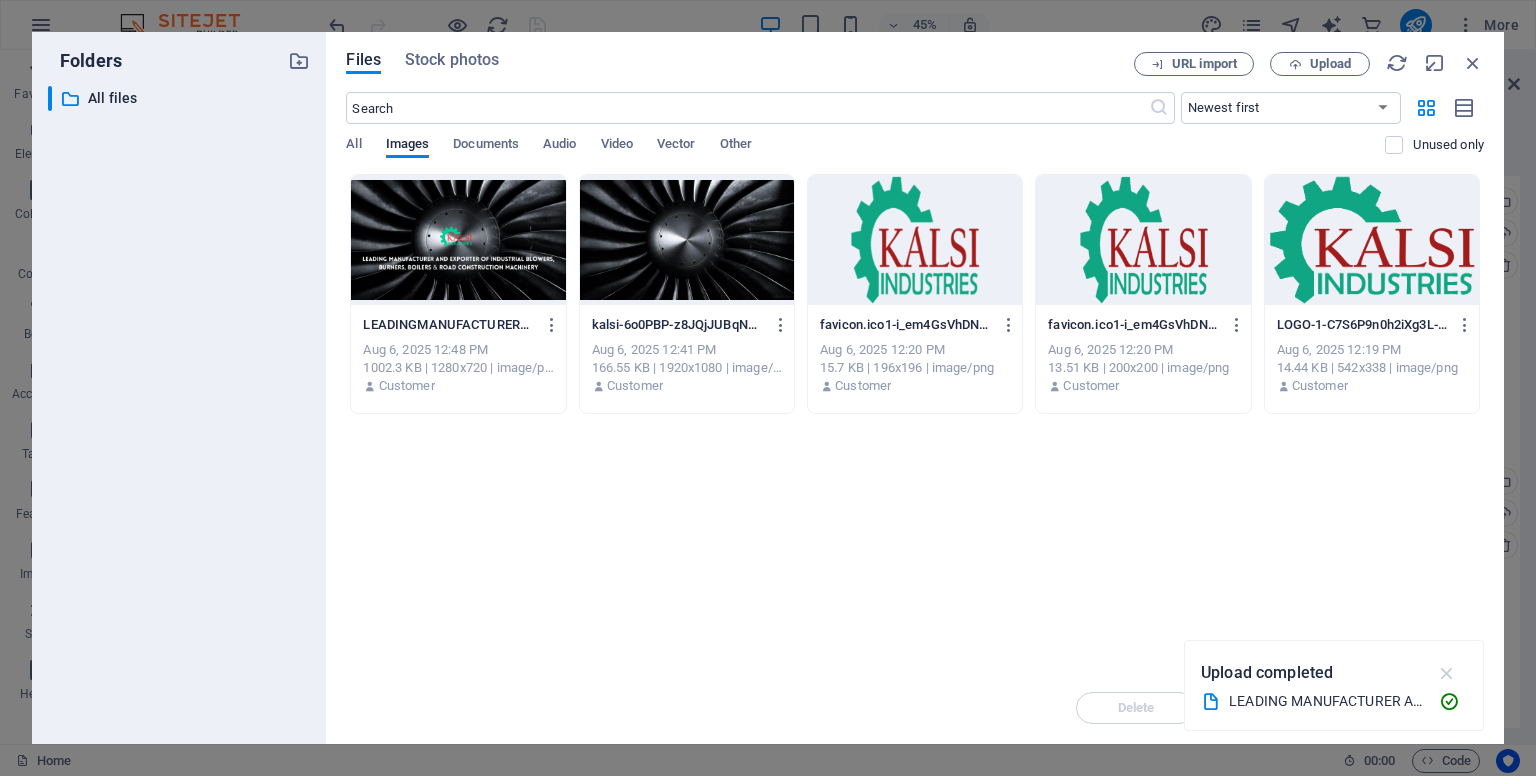 click at bounding box center (1447, 673) 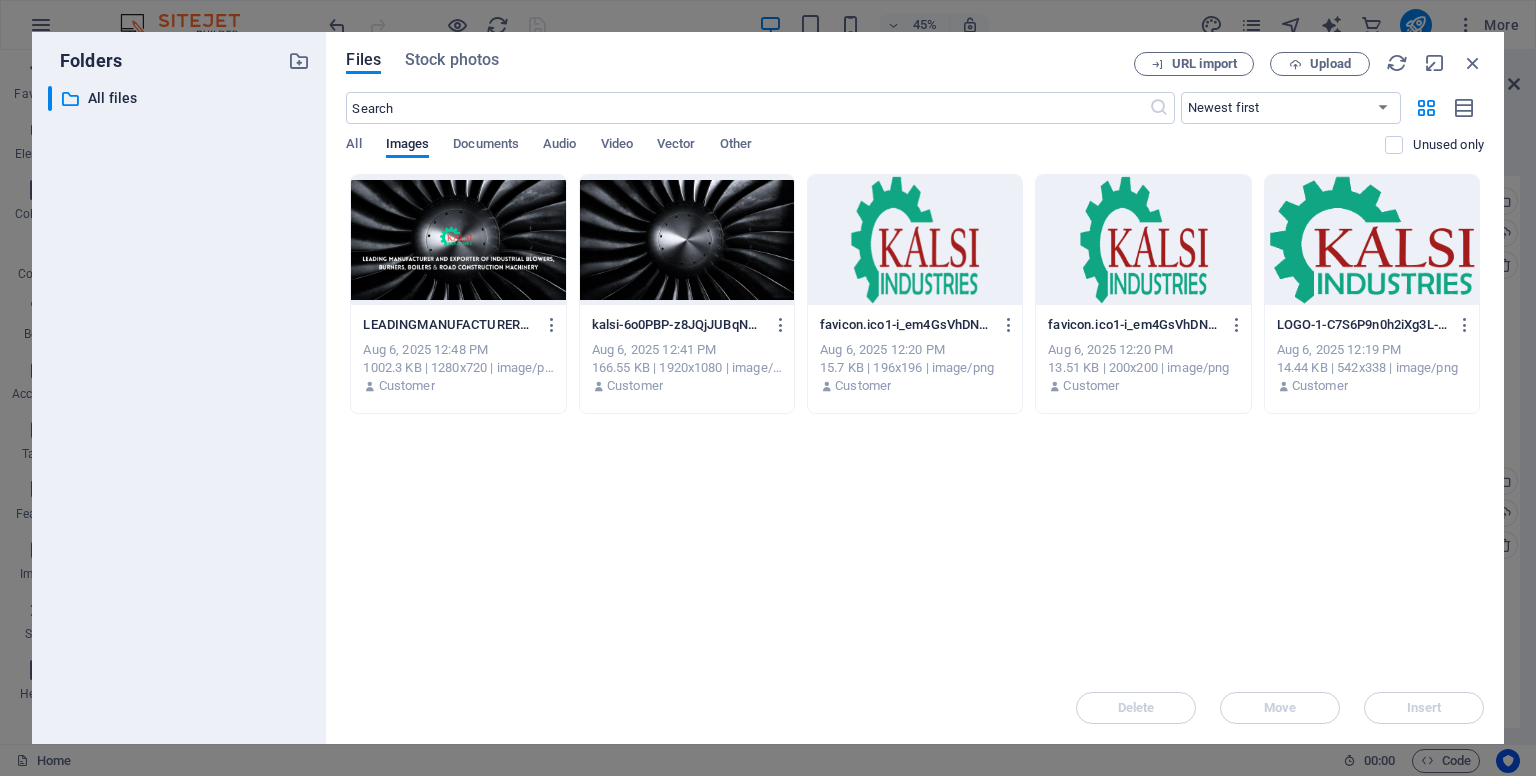 click at bounding box center [458, 240] 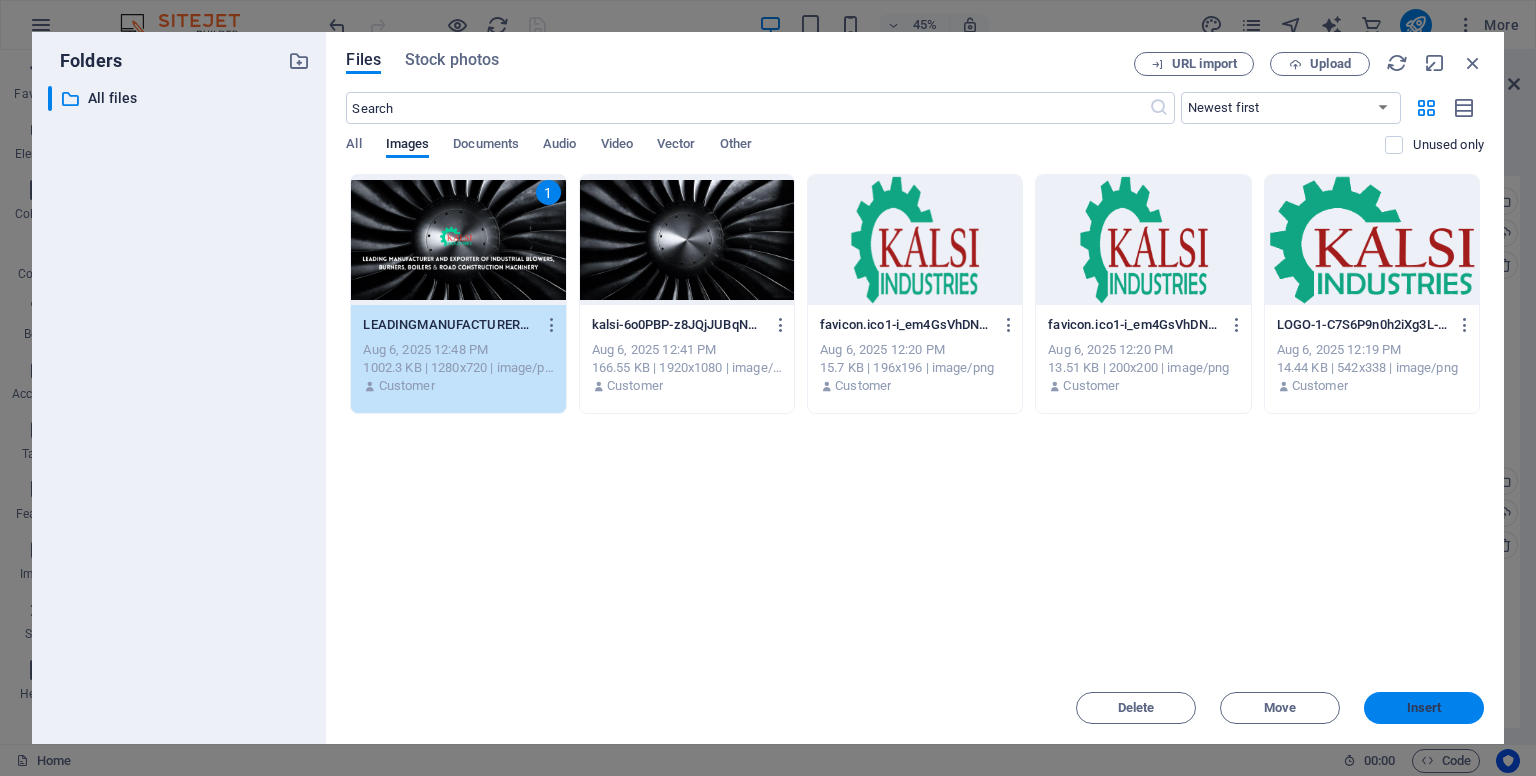 click on "Insert" at bounding box center (1424, 708) 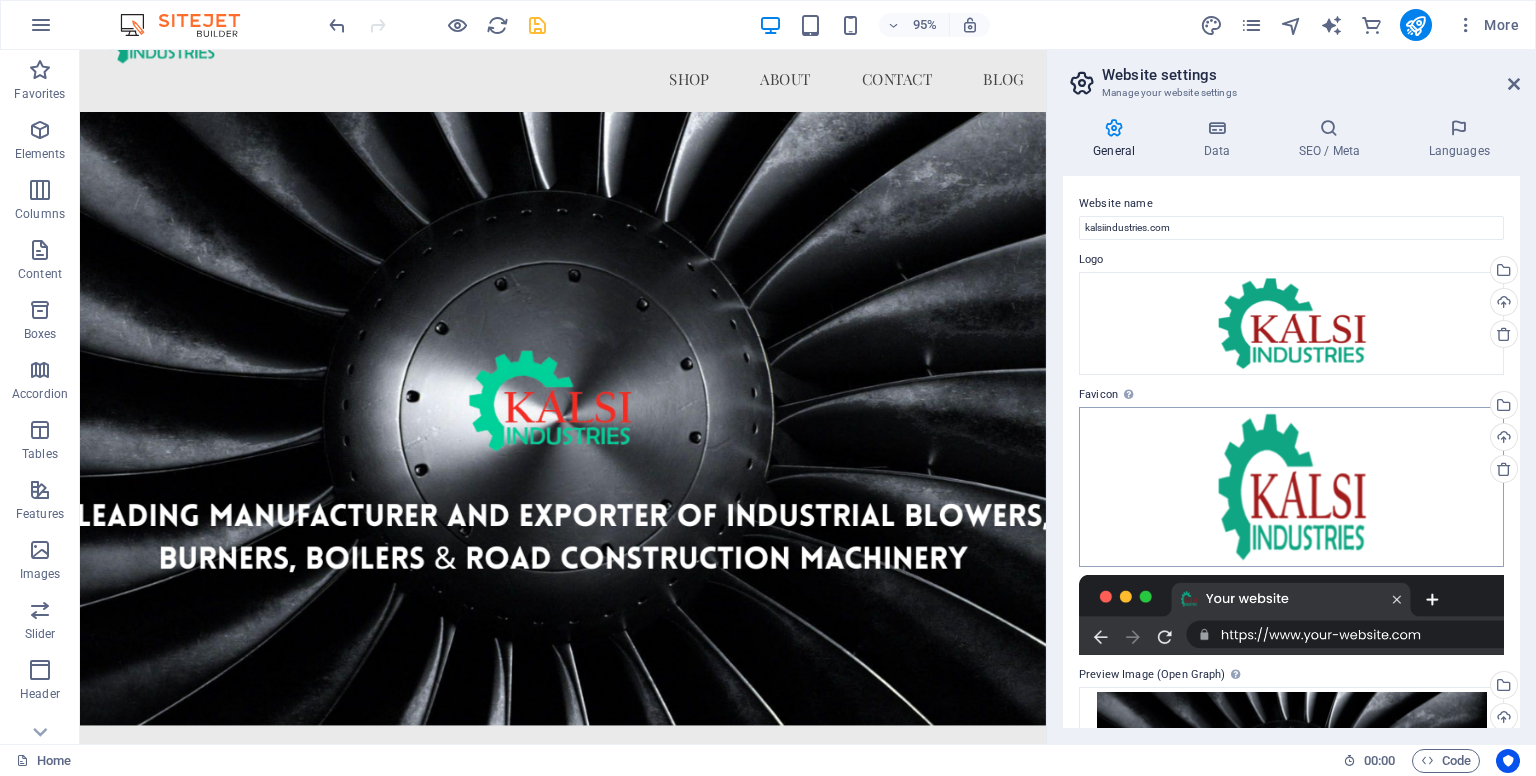 scroll, scrollTop: 0, scrollLeft: 0, axis: both 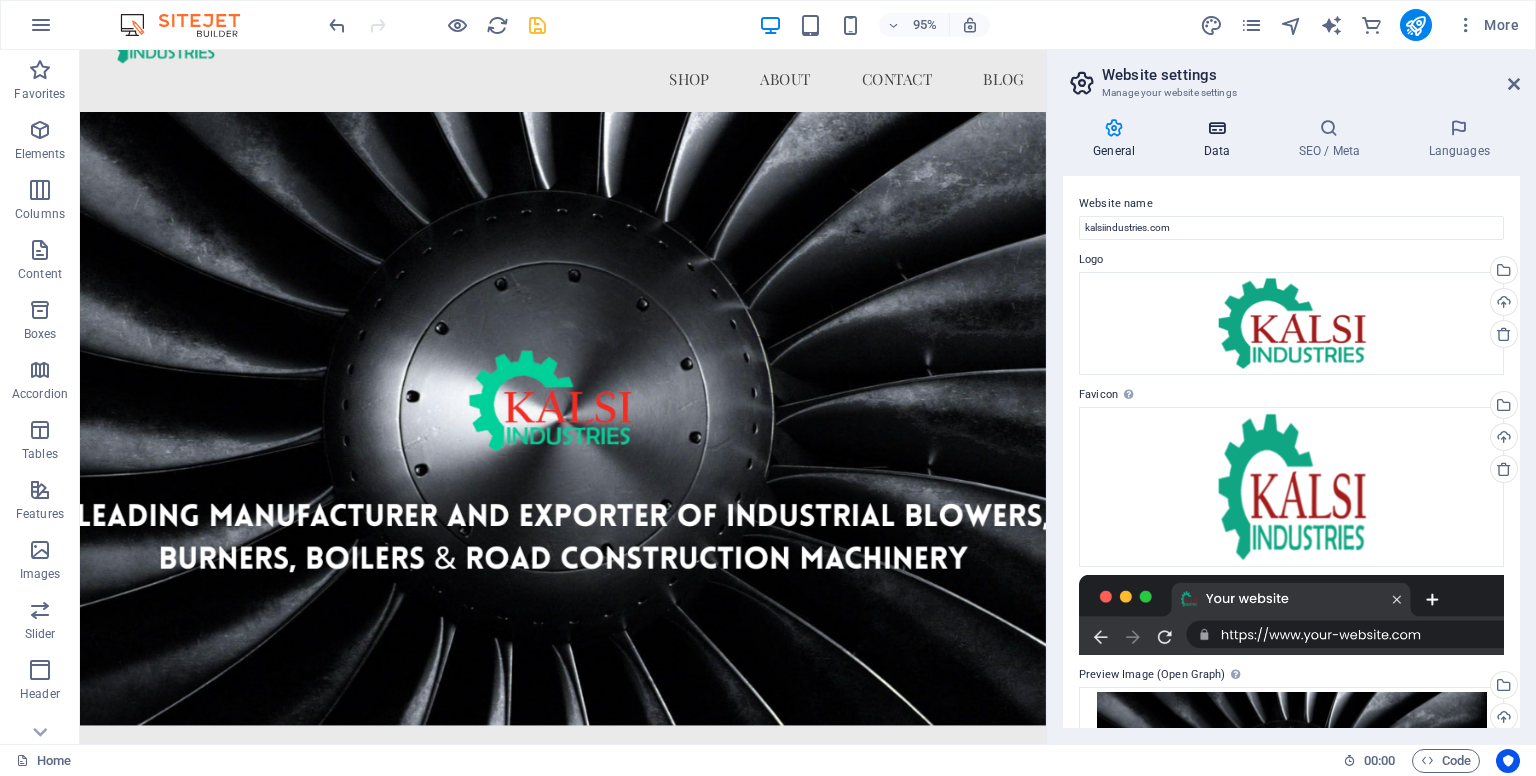 click at bounding box center [1216, 128] 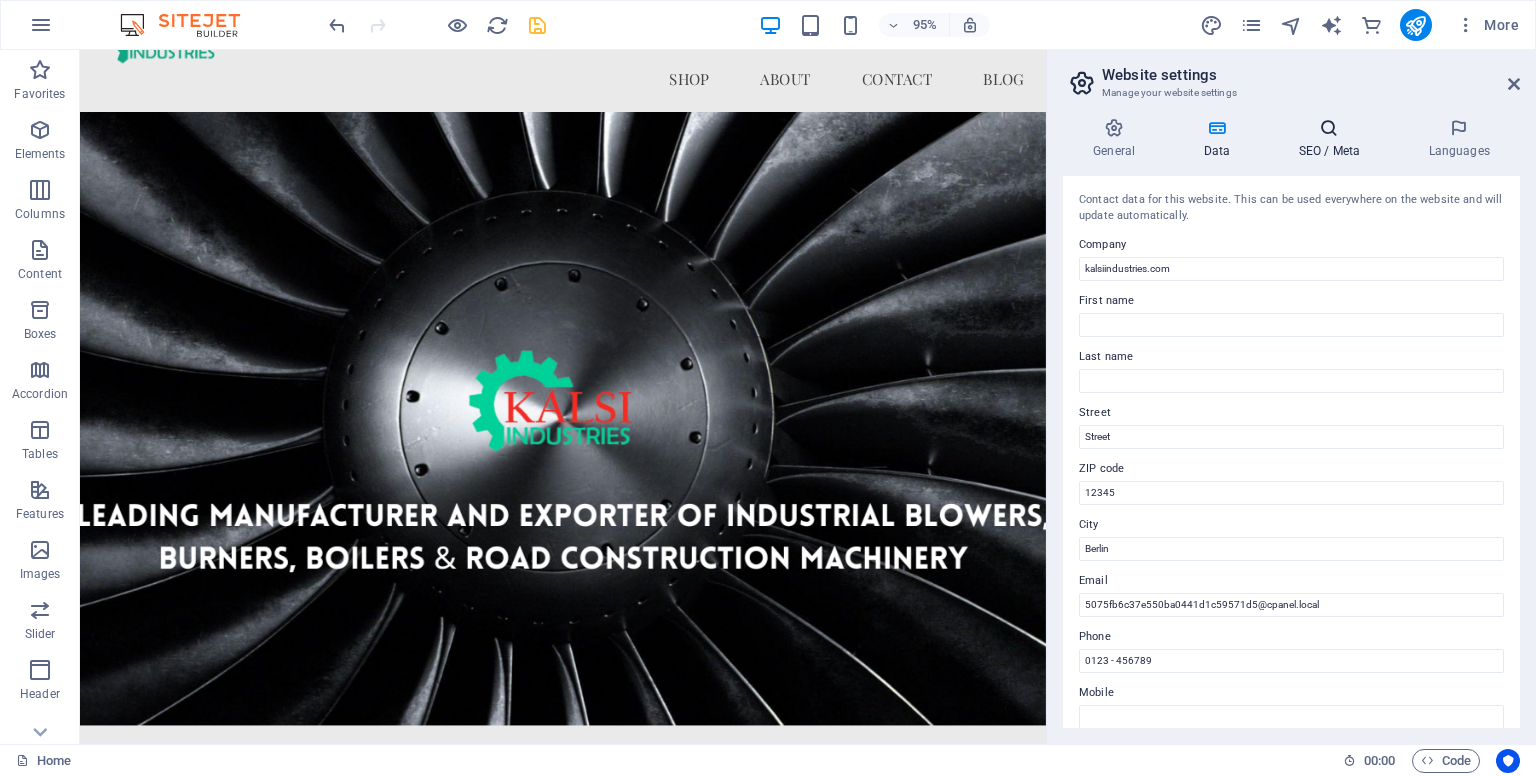 click on "SEO / Meta" at bounding box center [1333, 139] 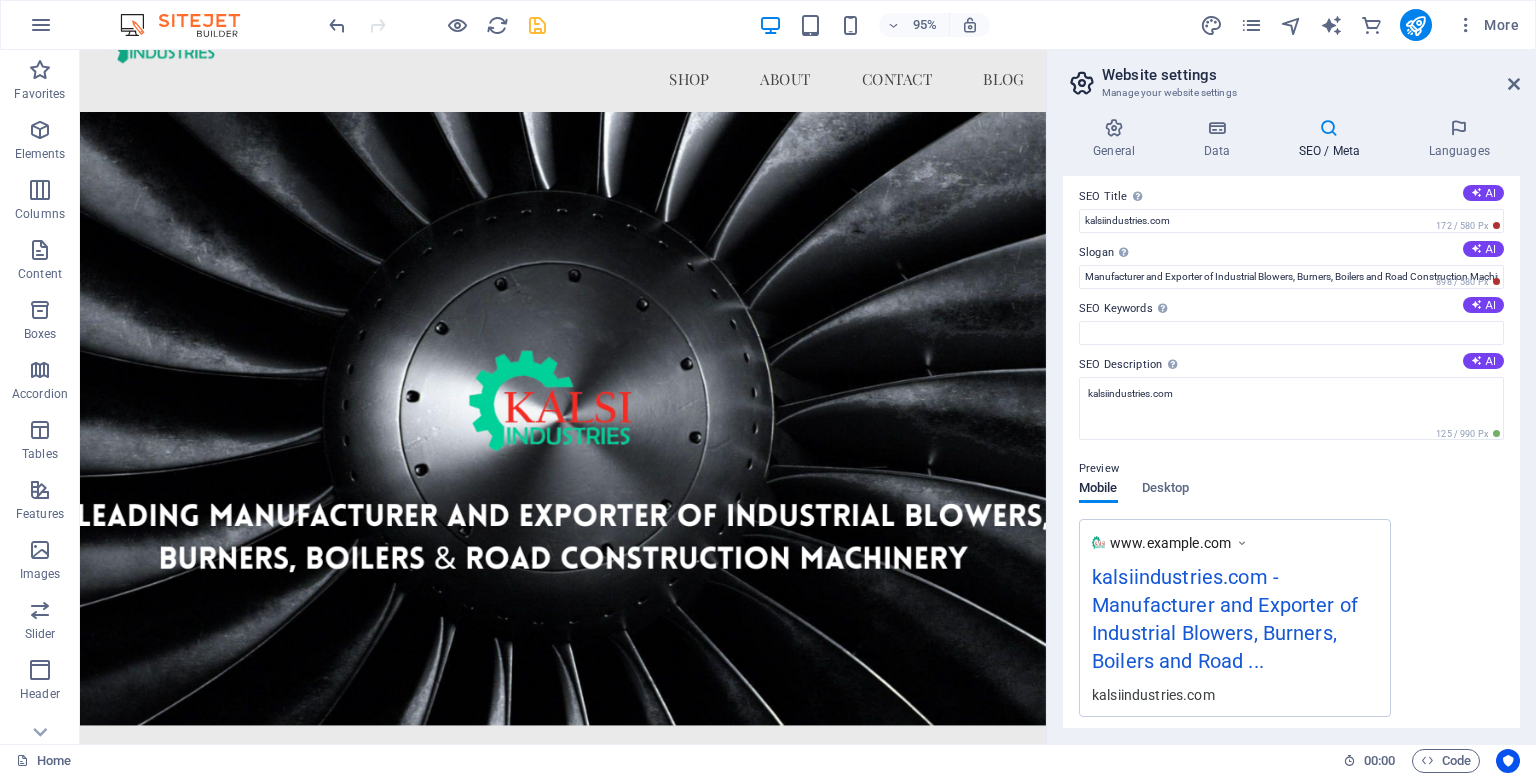 scroll, scrollTop: 0, scrollLeft: 0, axis: both 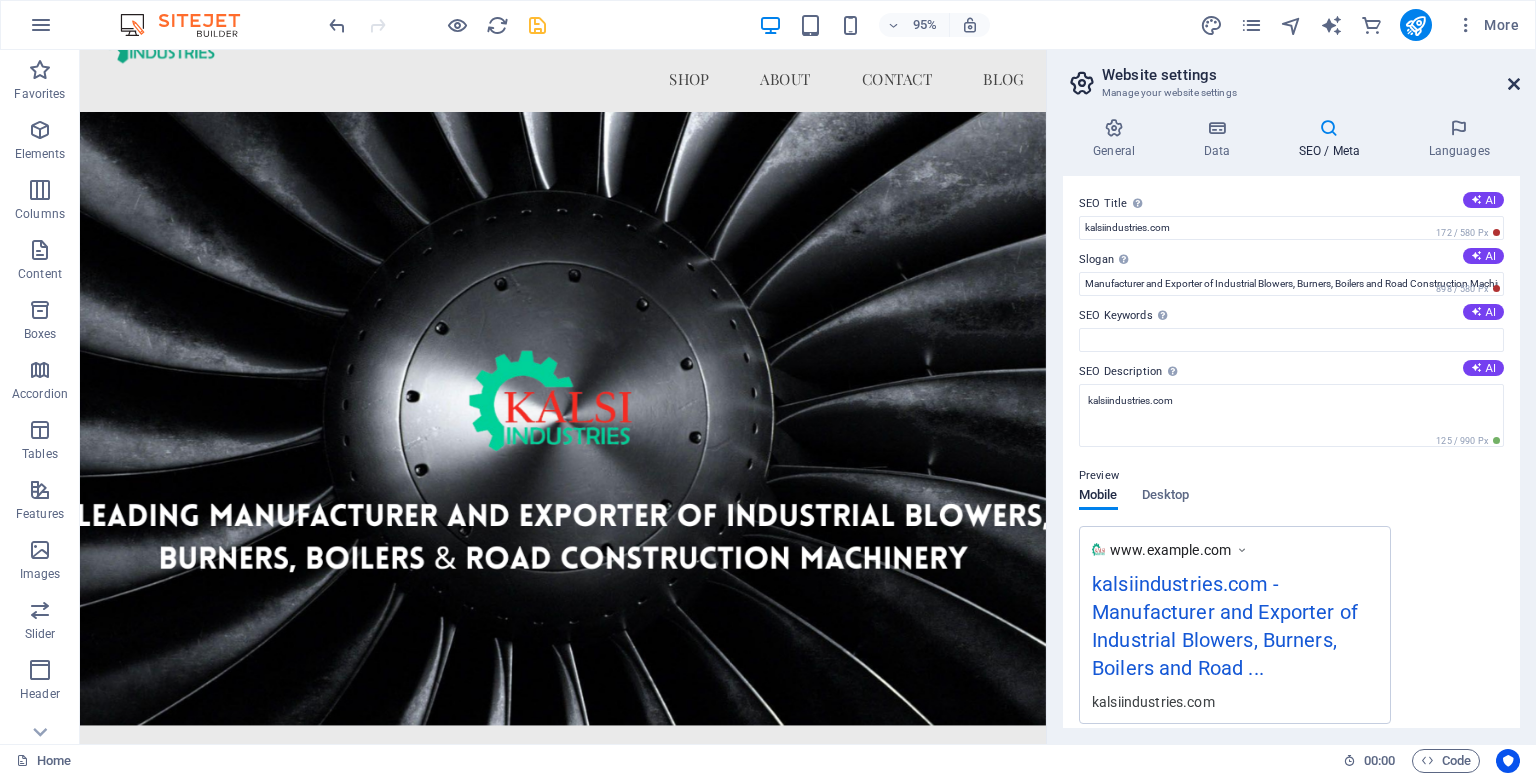 click at bounding box center (1514, 84) 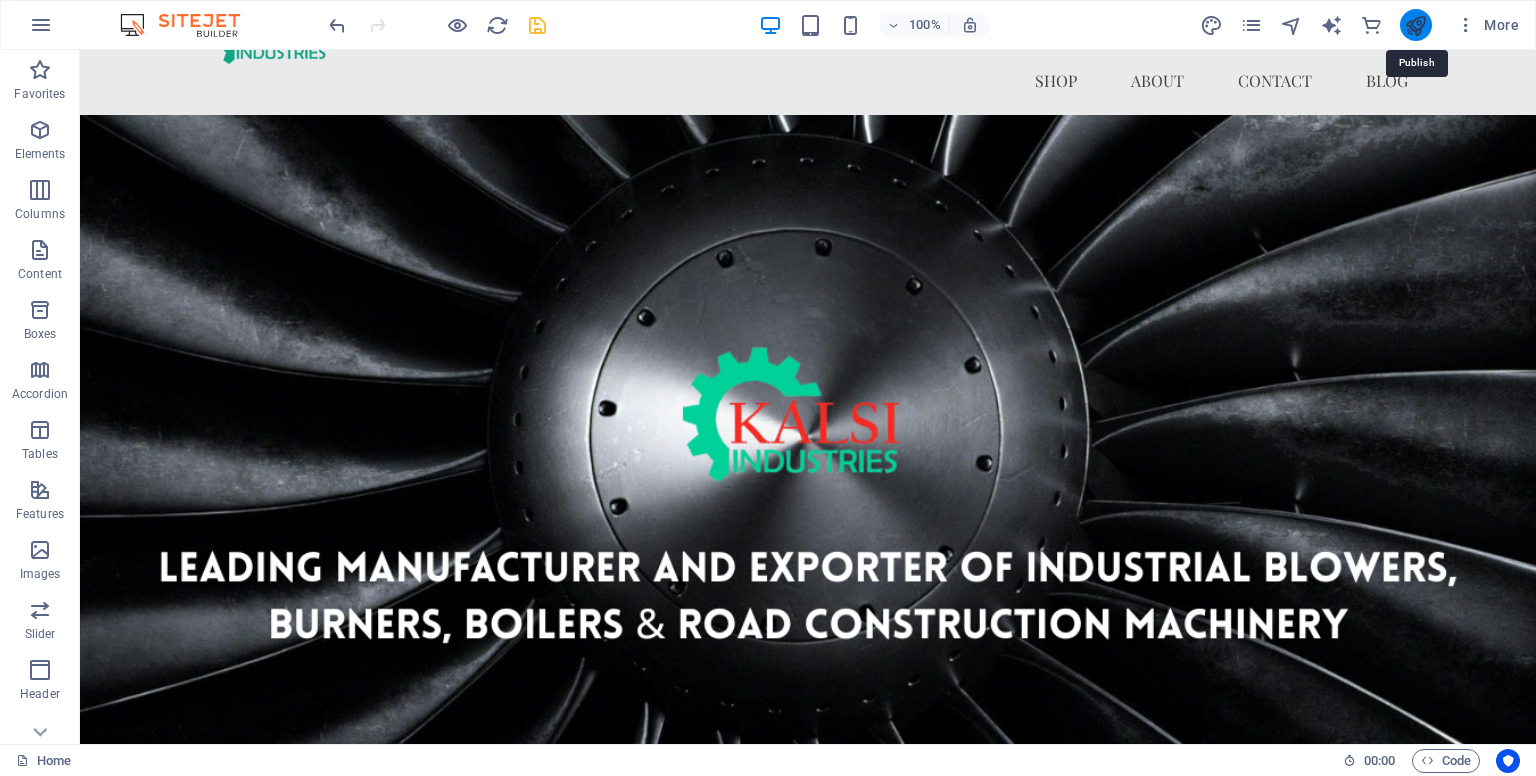 click at bounding box center (1415, 25) 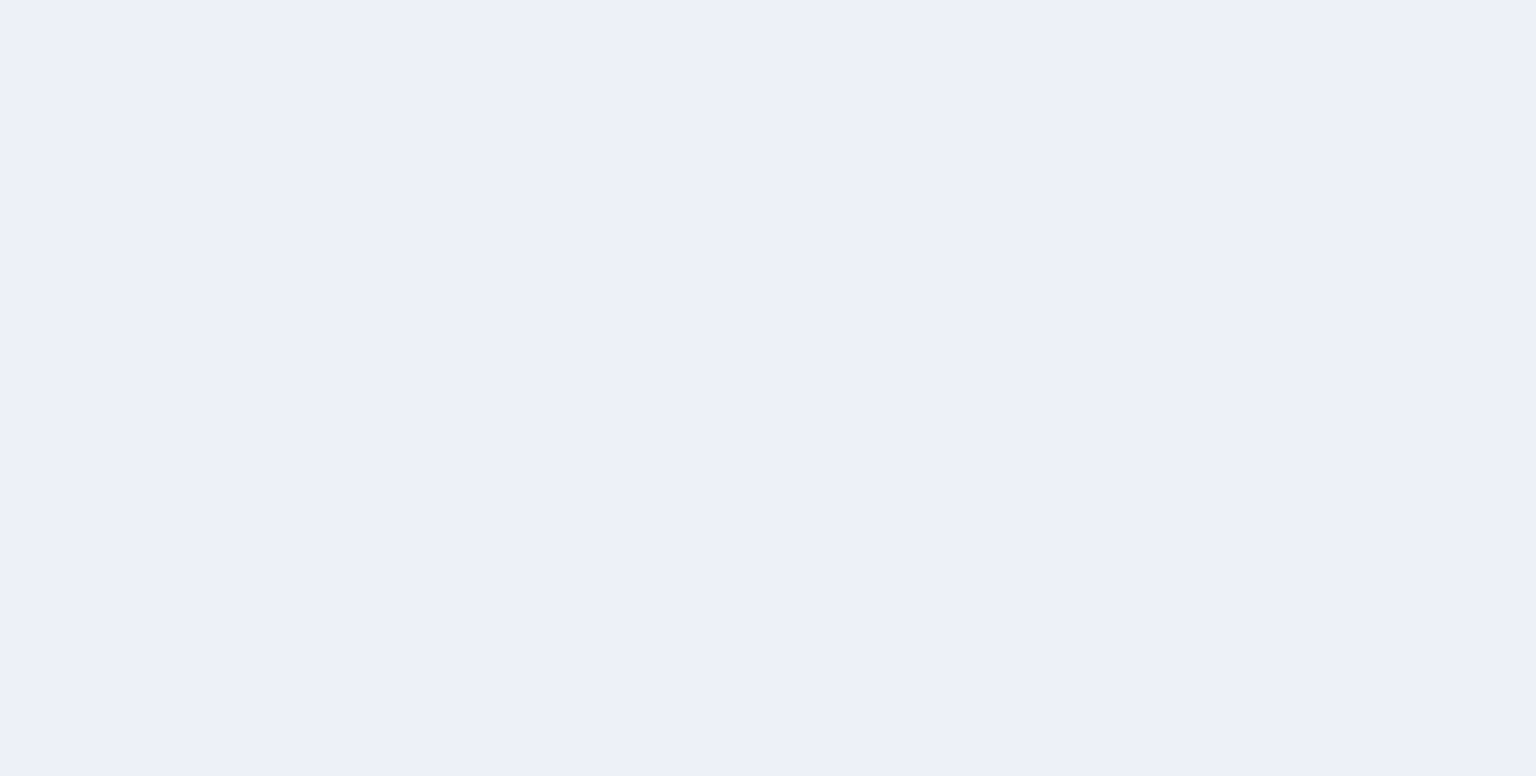 scroll, scrollTop: 0, scrollLeft: 0, axis: both 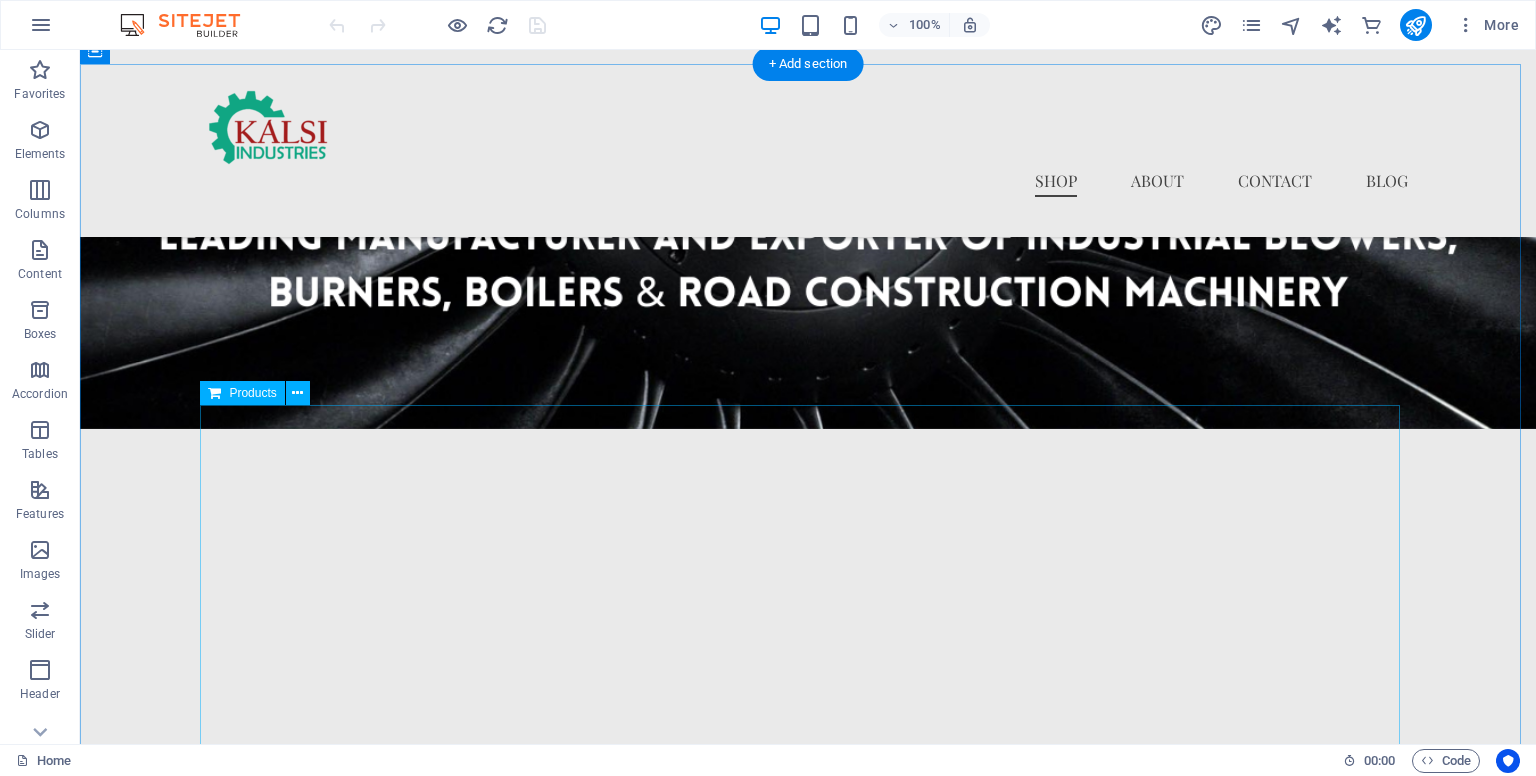 click at bounding box center (808, 580) 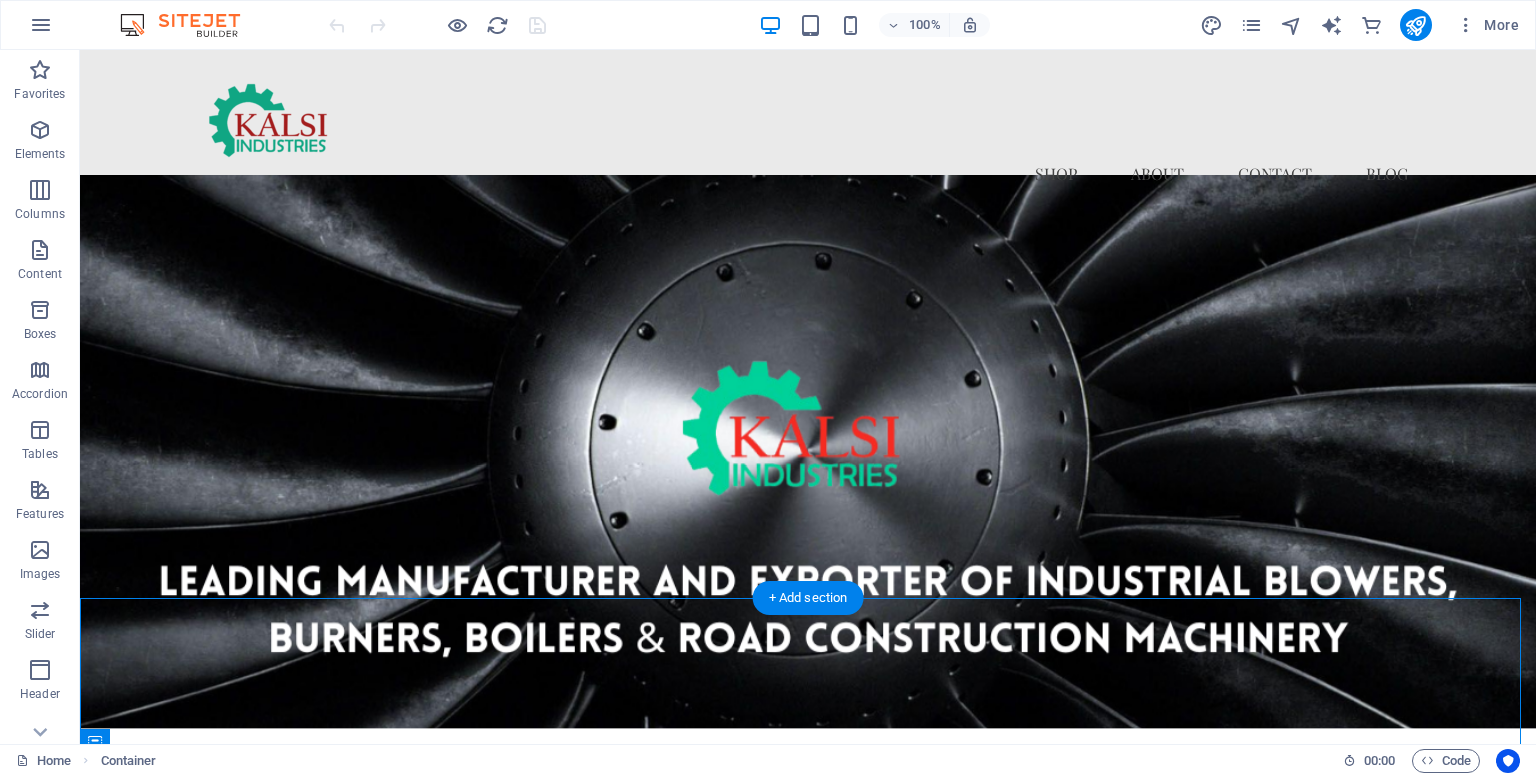 scroll, scrollTop: 0, scrollLeft: 0, axis: both 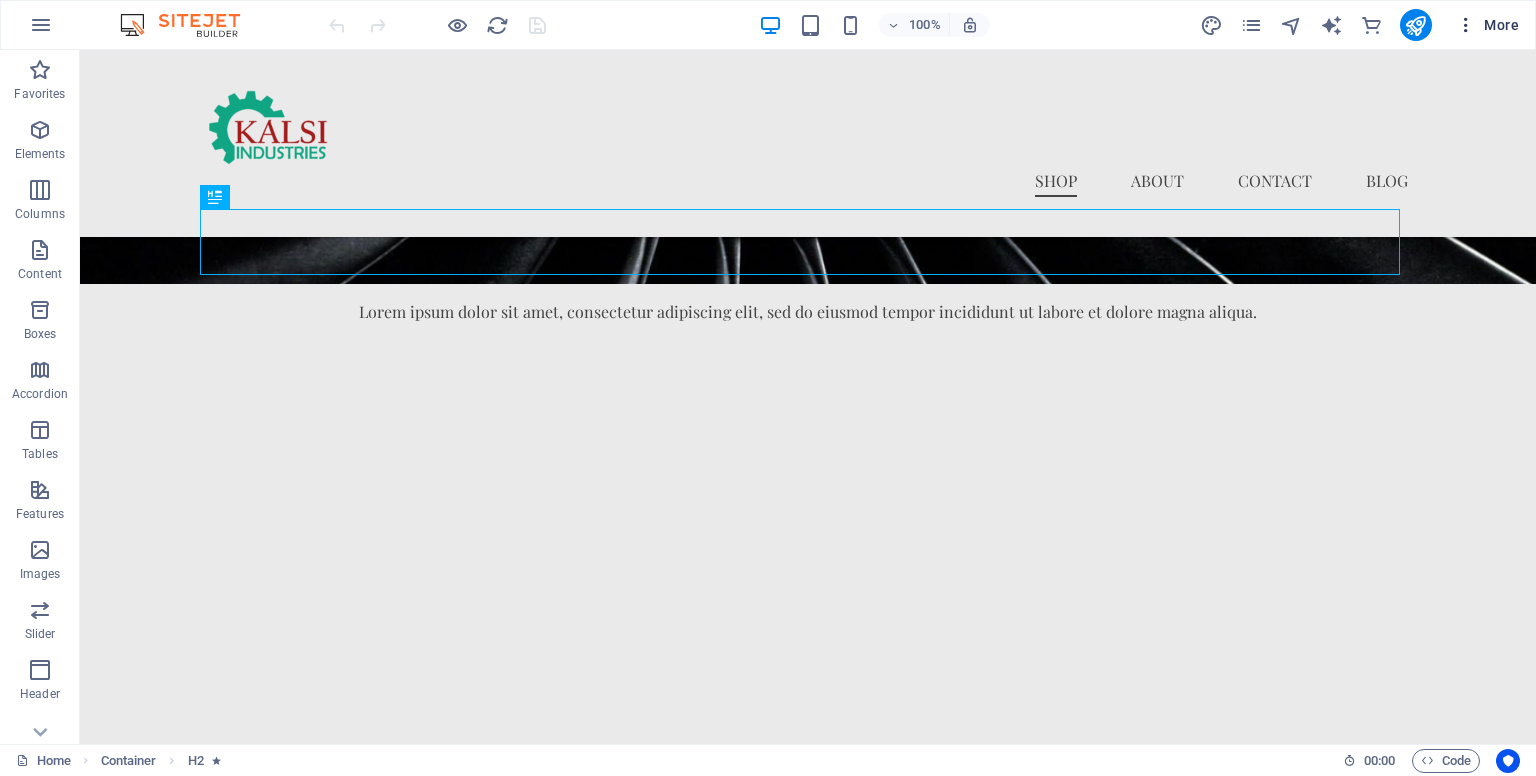 click at bounding box center [1466, 25] 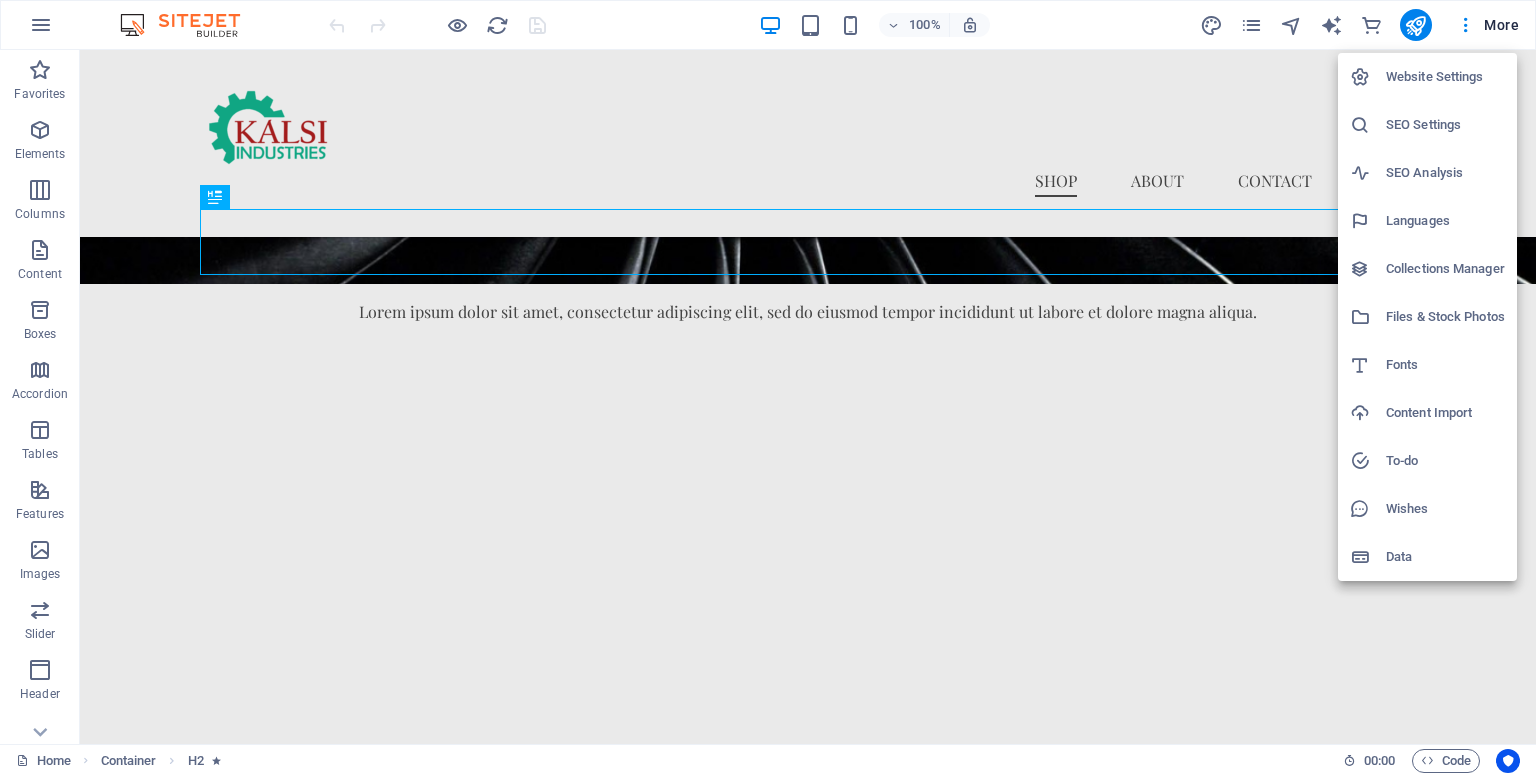 click at bounding box center (768, 388) 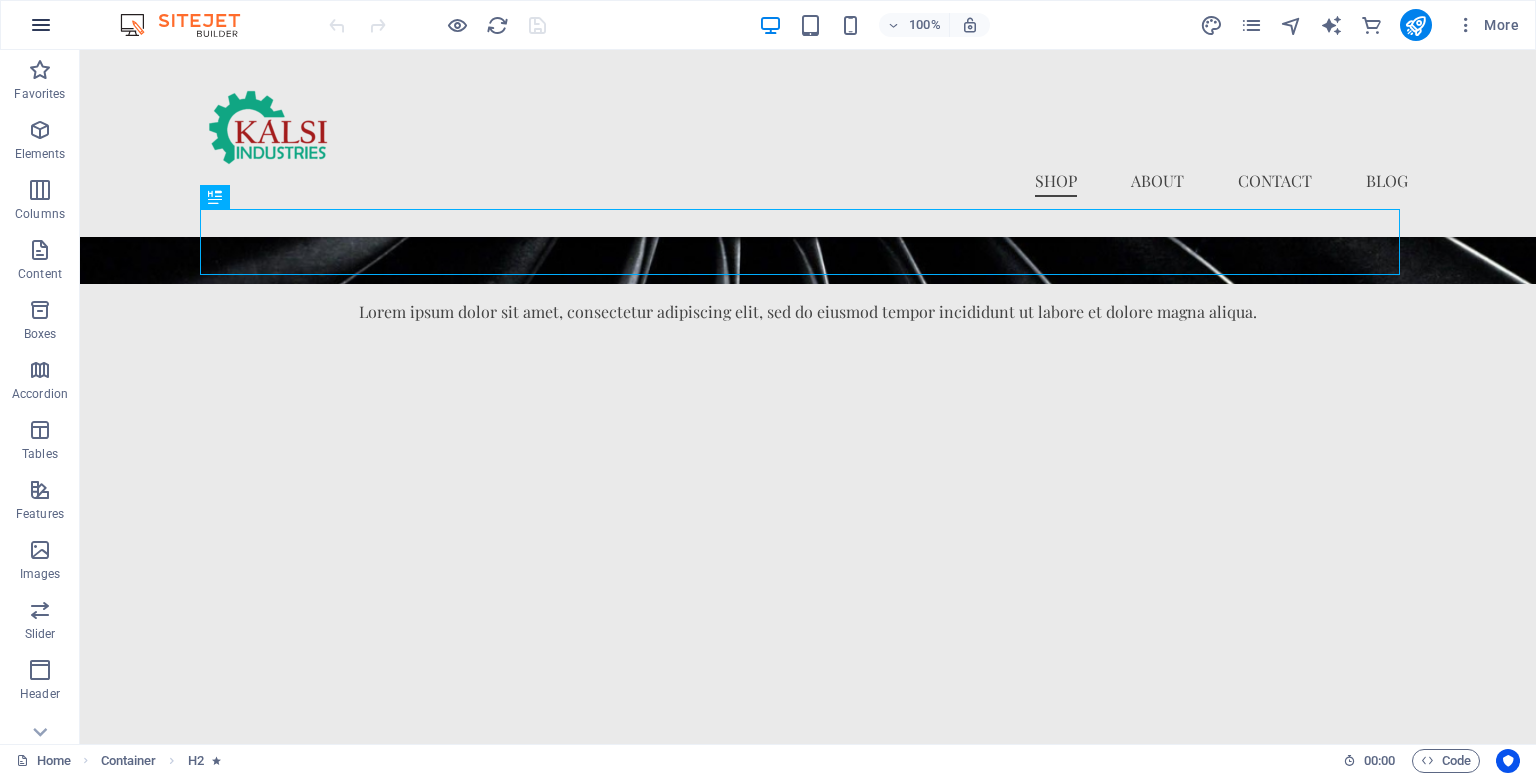 click at bounding box center (41, 25) 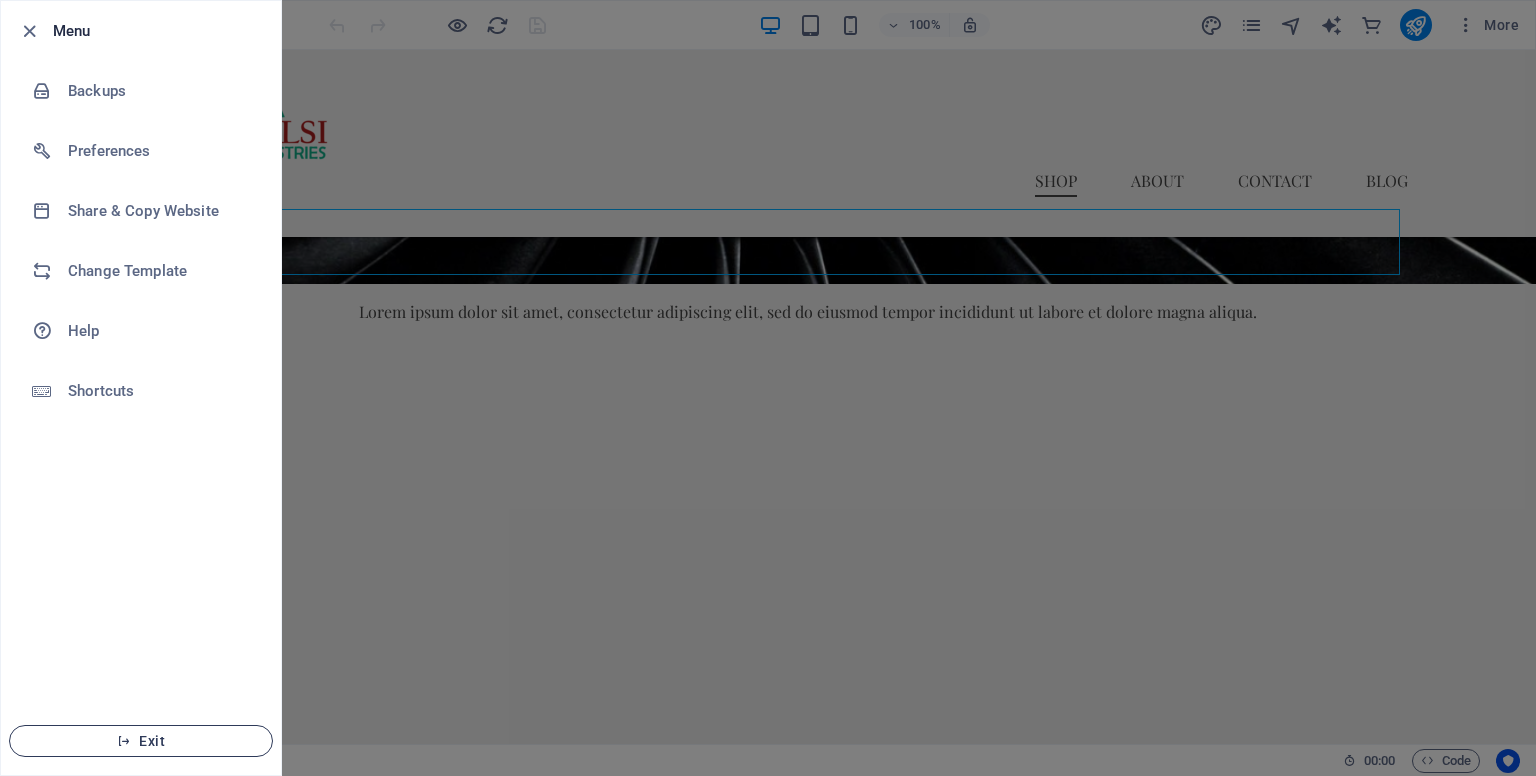 click on "Exit" at bounding box center [141, 741] 